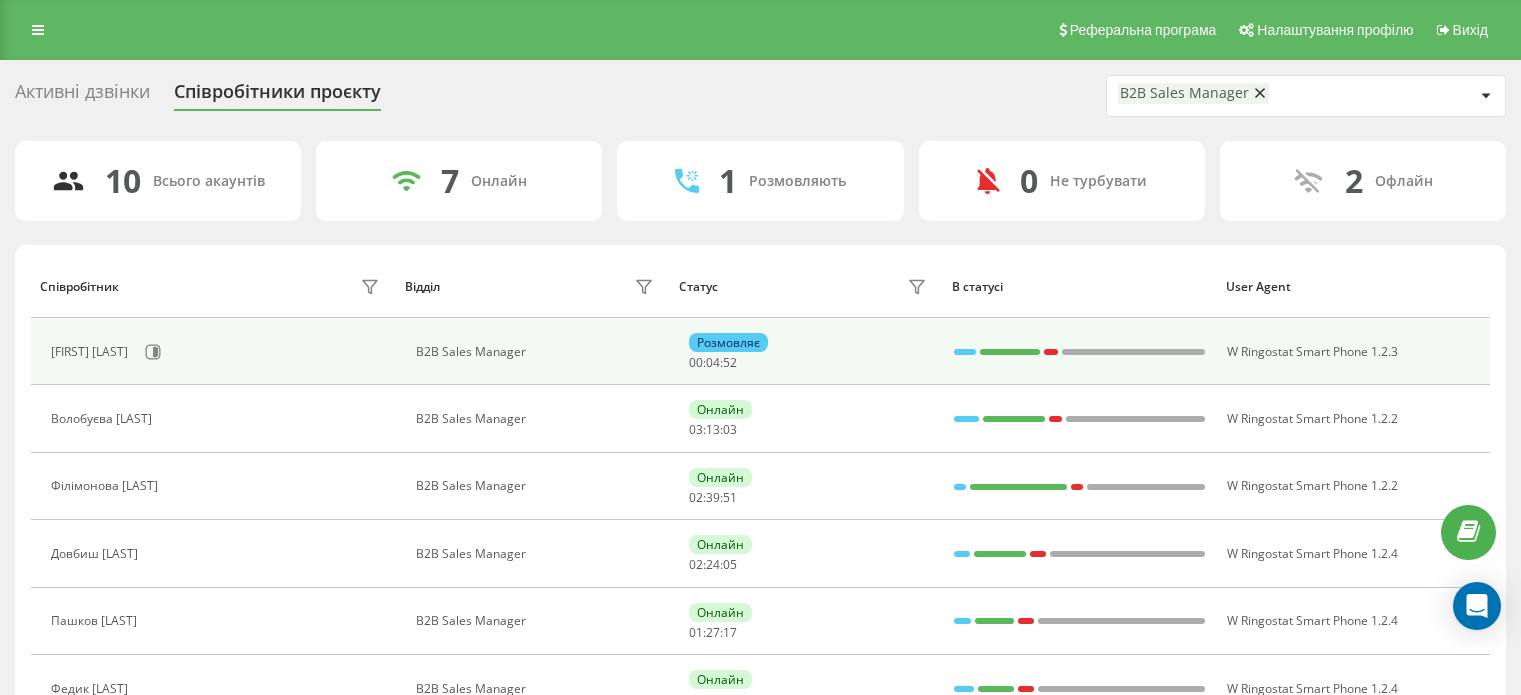 scroll, scrollTop: 0, scrollLeft: 0, axis: both 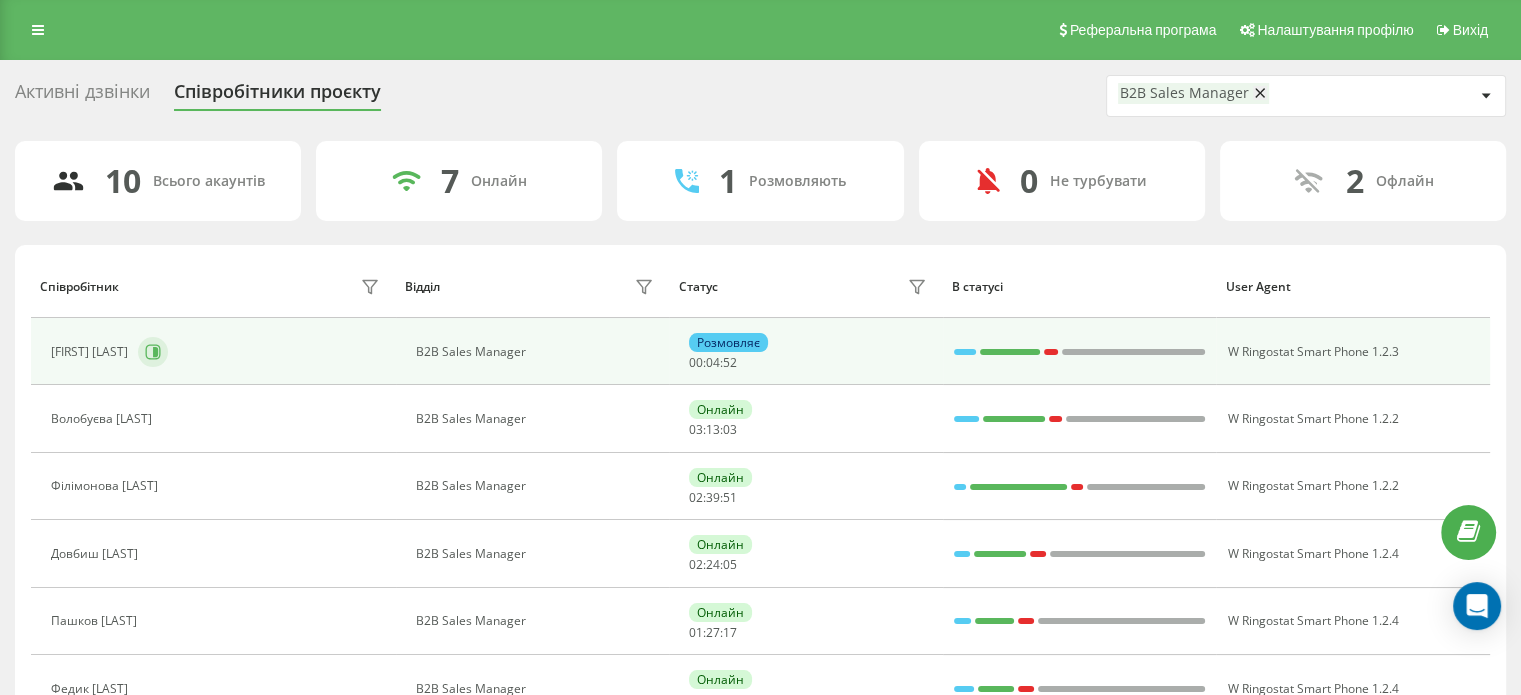 click at bounding box center (153, 352) 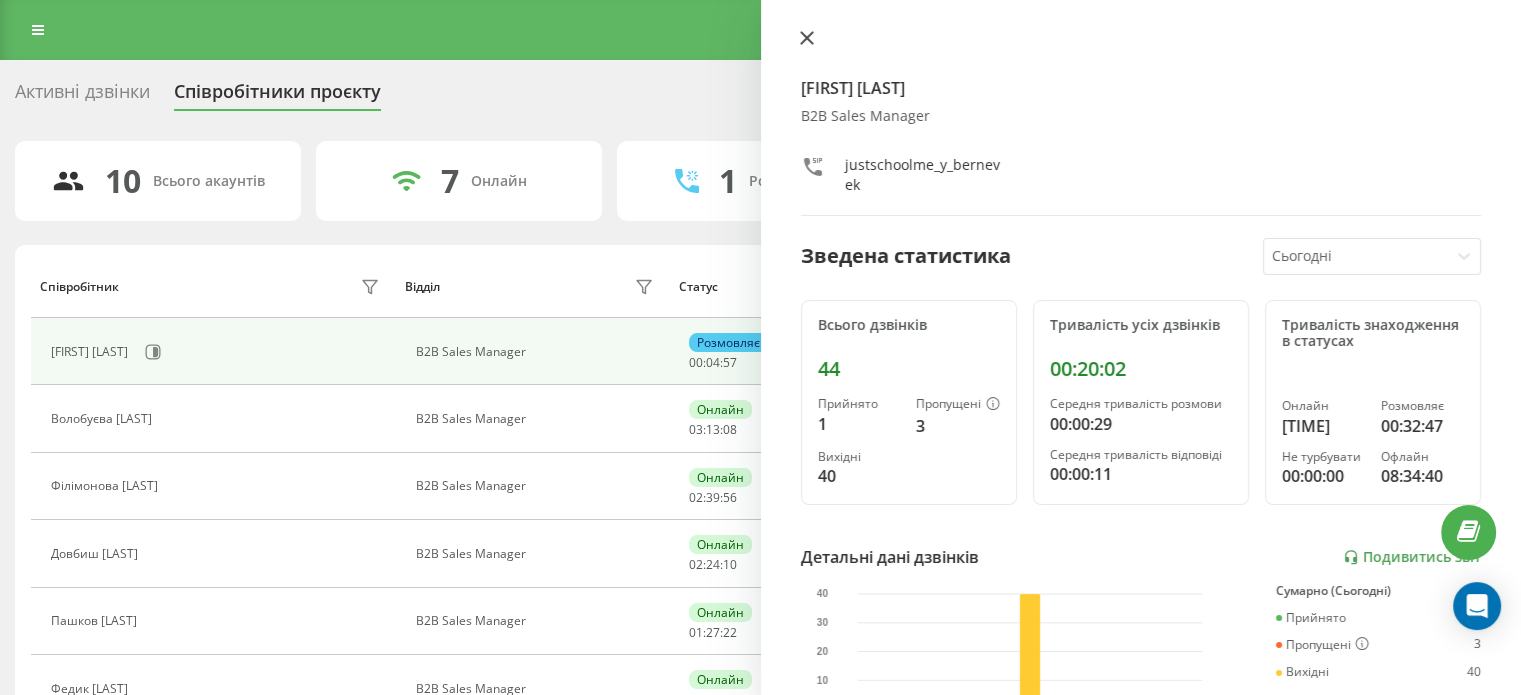 click 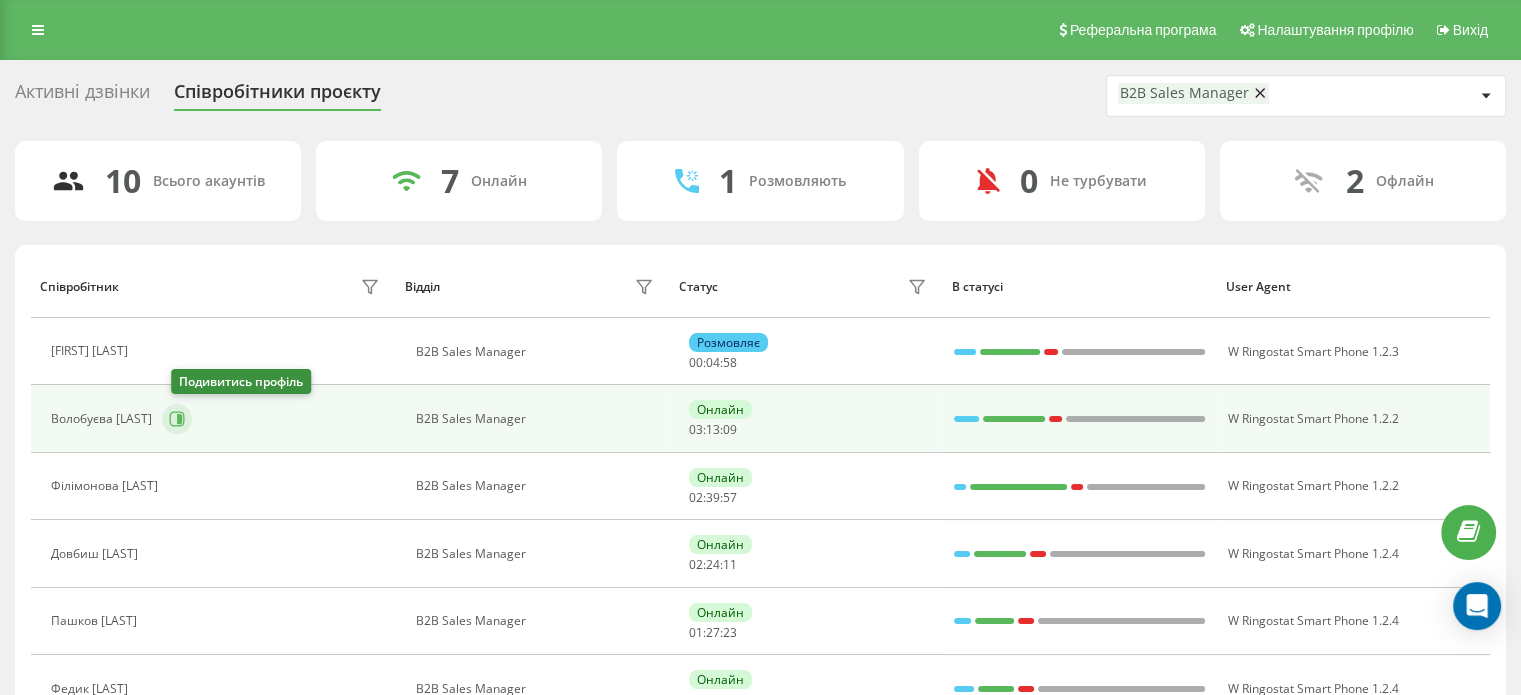 click 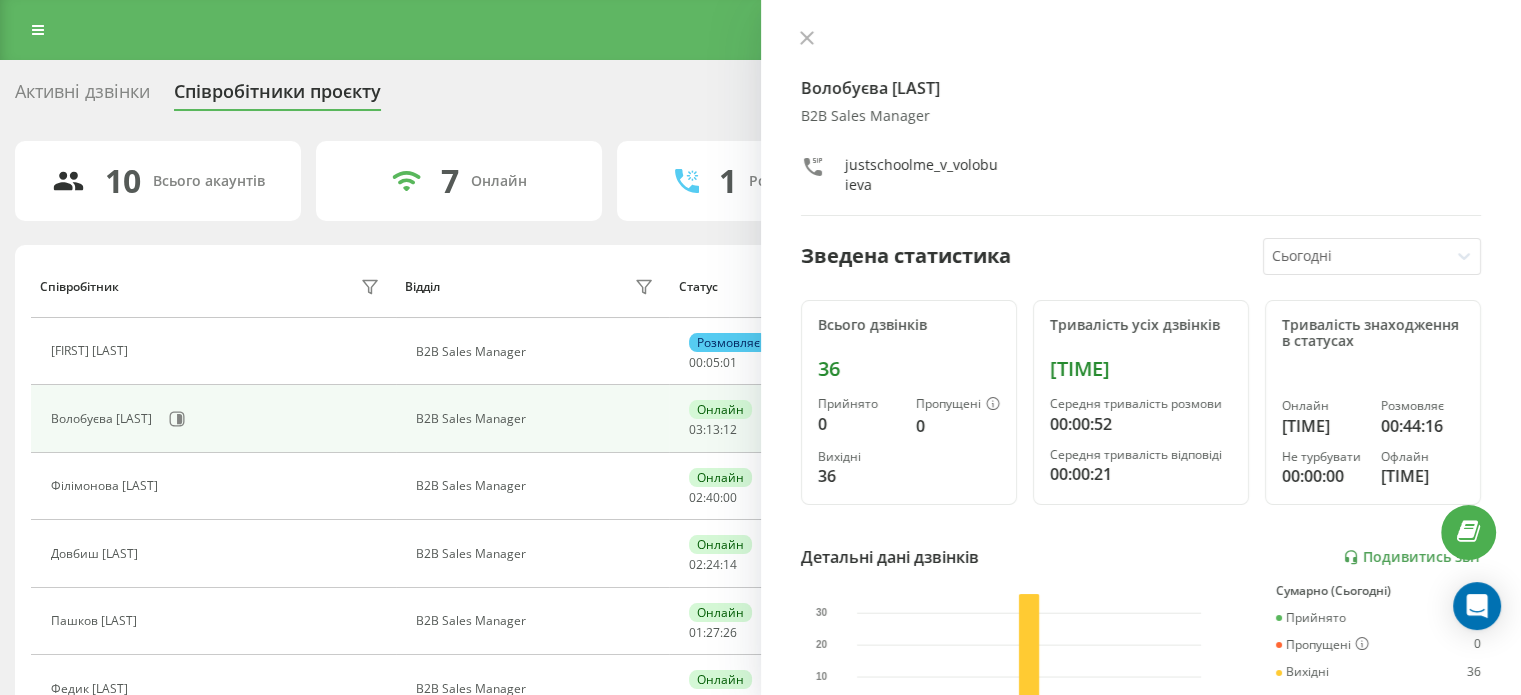 drag, startPoint x: 812, startPoint y: 39, endPoint x: 632, endPoint y: 156, distance: 214.68349 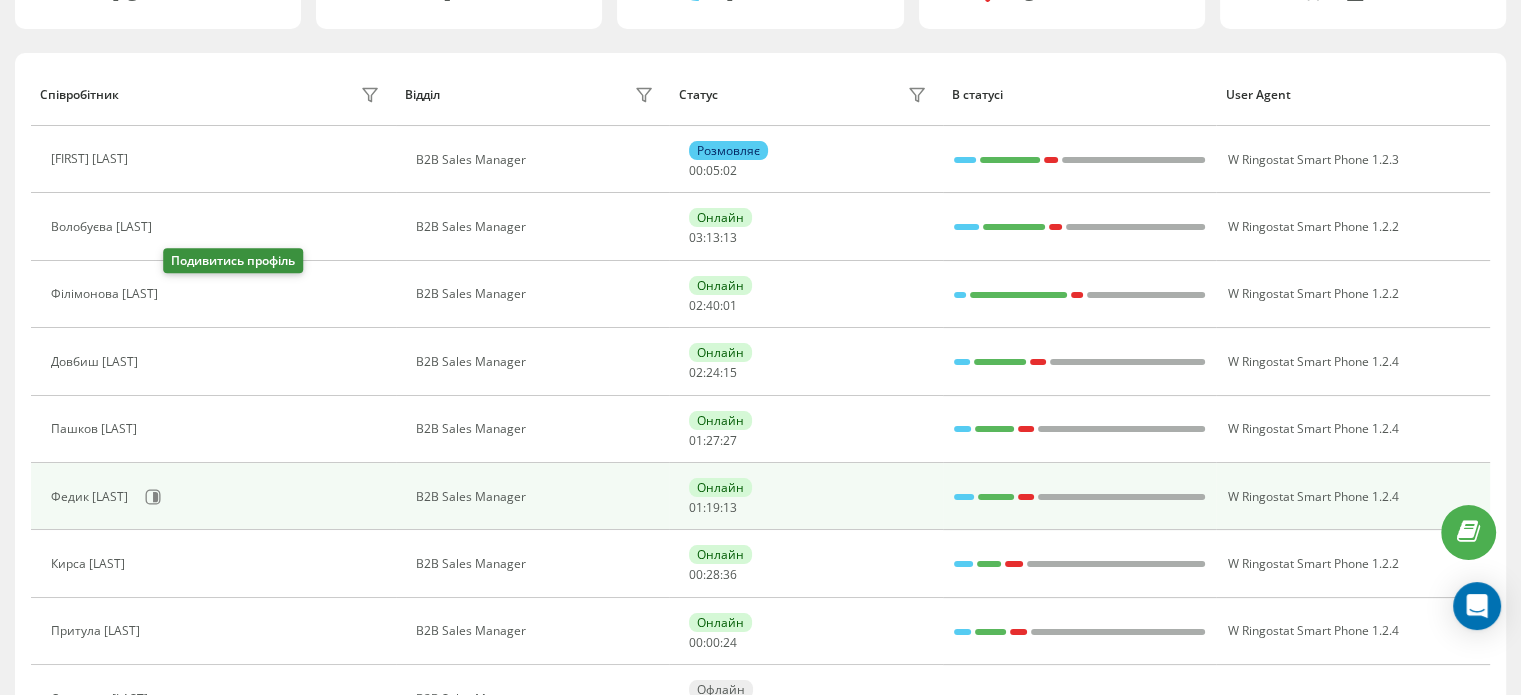 scroll, scrollTop: 200, scrollLeft: 0, axis: vertical 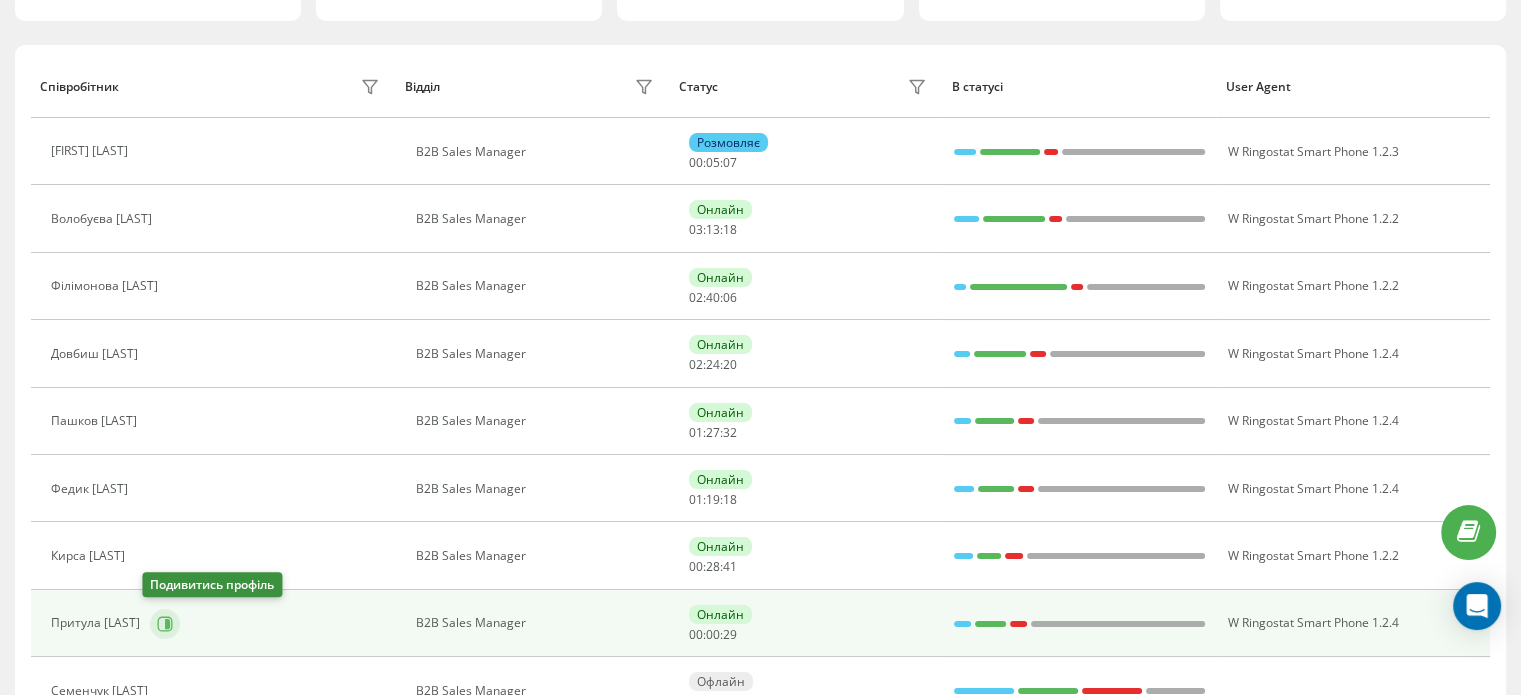 click 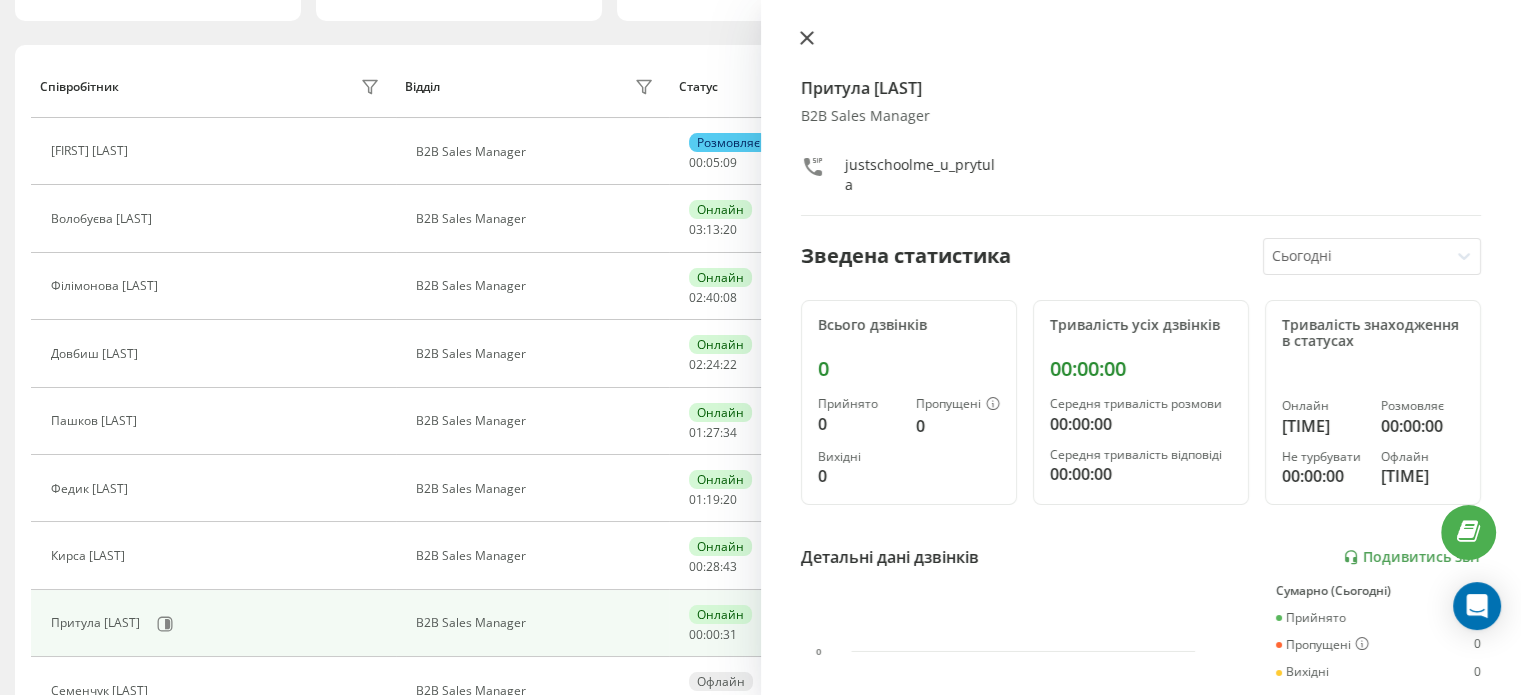 click 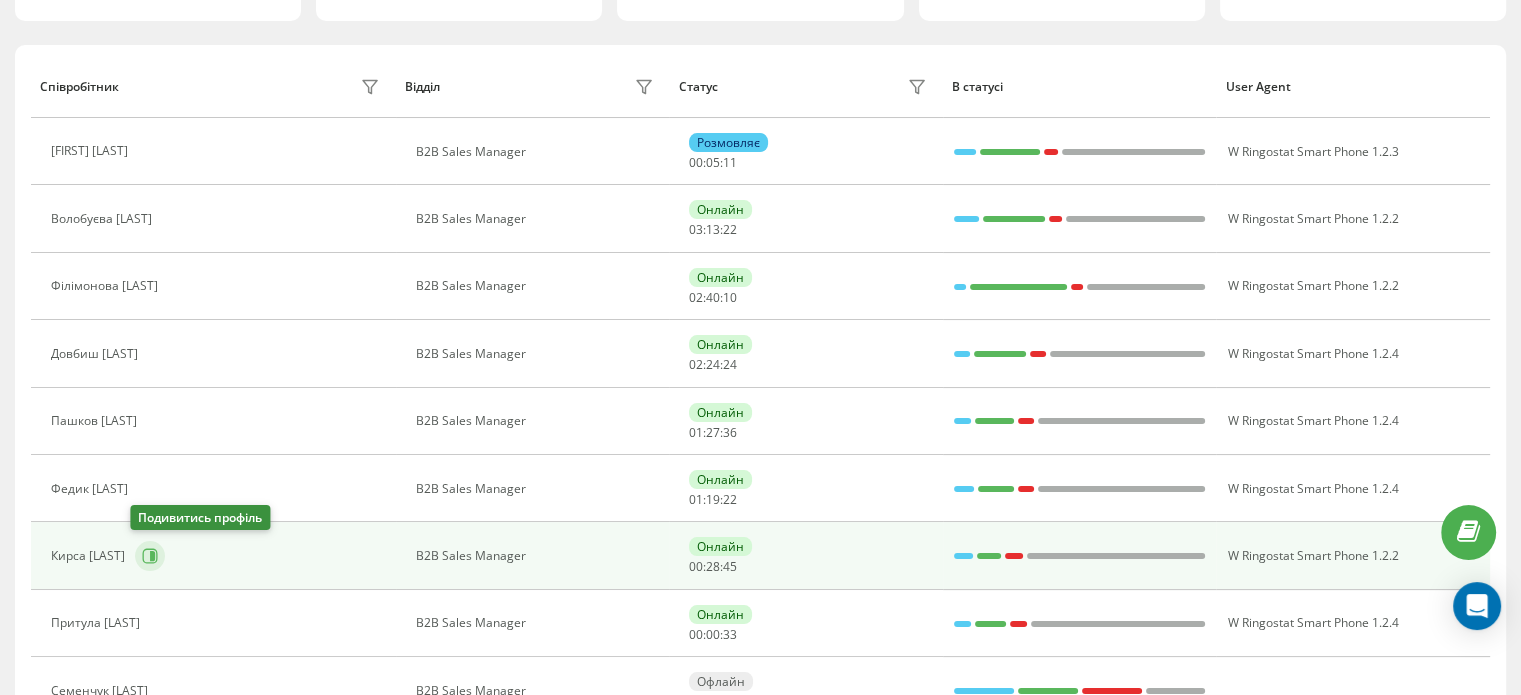 click at bounding box center [150, 556] 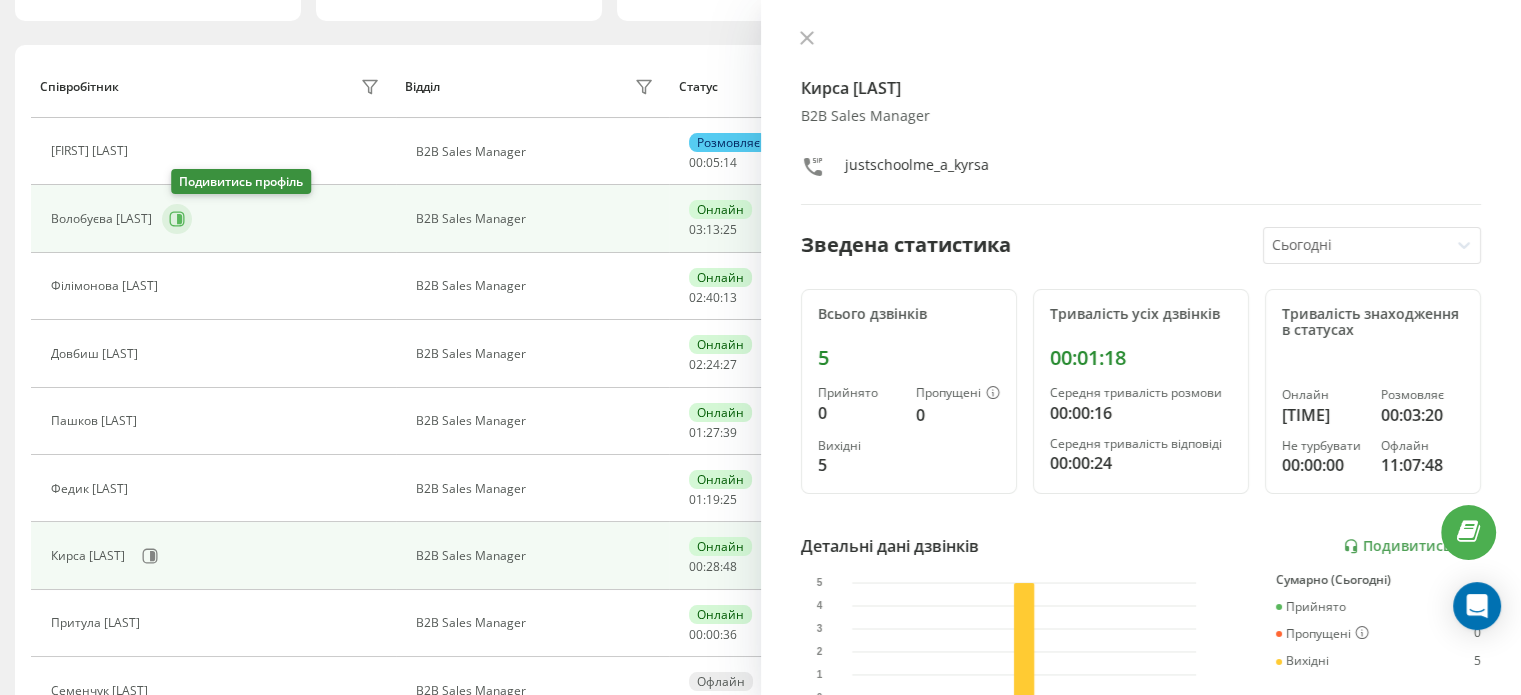 click 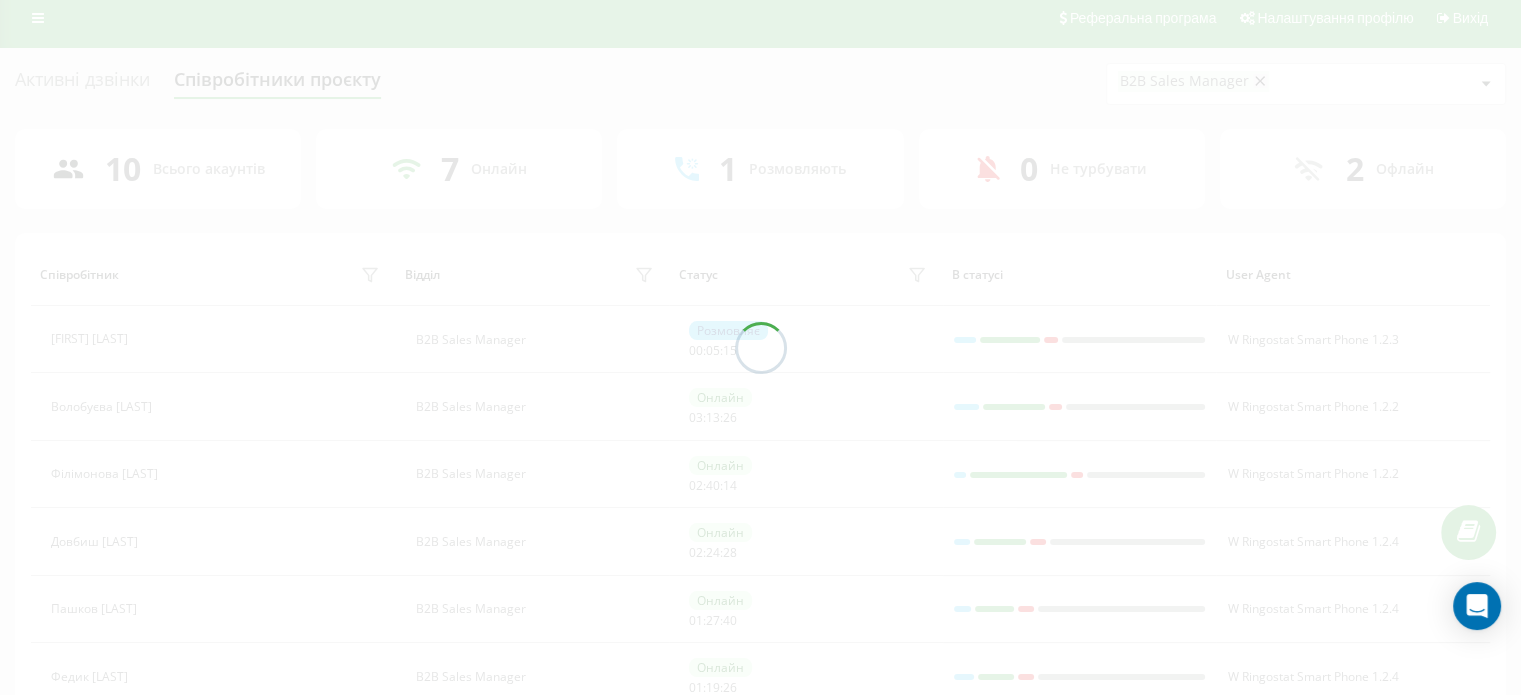 scroll, scrollTop: 0, scrollLeft: 0, axis: both 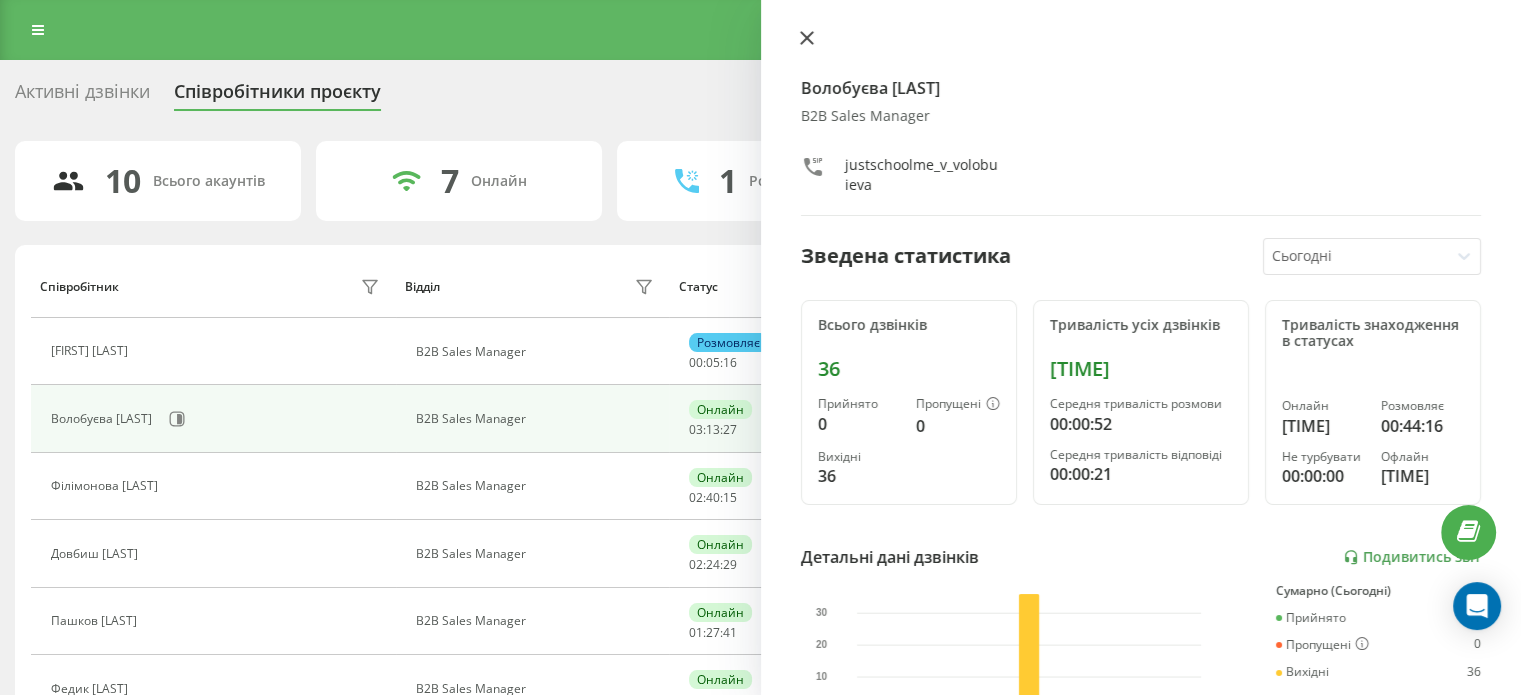 click 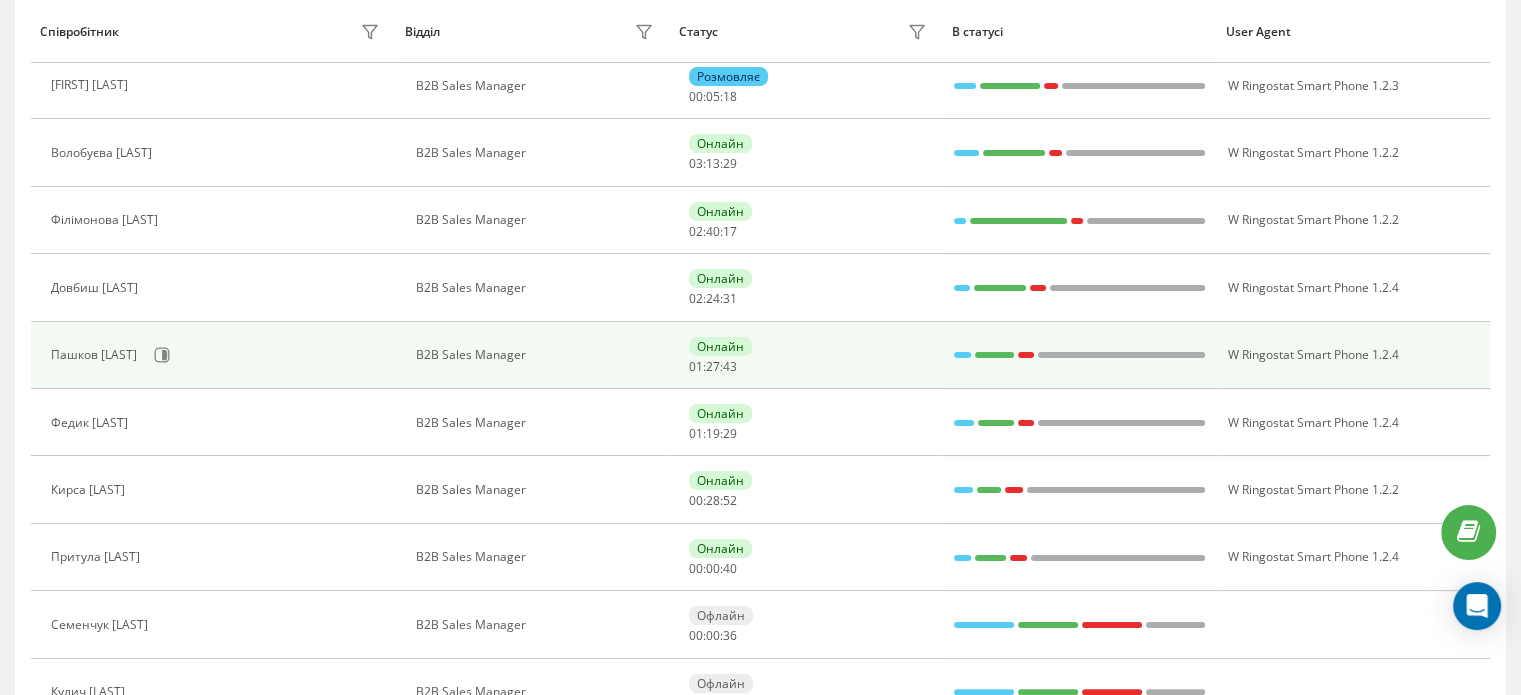 scroll, scrollTop: 168, scrollLeft: 0, axis: vertical 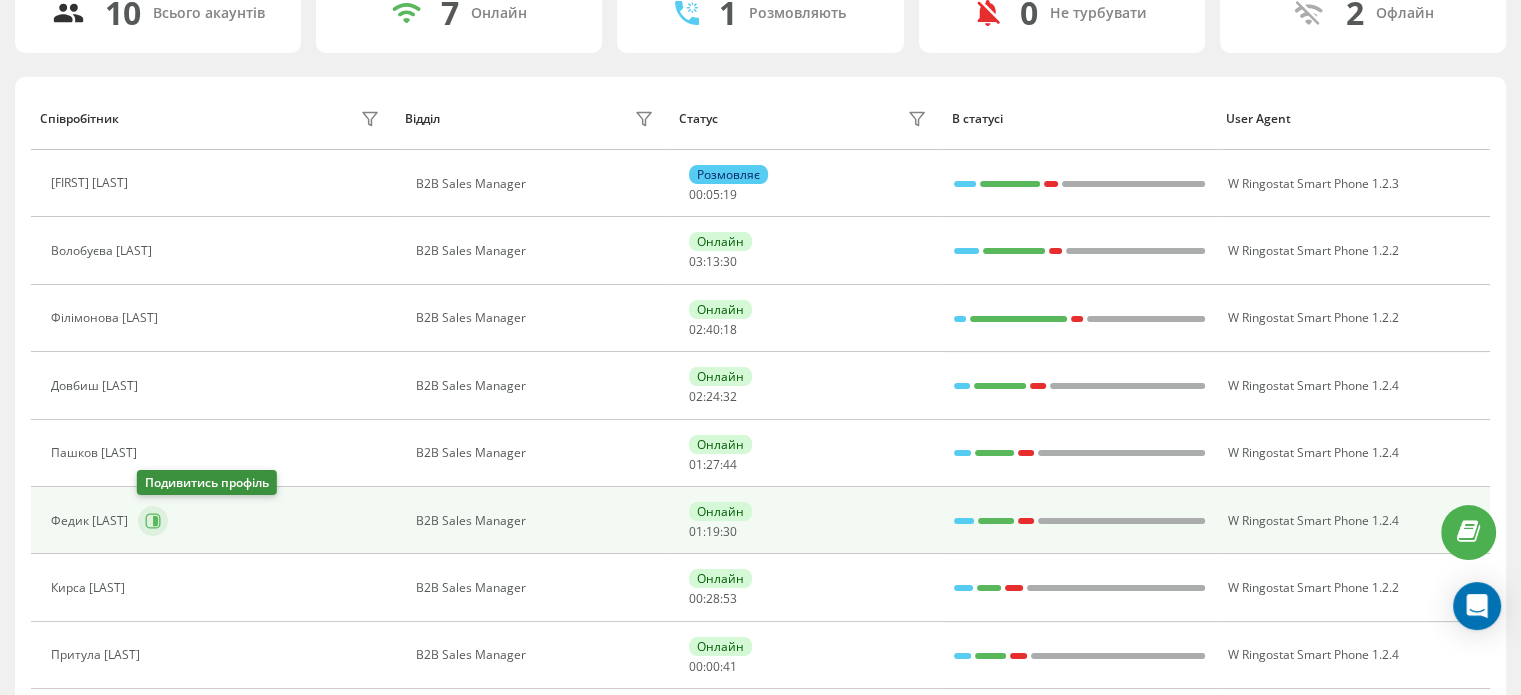 click at bounding box center (153, 521) 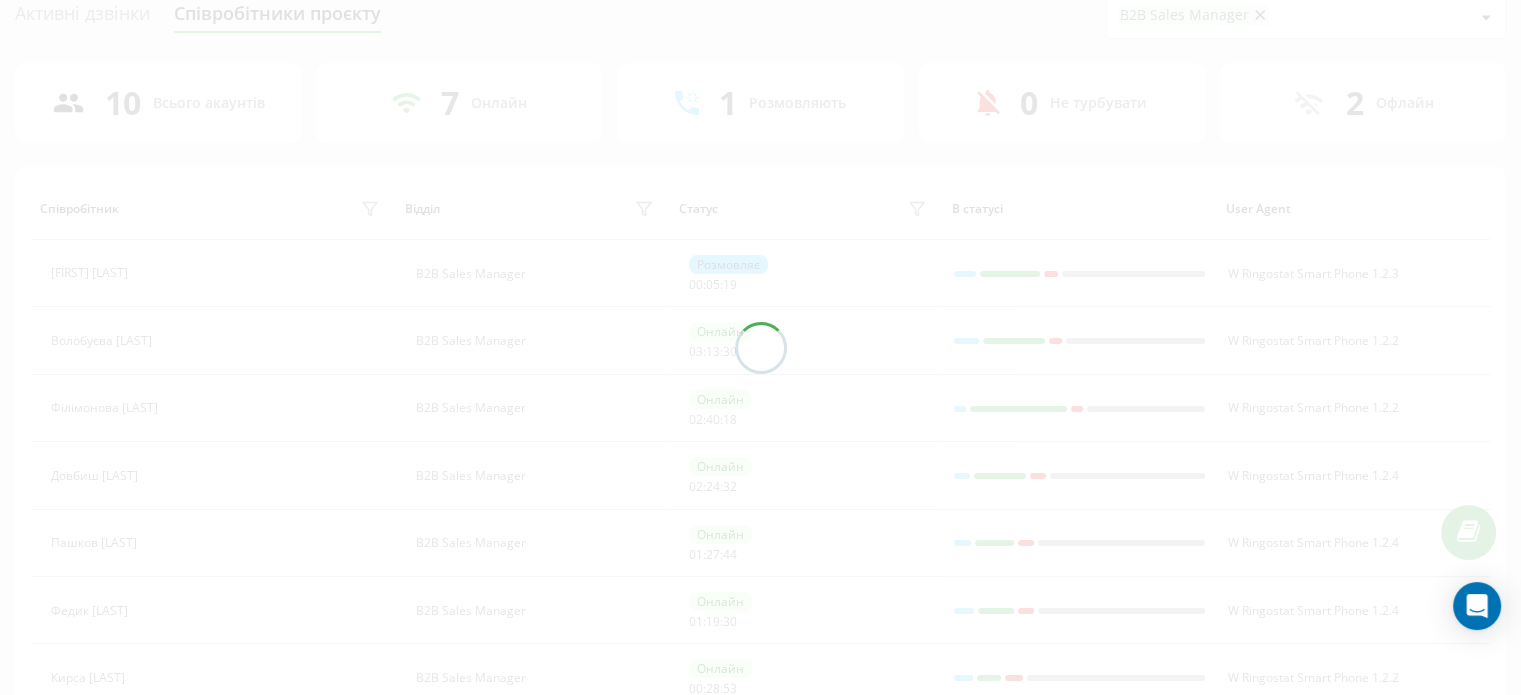 scroll, scrollTop: 0, scrollLeft: 0, axis: both 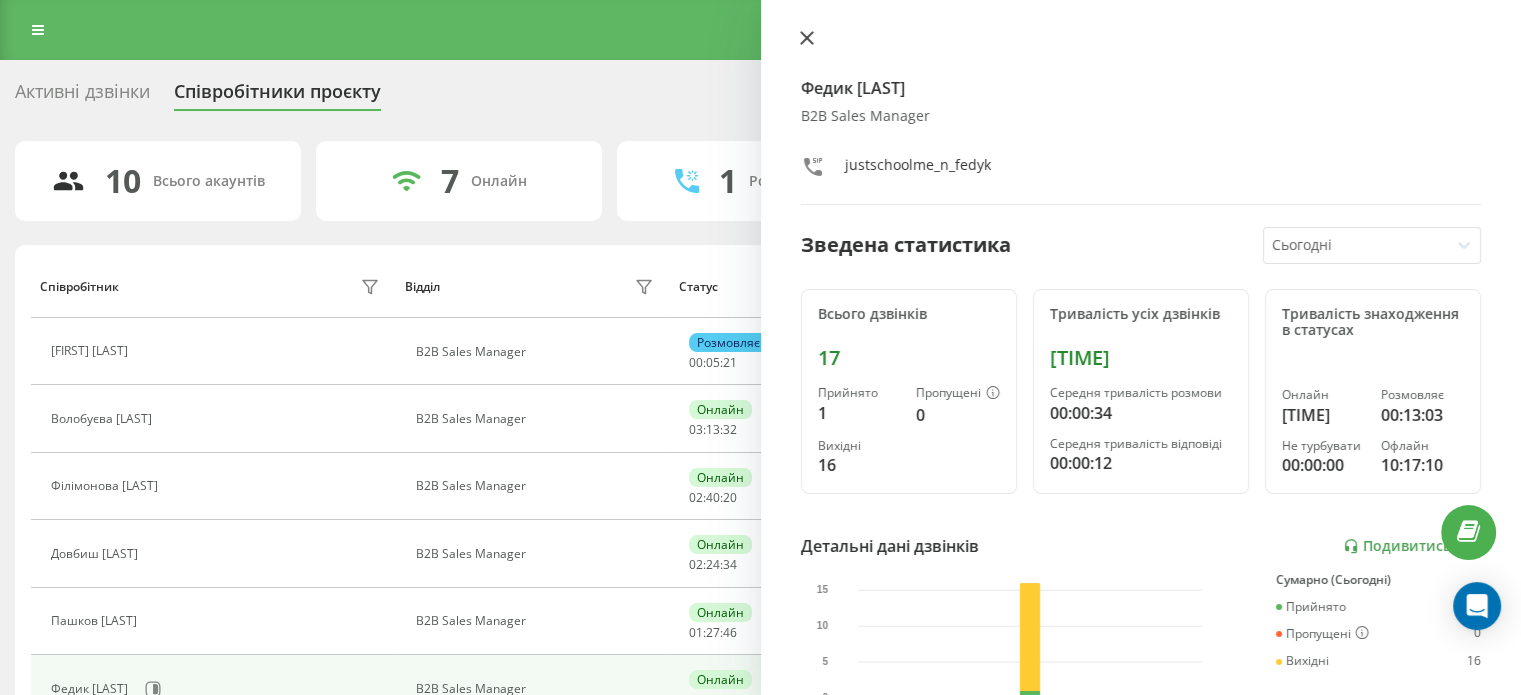 click at bounding box center [807, 39] 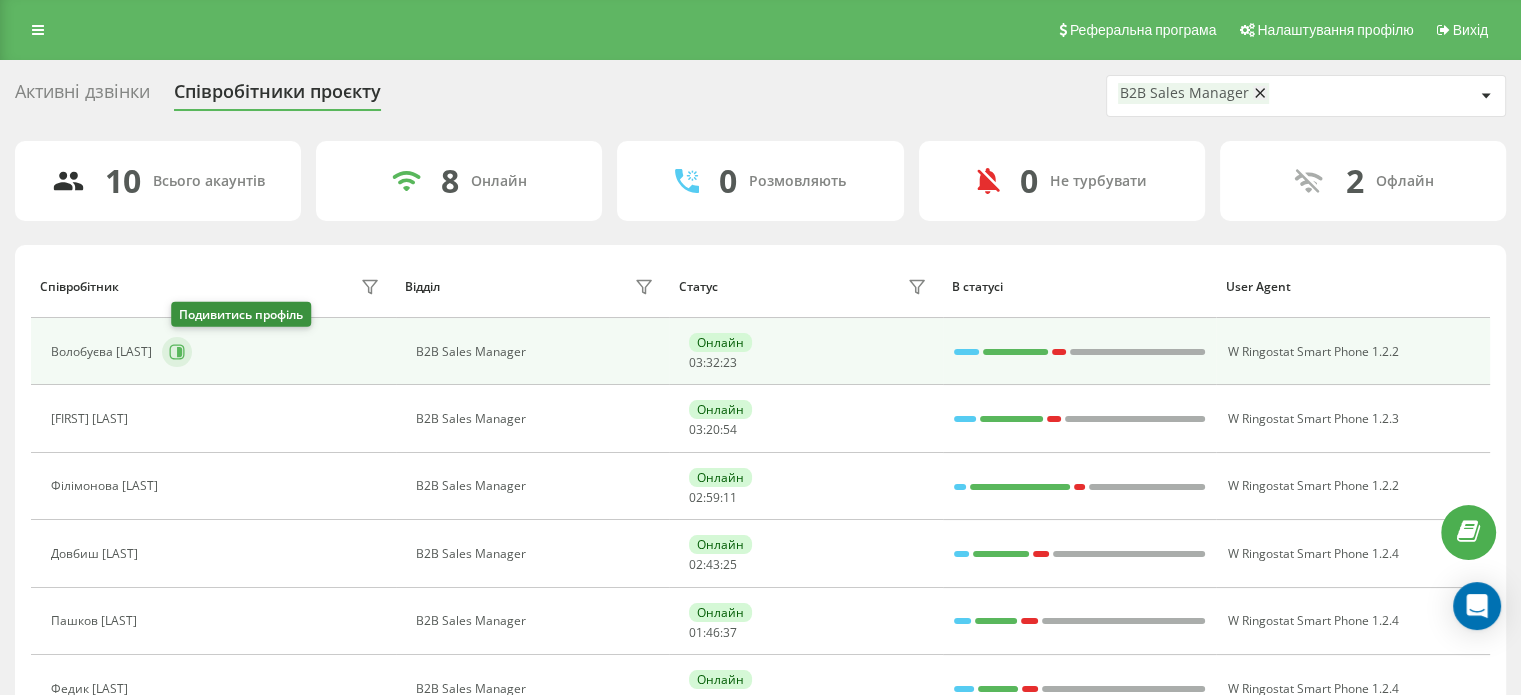 click at bounding box center [177, 352] 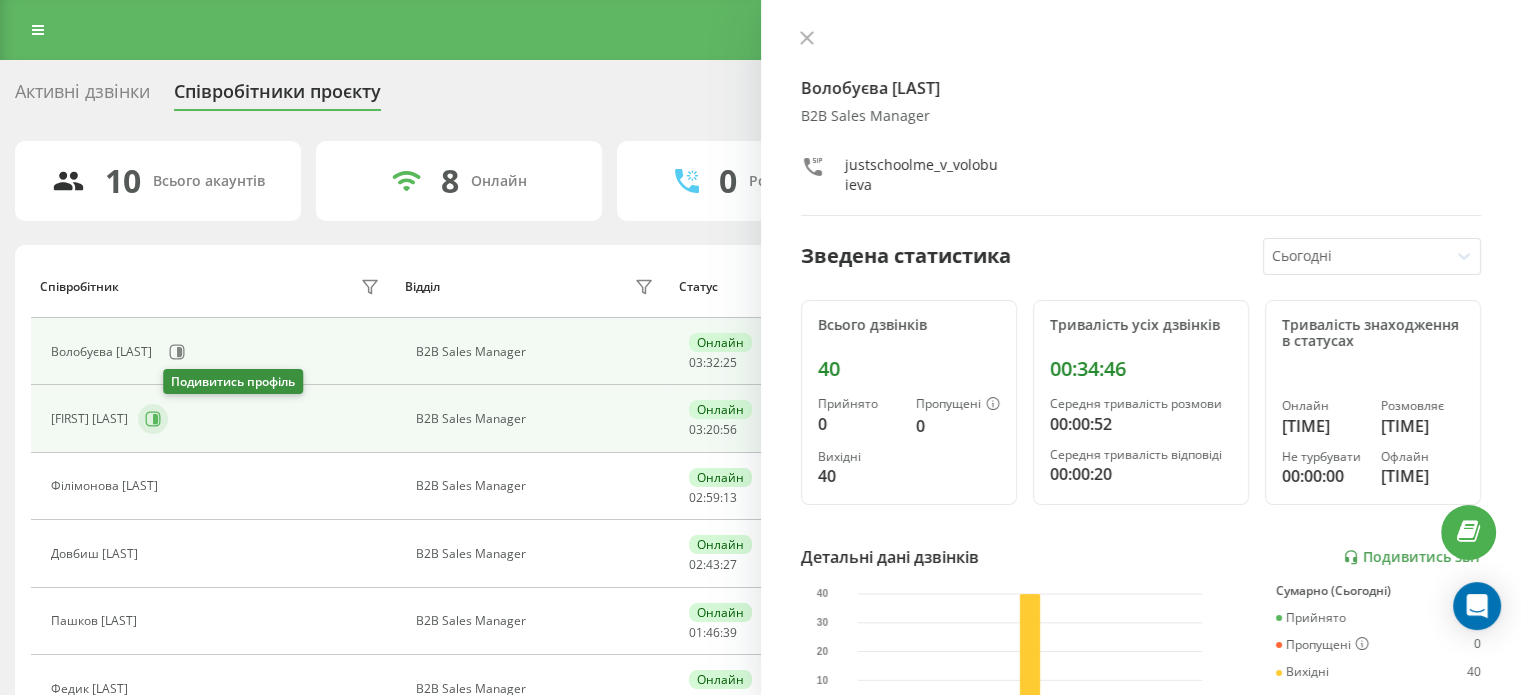 click 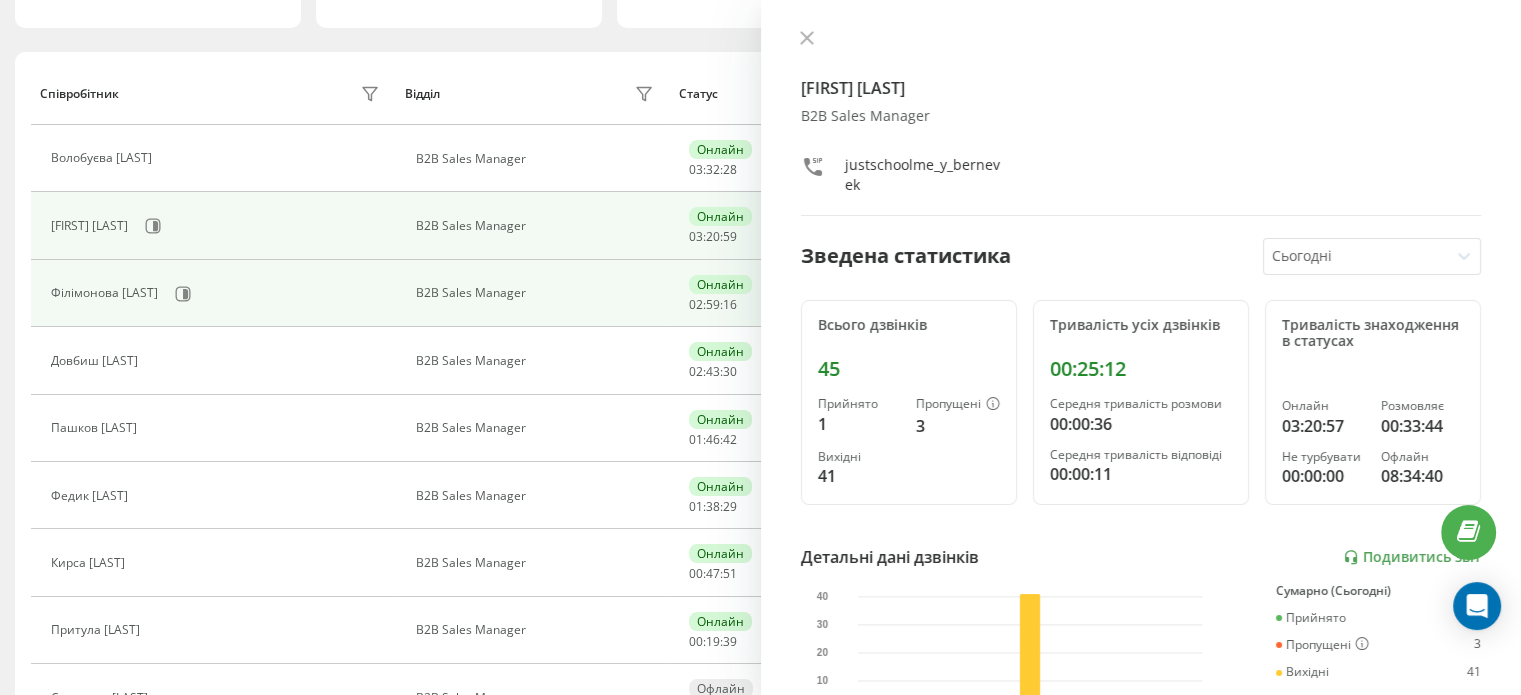scroll, scrollTop: 200, scrollLeft: 0, axis: vertical 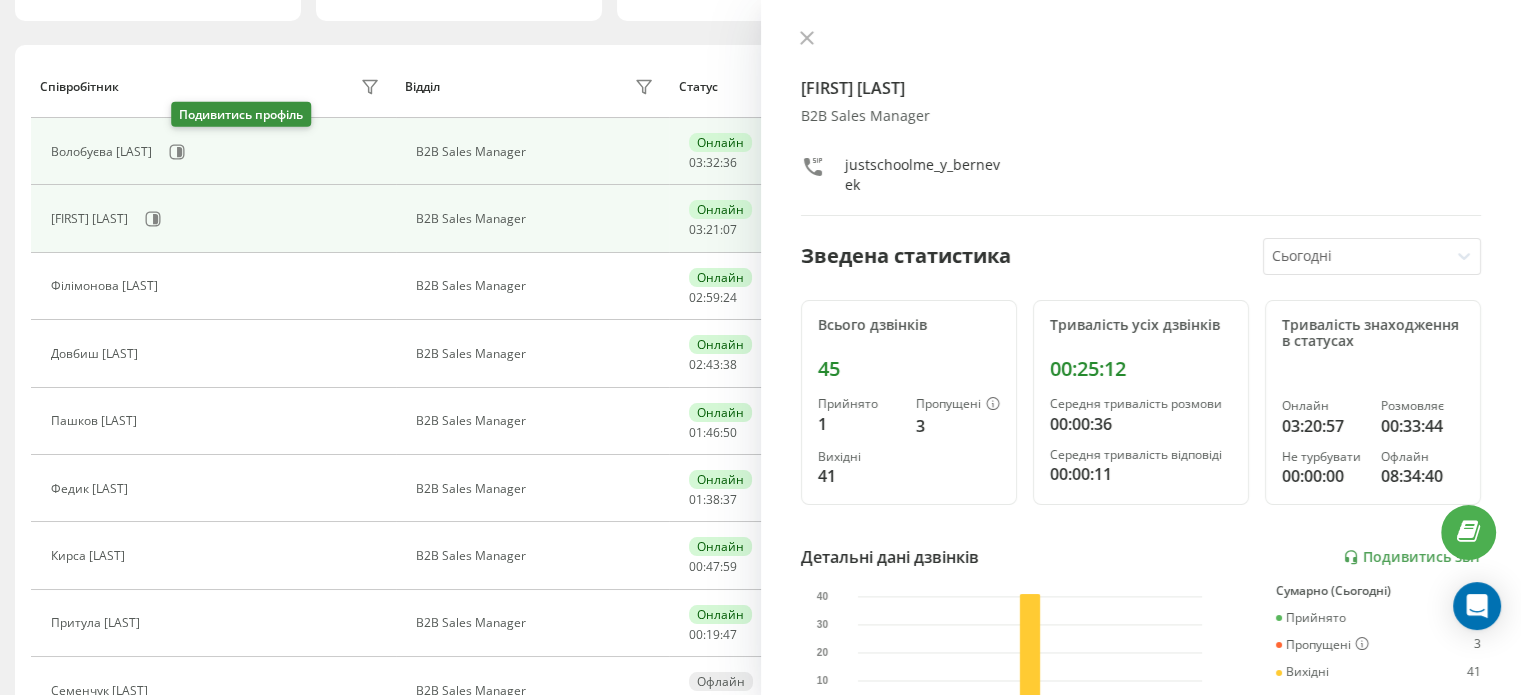 drag, startPoint x: 187, startPoint y: 150, endPoint x: 193, endPoint y: 183, distance: 33.54102 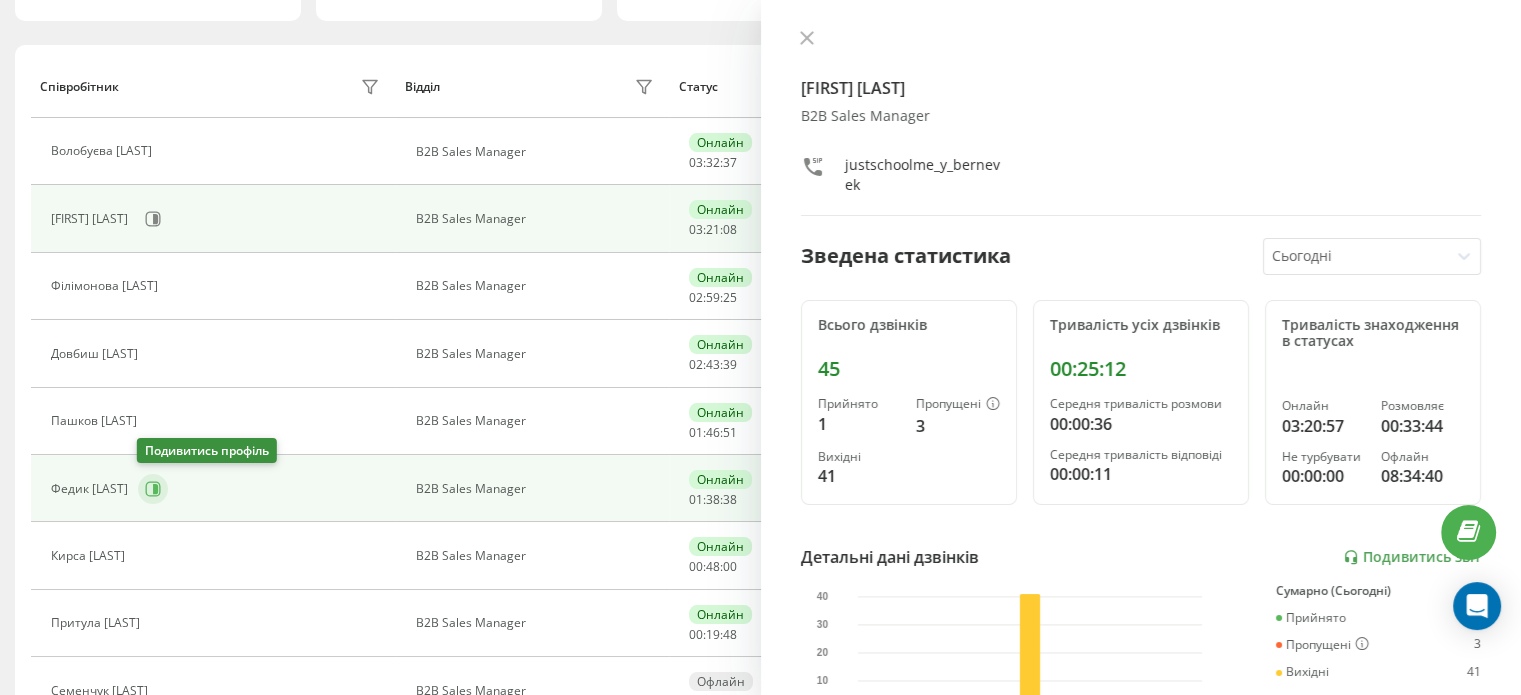 click 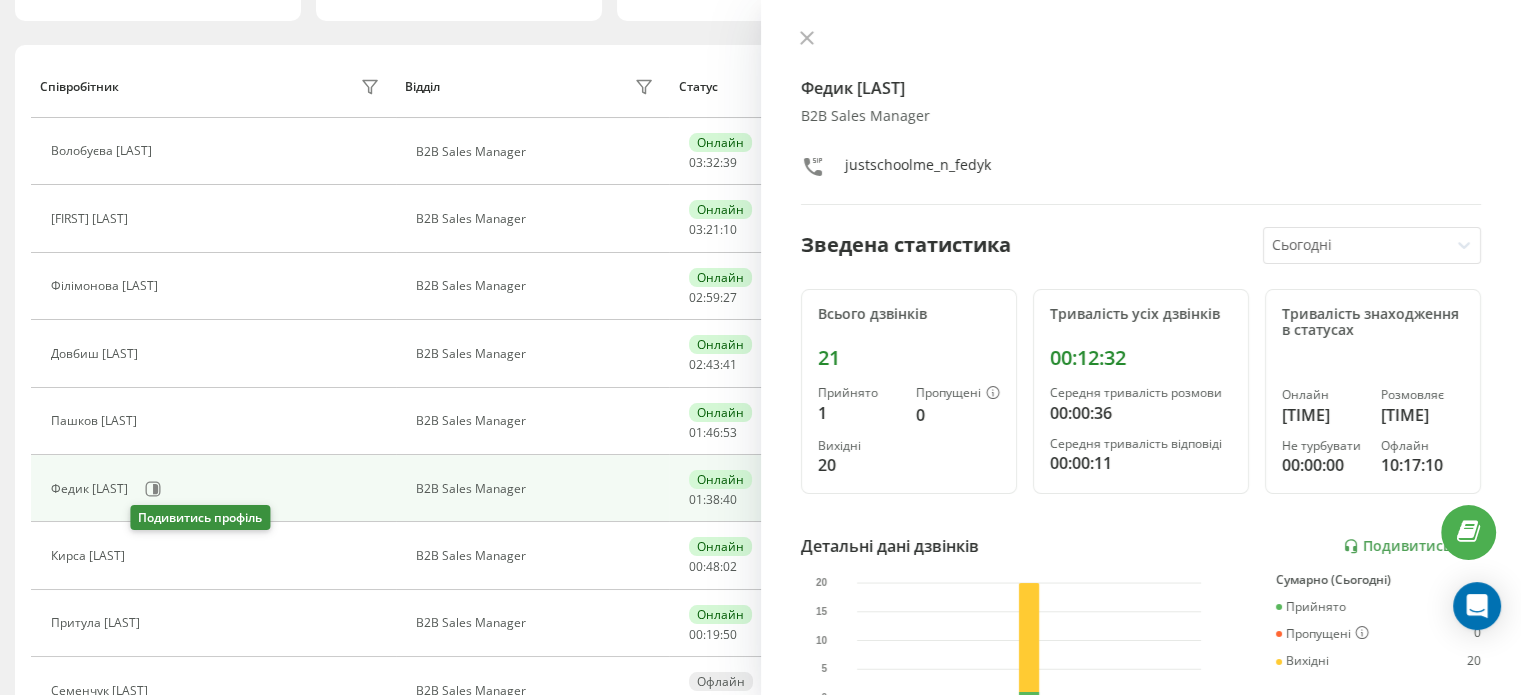 click 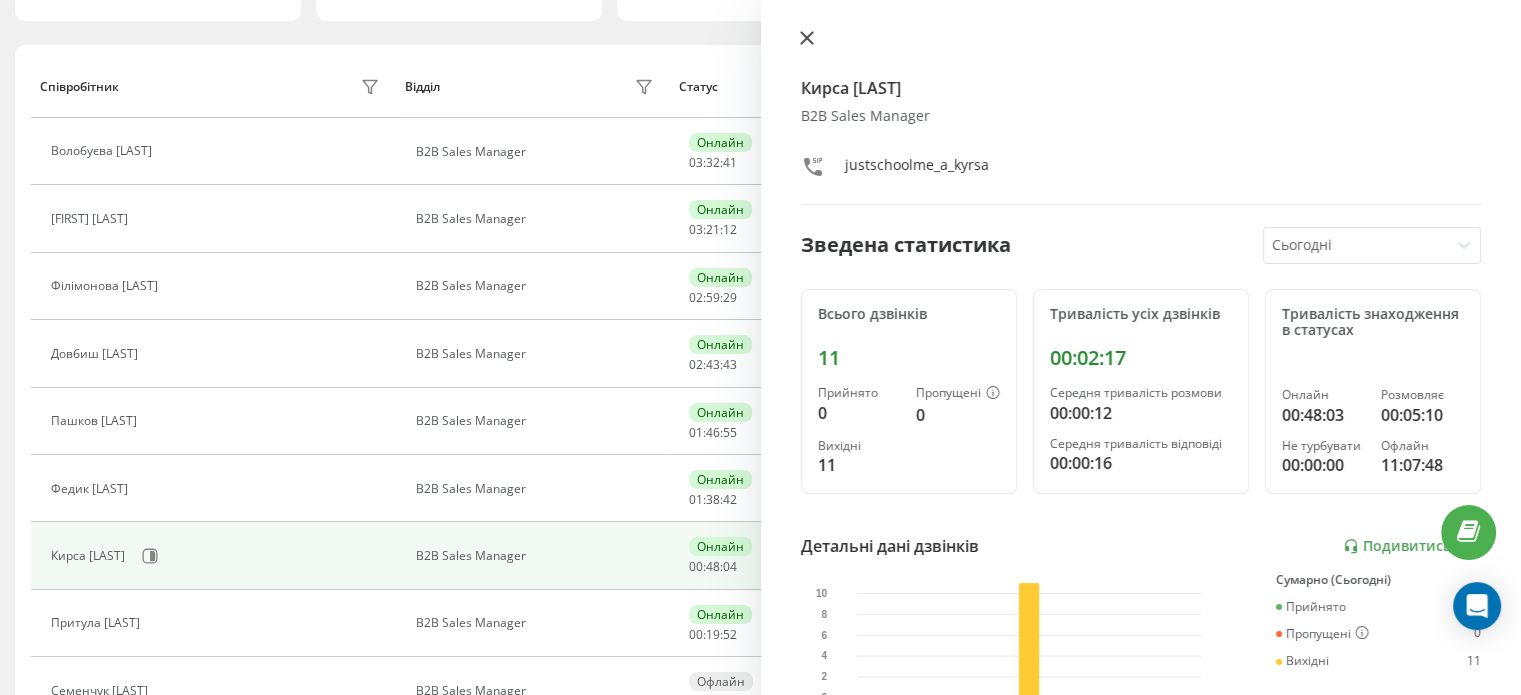 click 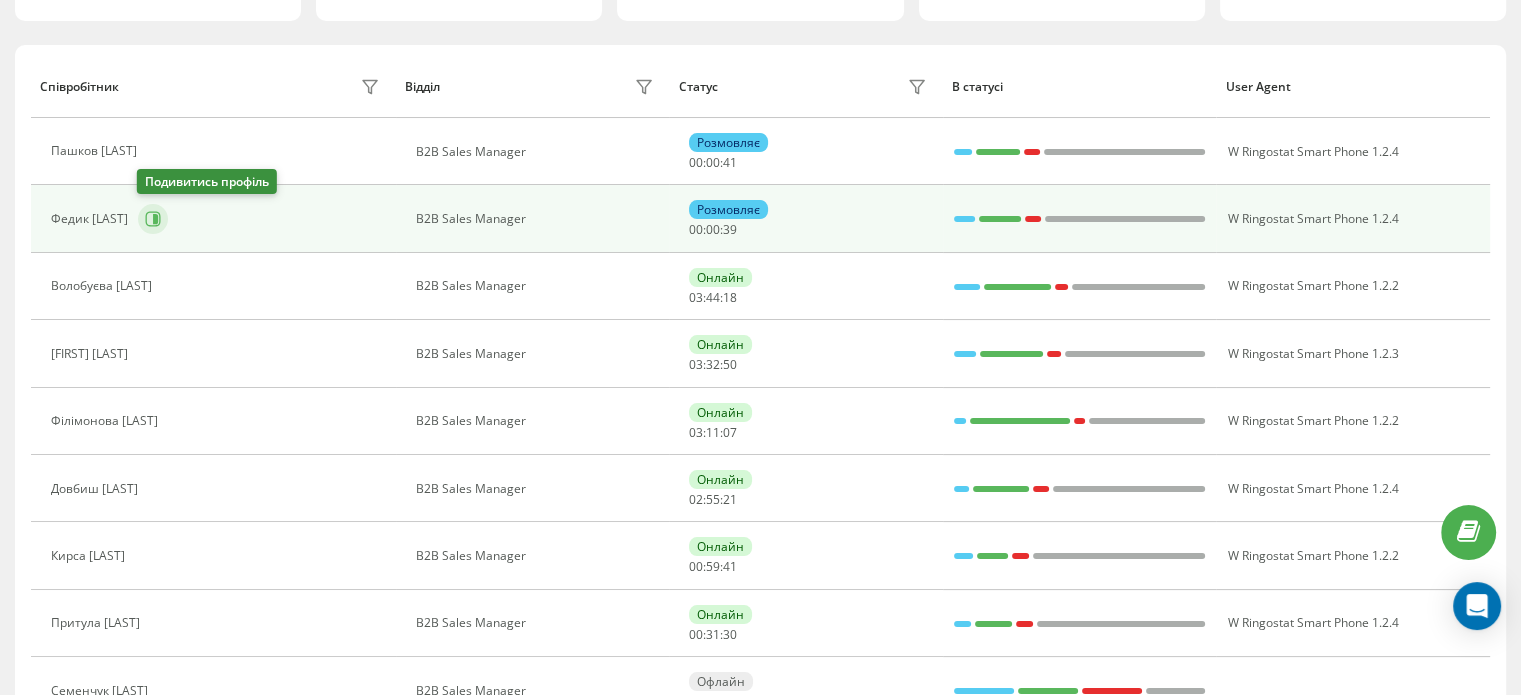 click 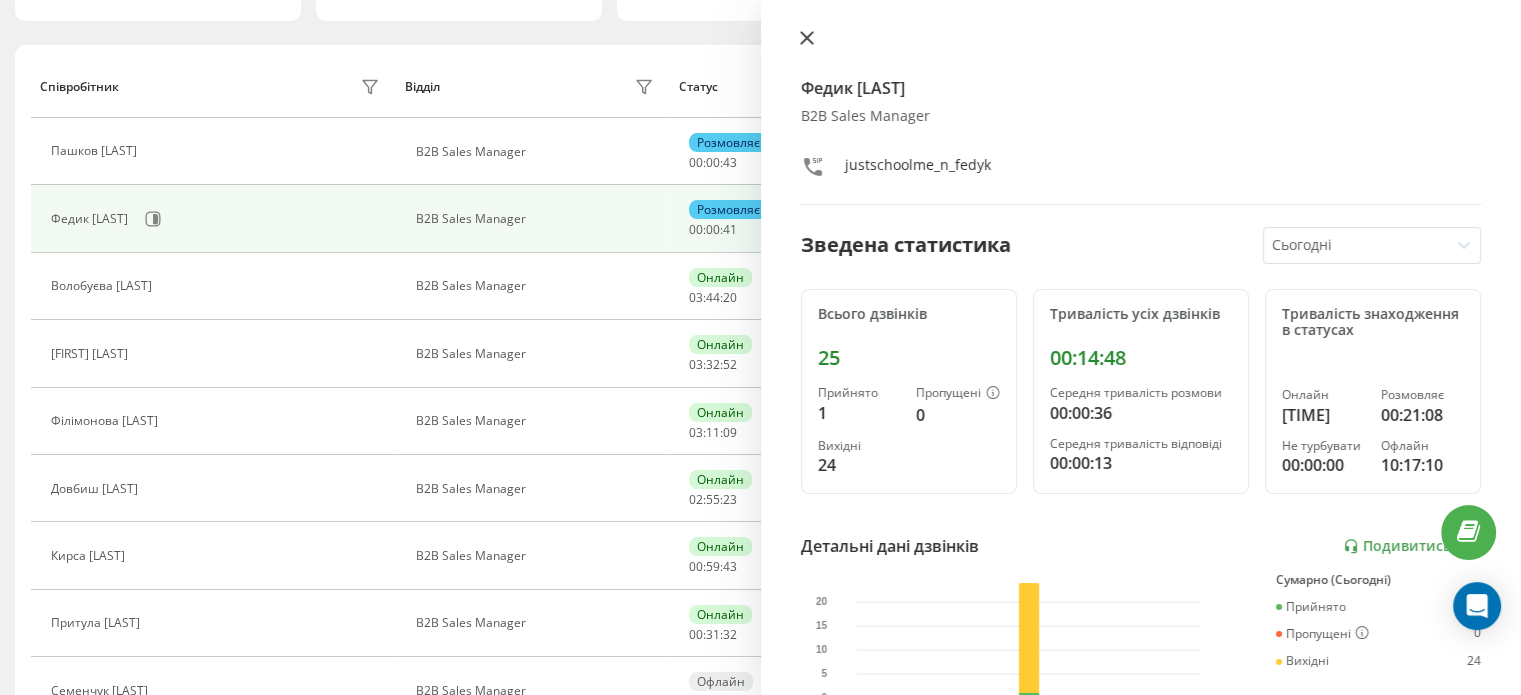 click 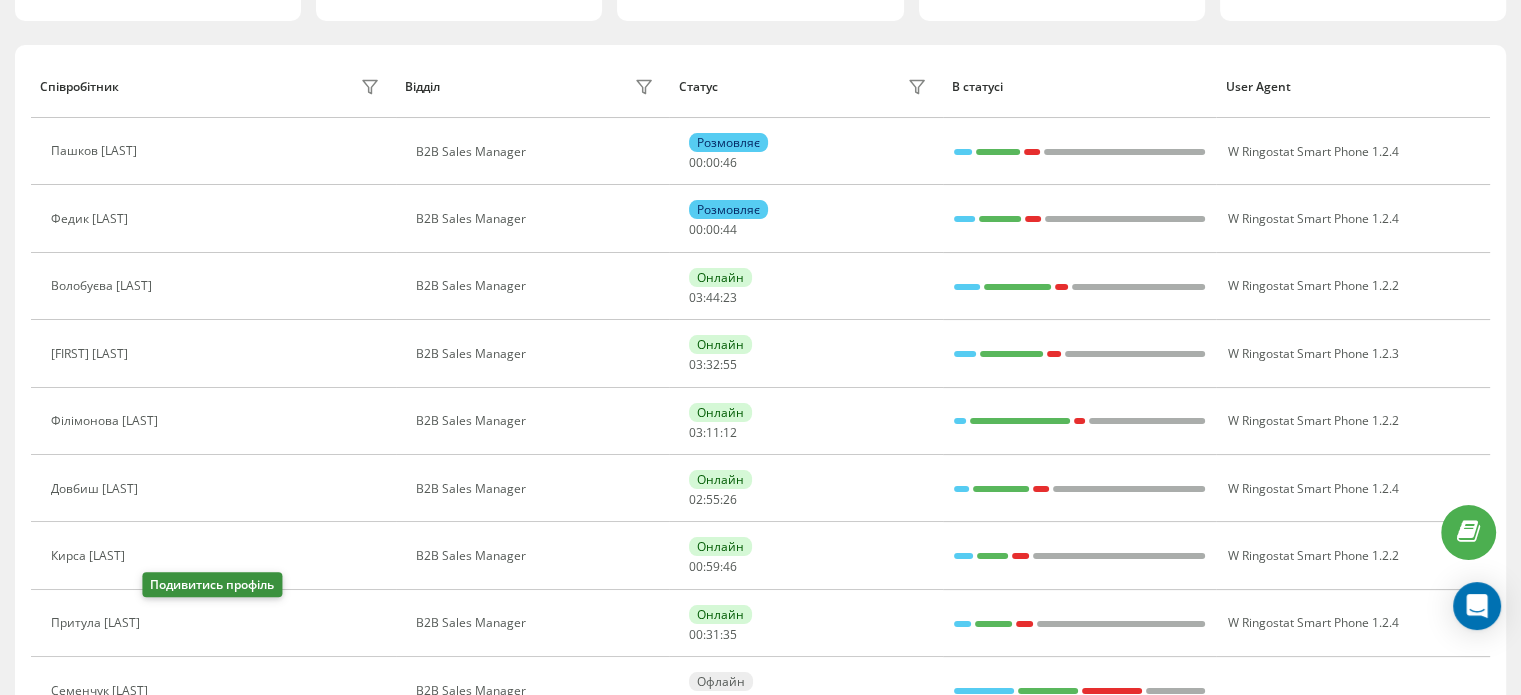 drag, startPoint x: 159, startPoint y: 619, endPoint x: 162, endPoint y: 567, distance: 52.086468 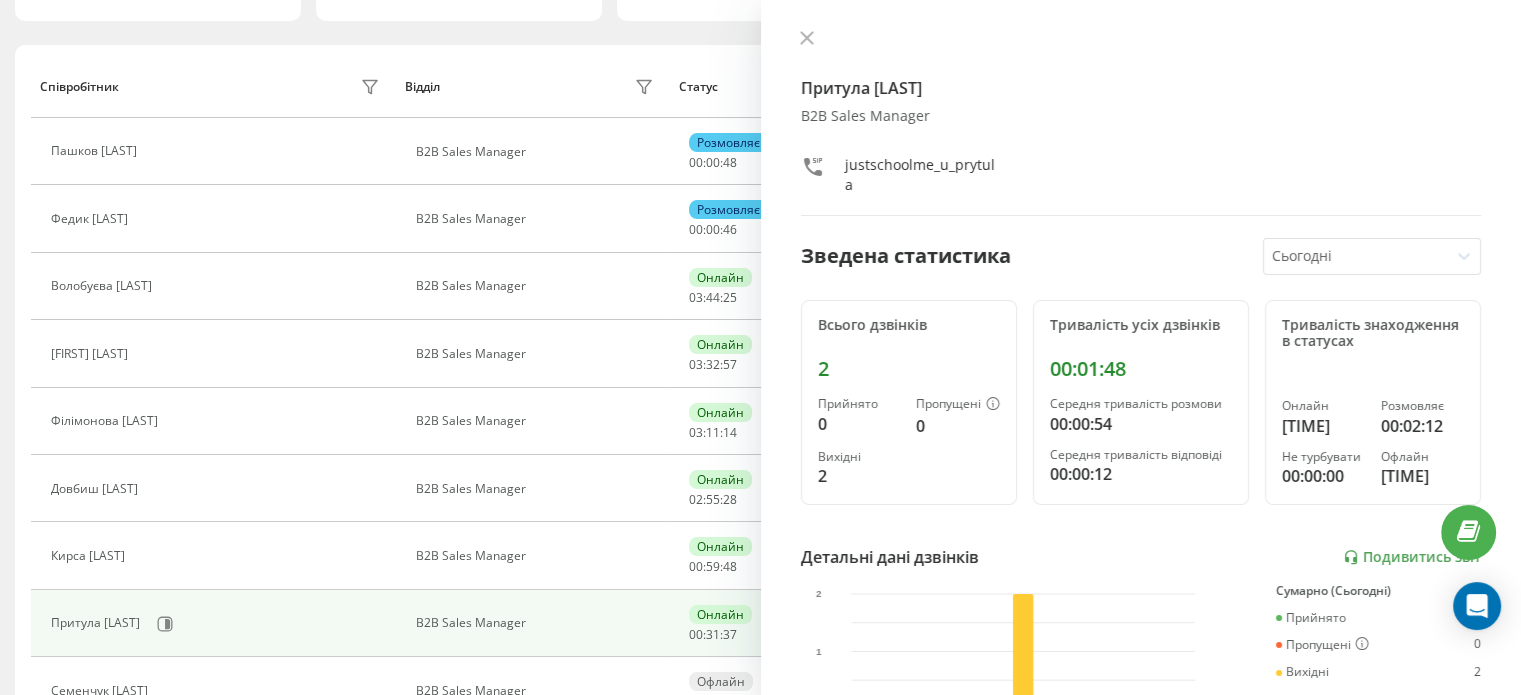 click 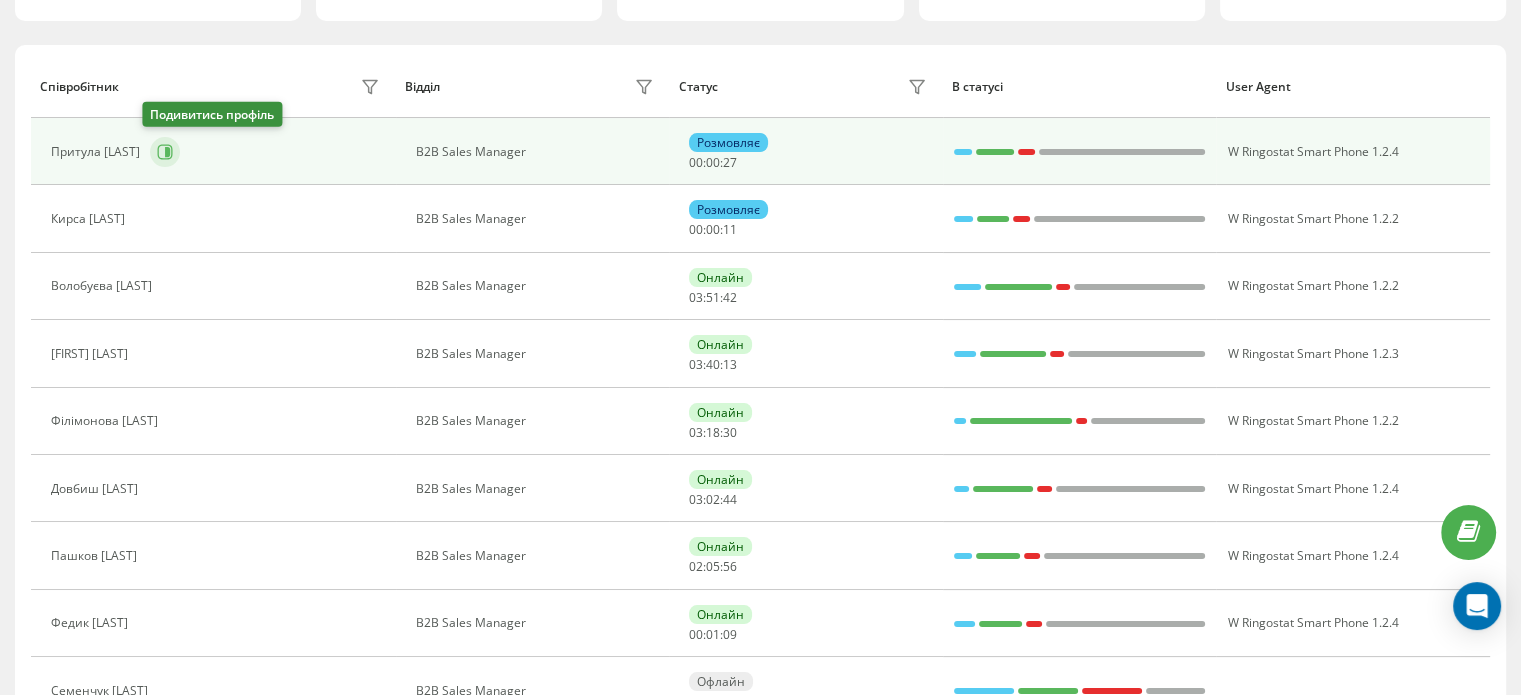 click 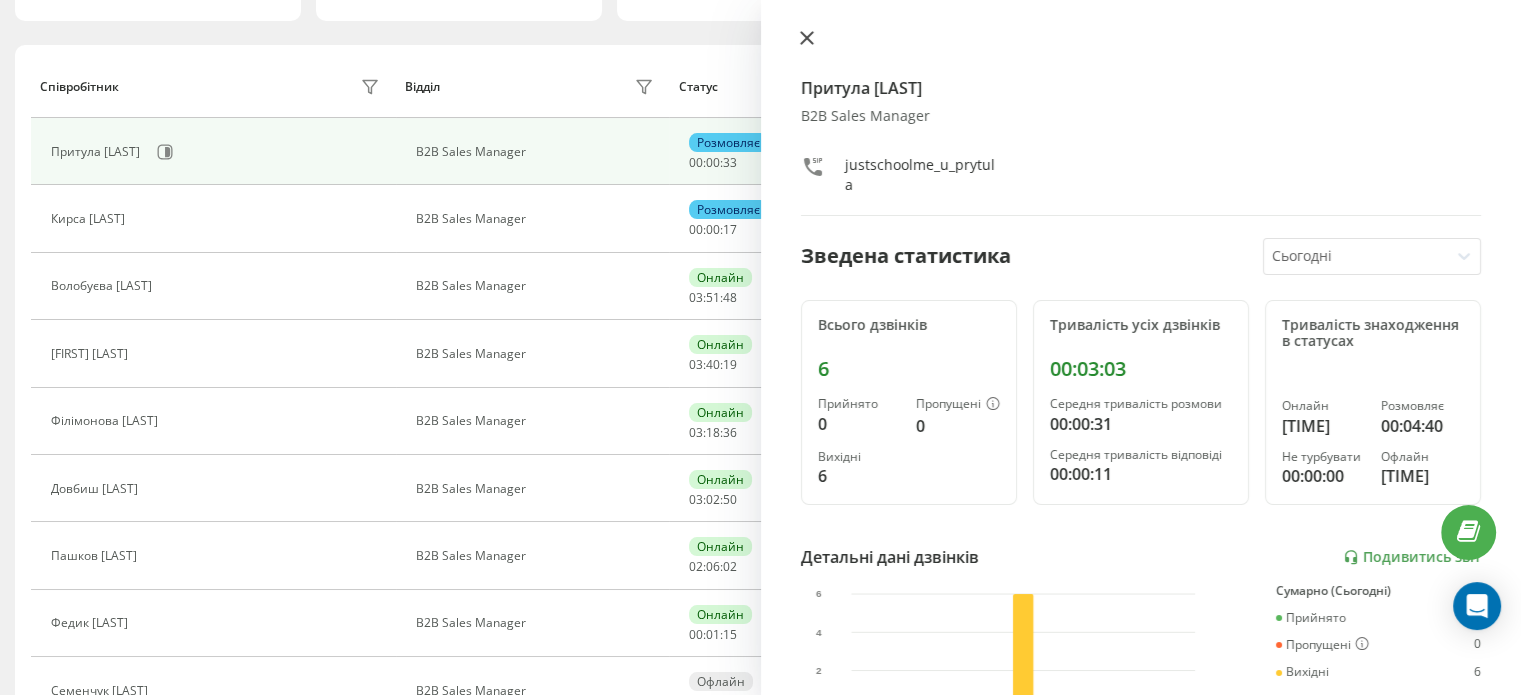 click 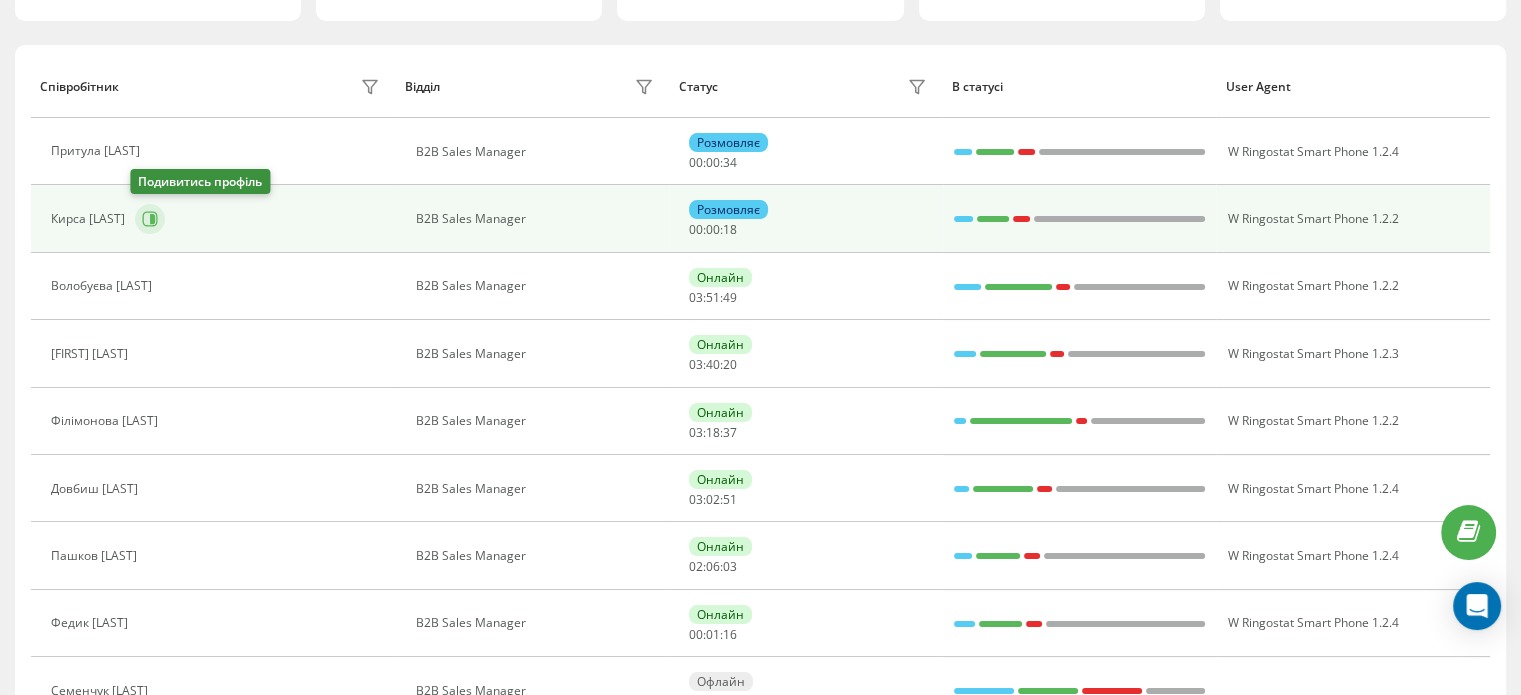 click 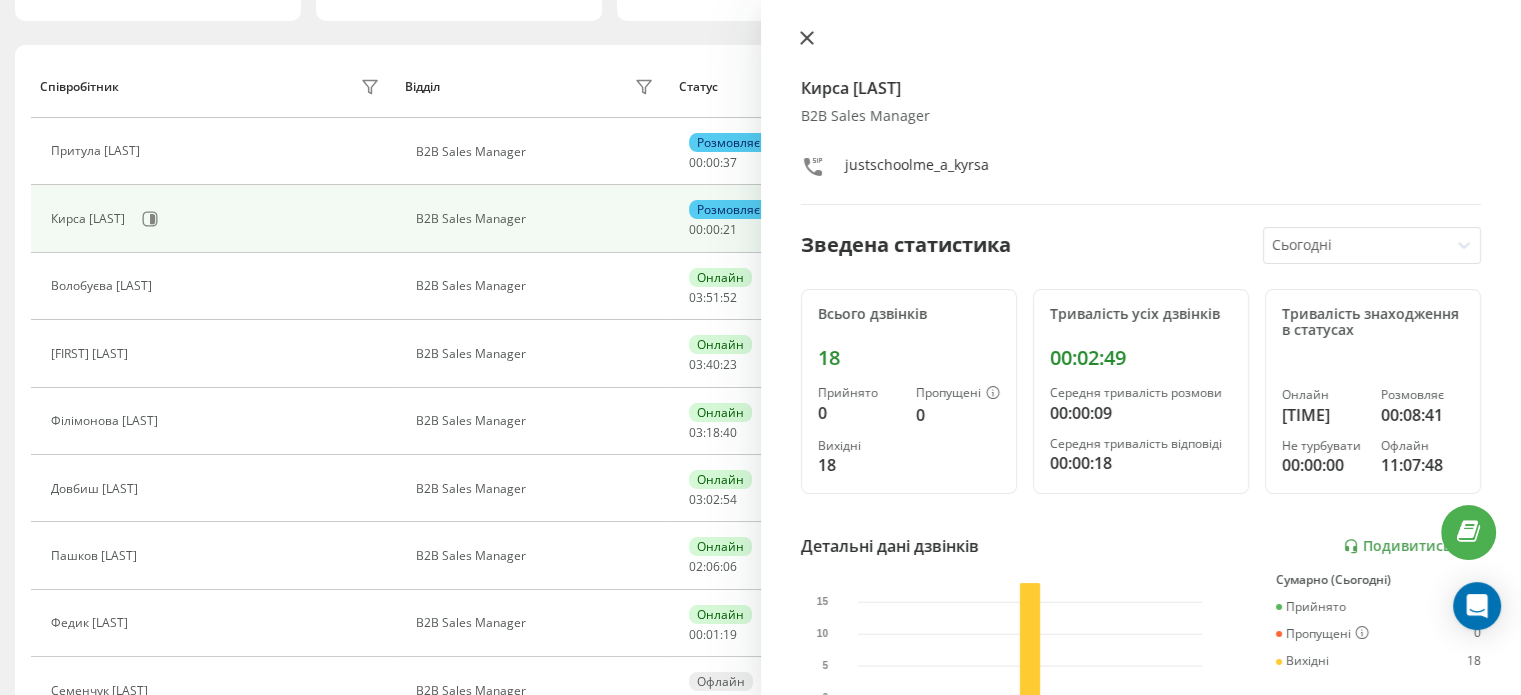 click at bounding box center [807, 39] 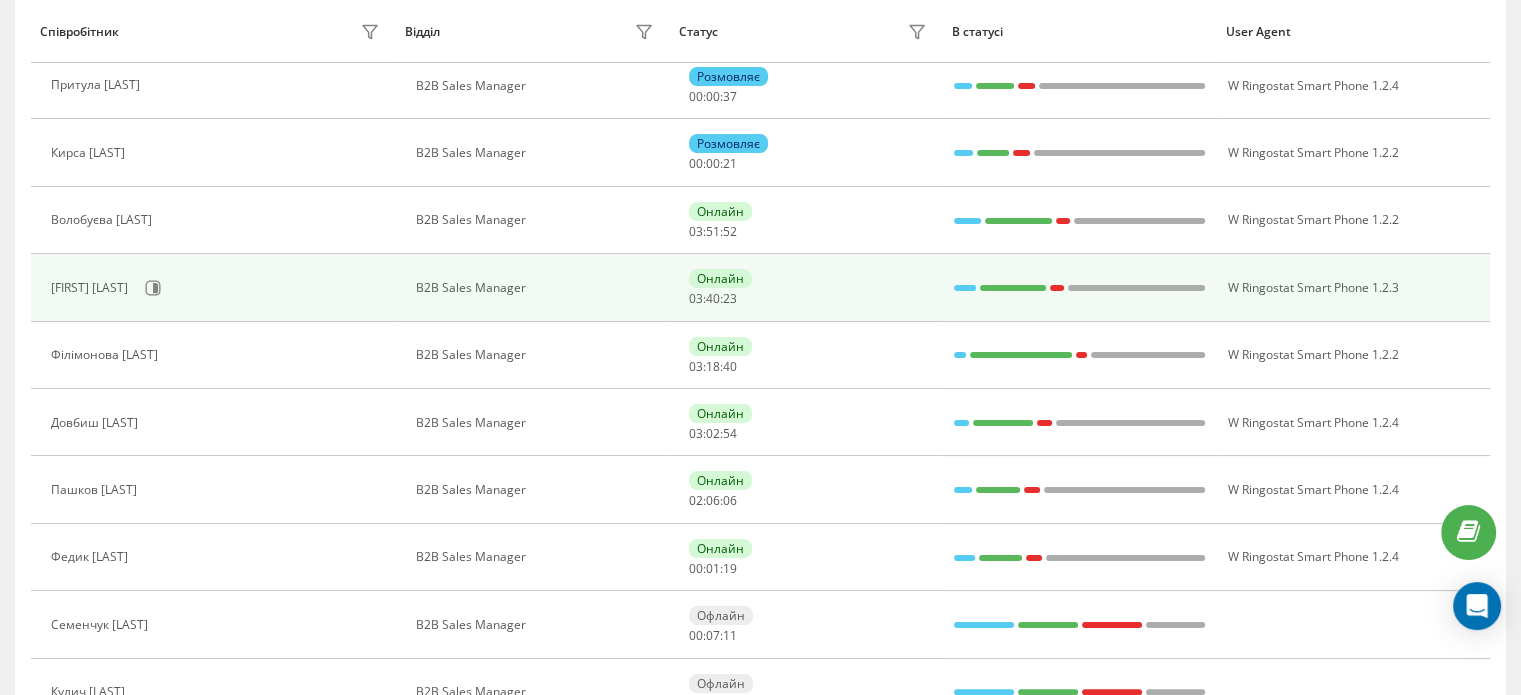 scroll, scrollTop: 300, scrollLeft: 0, axis: vertical 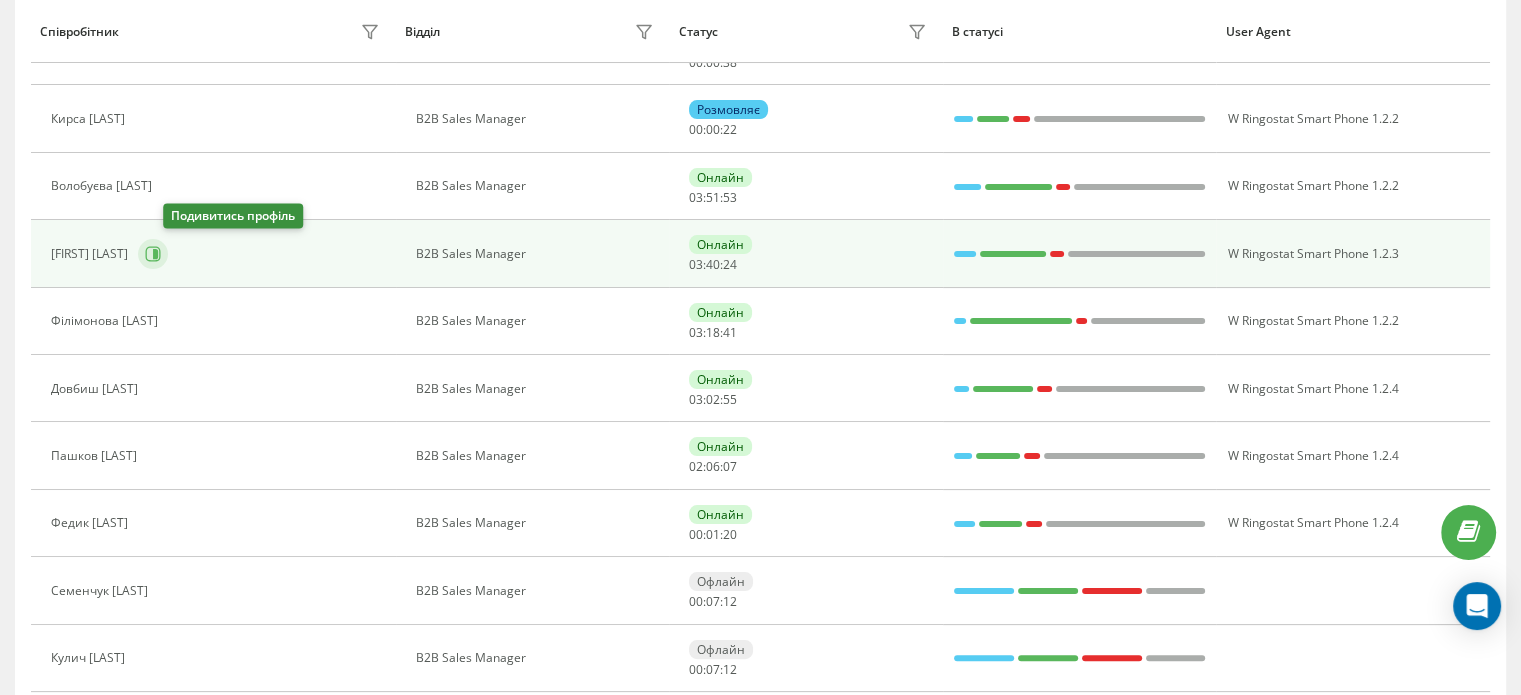 click at bounding box center [153, 254] 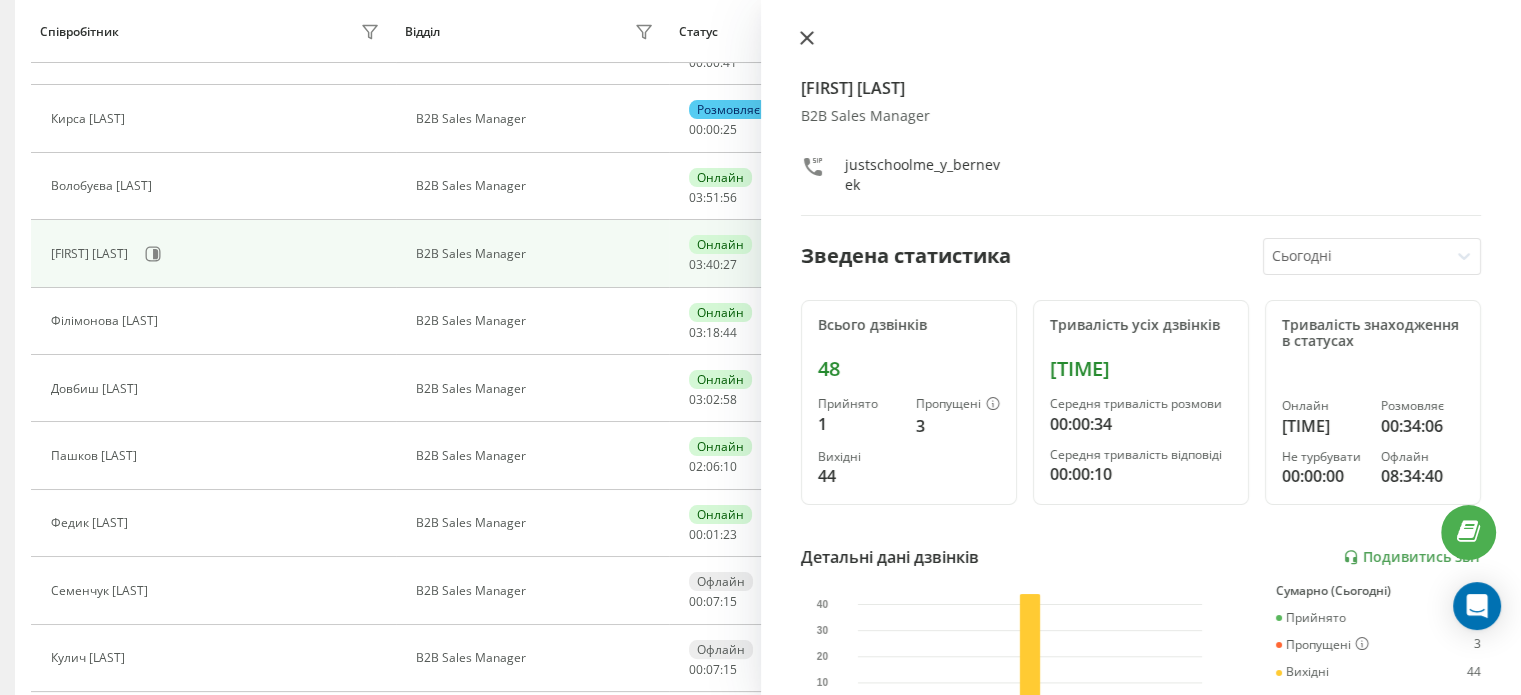 click 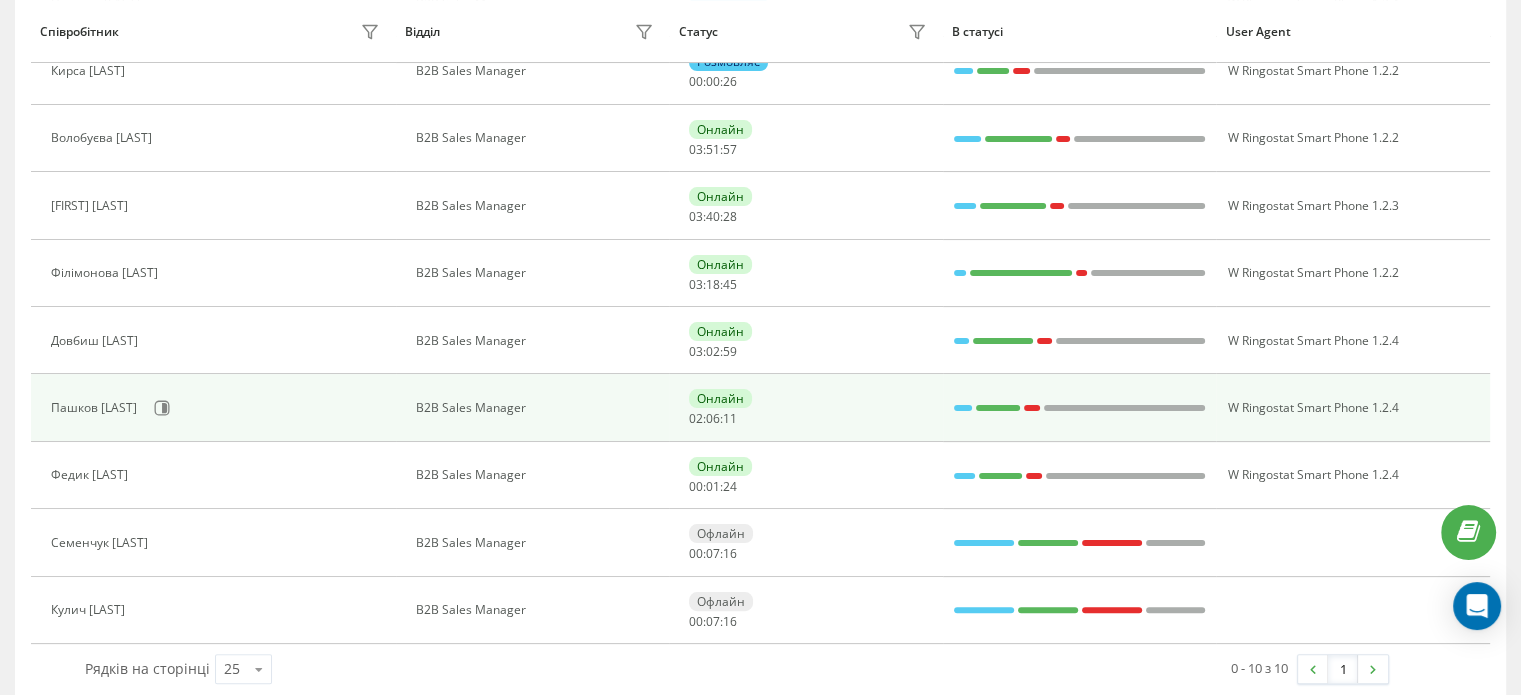 scroll, scrollTop: 368, scrollLeft: 0, axis: vertical 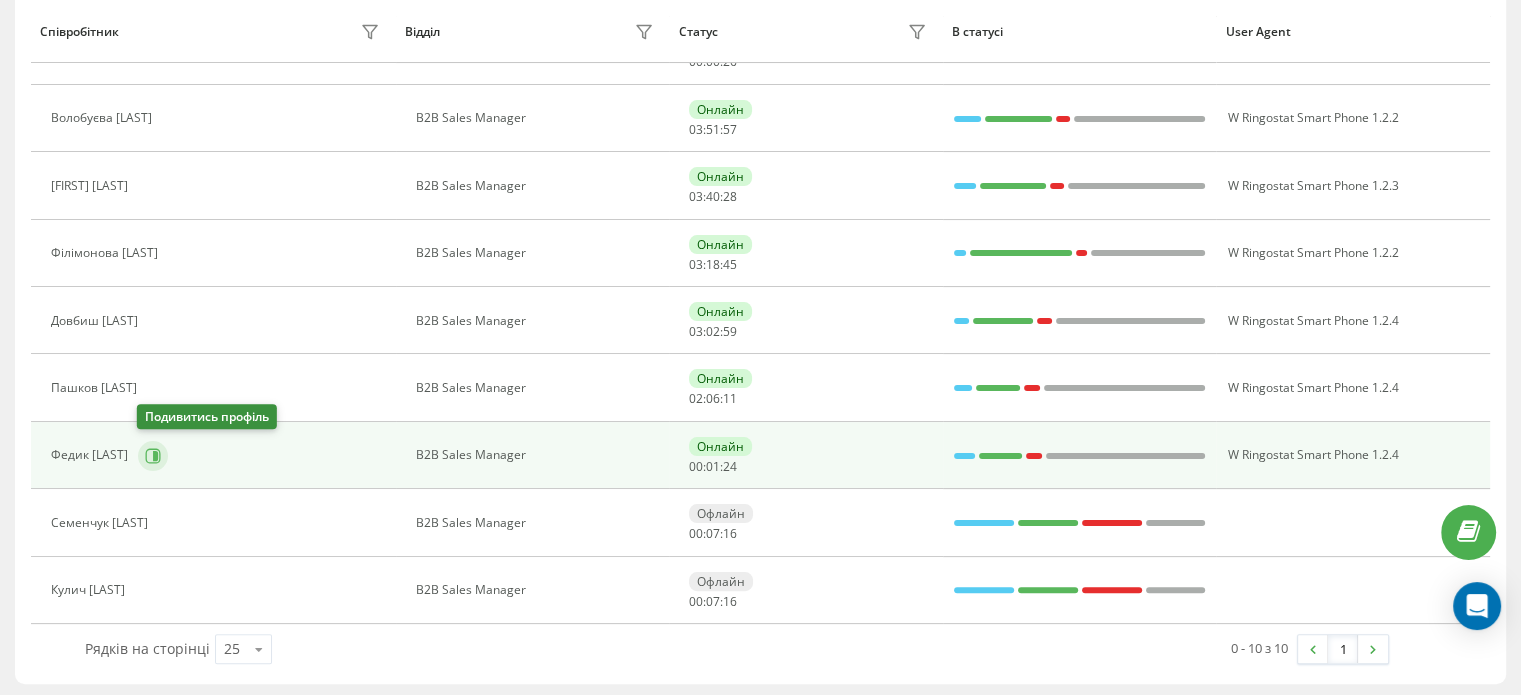 click 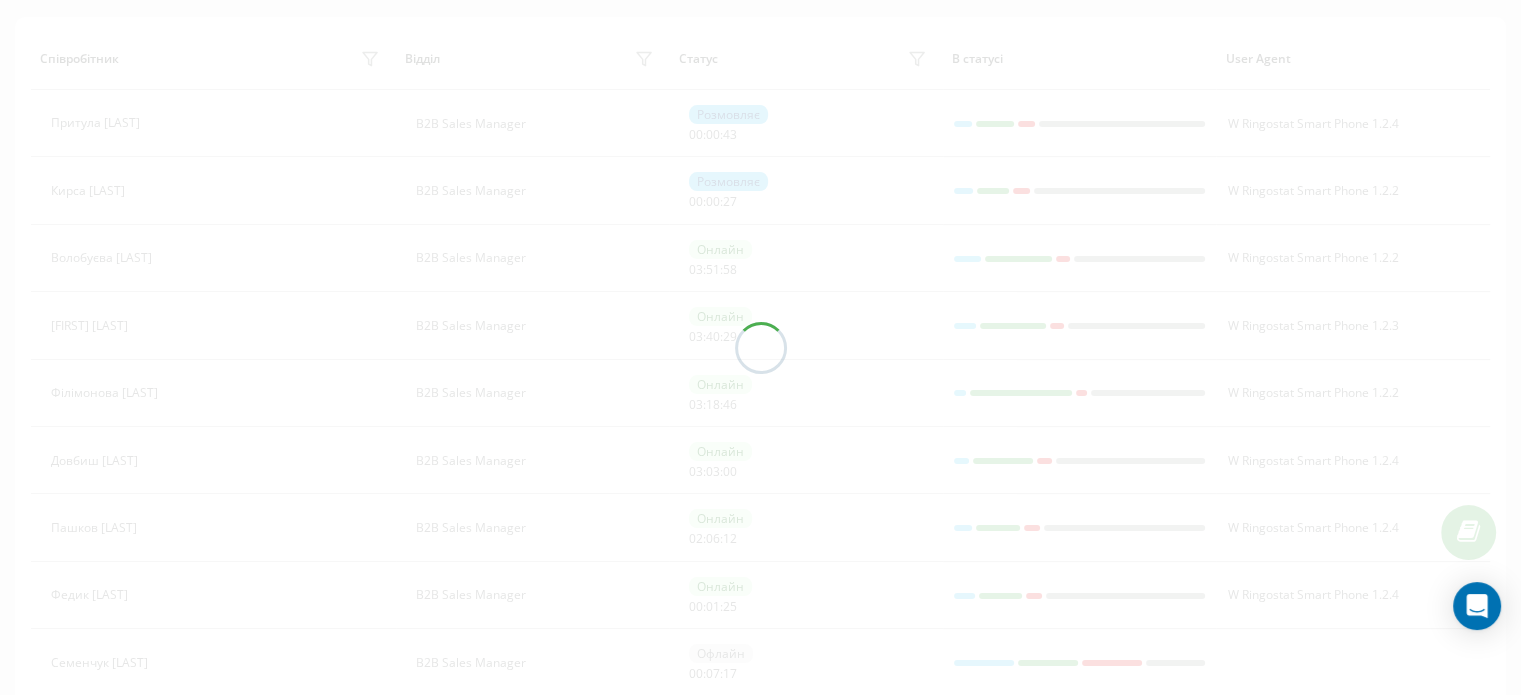 scroll, scrollTop: 0, scrollLeft: 0, axis: both 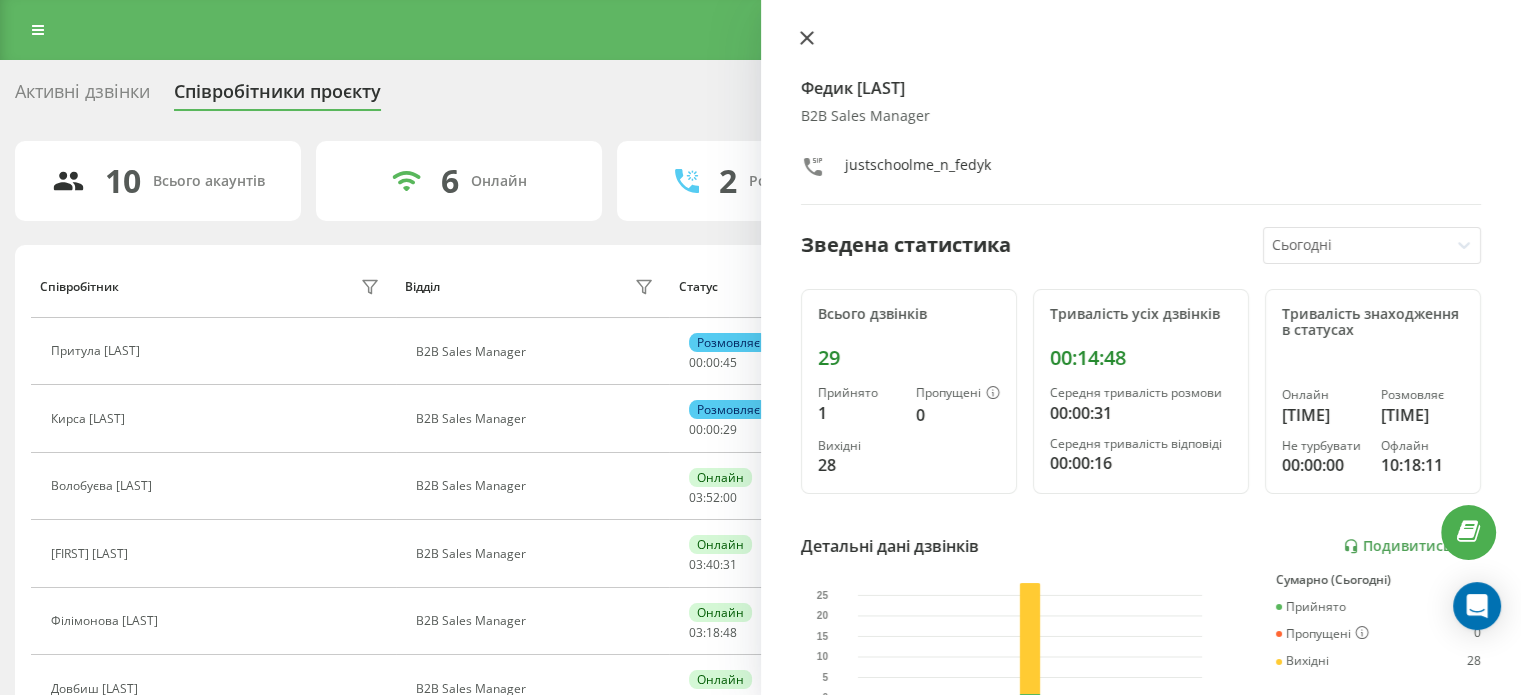 click 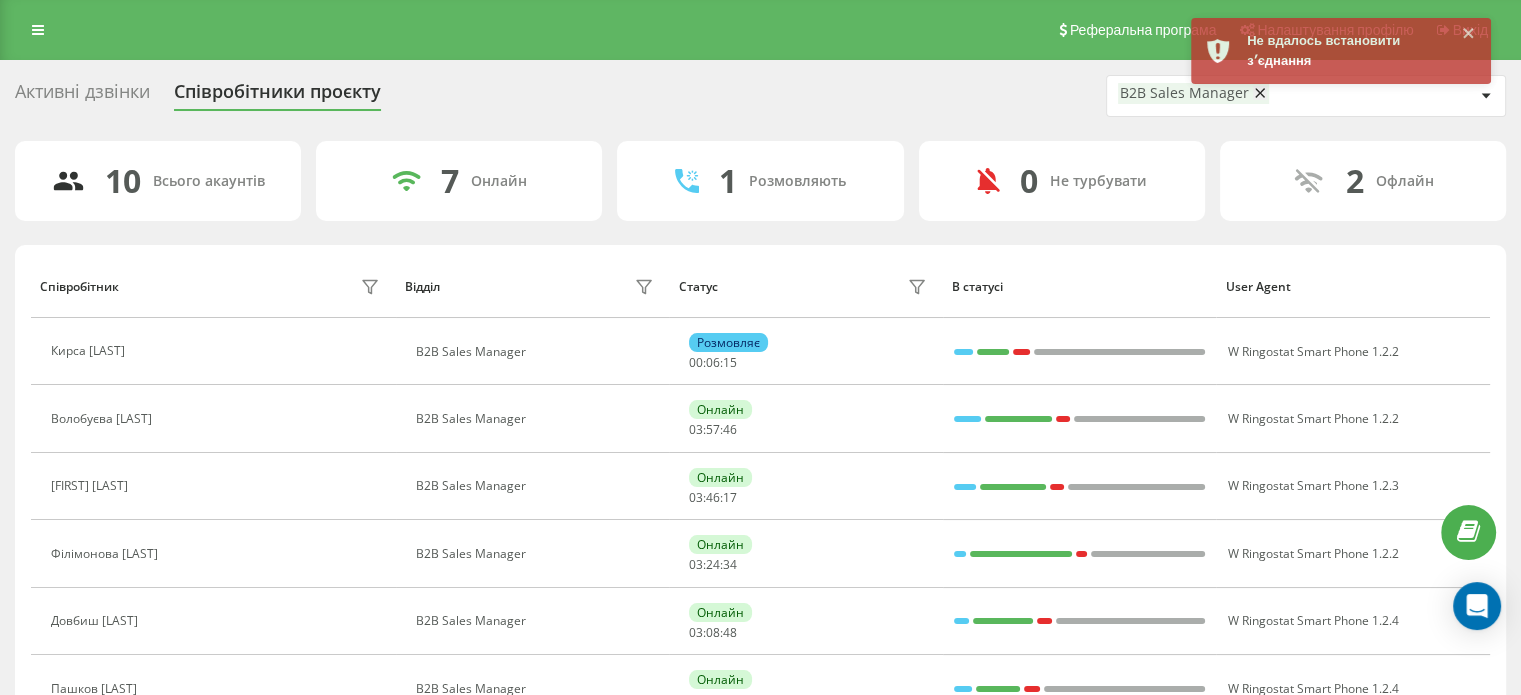 click on "Не вдалось встановити зʼєднання" at bounding box center (1347, 54) 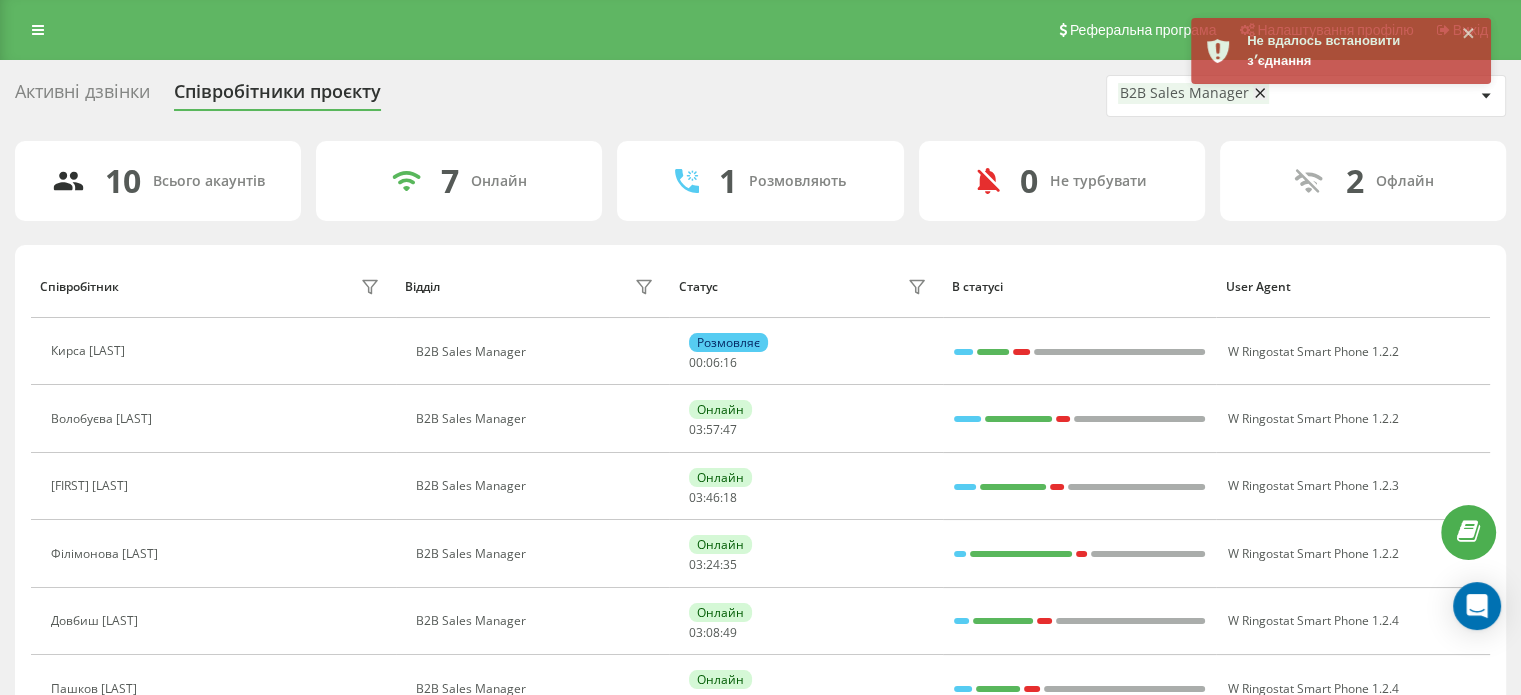 click 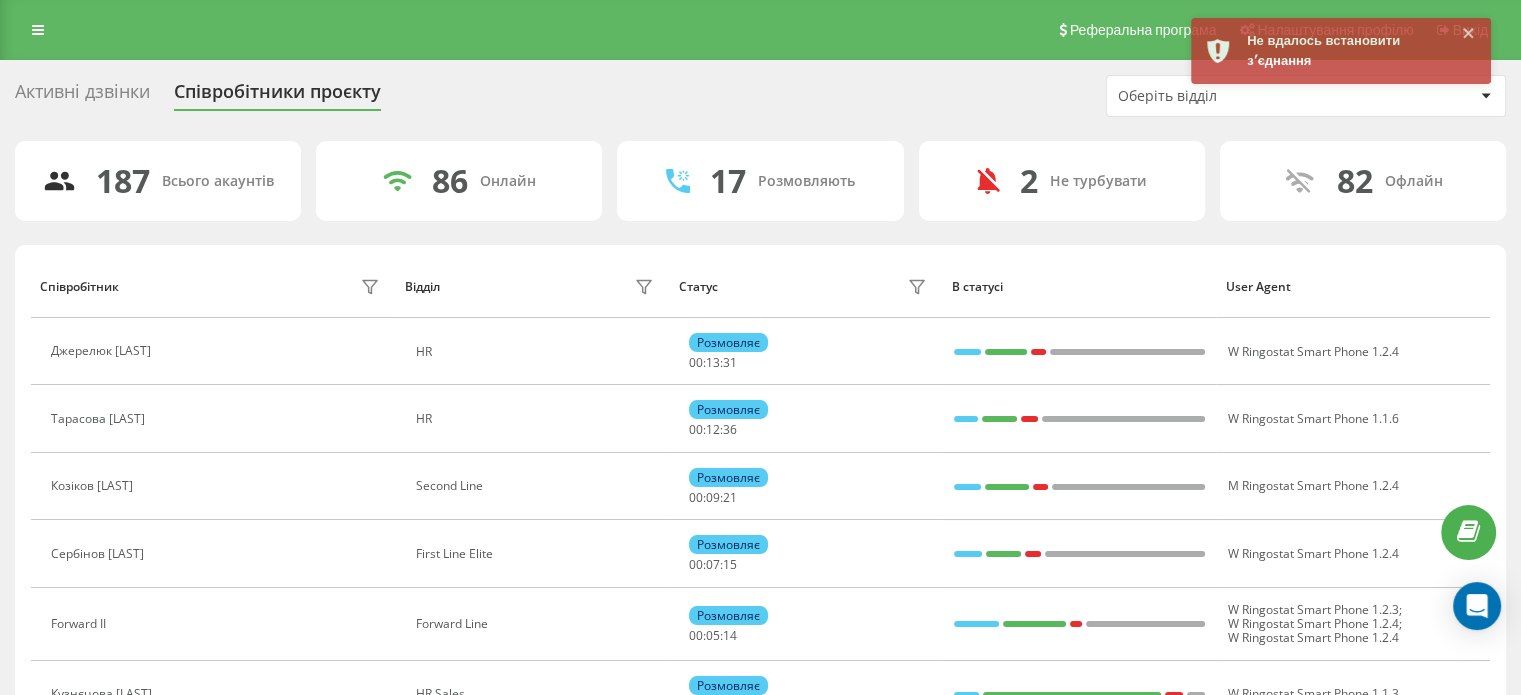 click on "Оберіть відділ" at bounding box center (1237, 96) 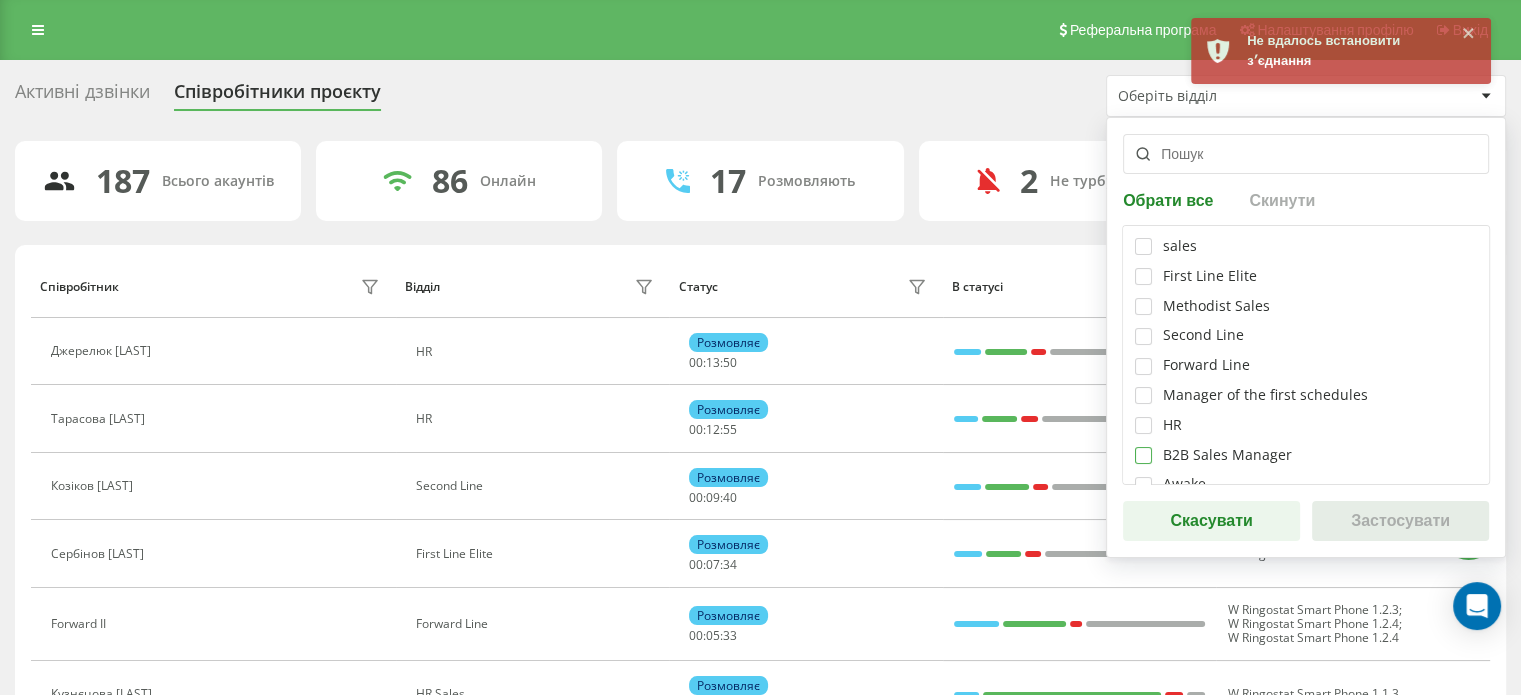click at bounding box center [1143, 447] 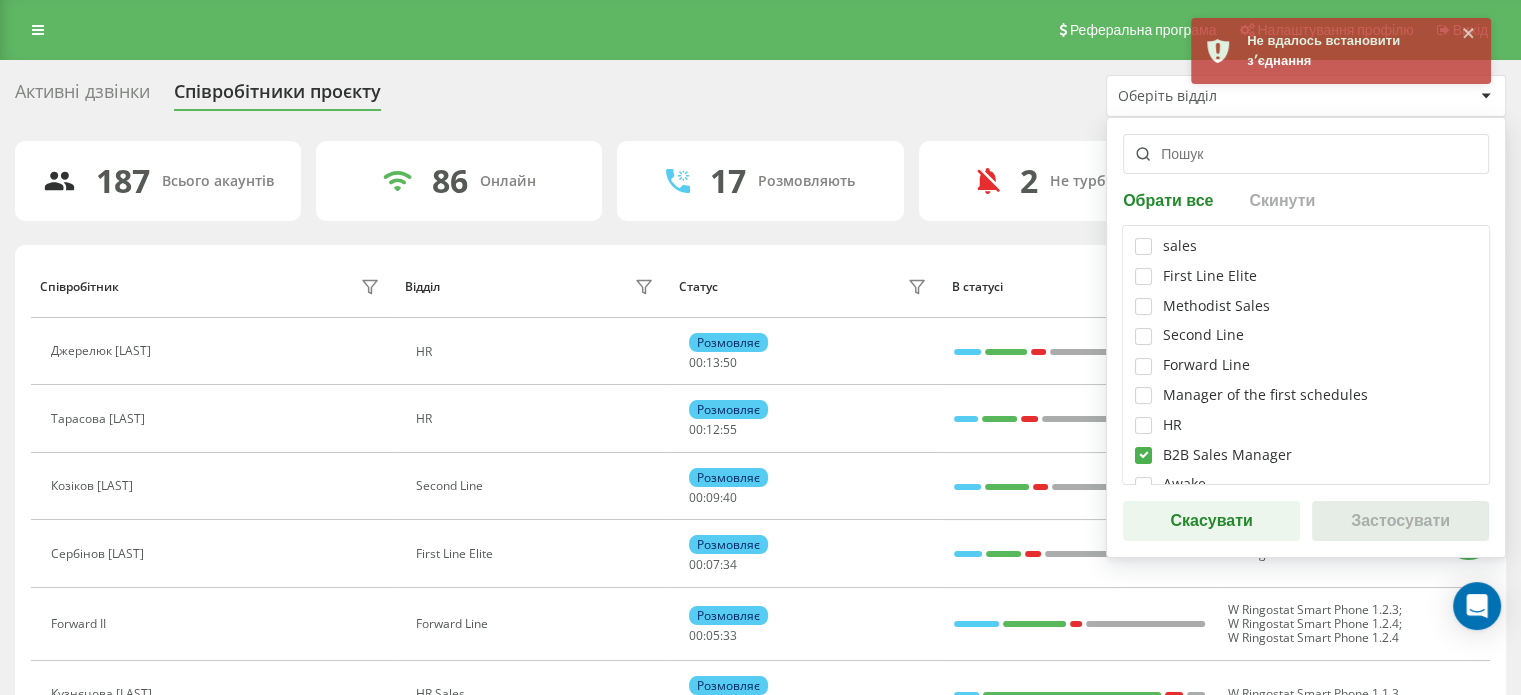 checkbox on "true" 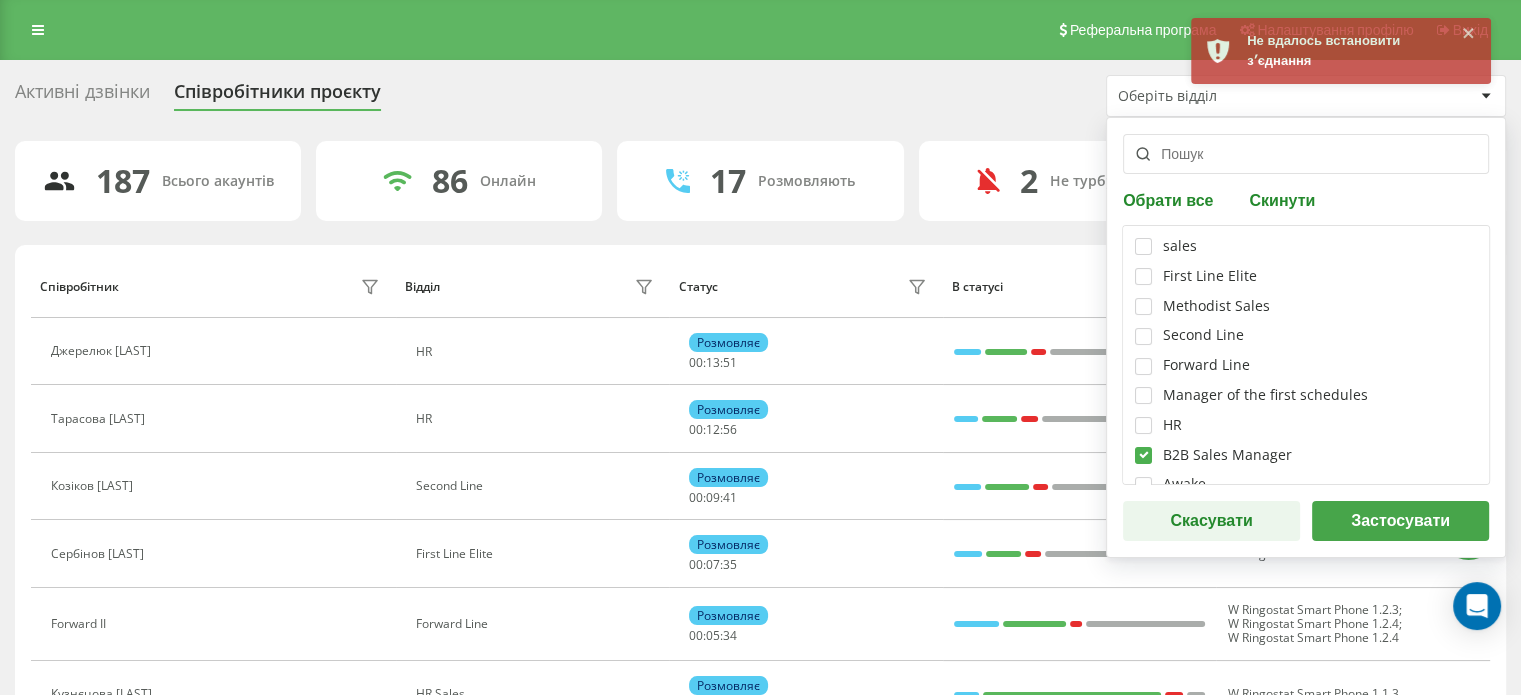 click on "Застосувати" at bounding box center [1400, 521] 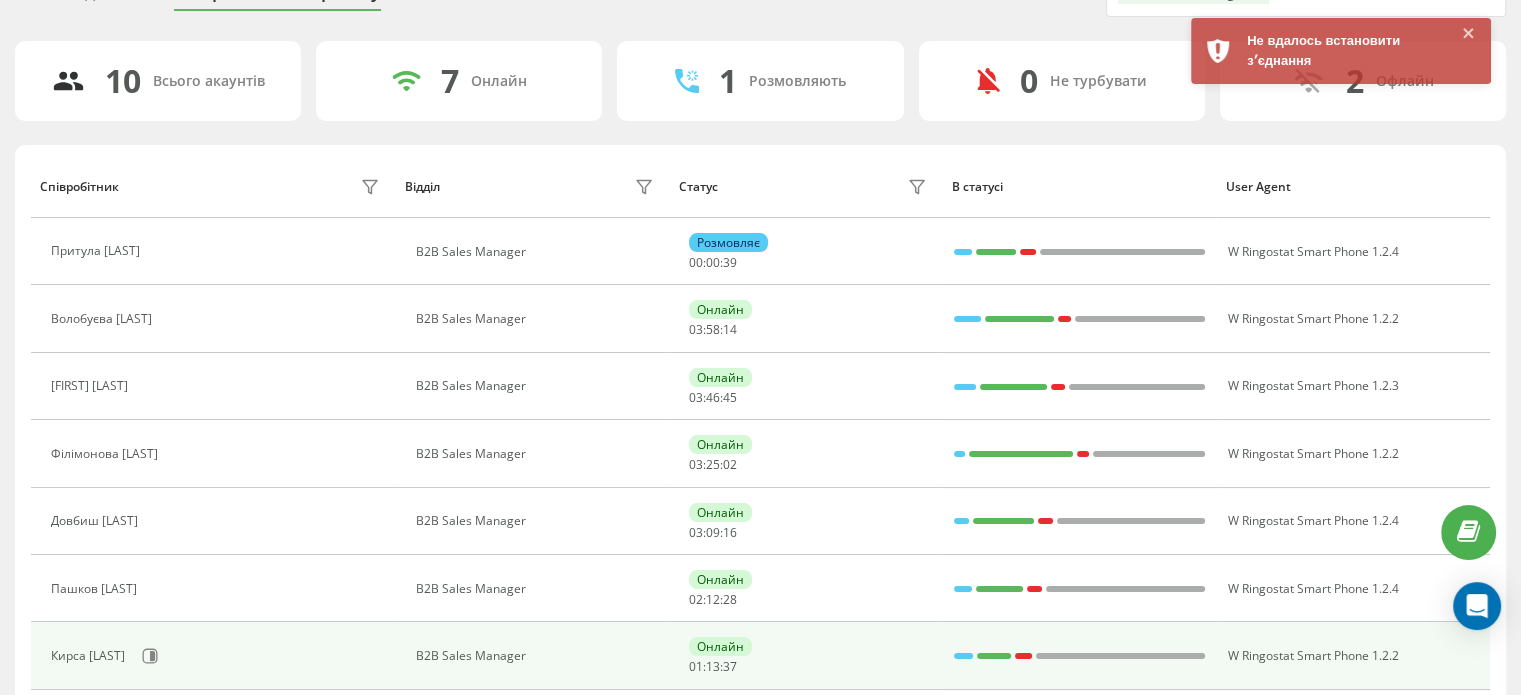 scroll, scrollTop: 300, scrollLeft: 0, axis: vertical 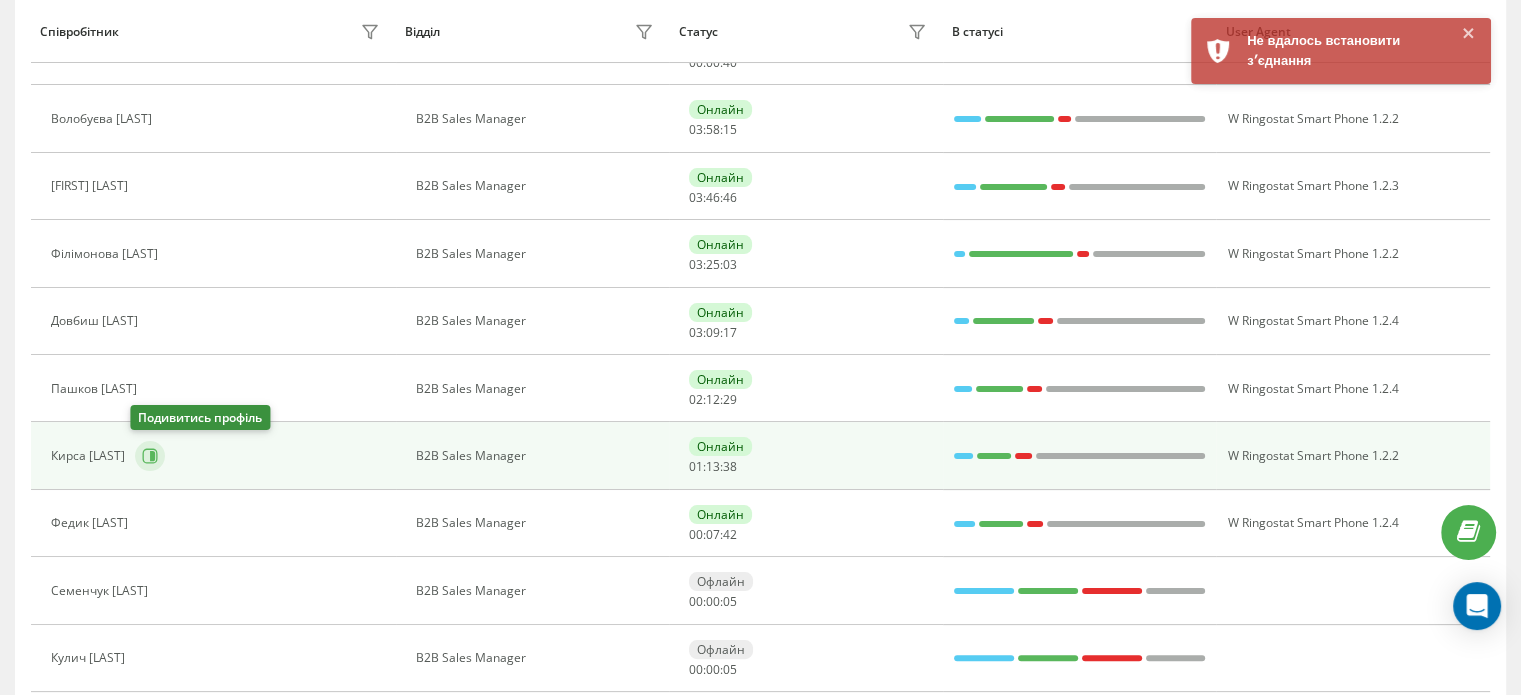 click at bounding box center [150, 456] 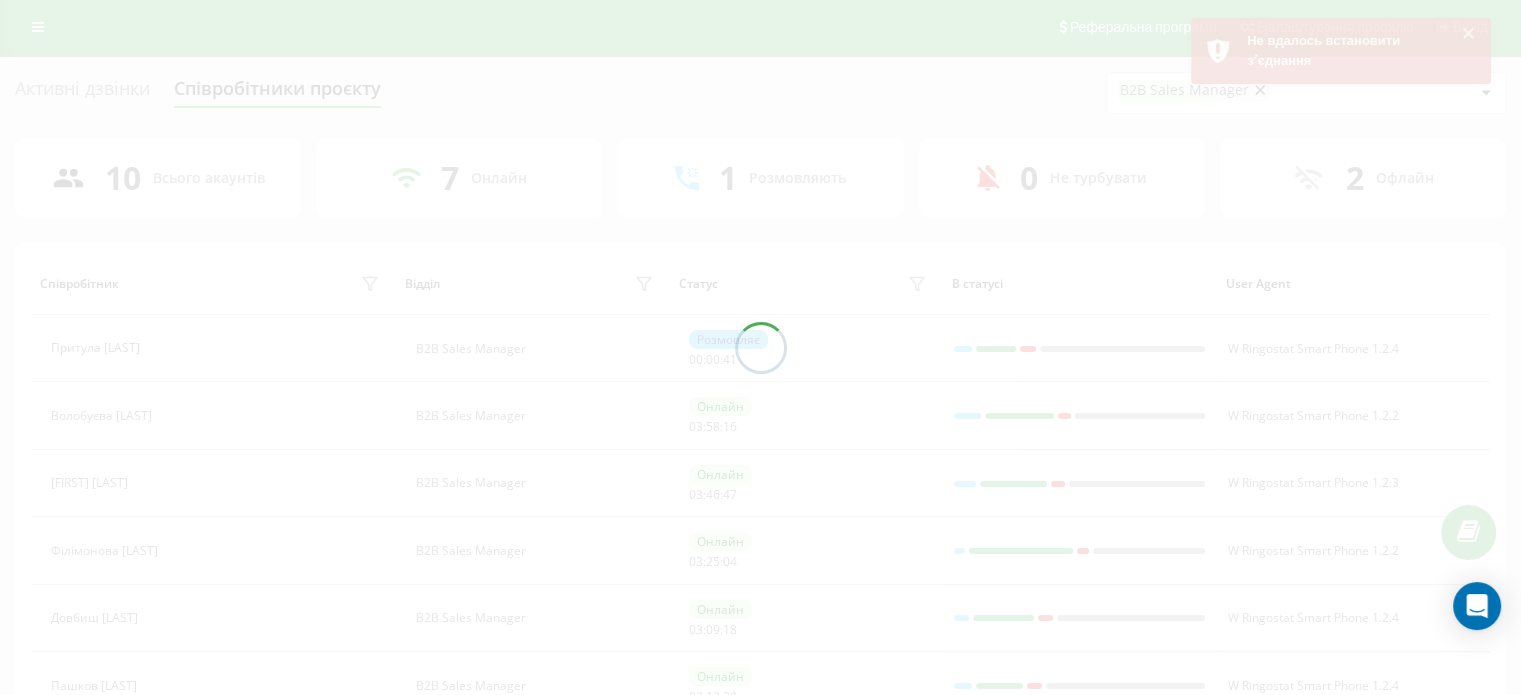 scroll, scrollTop: 0, scrollLeft: 0, axis: both 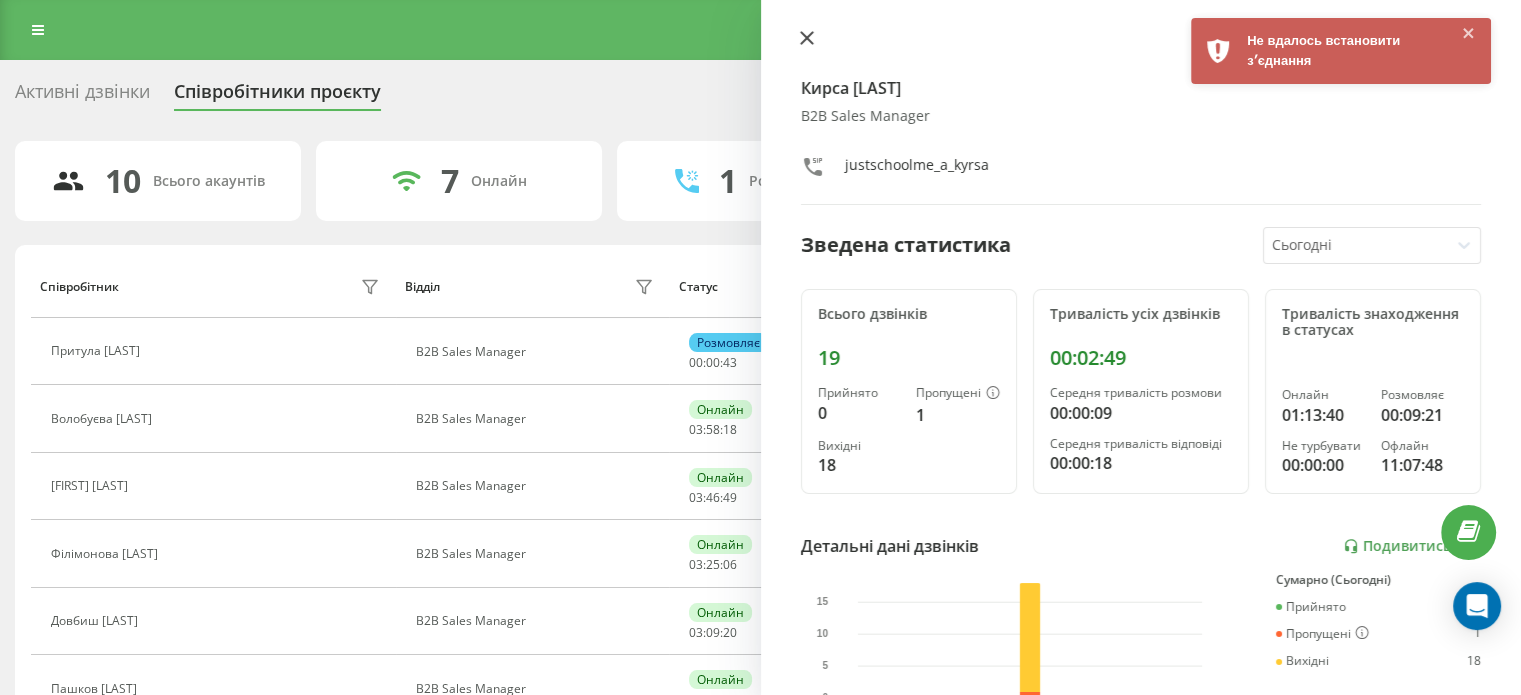 click at bounding box center (807, 39) 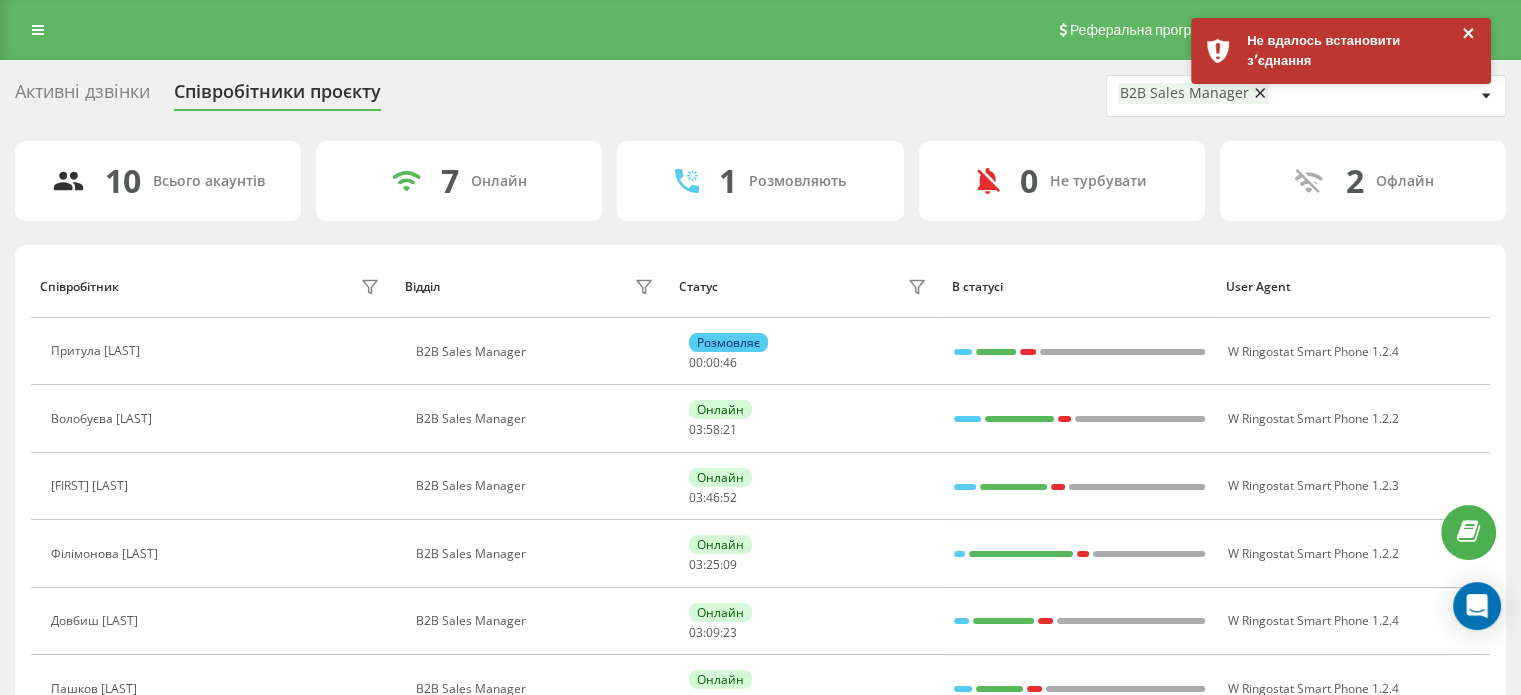 click 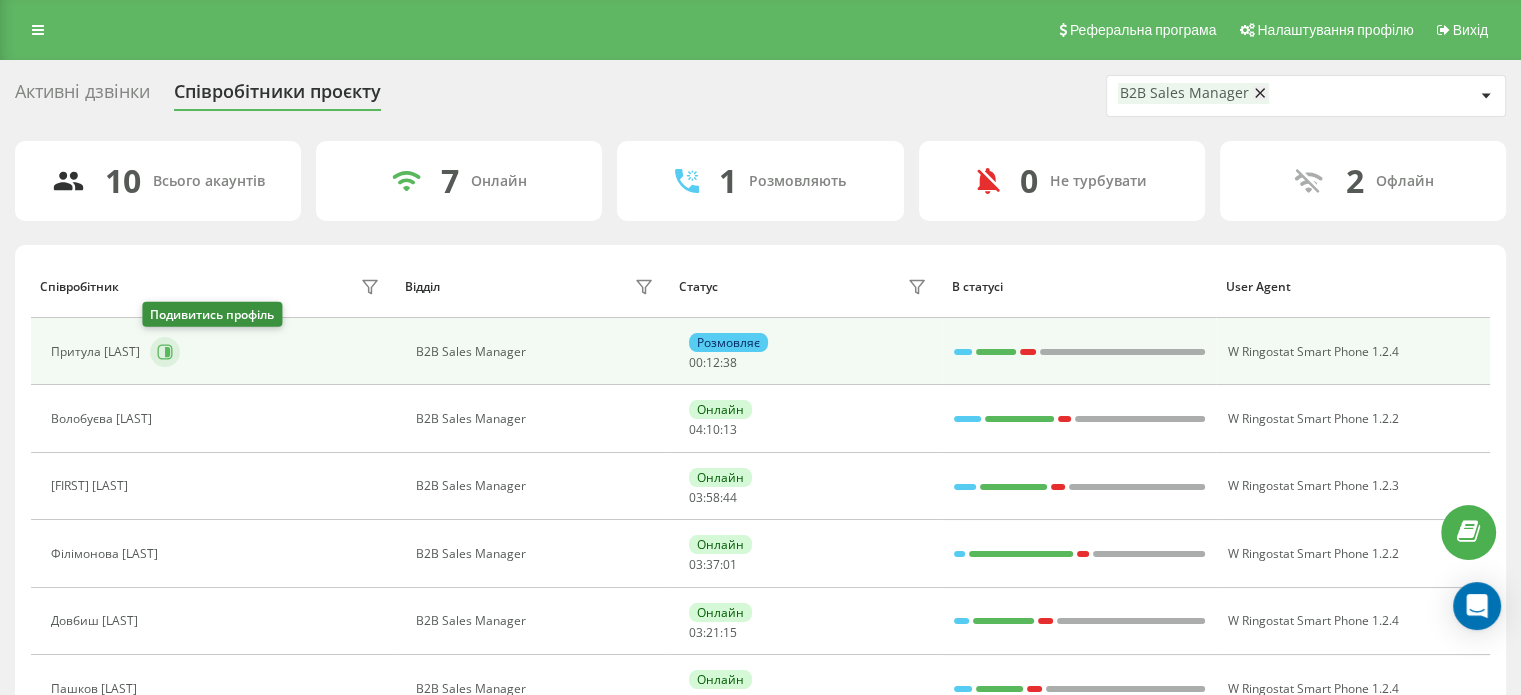 click 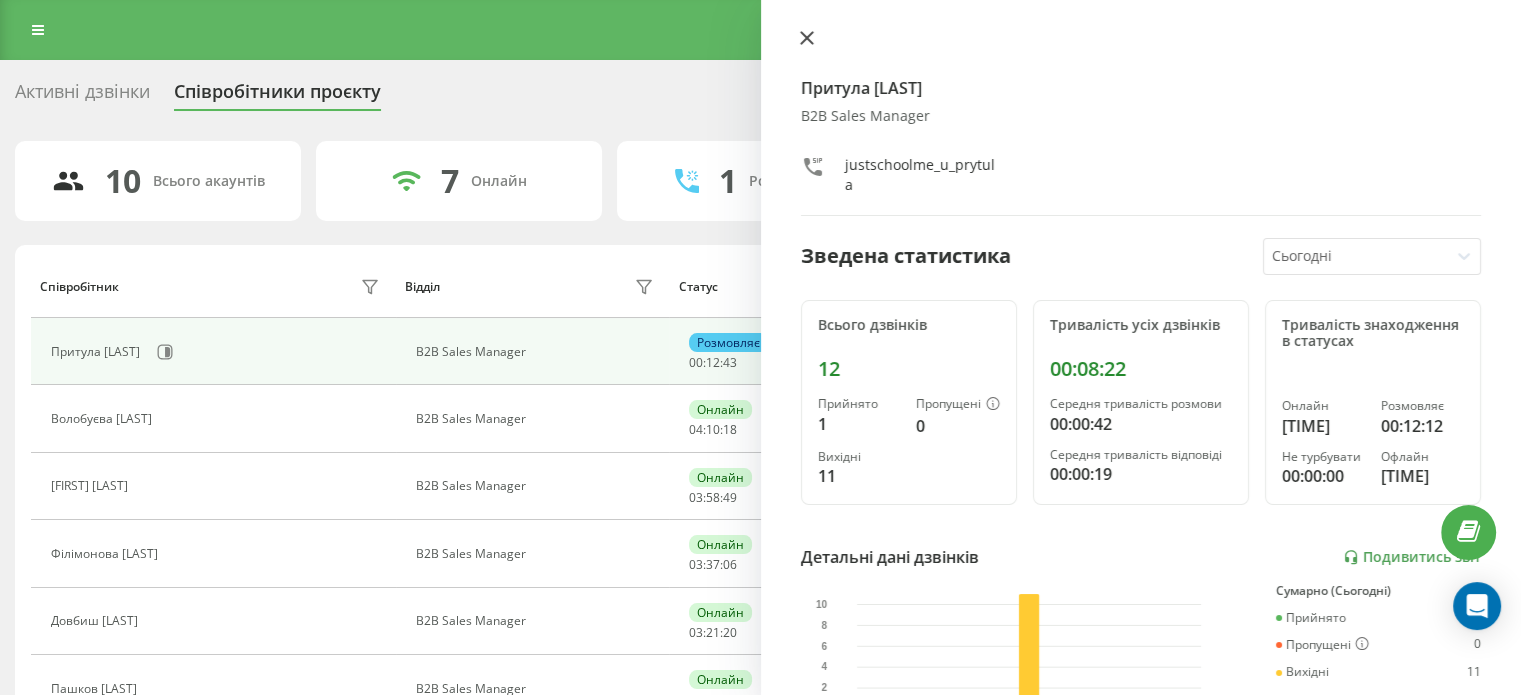 click 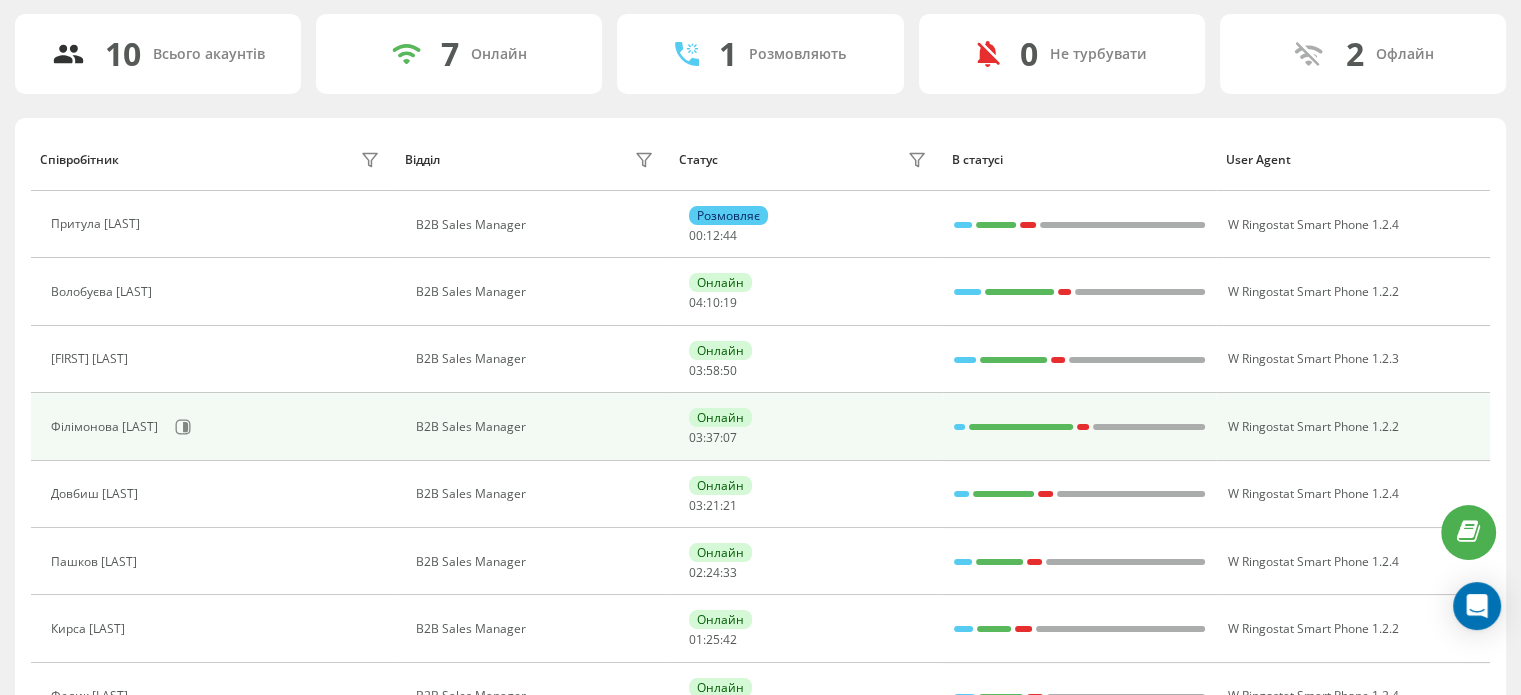 scroll, scrollTop: 368, scrollLeft: 0, axis: vertical 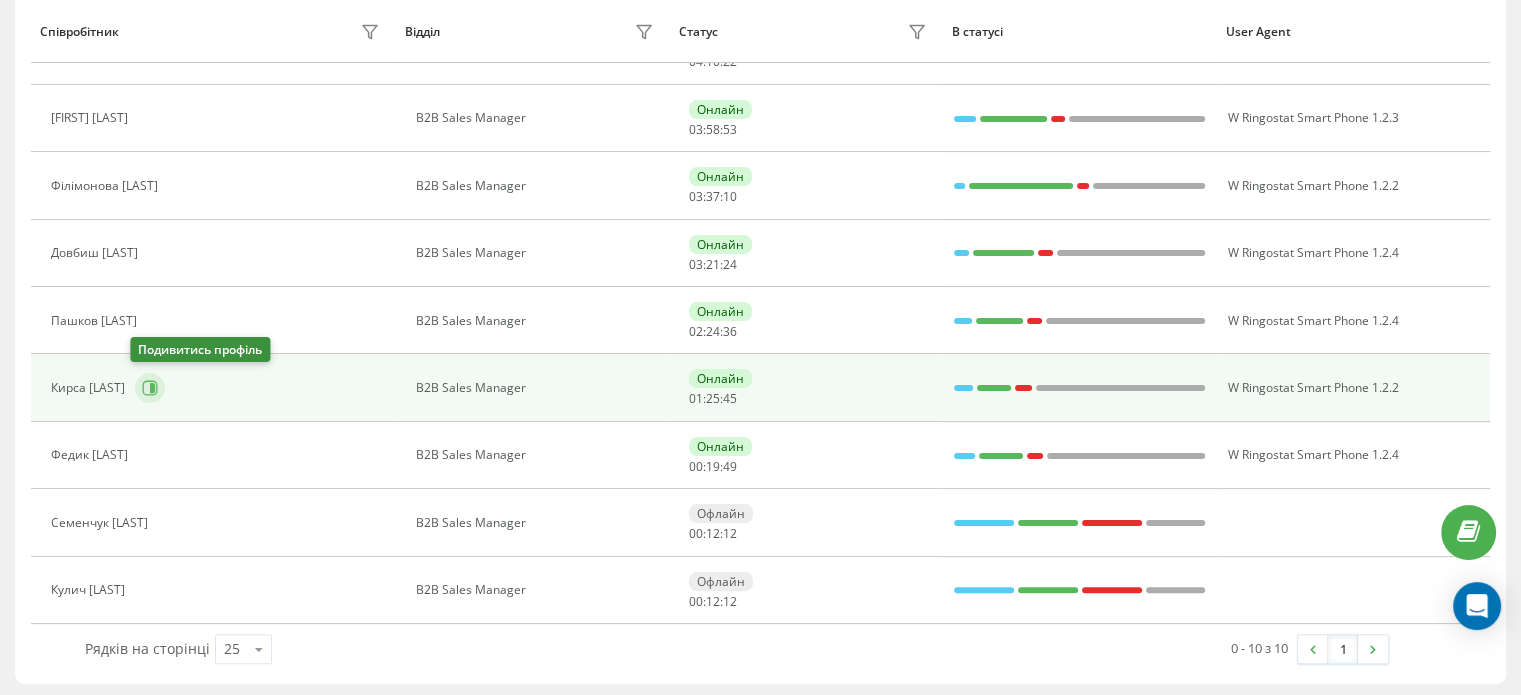 click 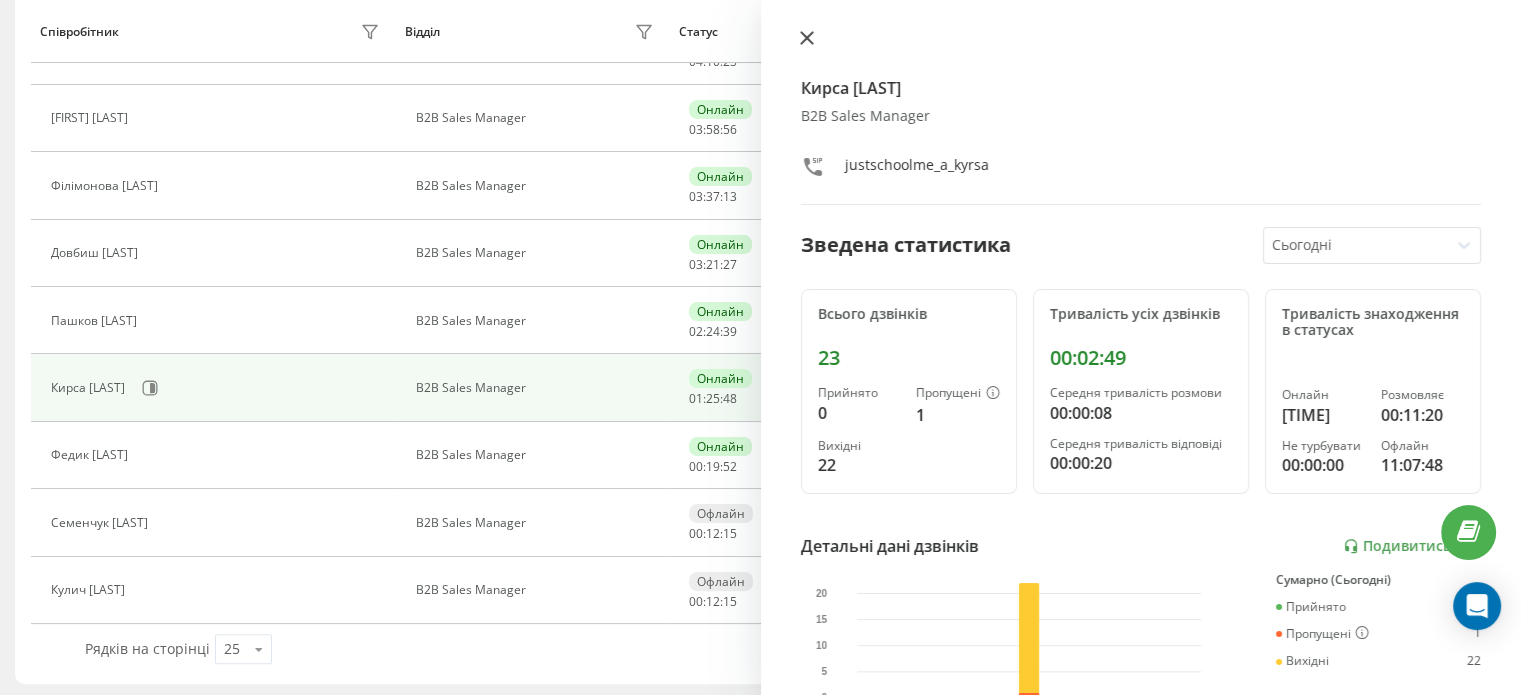 click at bounding box center (807, 39) 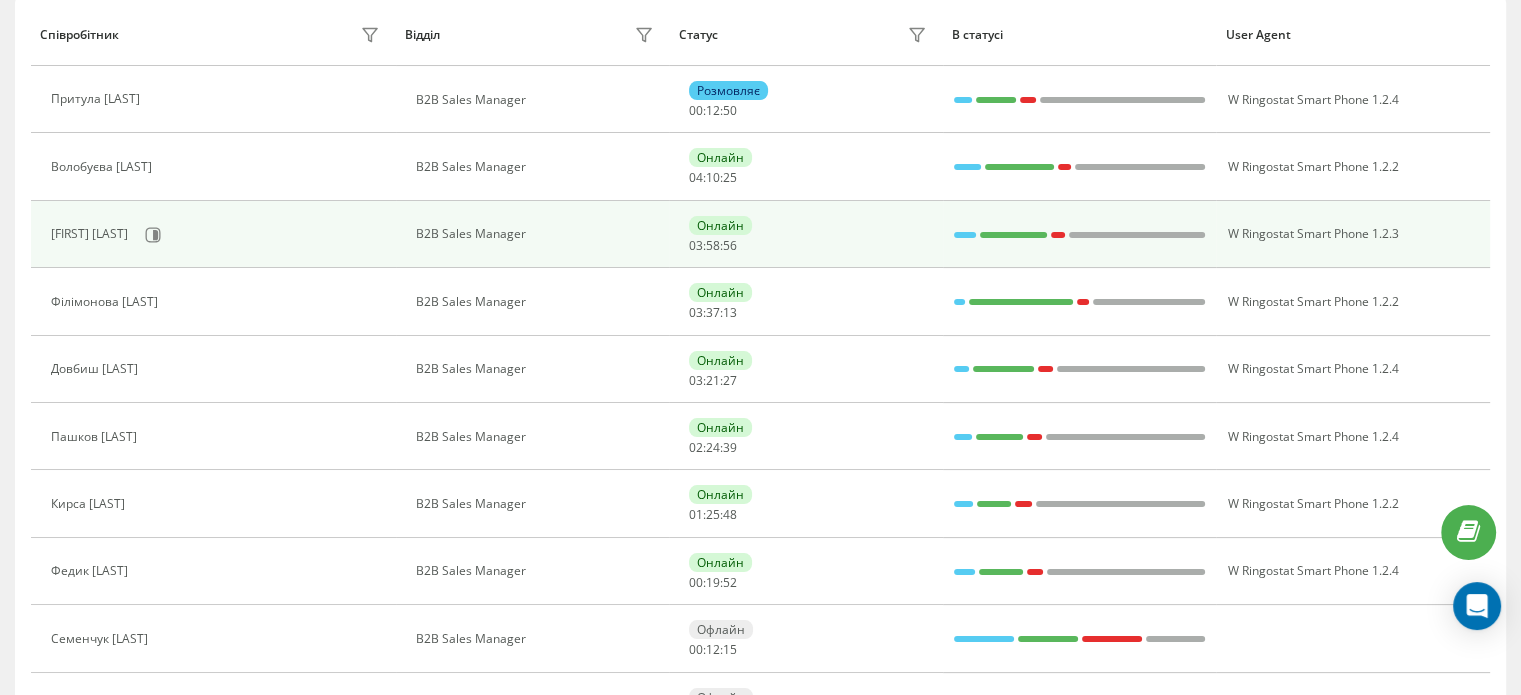 scroll, scrollTop: 168, scrollLeft: 0, axis: vertical 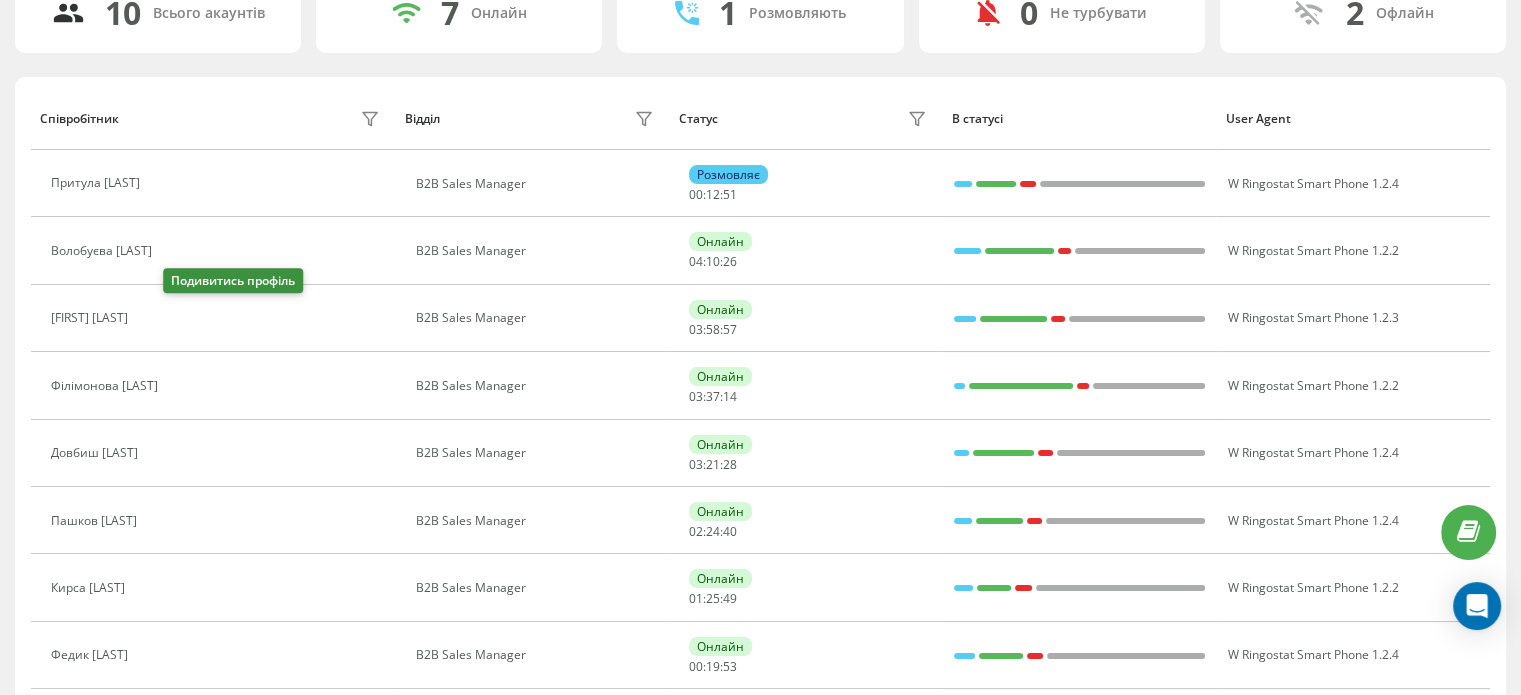 click 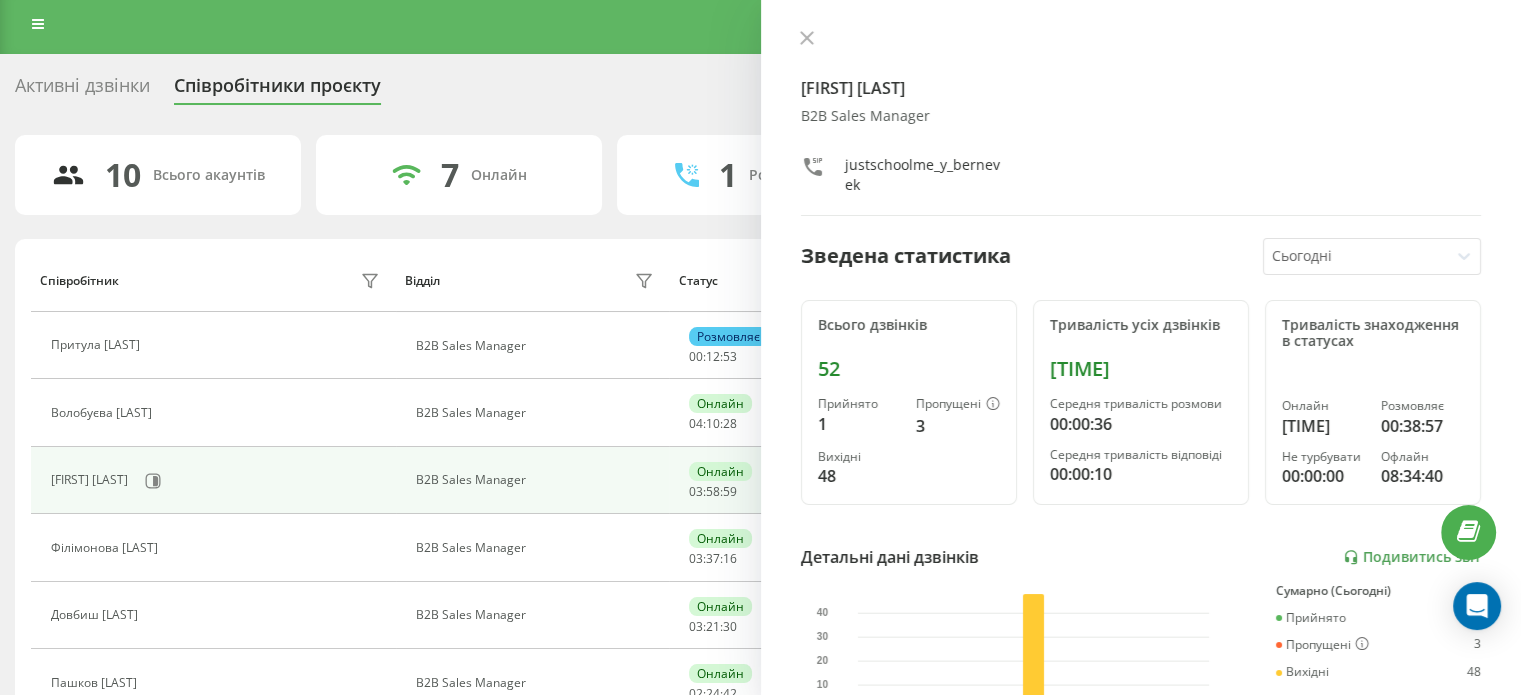 scroll, scrollTop: 0, scrollLeft: 0, axis: both 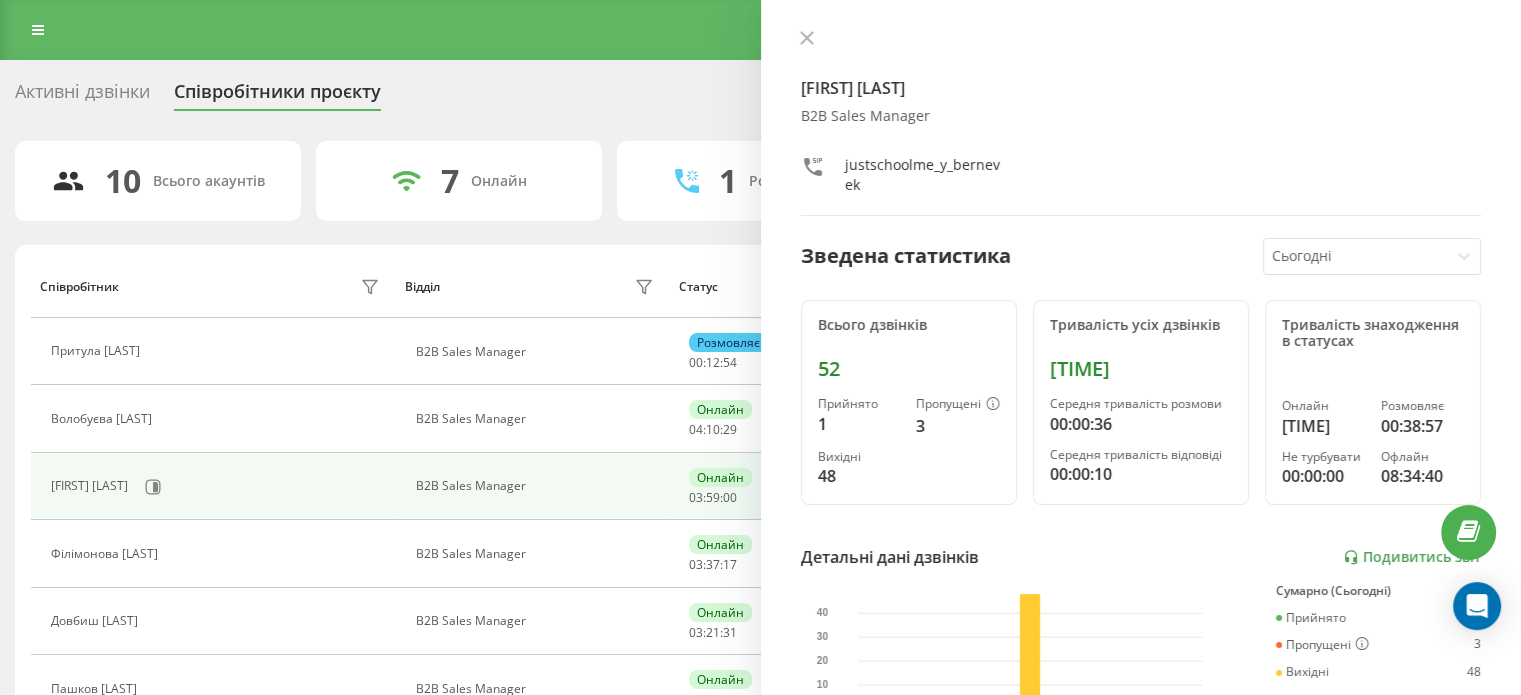 click on "Берневек Євгенія B2B Sales Manager justschoolme_y_bernevek" at bounding box center (1141, 123) 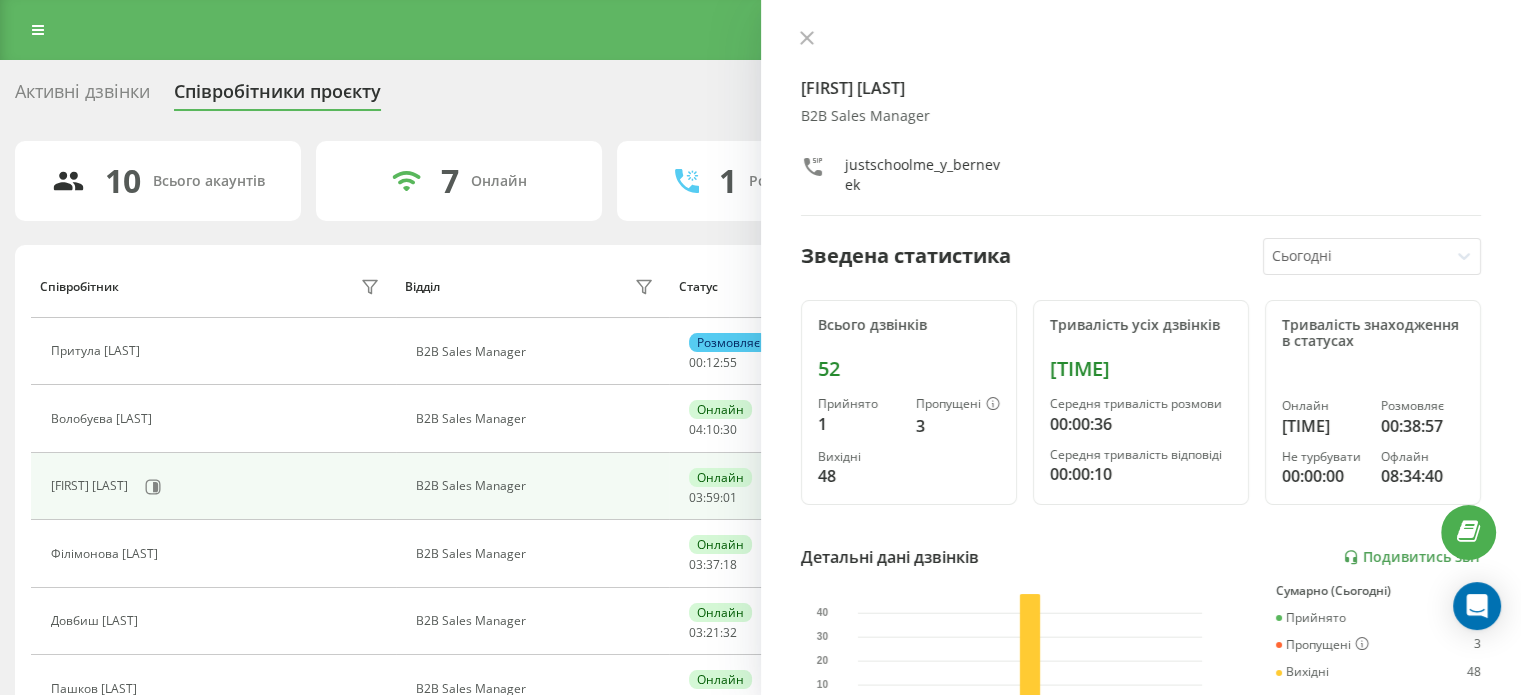 click at bounding box center (807, 39) 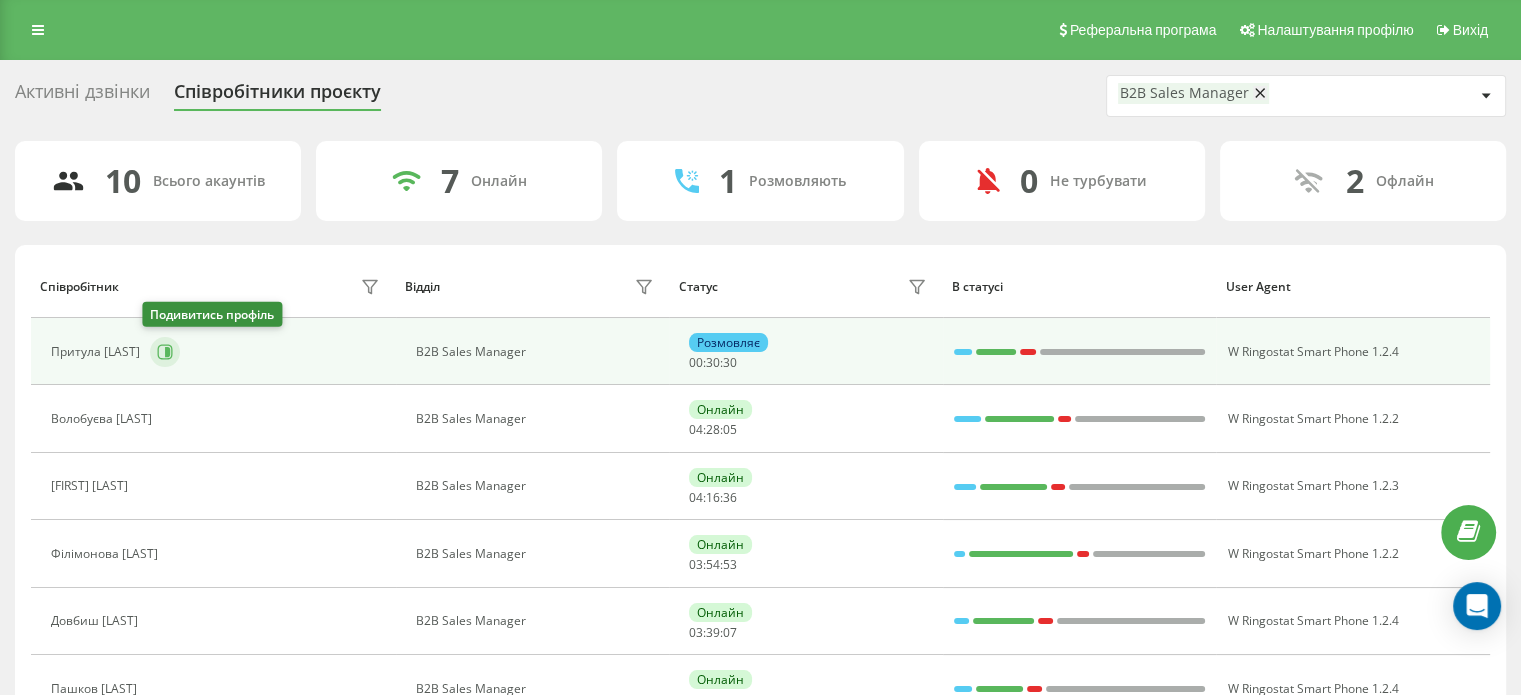 click at bounding box center (165, 352) 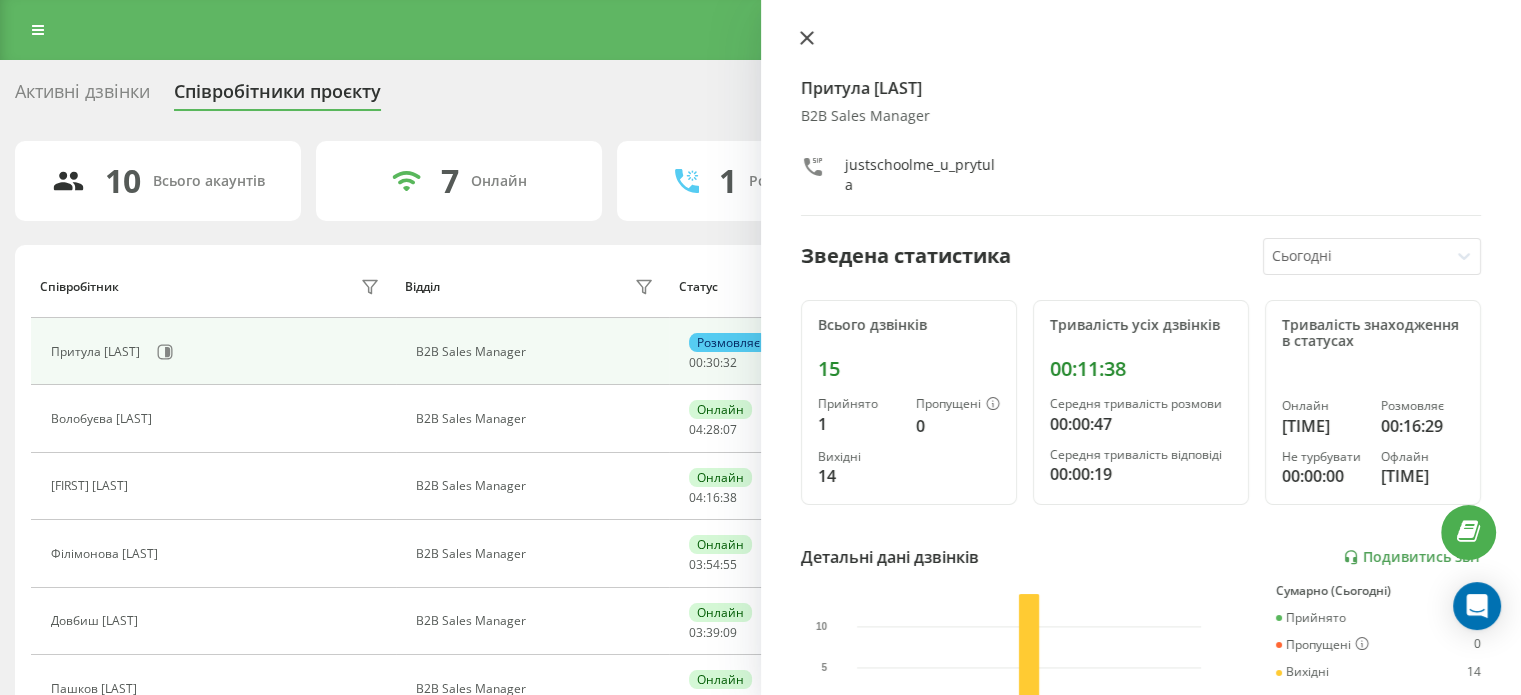 click 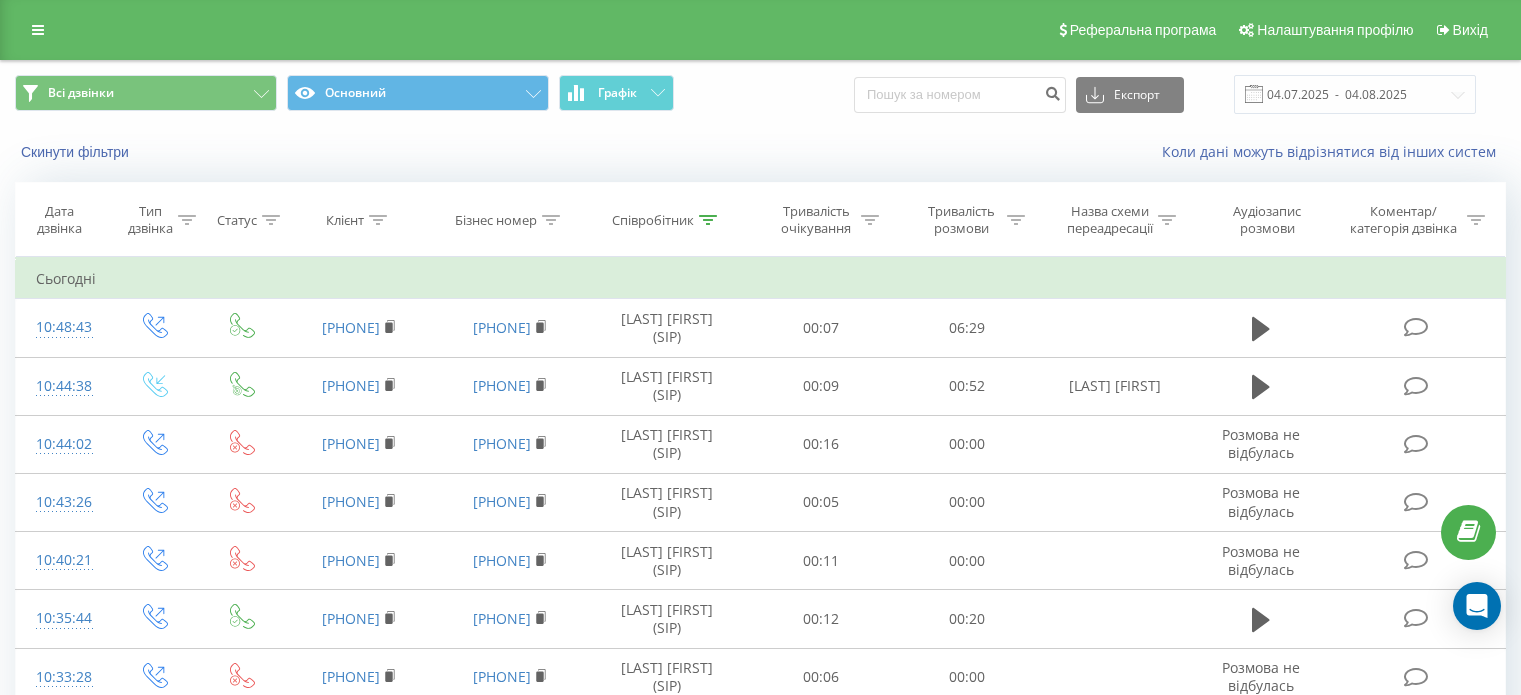 scroll, scrollTop: 0, scrollLeft: 0, axis: both 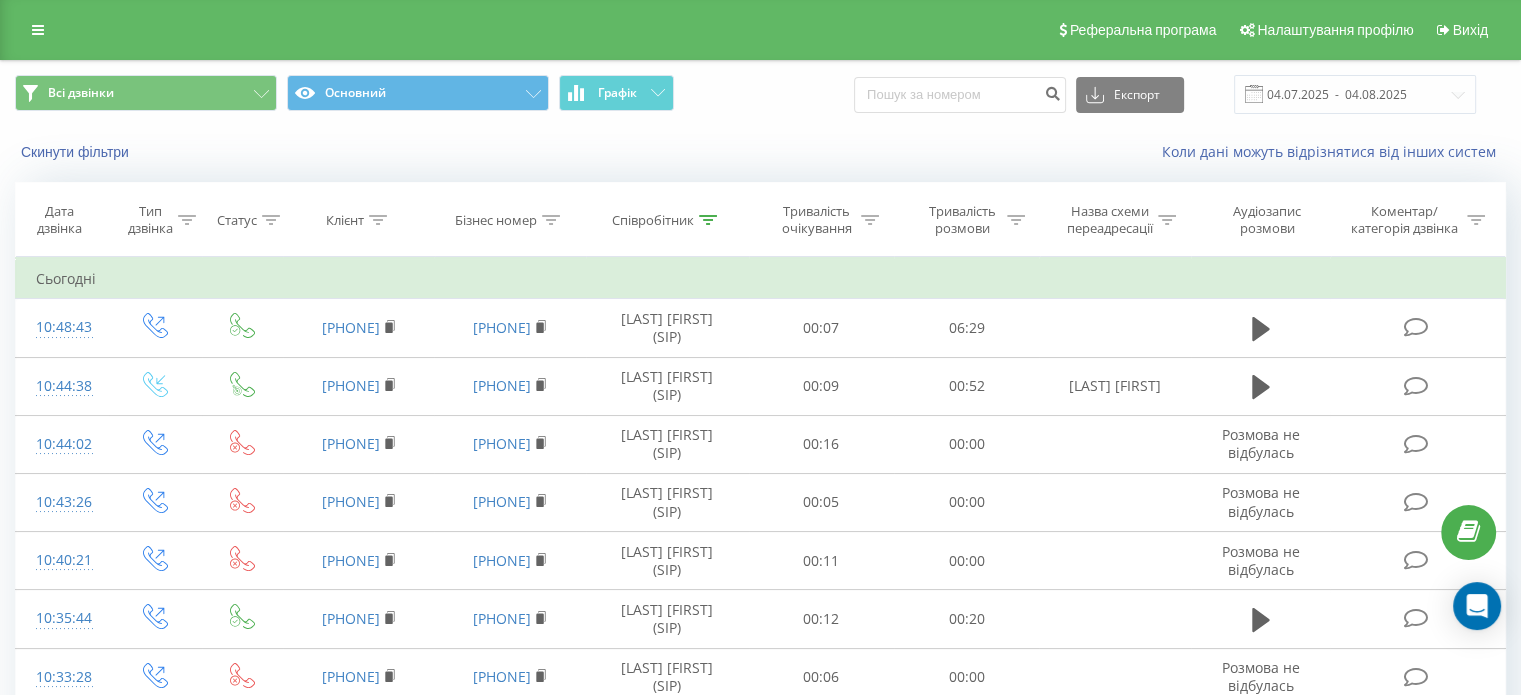 click at bounding box center (708, 220) 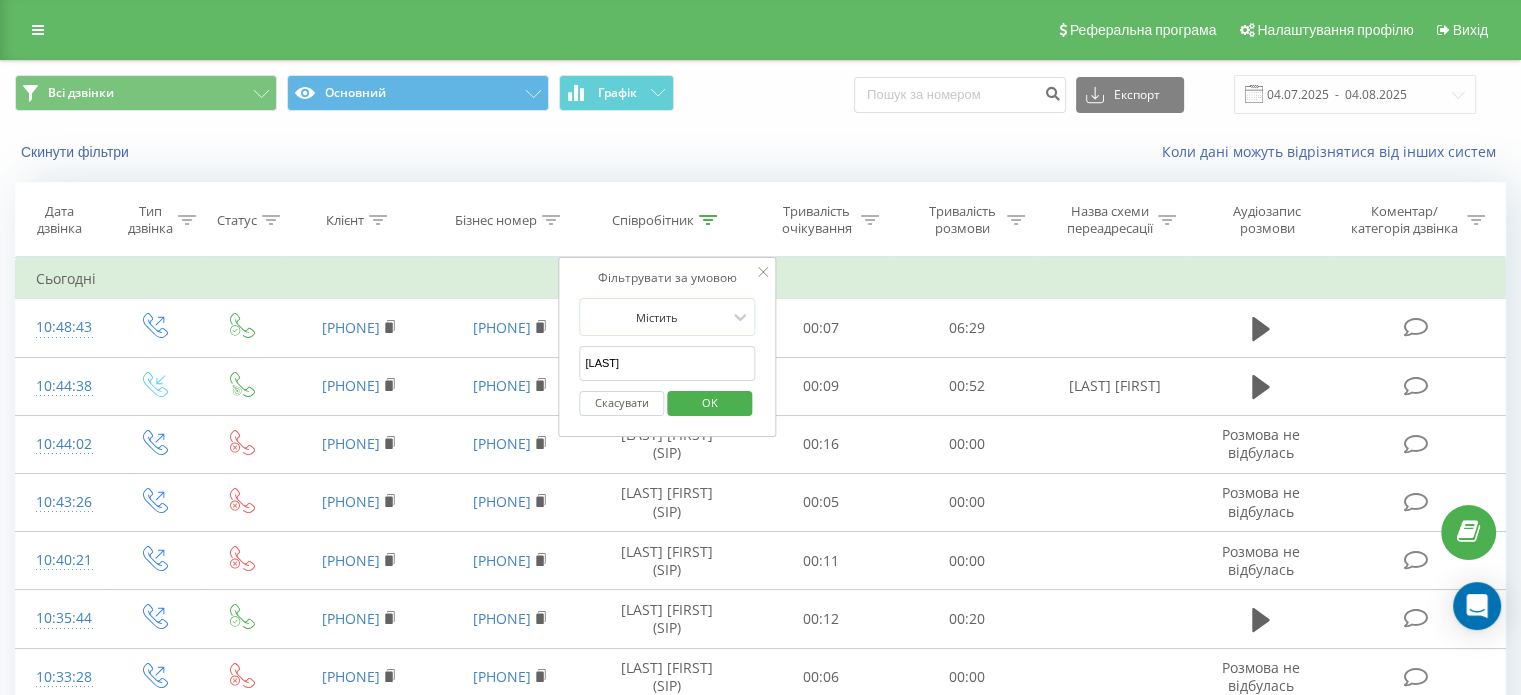 click on "OK" at bounding box center [710, 402] 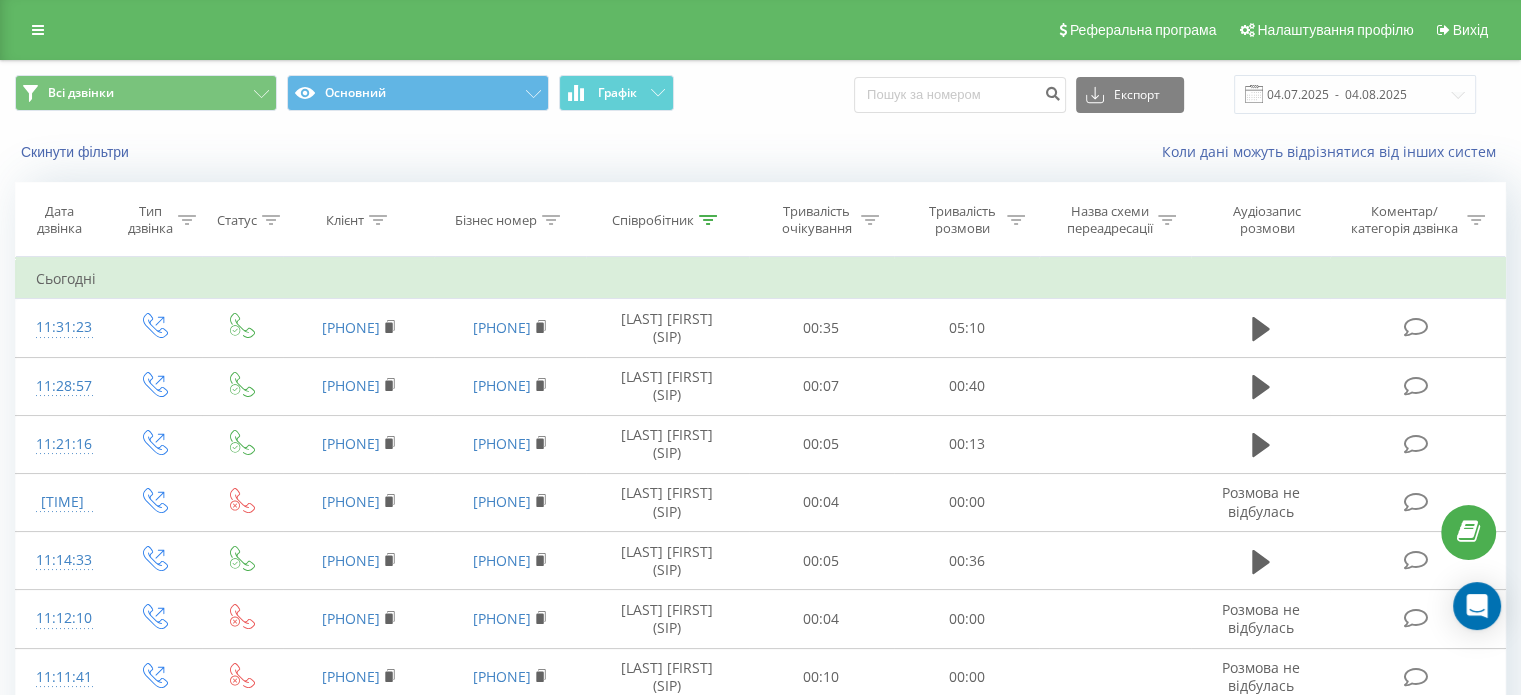 click on "Скинути фільтри" at bounding box center (286, 152) 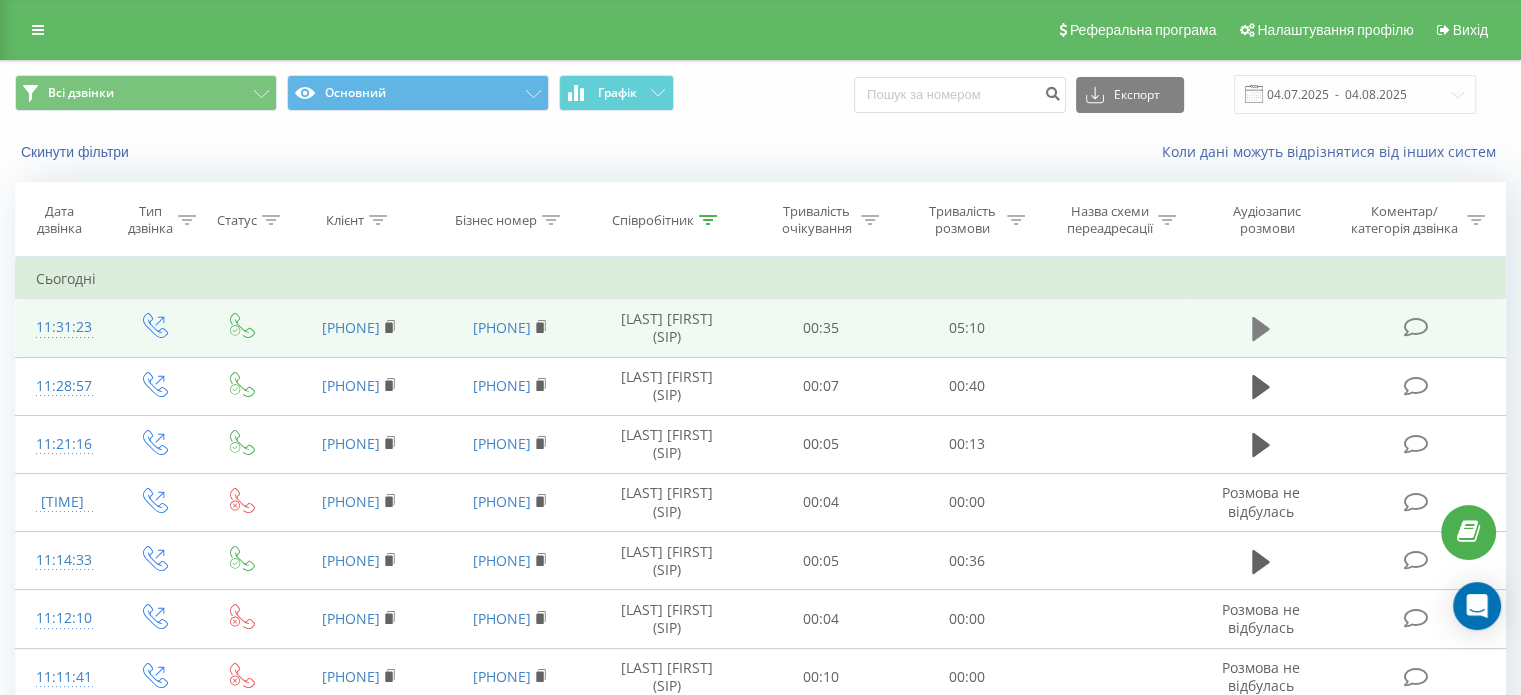click 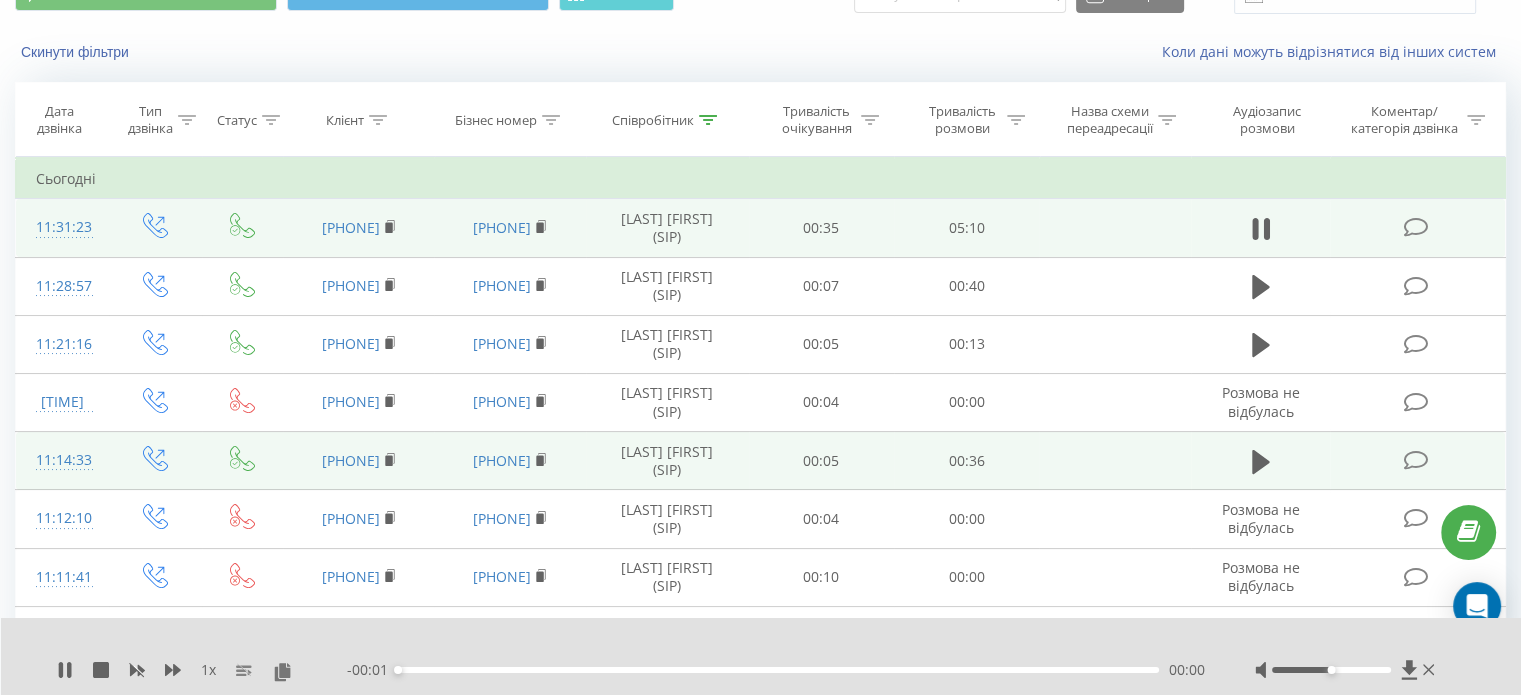 scroll, scrollTop: 200, scrollLeft: 0, axis: vertical 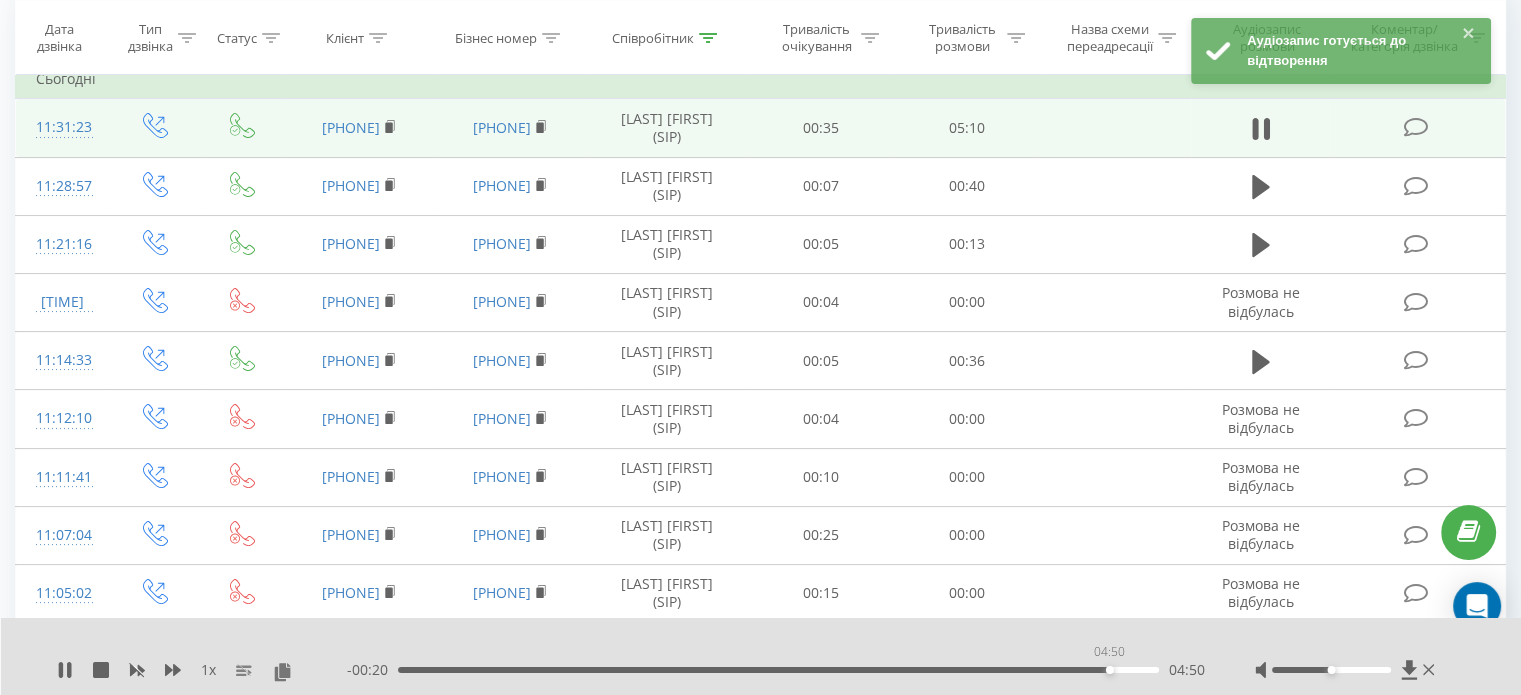 click on "04:50" at bounding box center [778, 670] 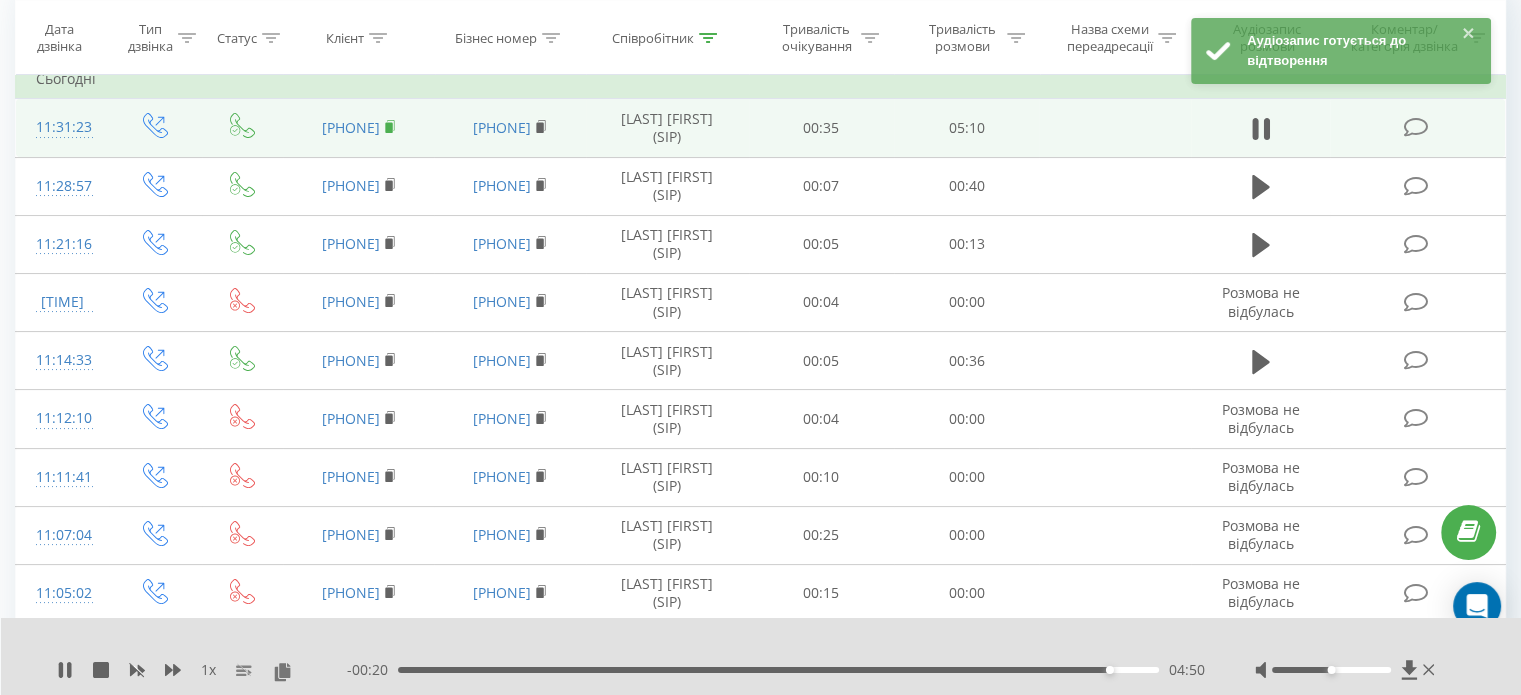 click 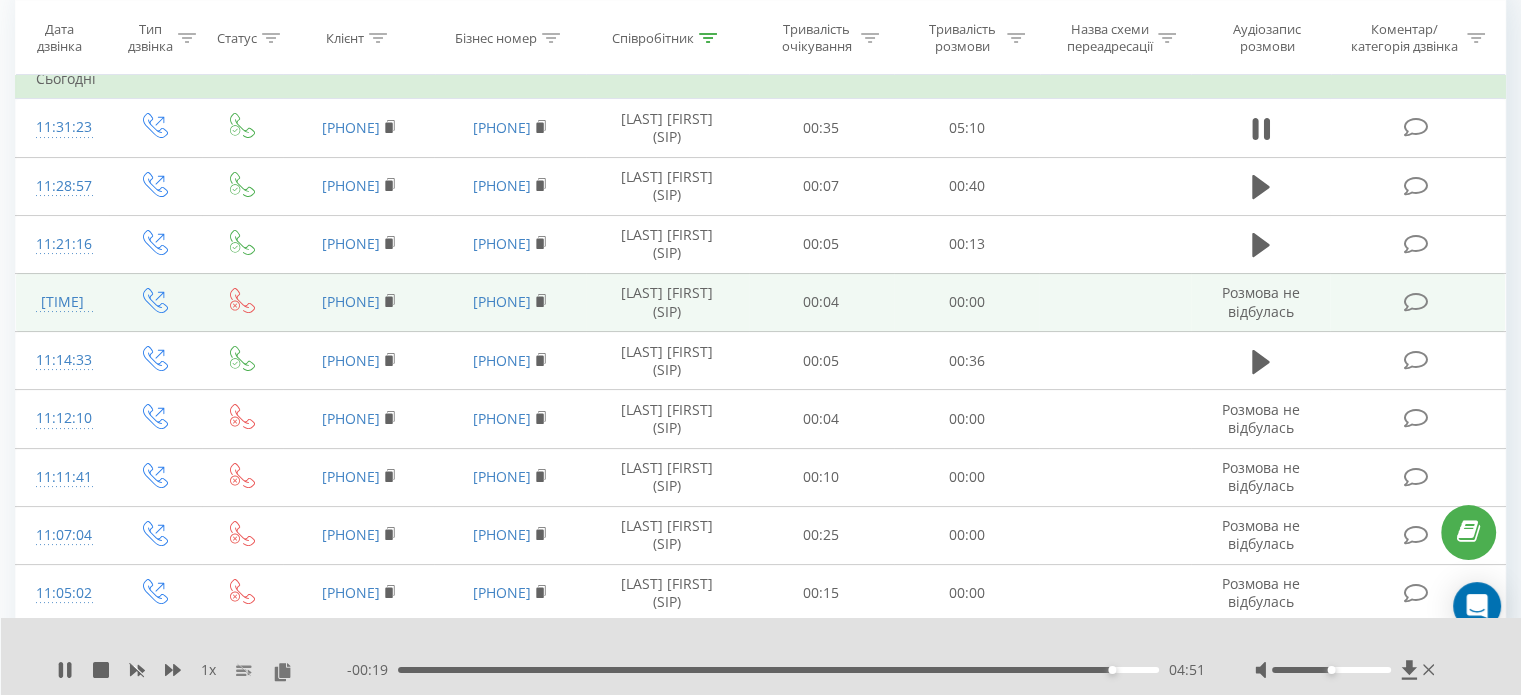 scroll, scrollTop: 0, scrollLeft: 0, axis: both 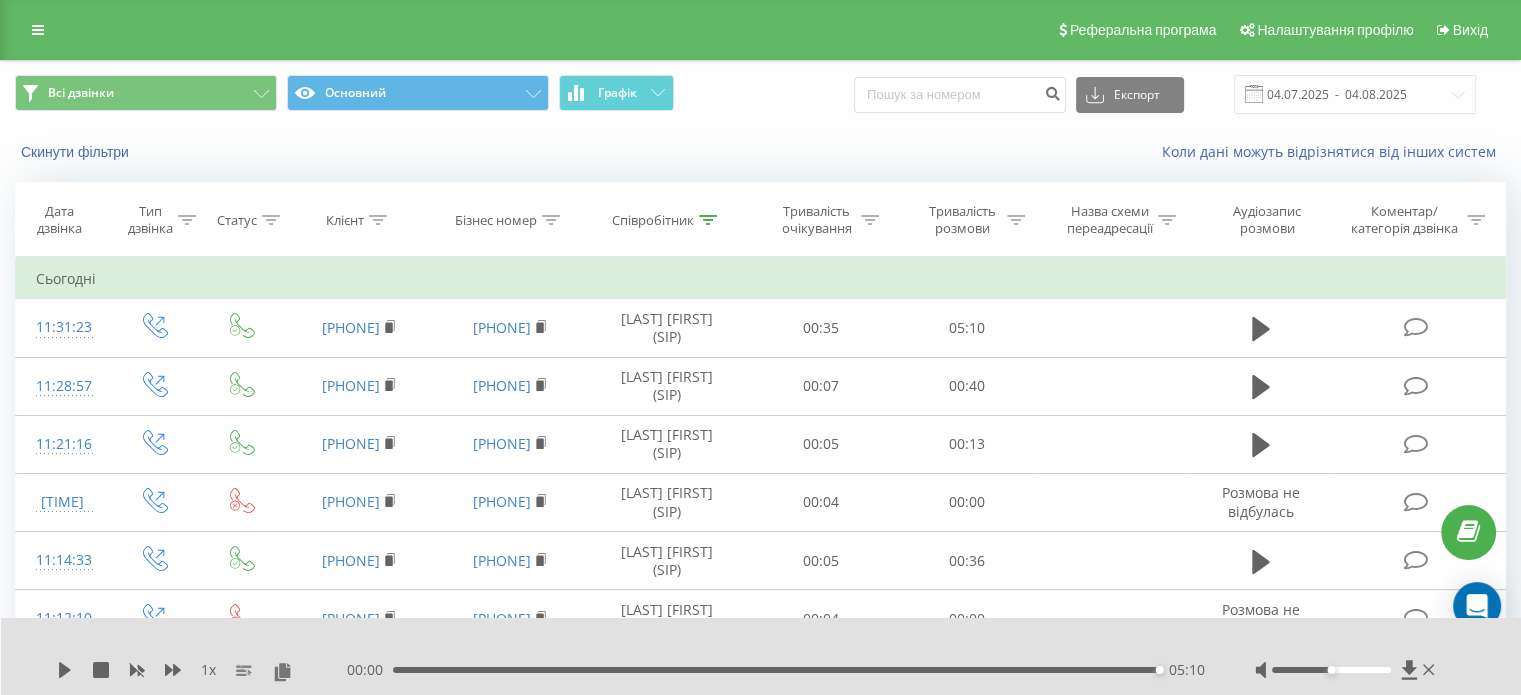 click 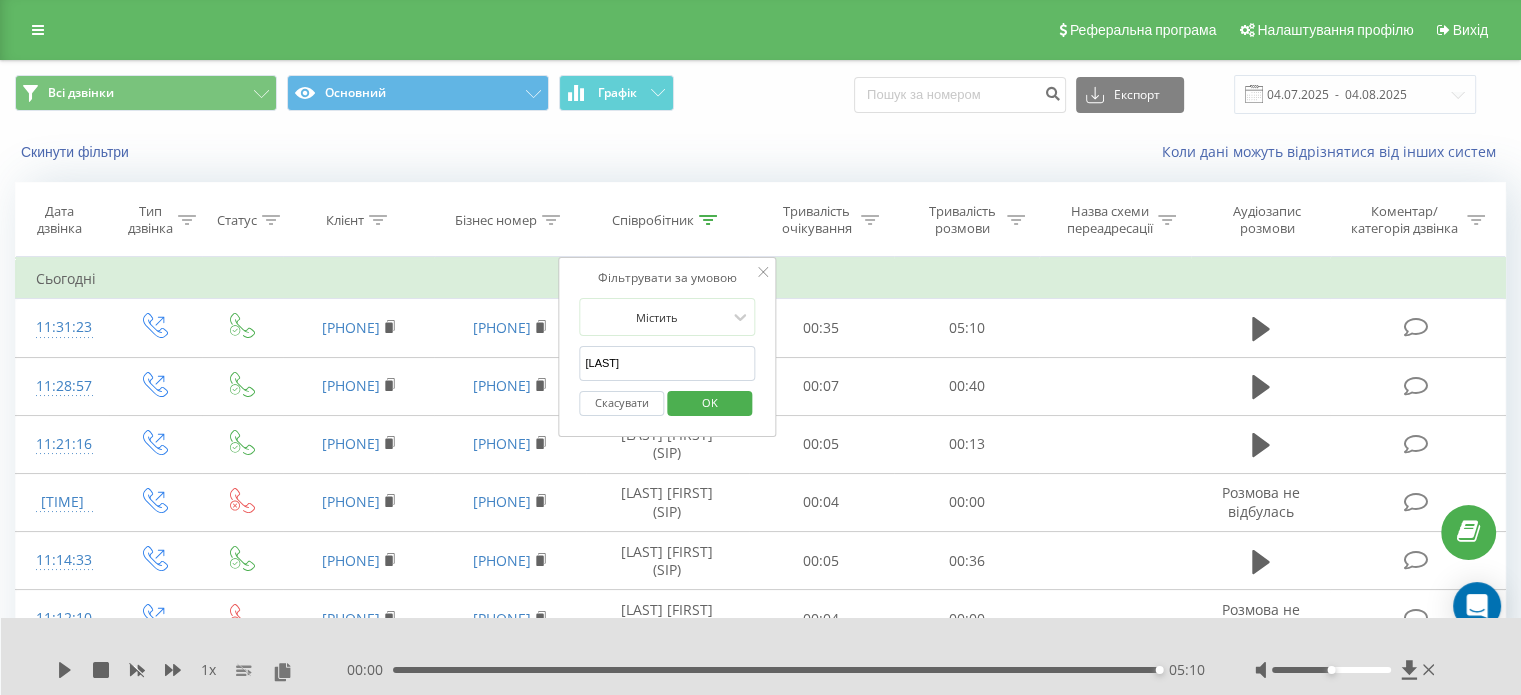click on "OK" at bounding box center [709, 403] 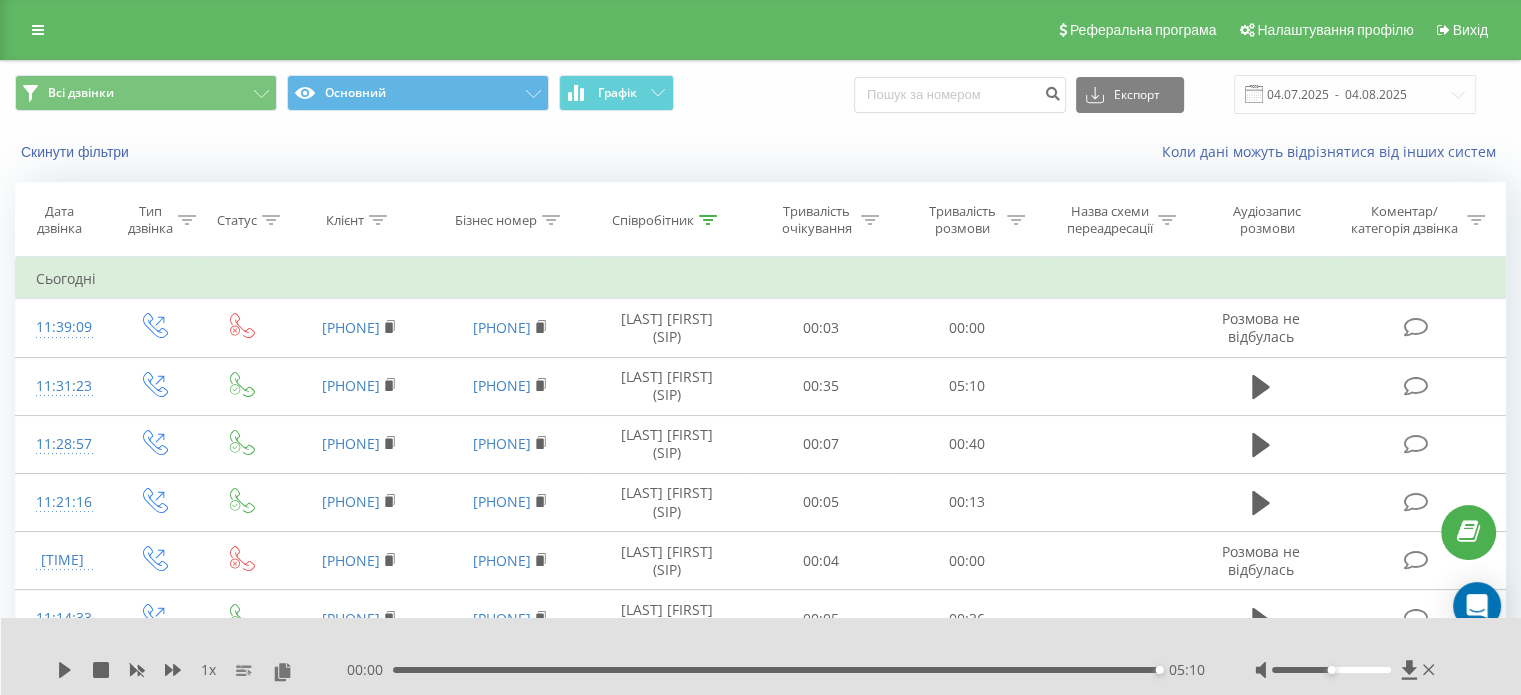 drag, startPoint x: 707, startPoint y: 215, endPoint x: 758, endPoint y: 339, distance: 134.07834 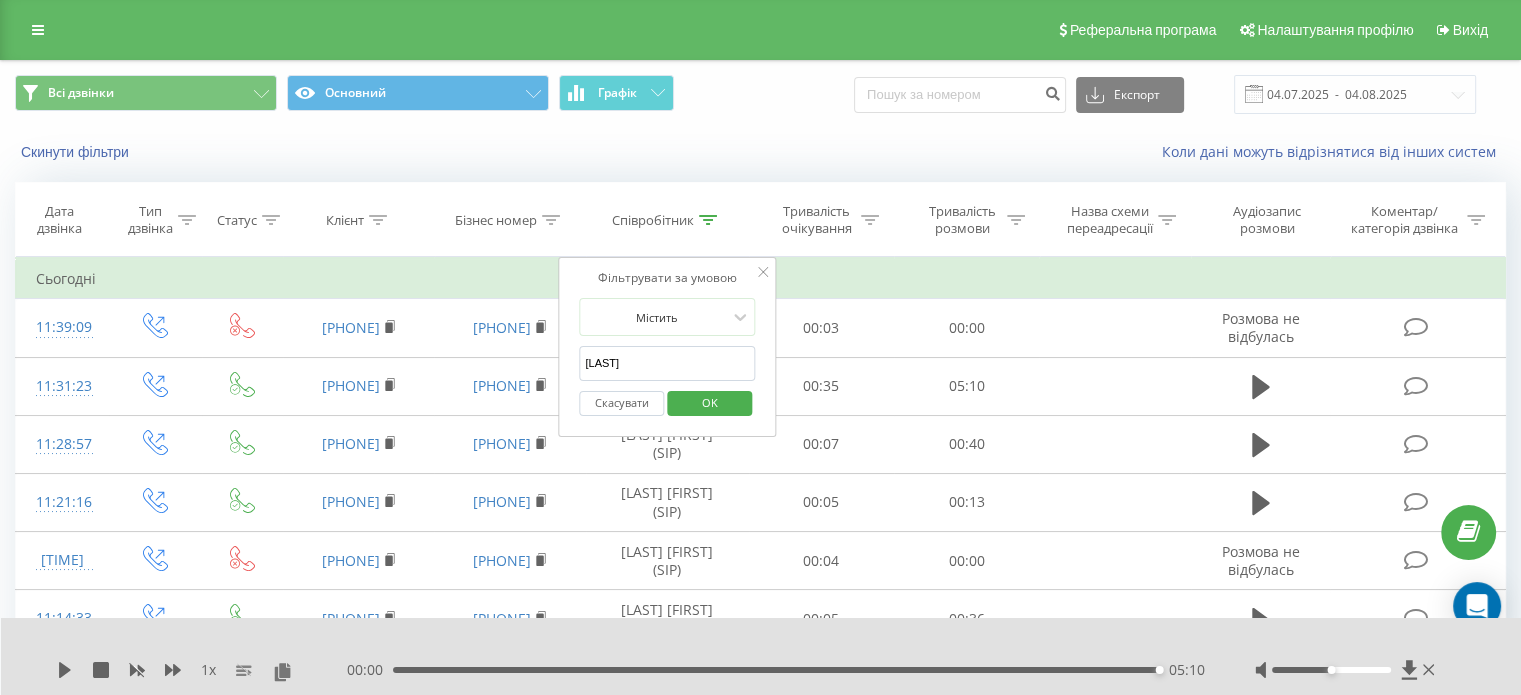 click on "OK" at bounding box center (710, 402) 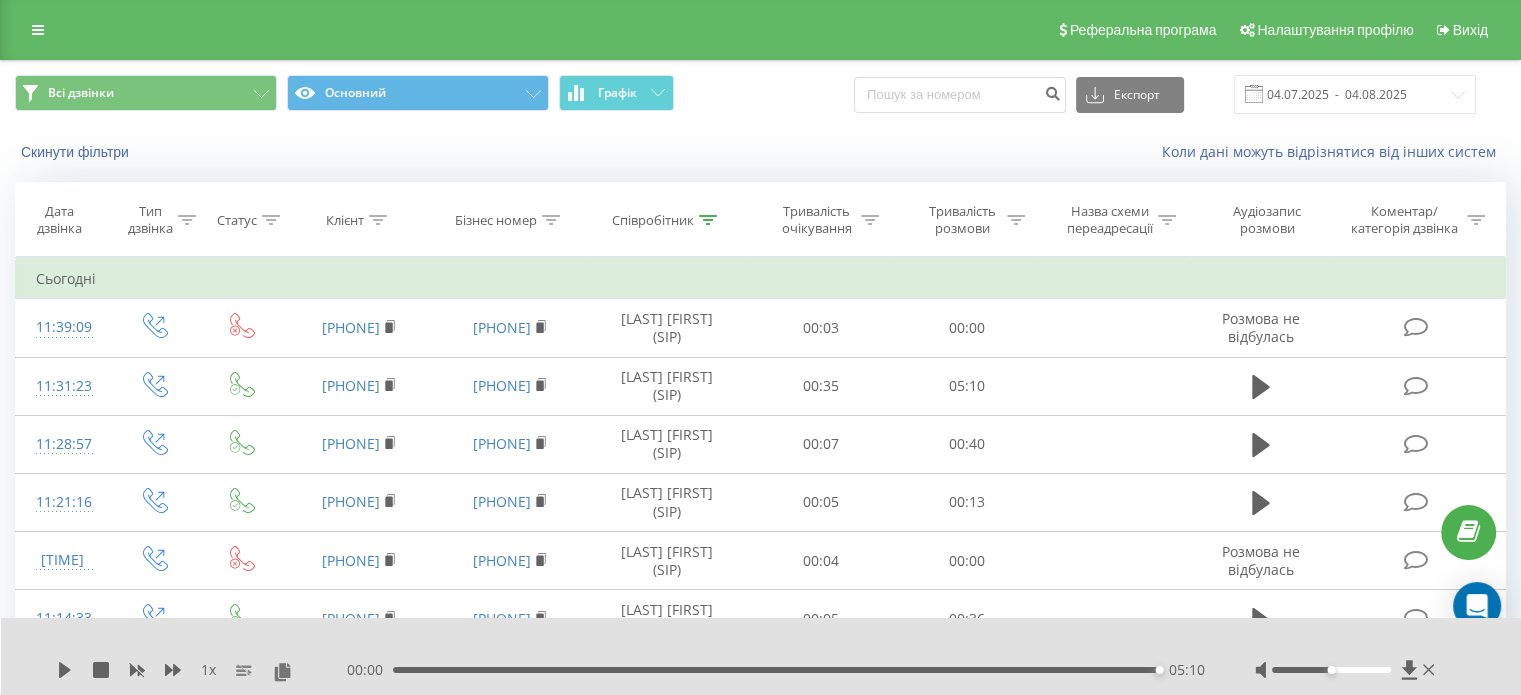 click 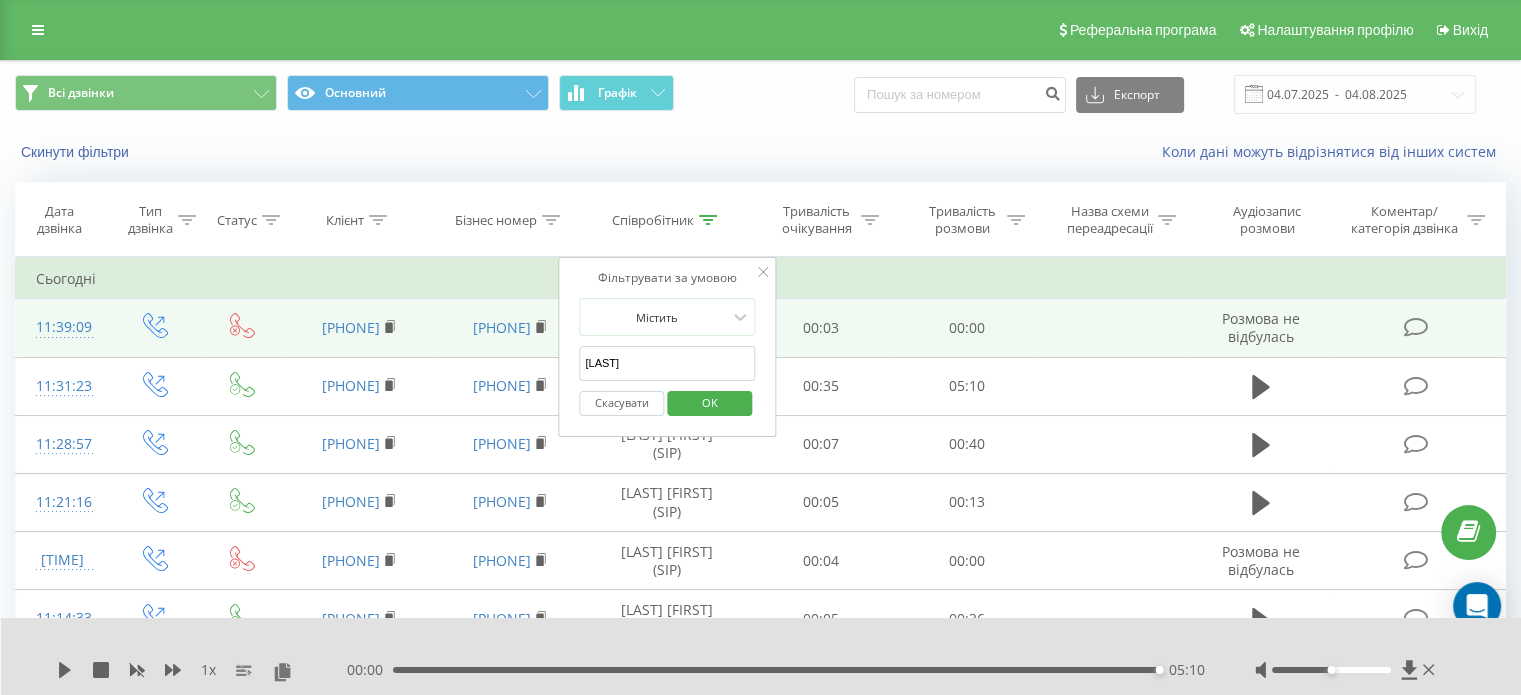 drag, startPoint x: 678, startPoint y: 363, endPoint x: 482, endPoint y: 351, distance: 196.367 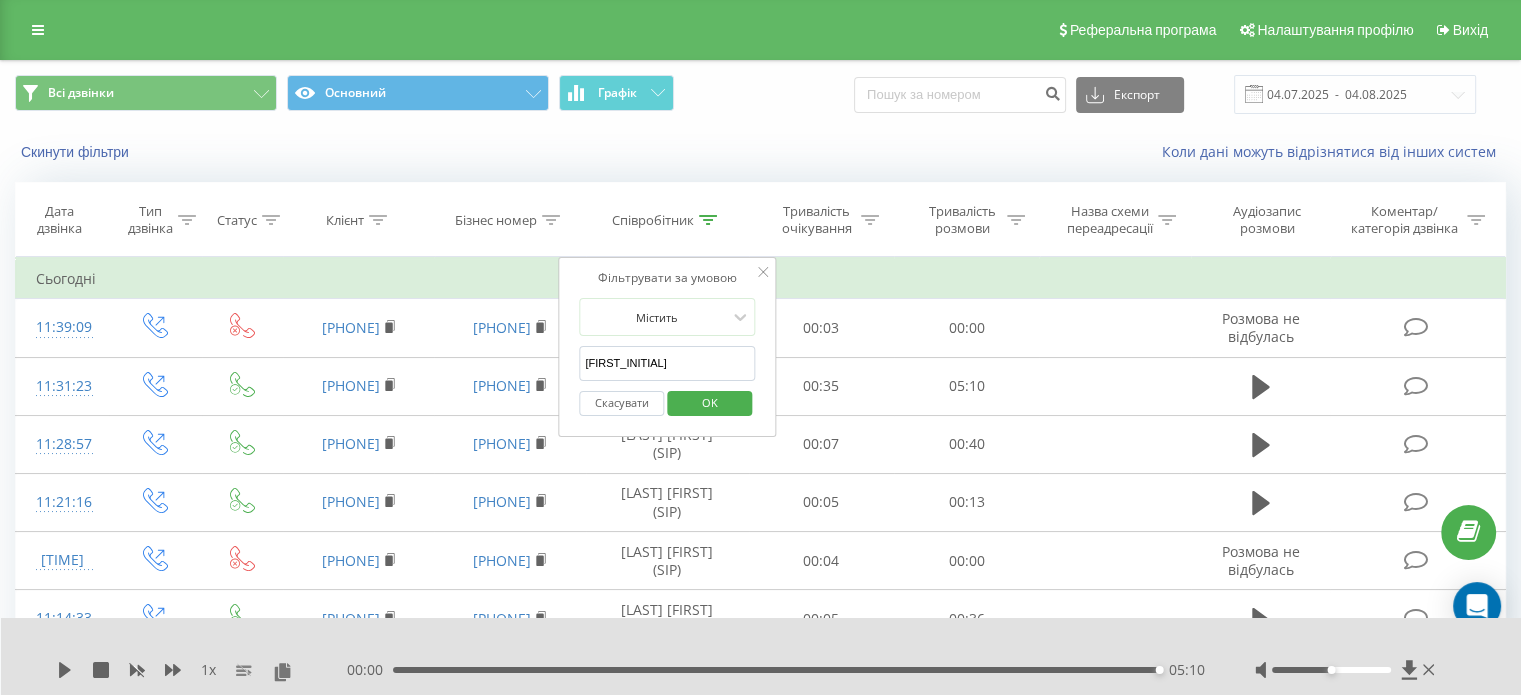 type on "федик" 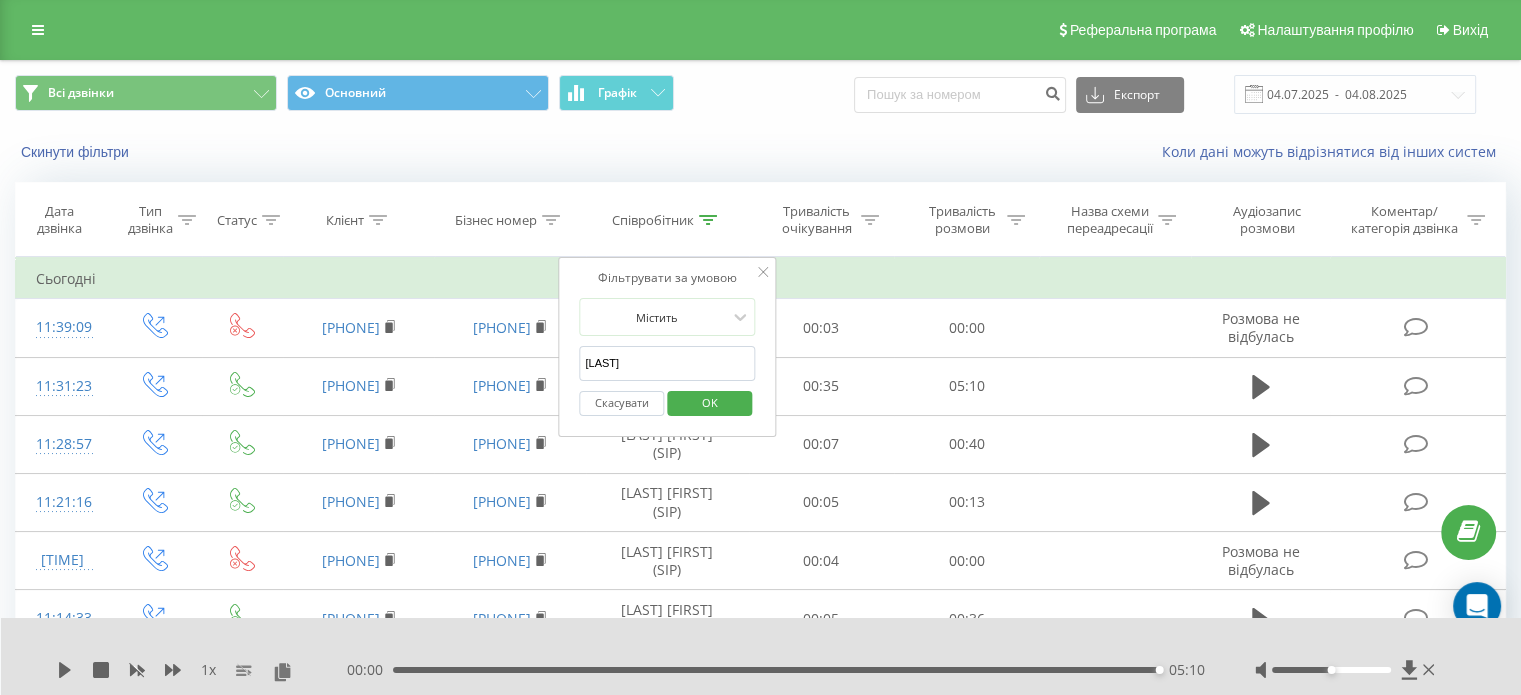 click on "OK" at bounding box center (710, 402) 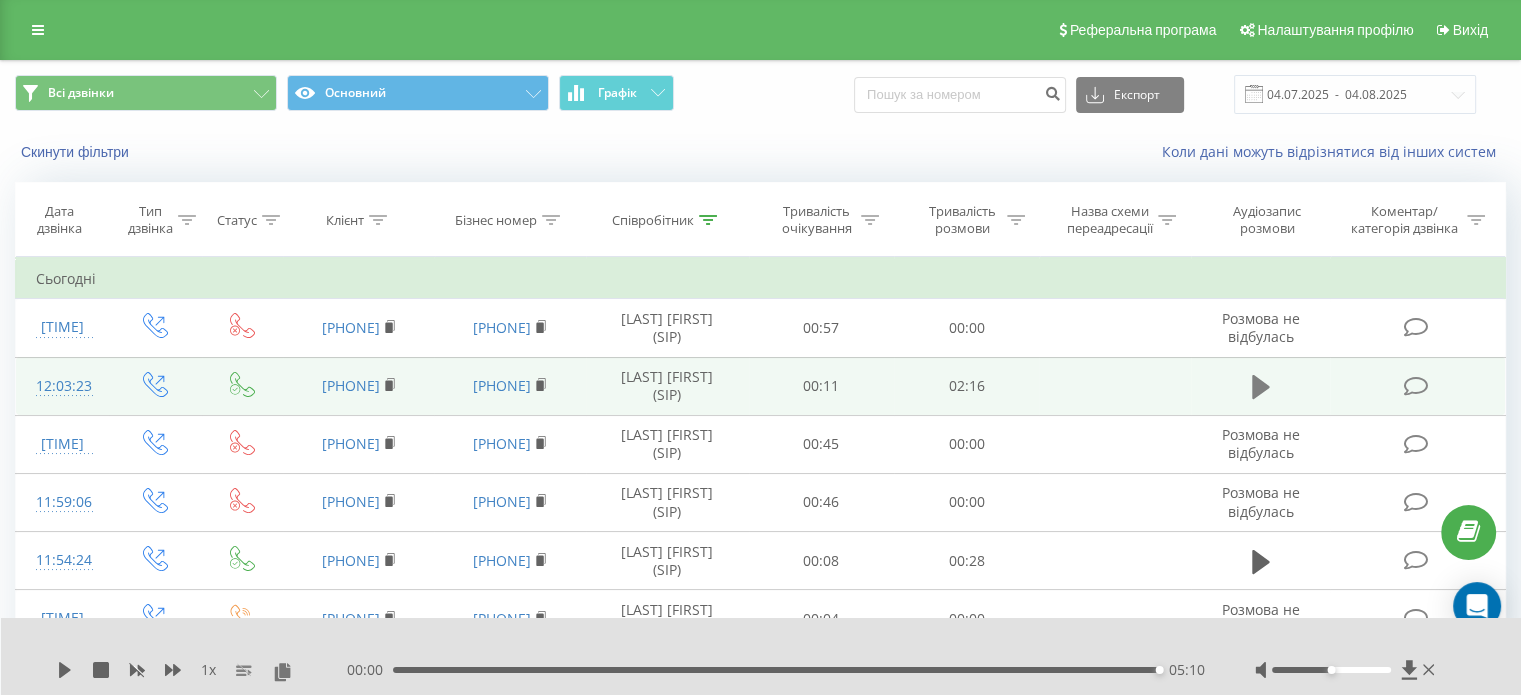 click 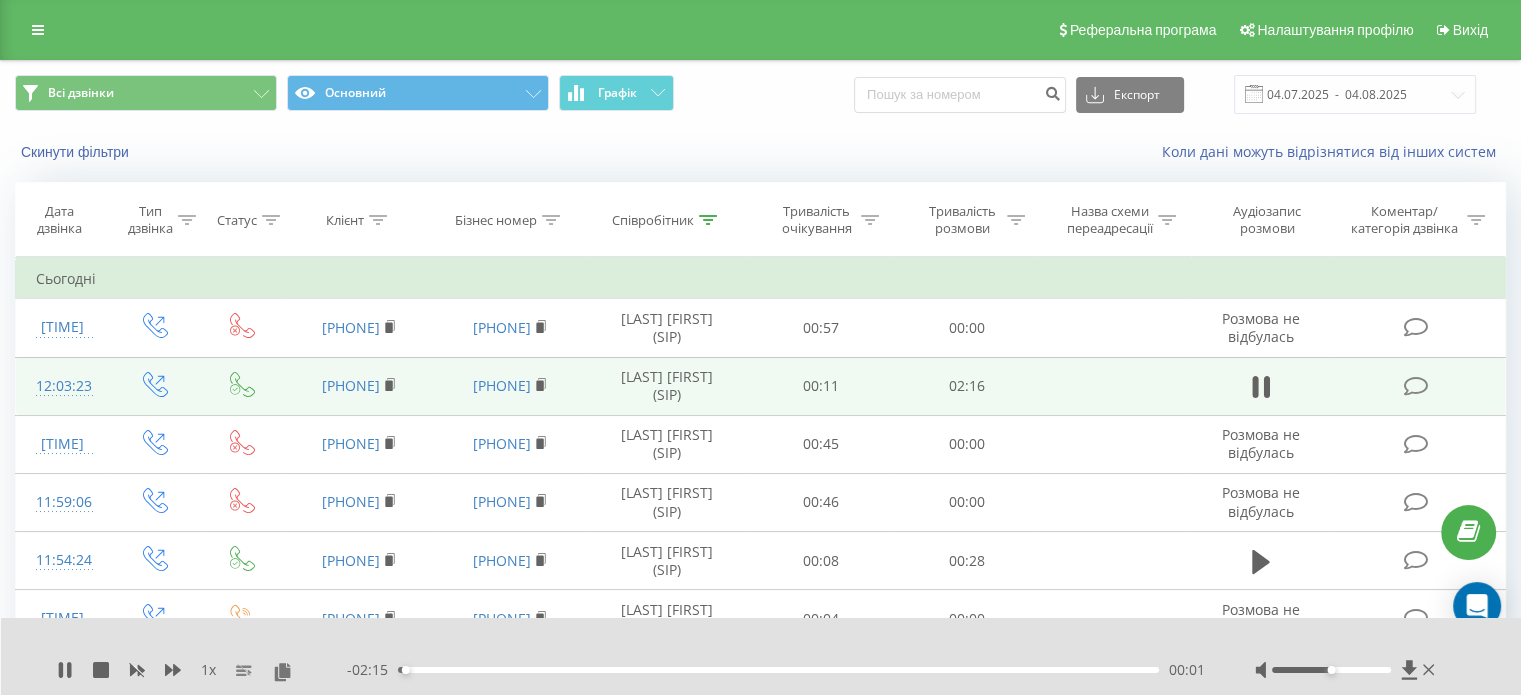 click on "00:01" at bounding box center (778, 670) 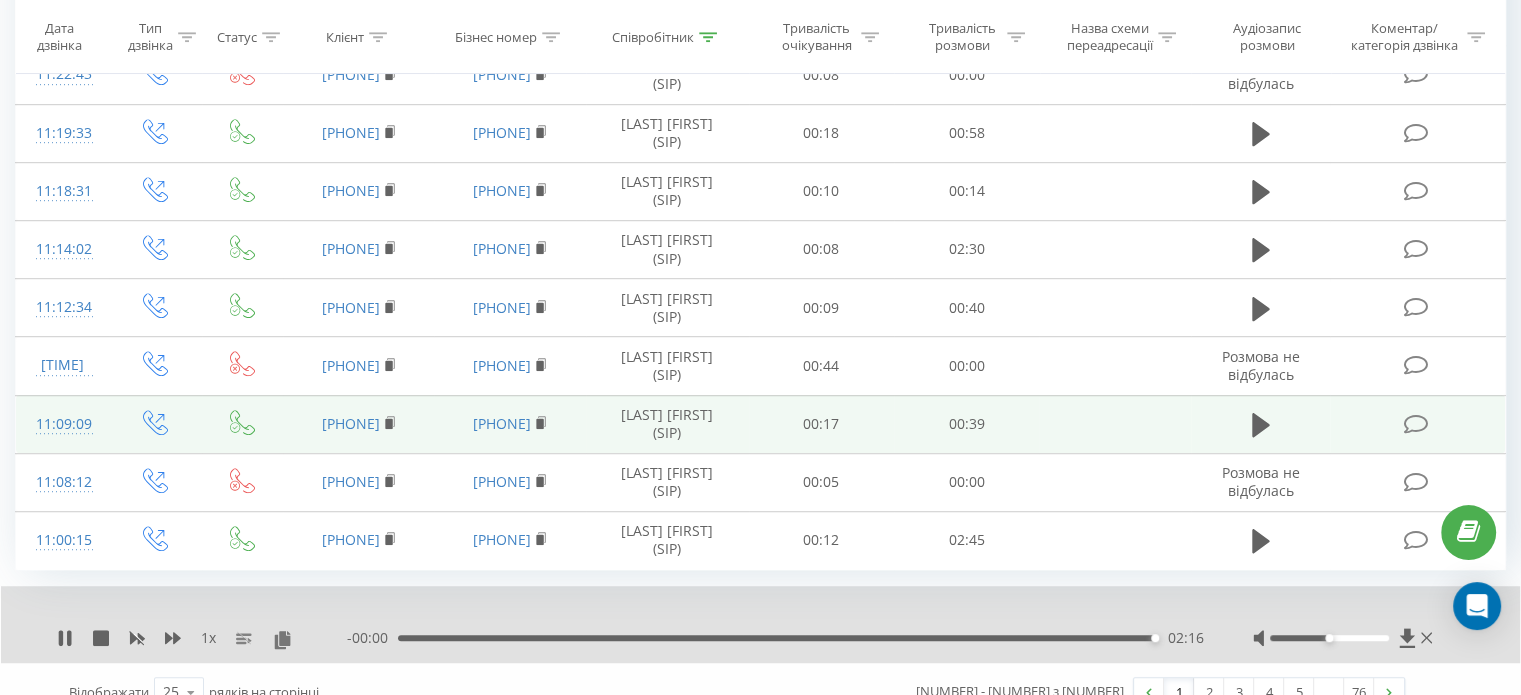 scroll, scrollTop: 1204, scrollLeft: 0, axis: vertical 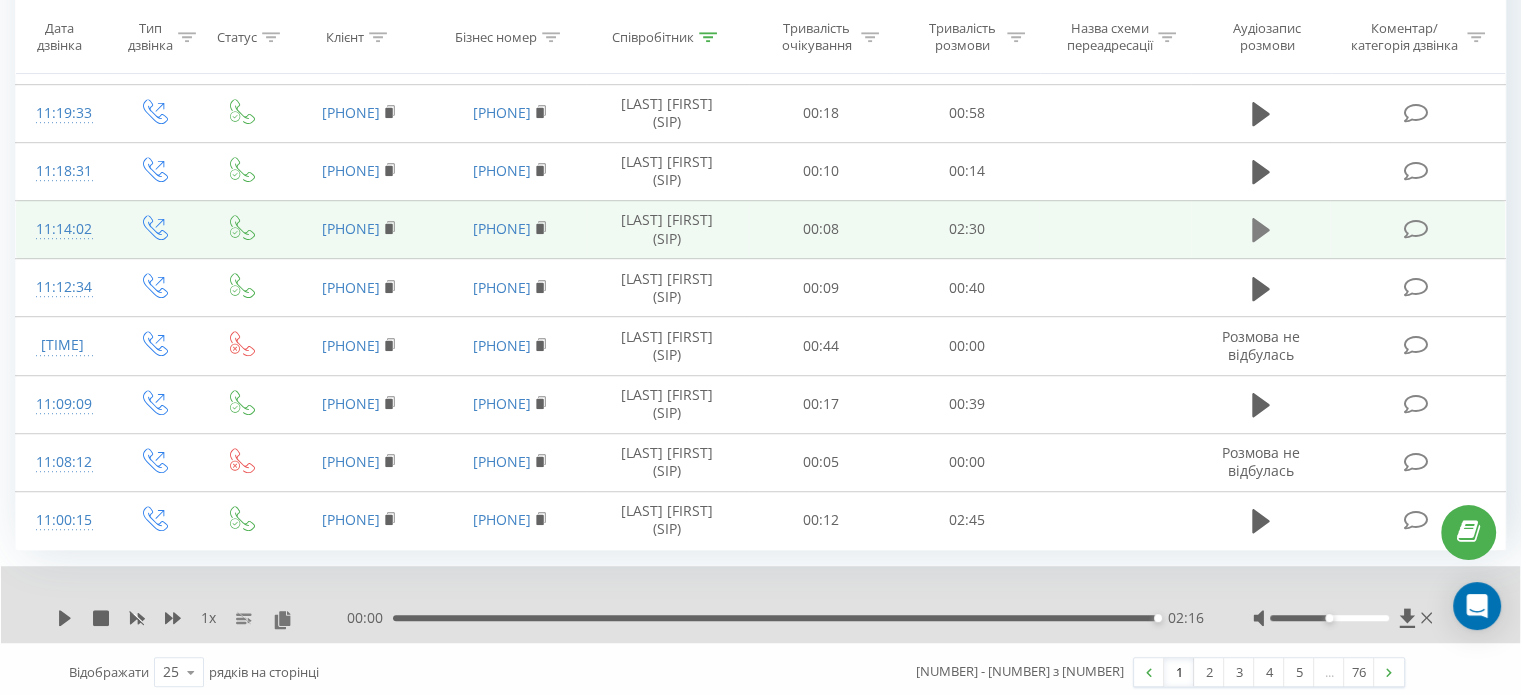 click at bounding box center (1261, 230) 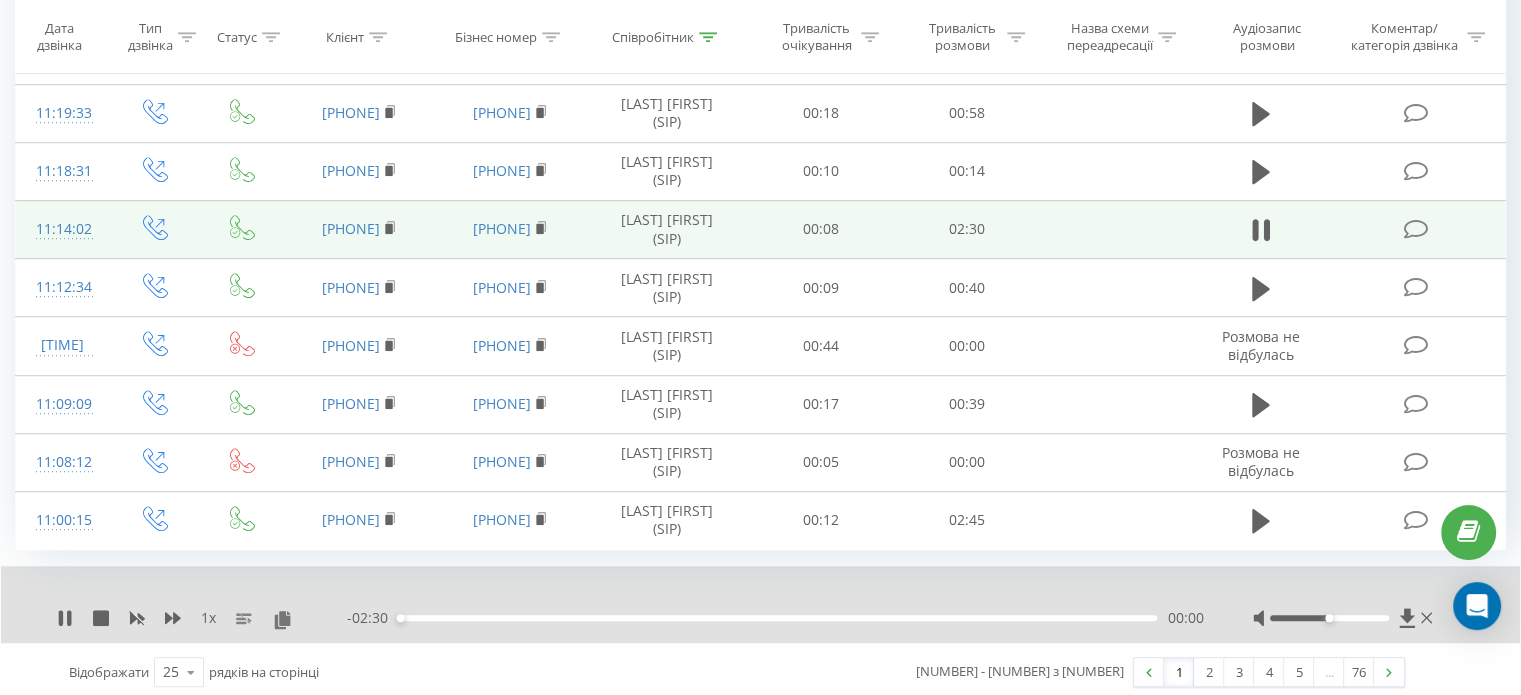 click on "00:00" at bounding box center [777, 618] 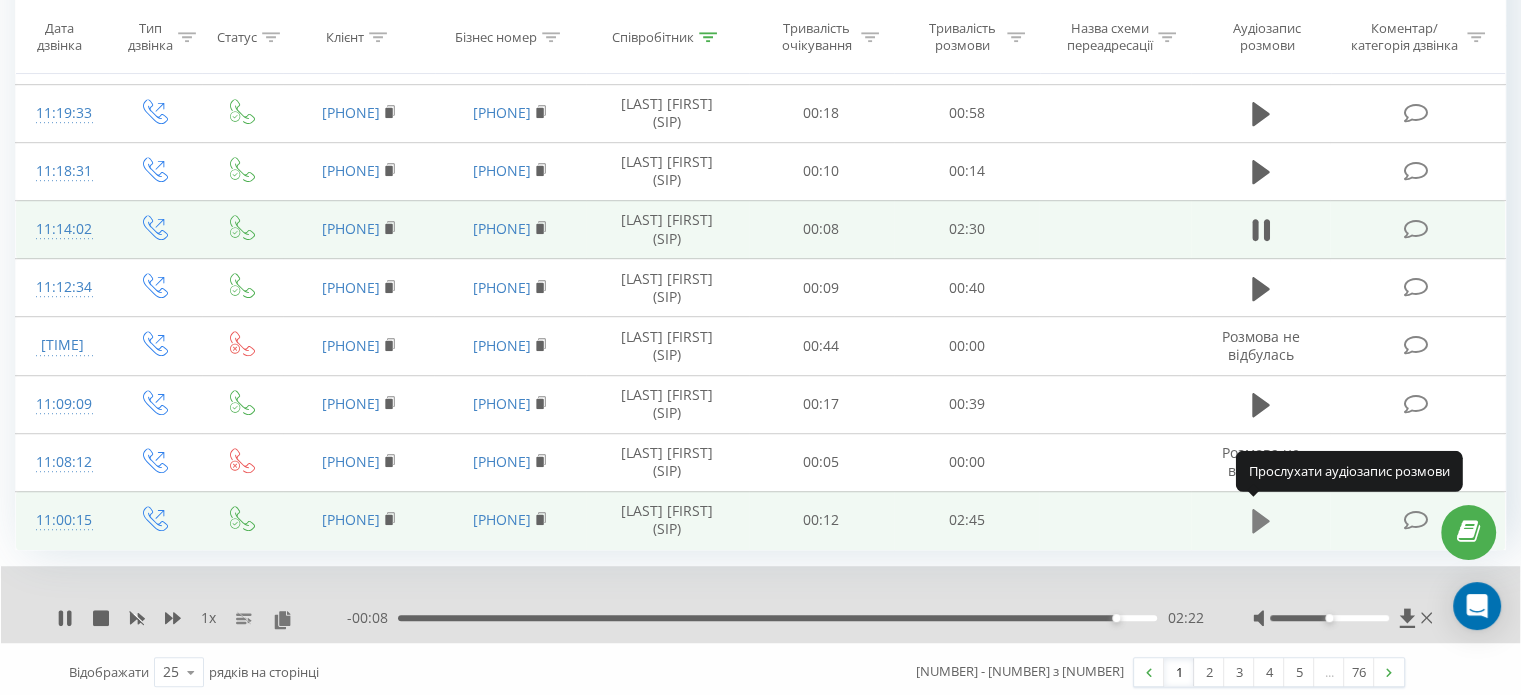 click 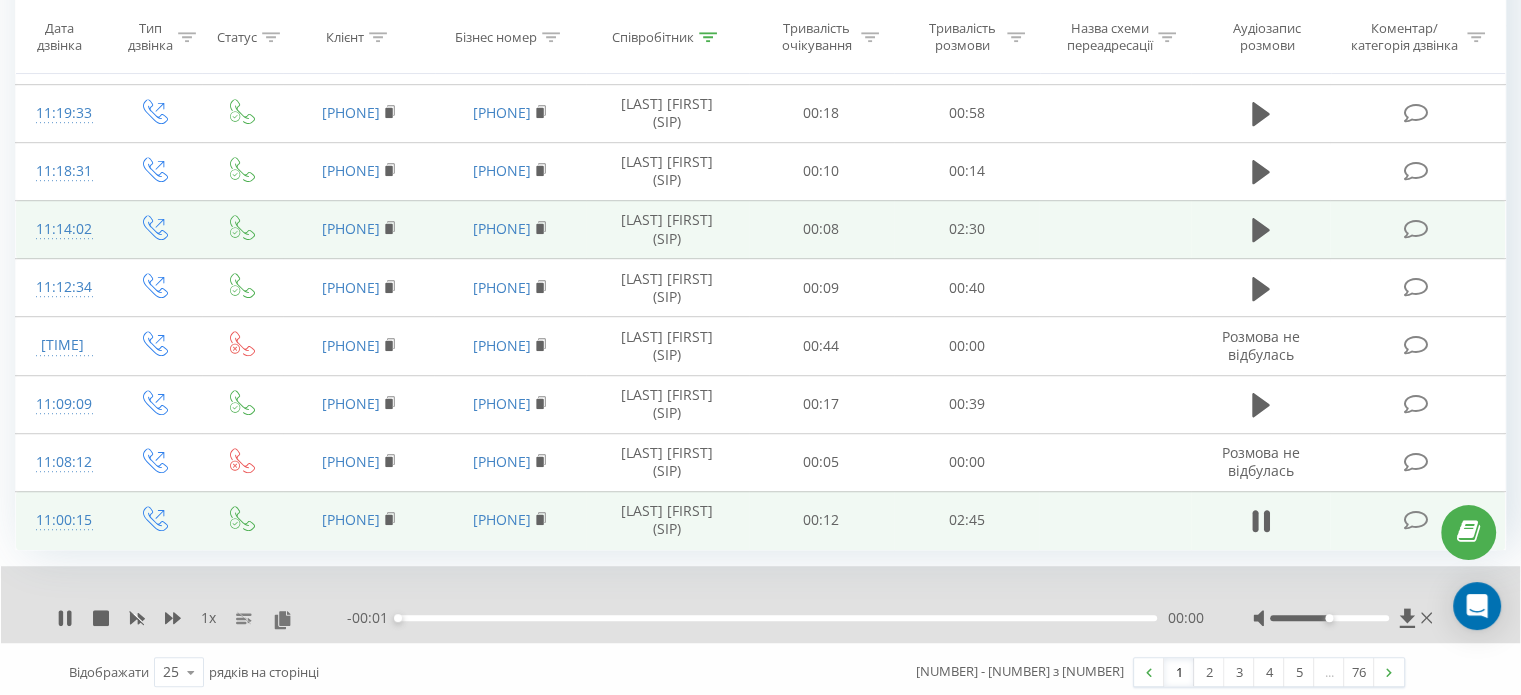 click on "00:00" at bounding box center (777, 618) 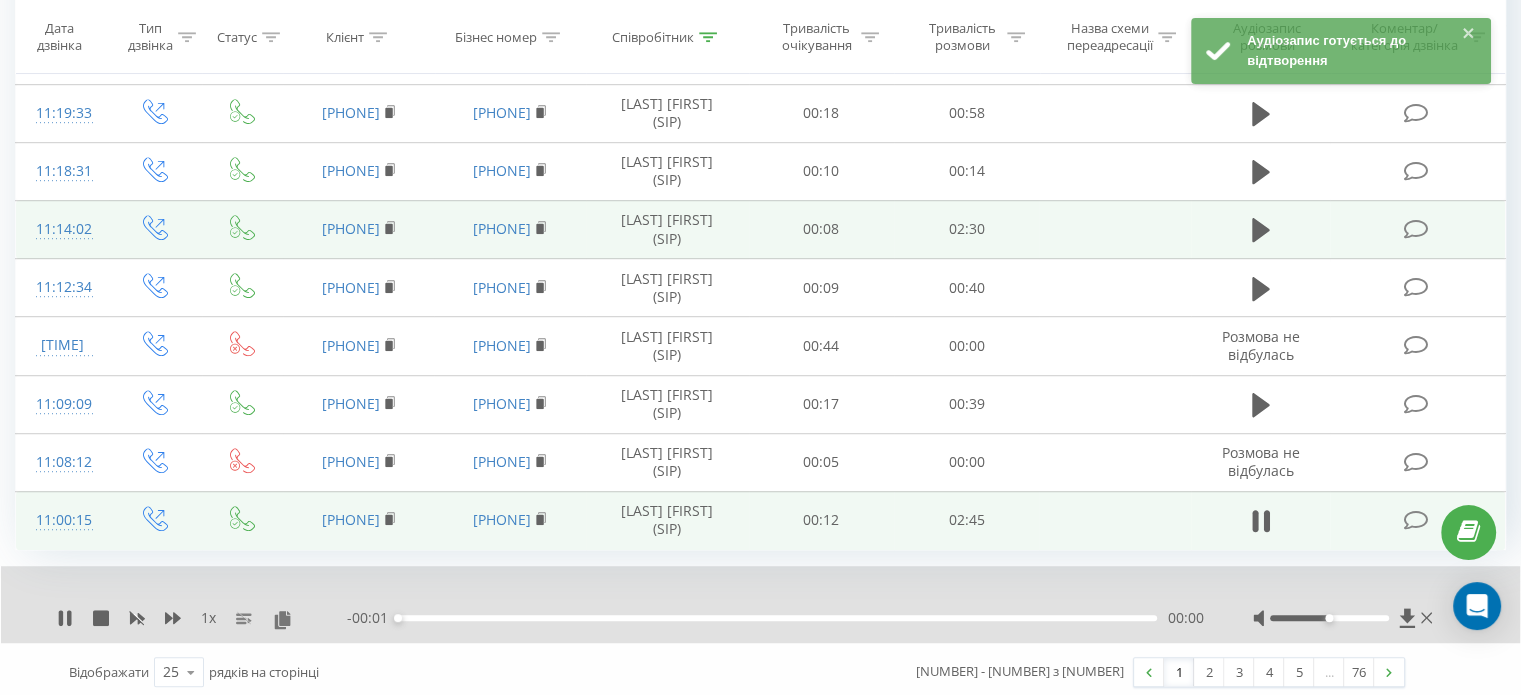 click on "00:00" at bounding box center (777, 618) 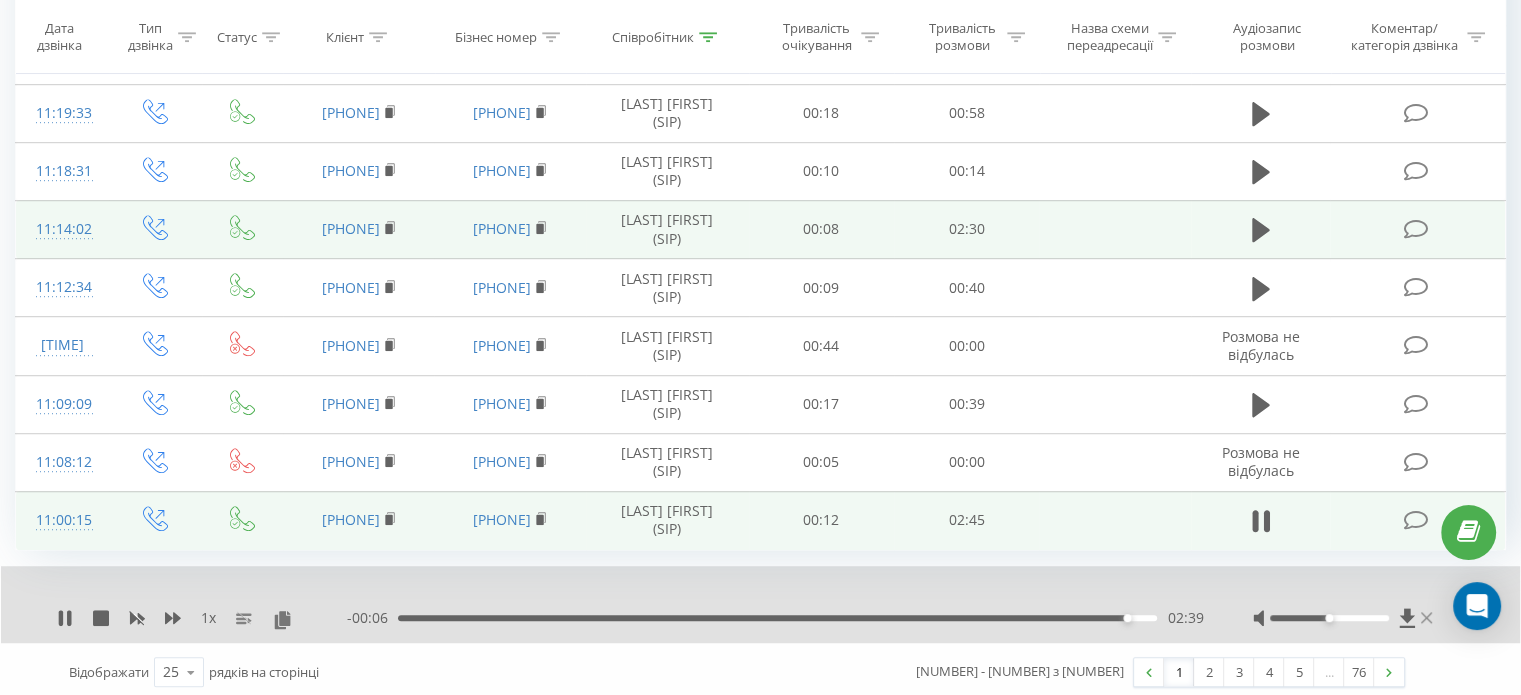 click 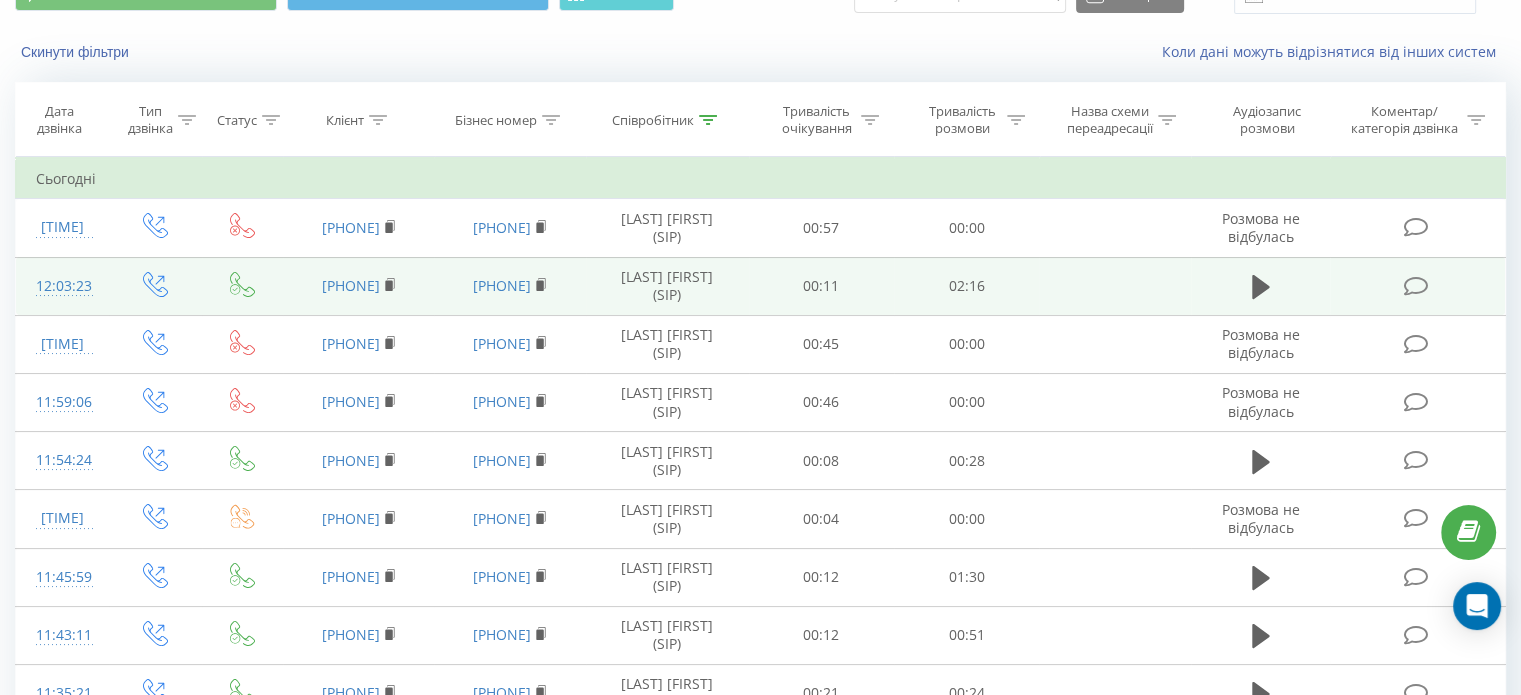scroll, scrollTop: 0, scrollLeft: 0, axis: both 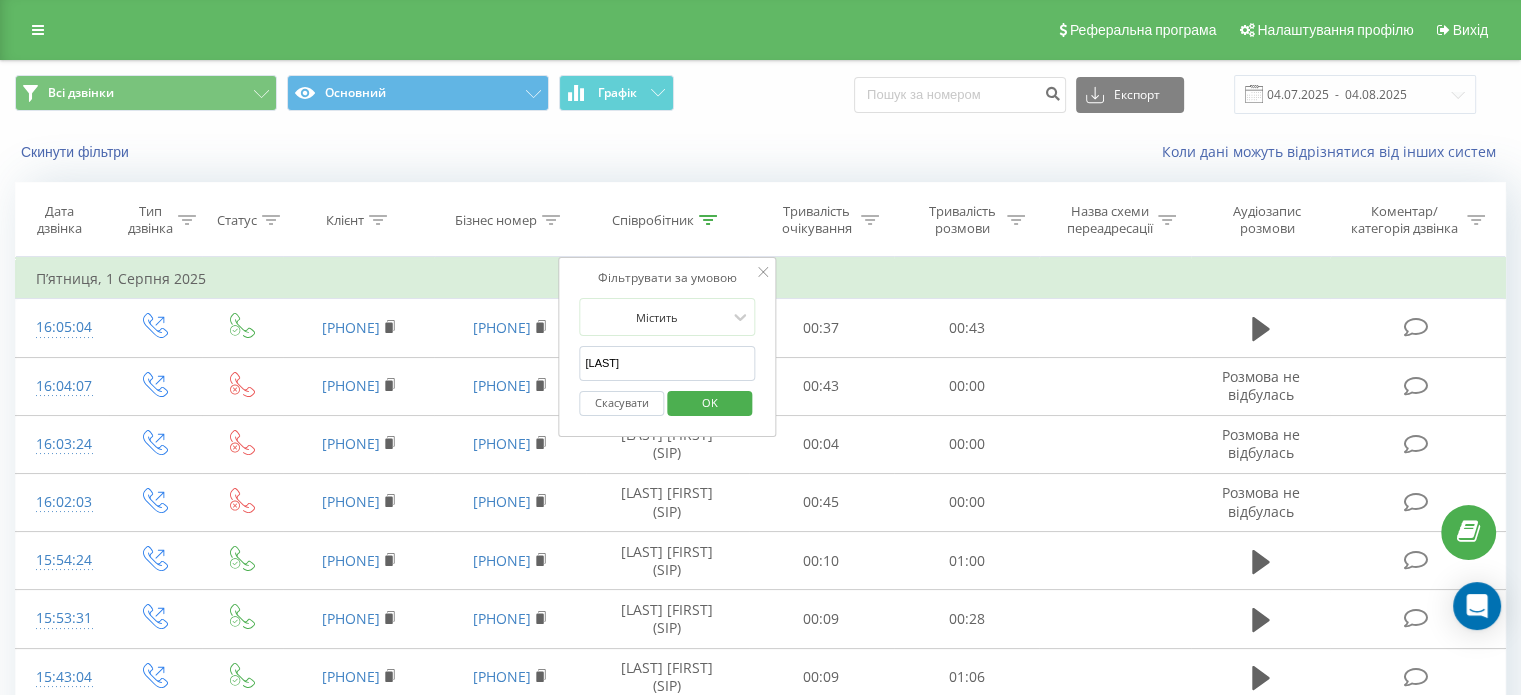 click 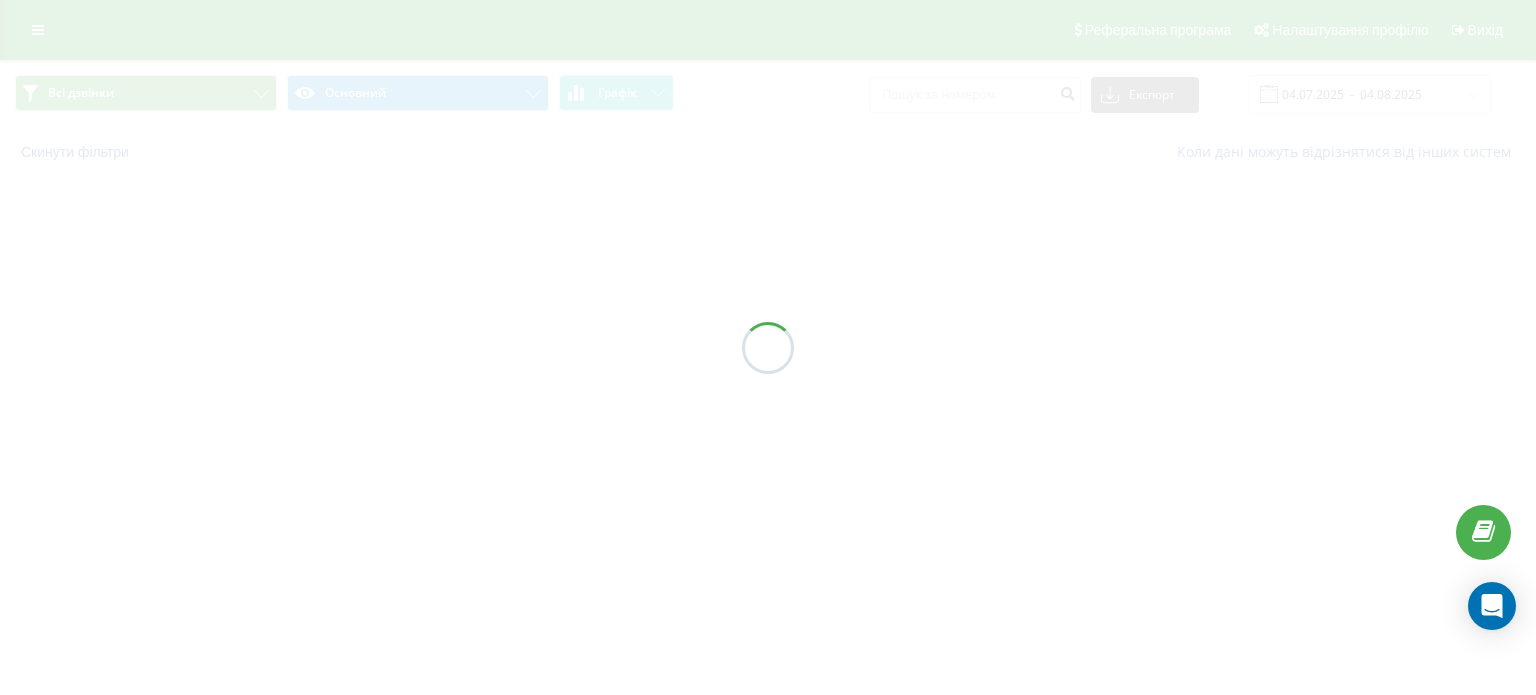 scroll, scrollTop: 0, scrollLeft: 0, axis: both 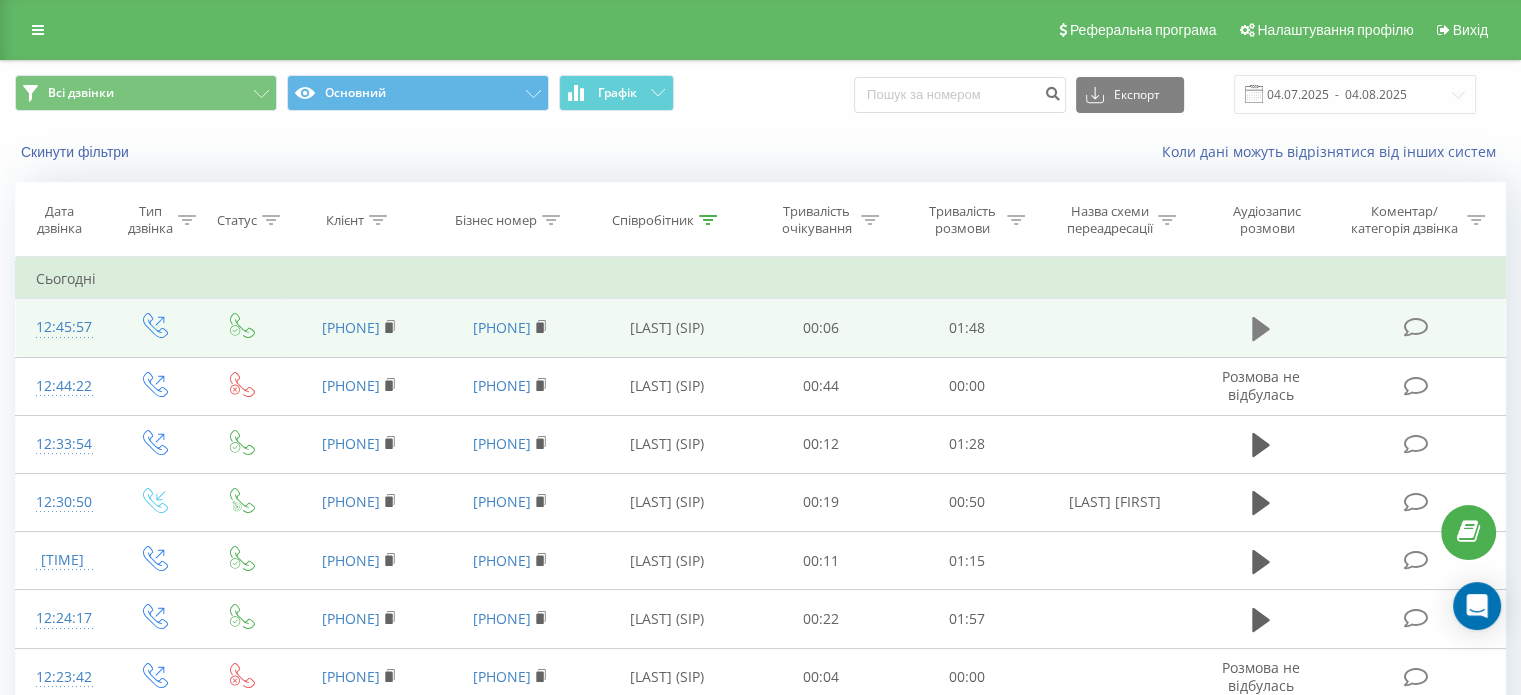 click 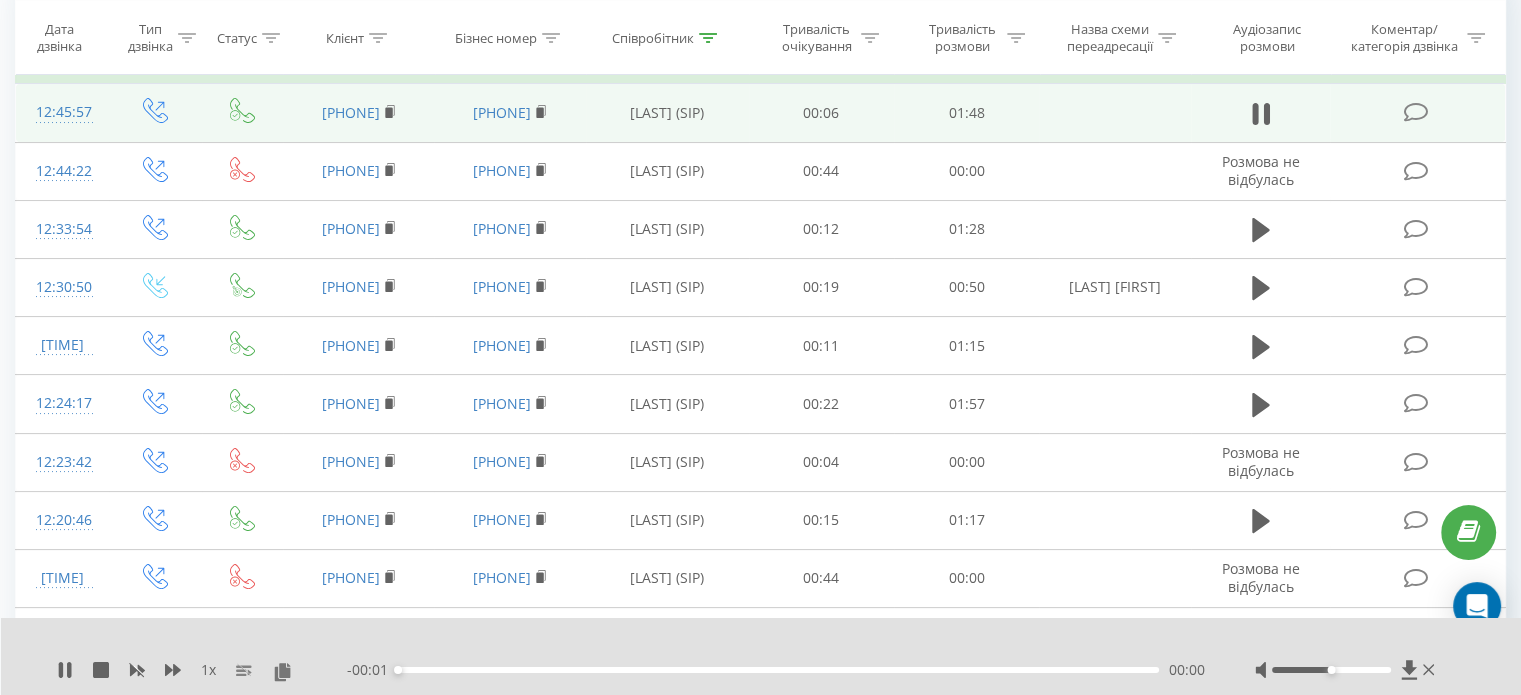 scroll, scrollTop: 200, scrollLeft: 0, axis: vertical 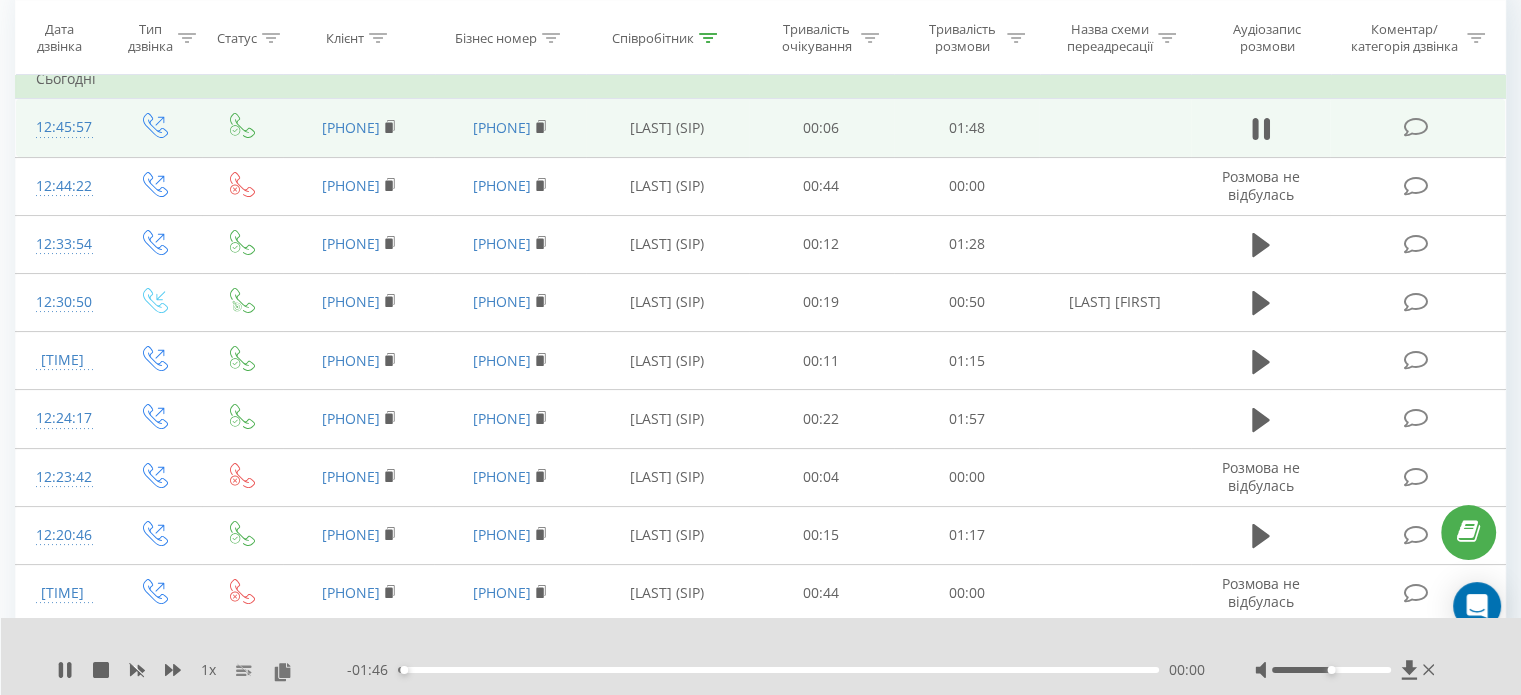 click on "00:00" at bounding box center [778, 670] 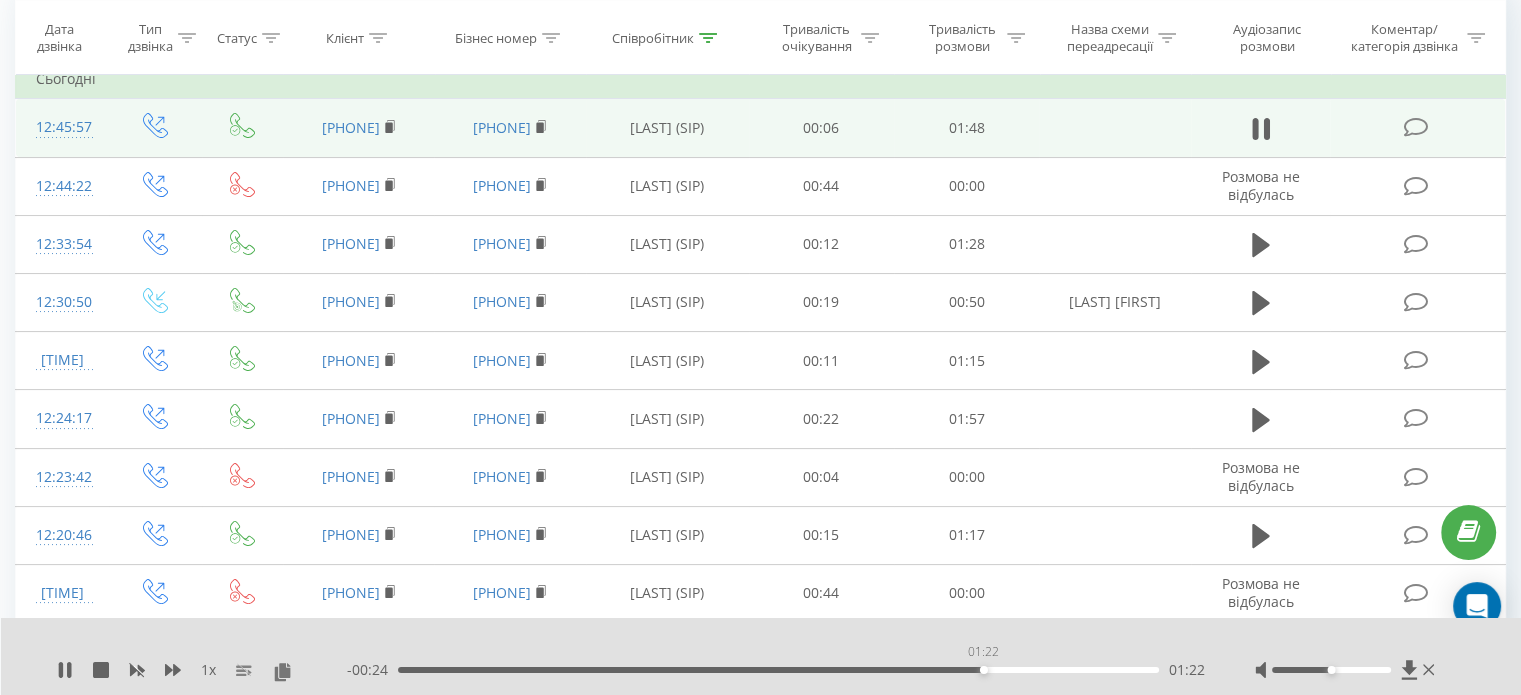 click on "01:22" at bounding box center [778, 670] 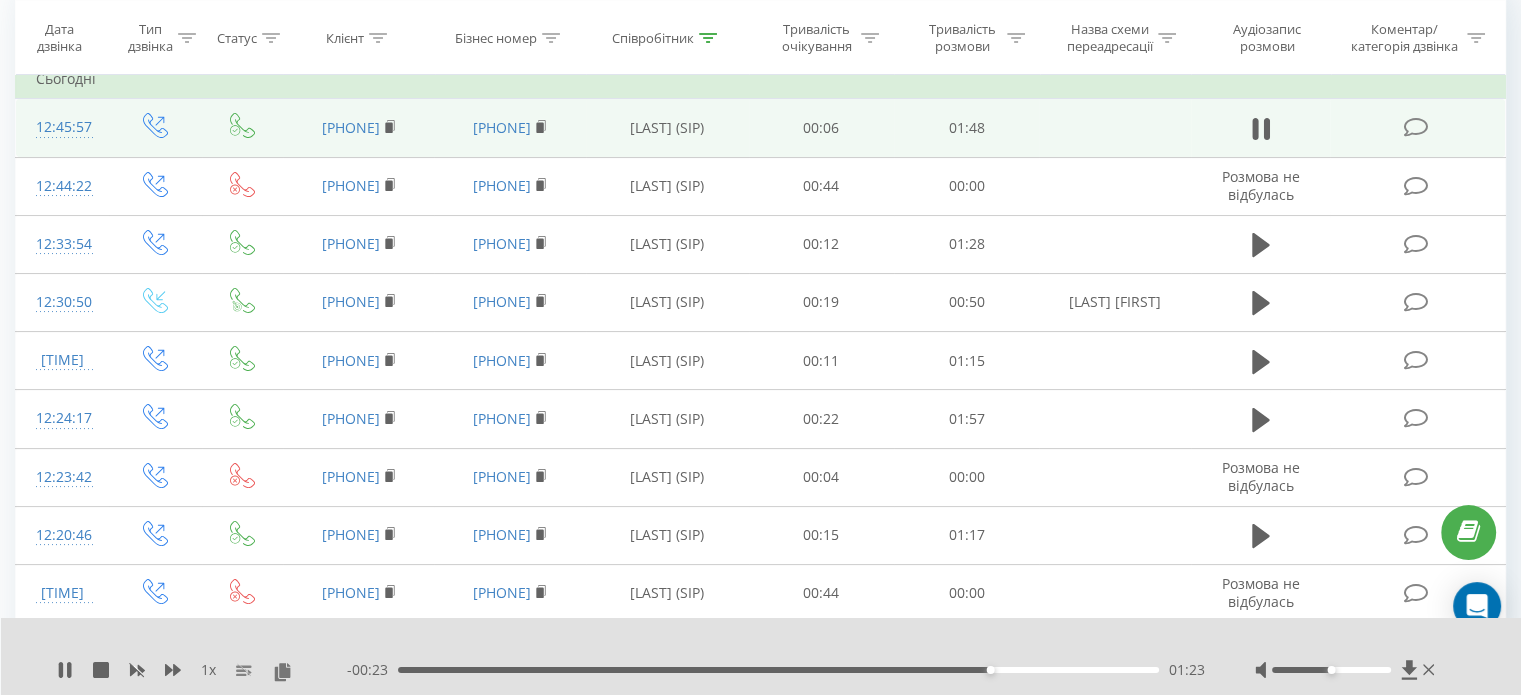 click on "01:23" at bounding box center [778, 670] 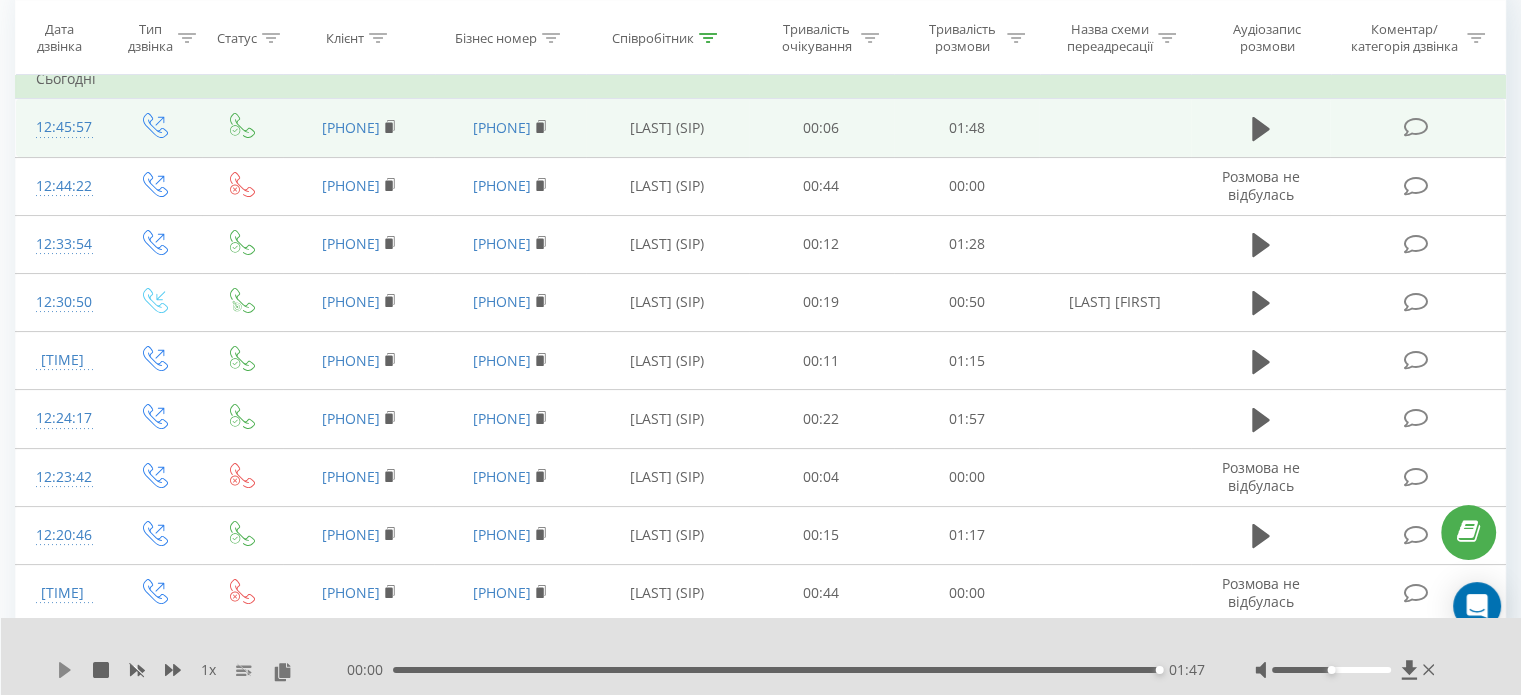 click 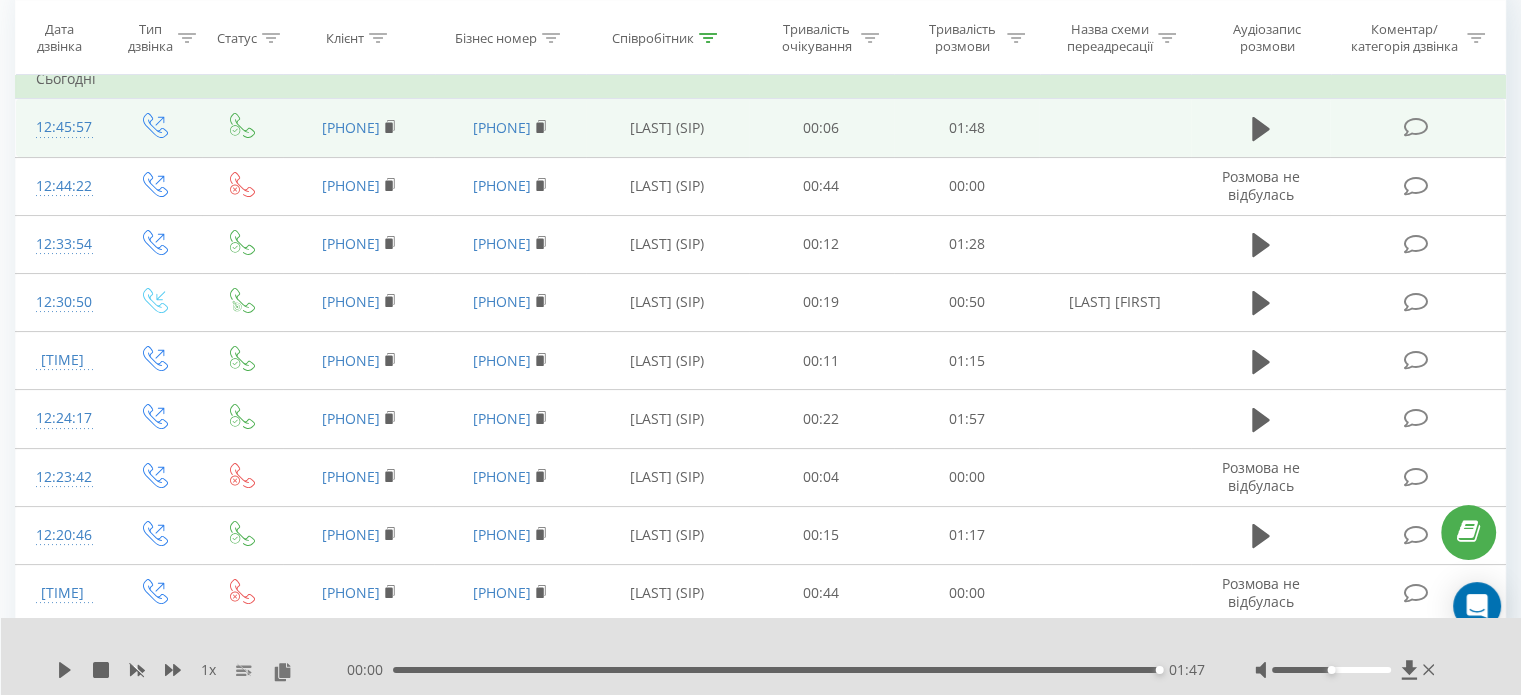 click on "00:00 01:47   01:47" at bounding box center (776, 670) 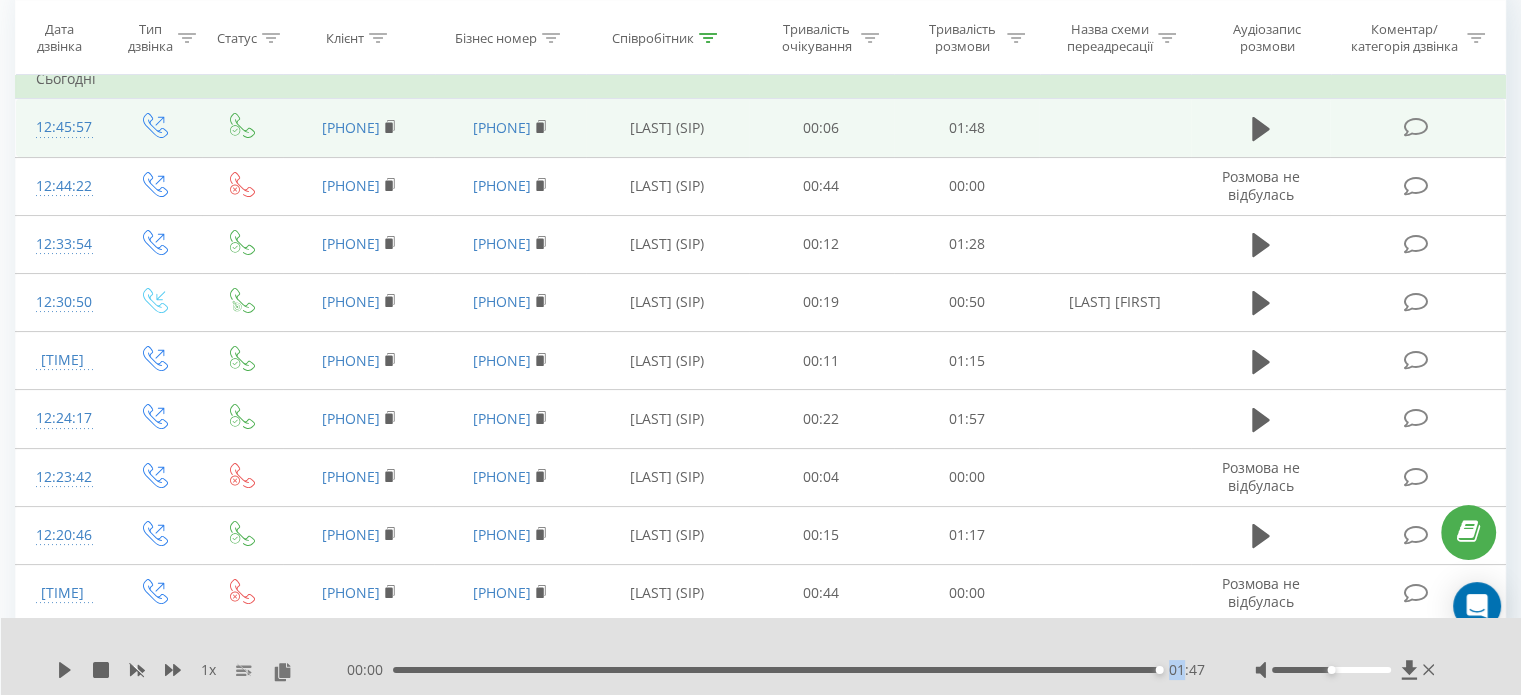 click on "00:00 01:47   01:47" at bounding box center [776, 670] 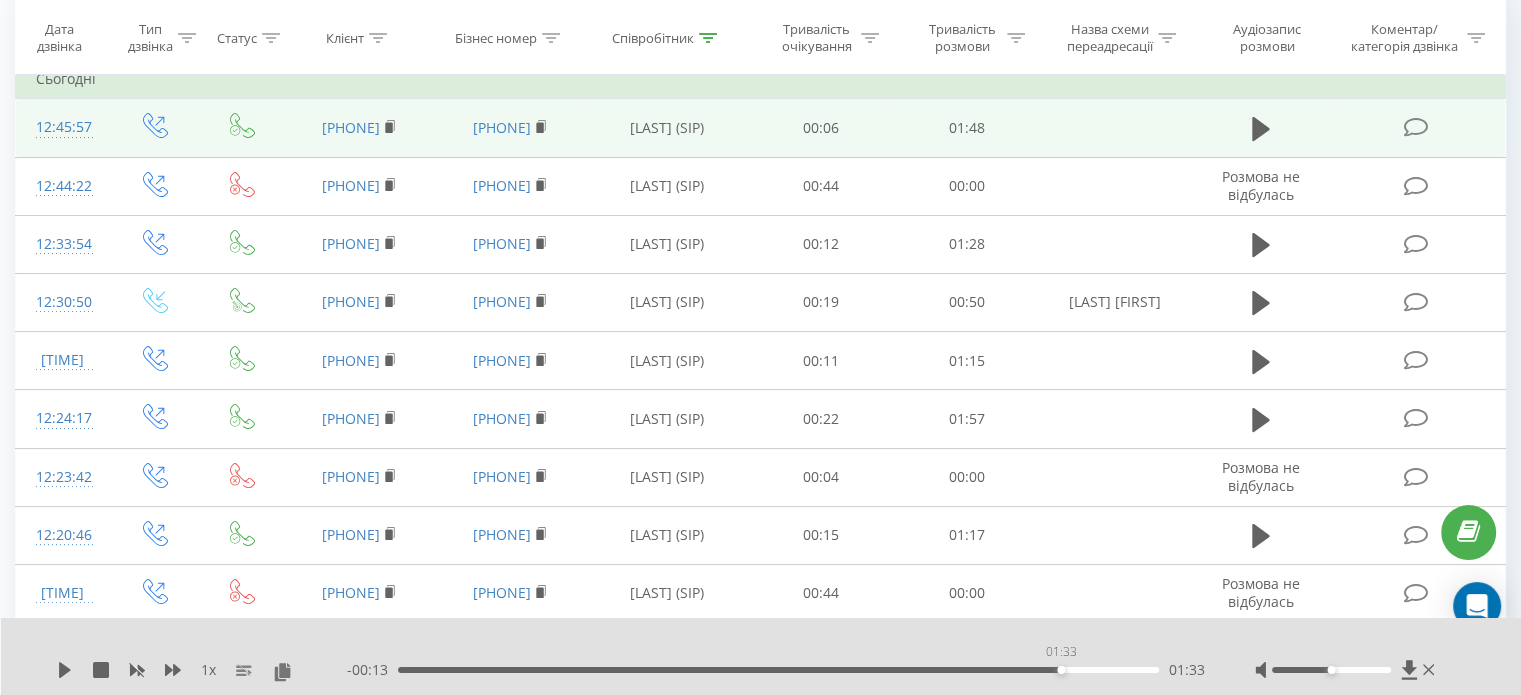 click on "01:33" at bounding box center (778, 670) 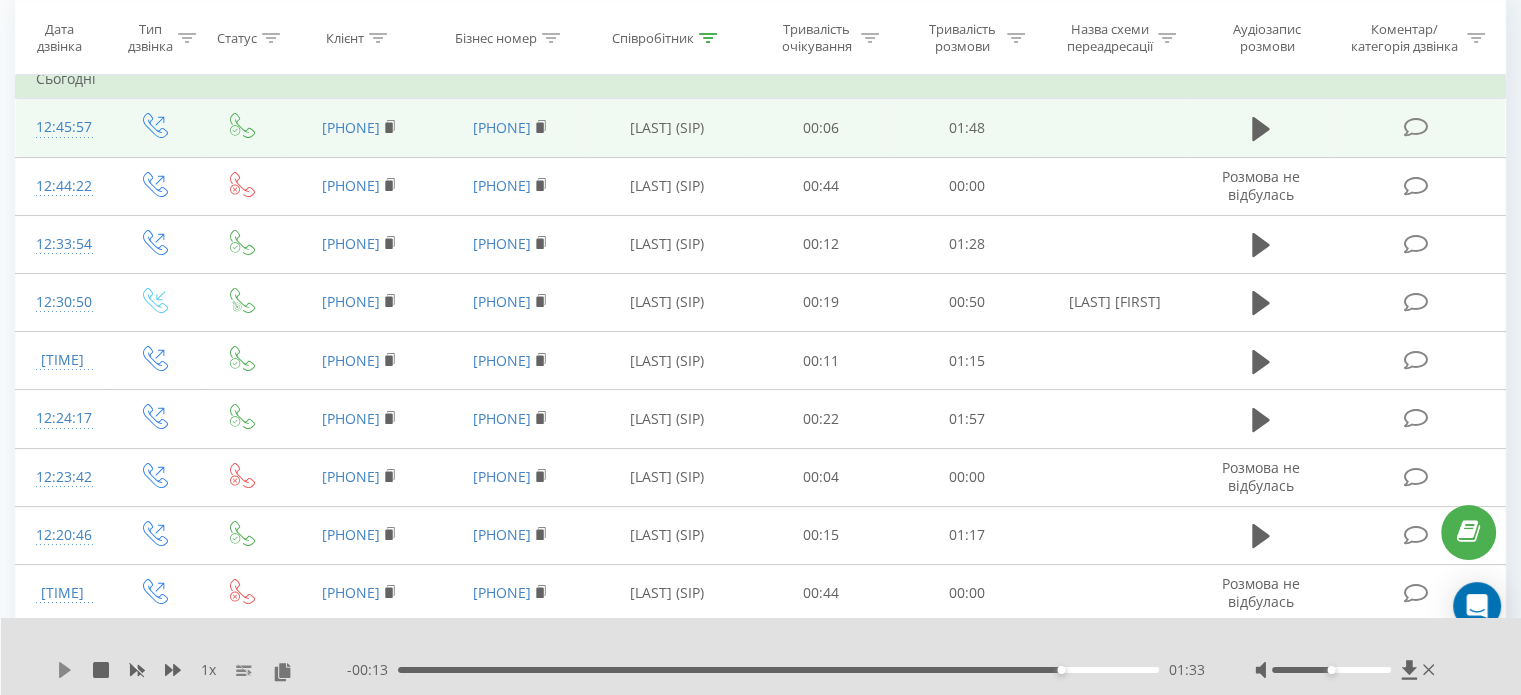 click 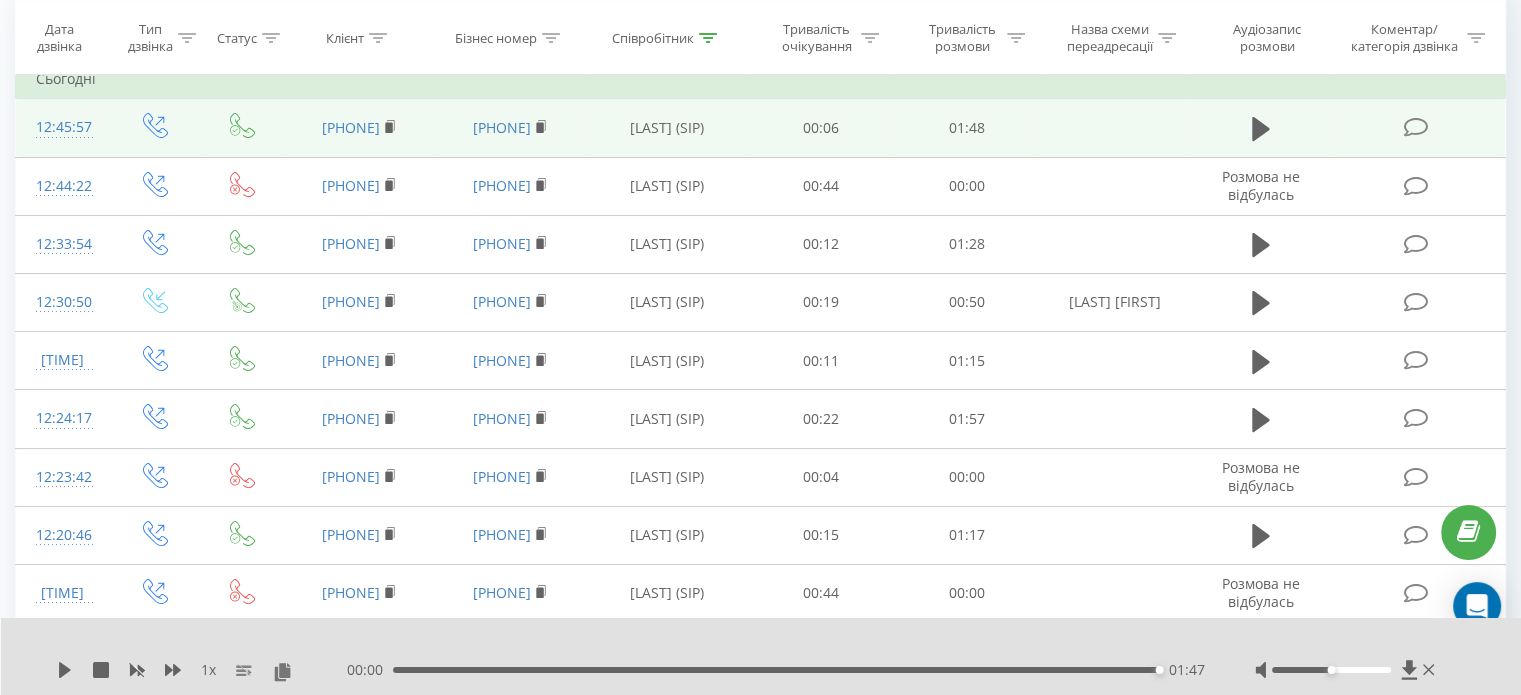click on "00:00 01:47   01:47" at bounding box center (776, 670) 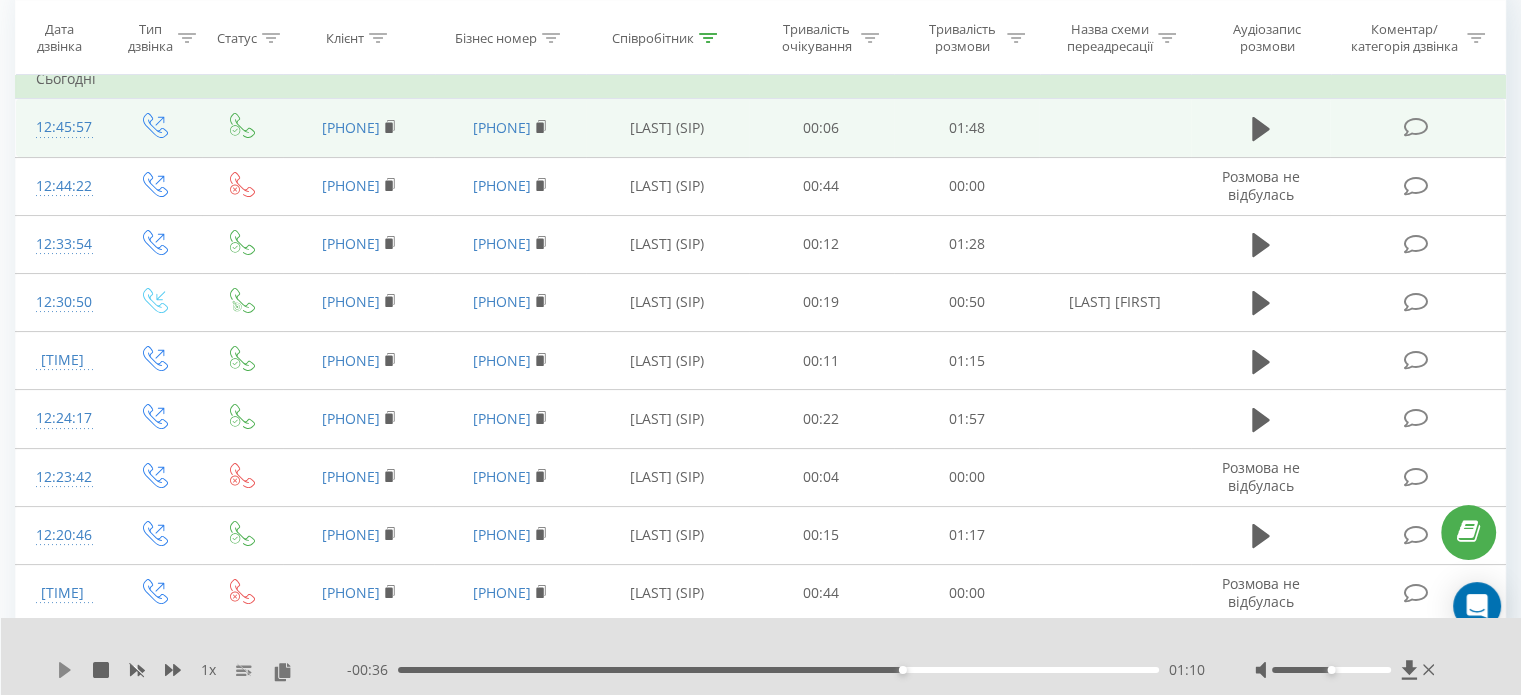 click 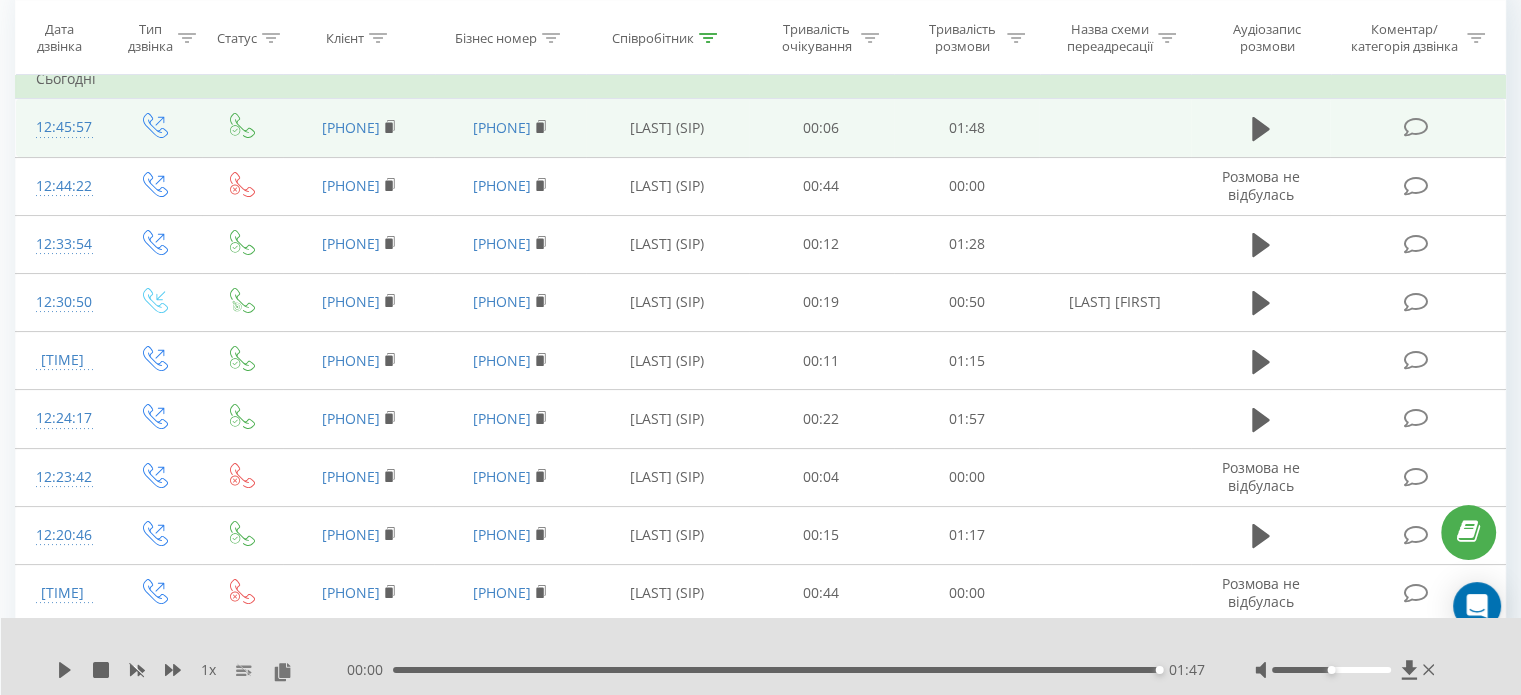 click on "00:00 01:47   01:47" at bounding box center (776, 670) 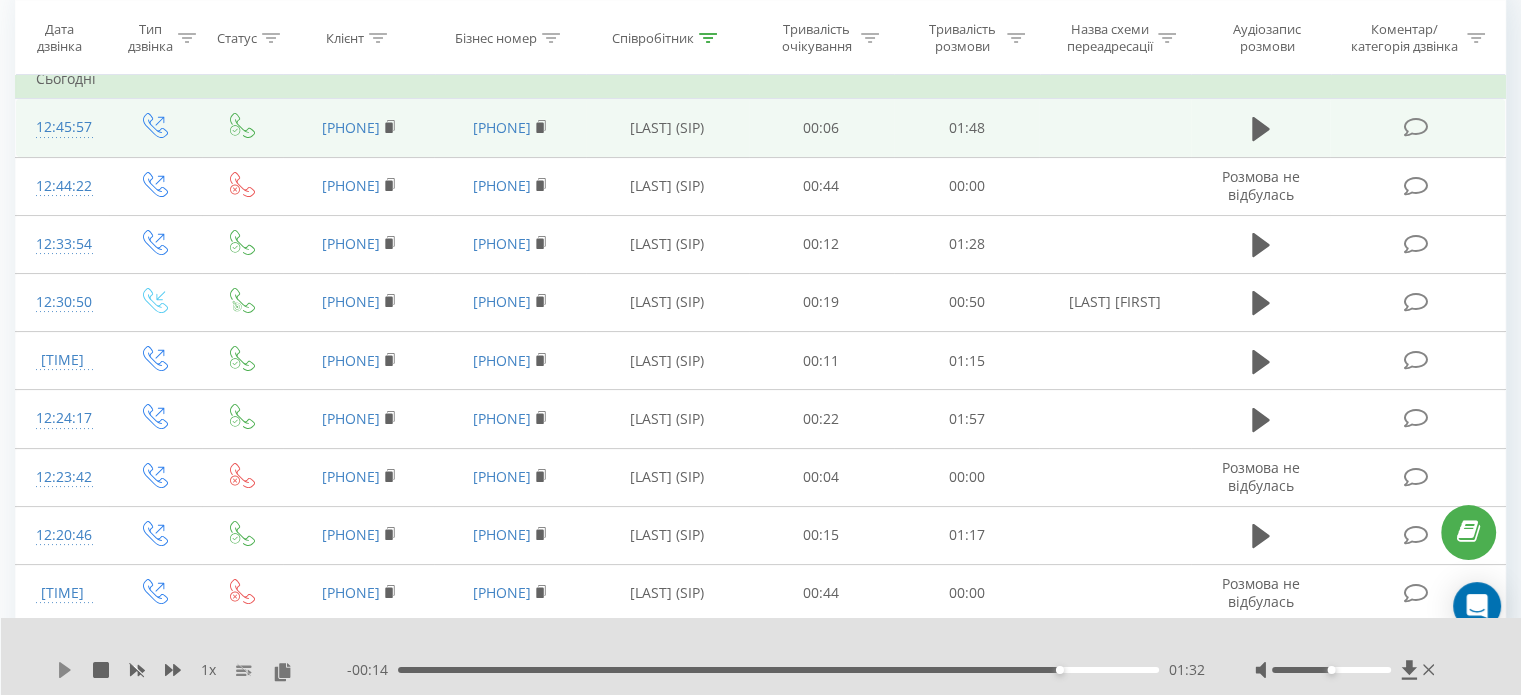 click 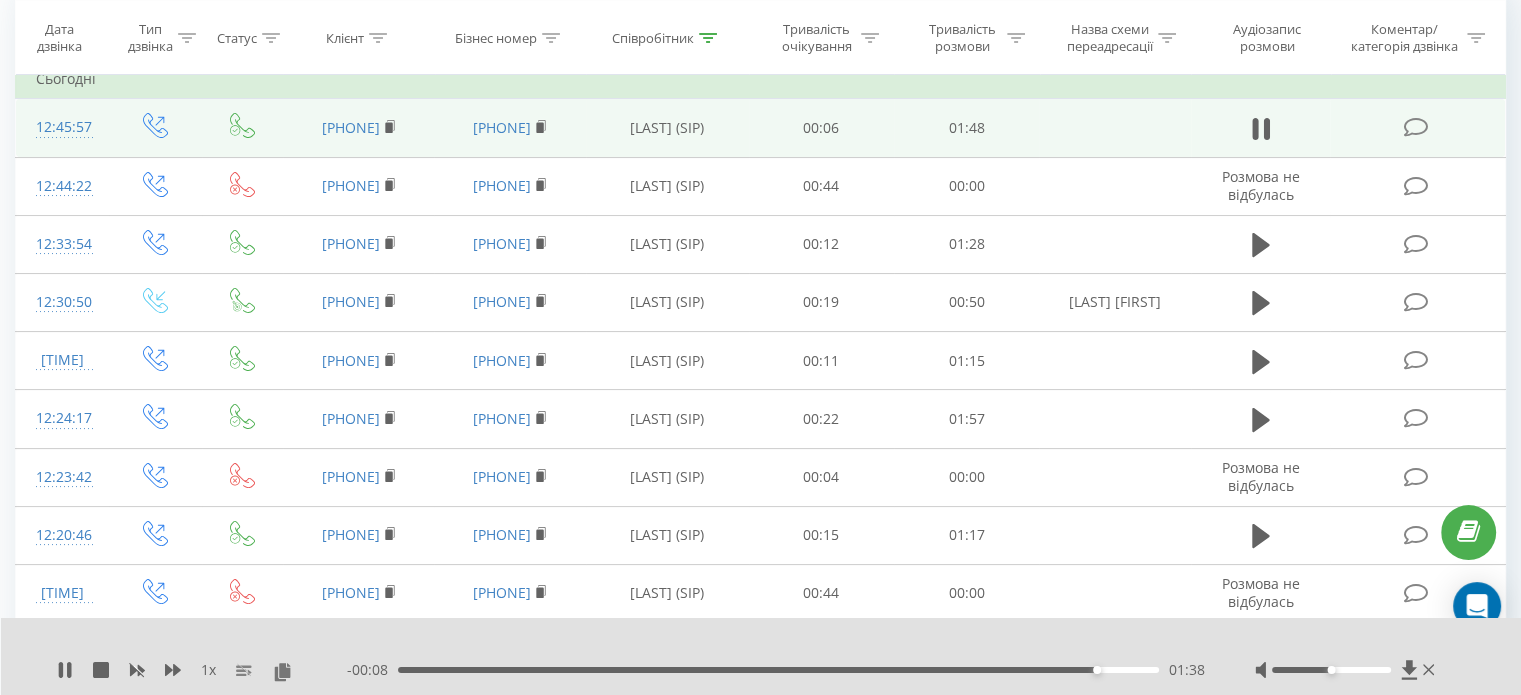 click on "- 00:08 01:38   01:38" at bounding box center [776, 670] 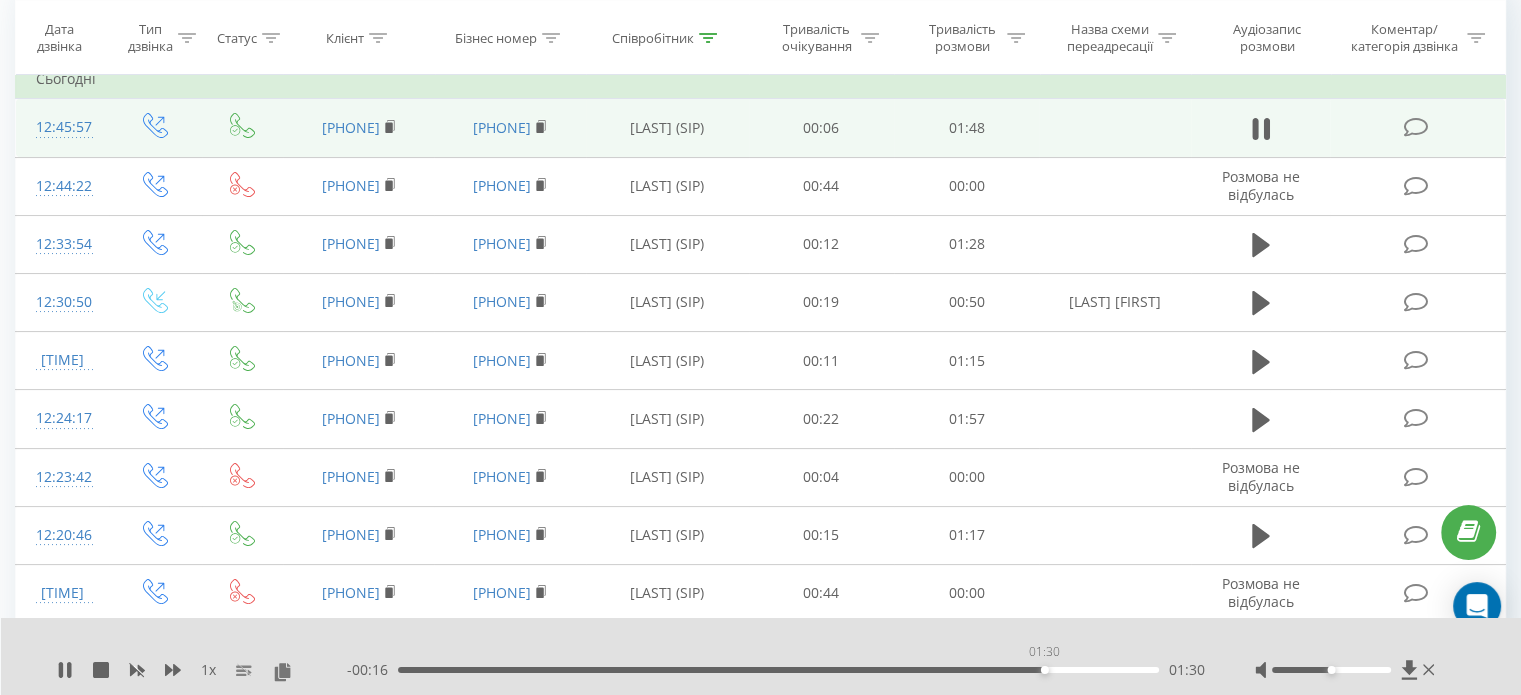click on "01:30" at bounding box center [778, 670] 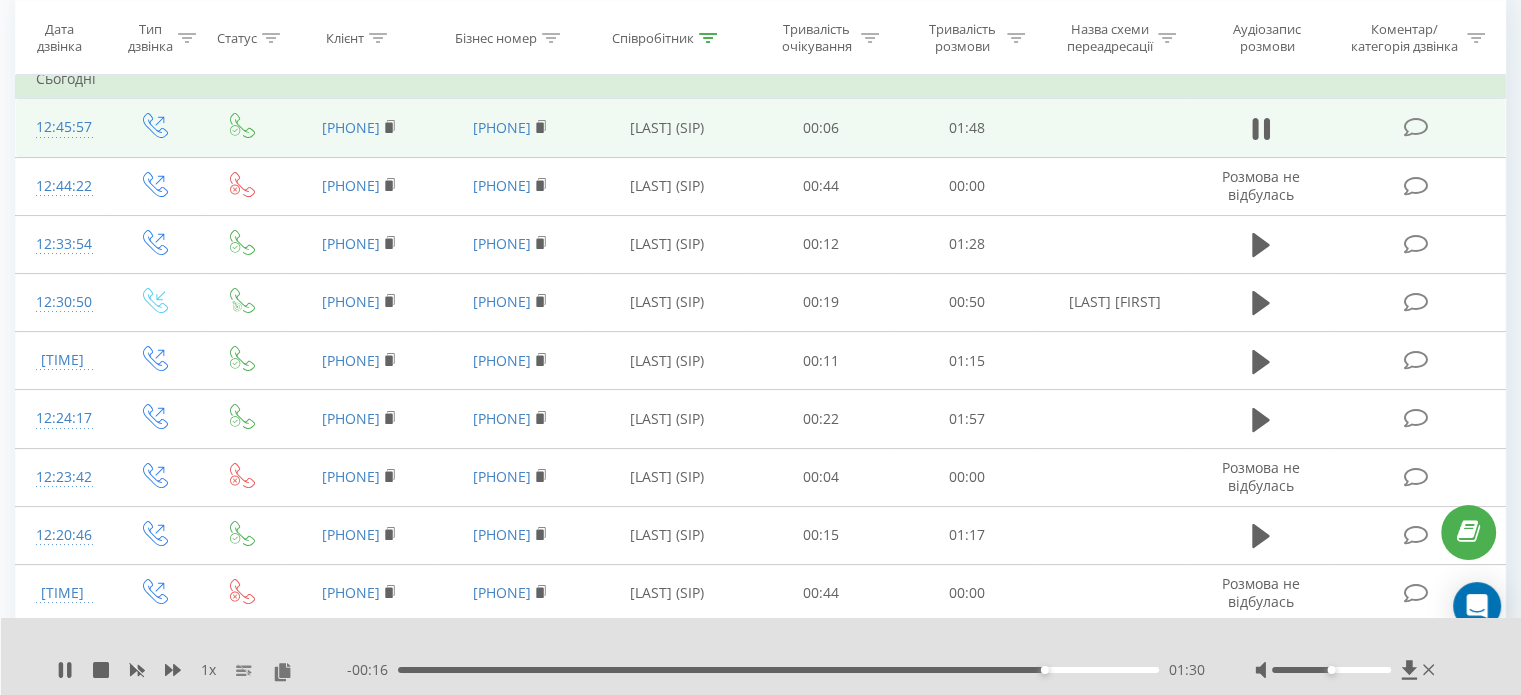 click on "1 x" at bounding box center [208, 670] 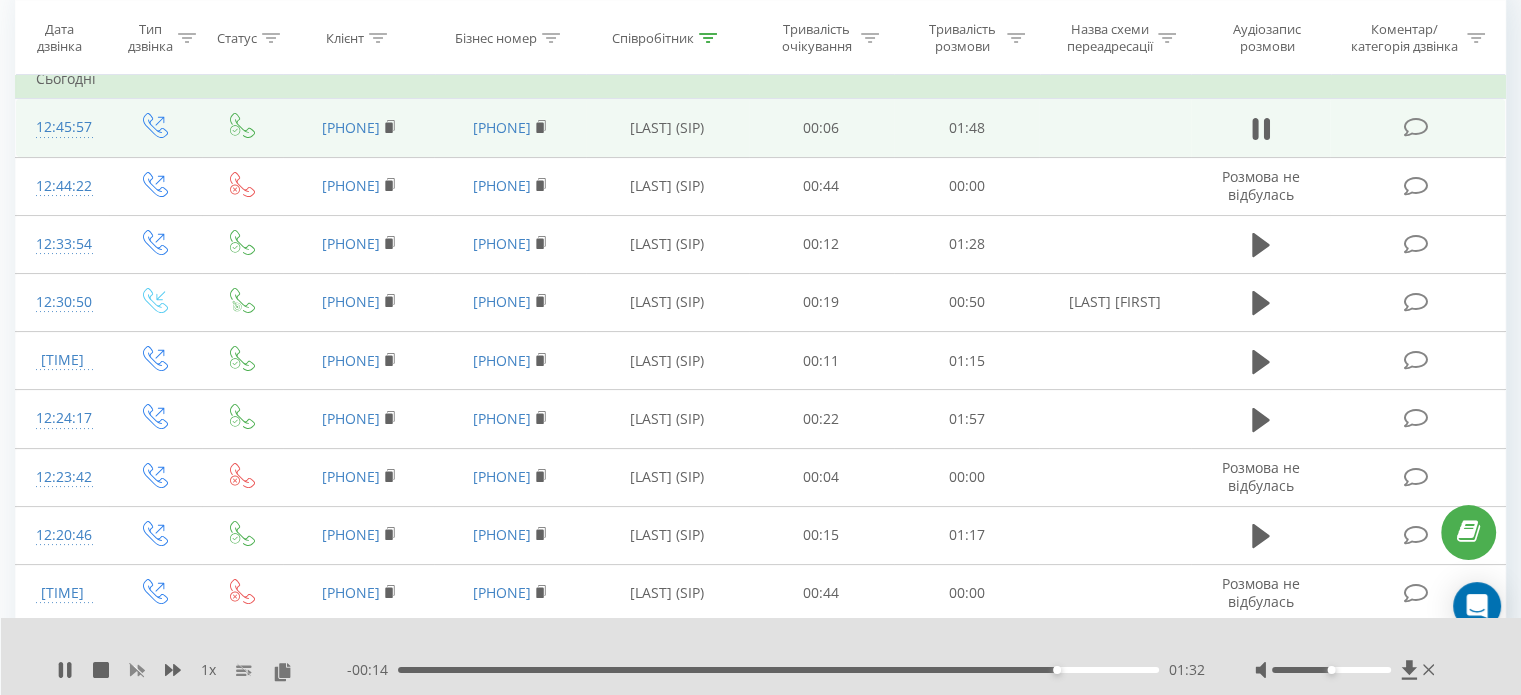 click 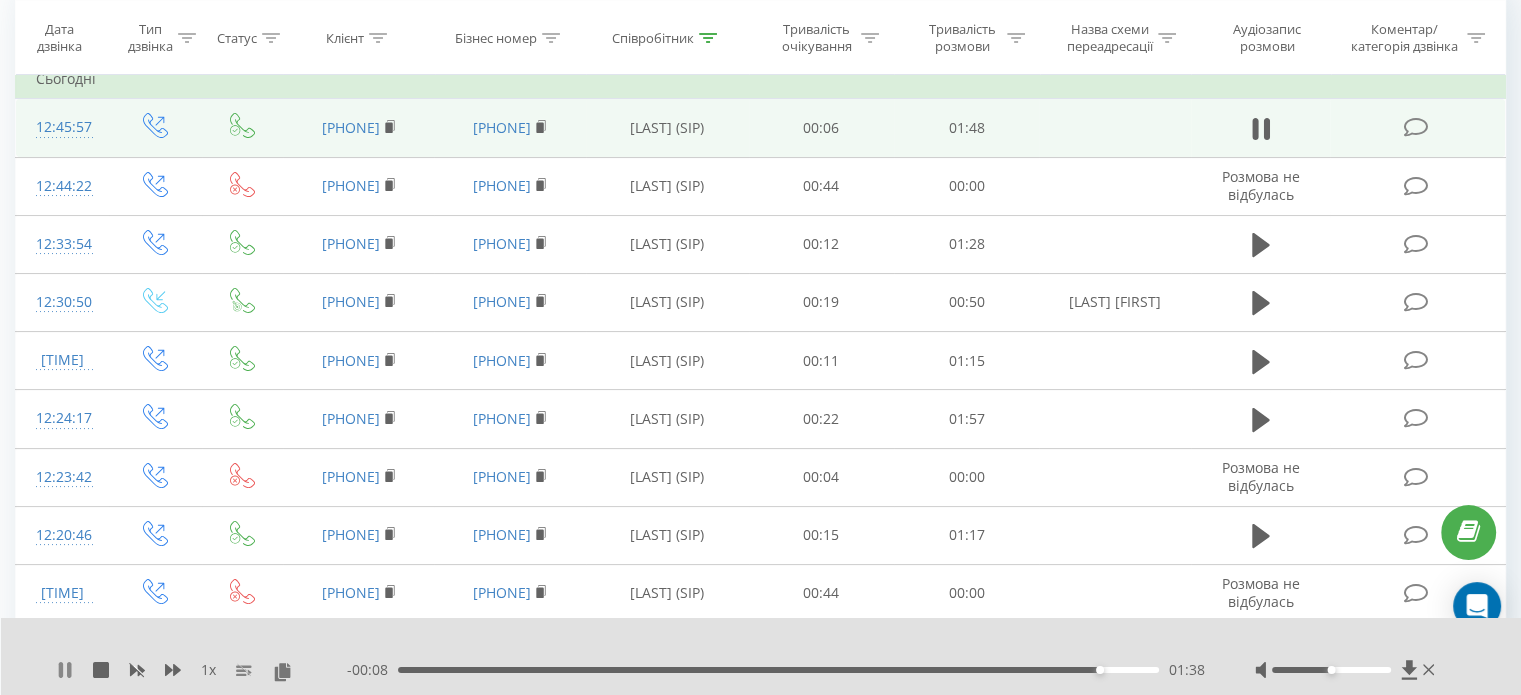 click 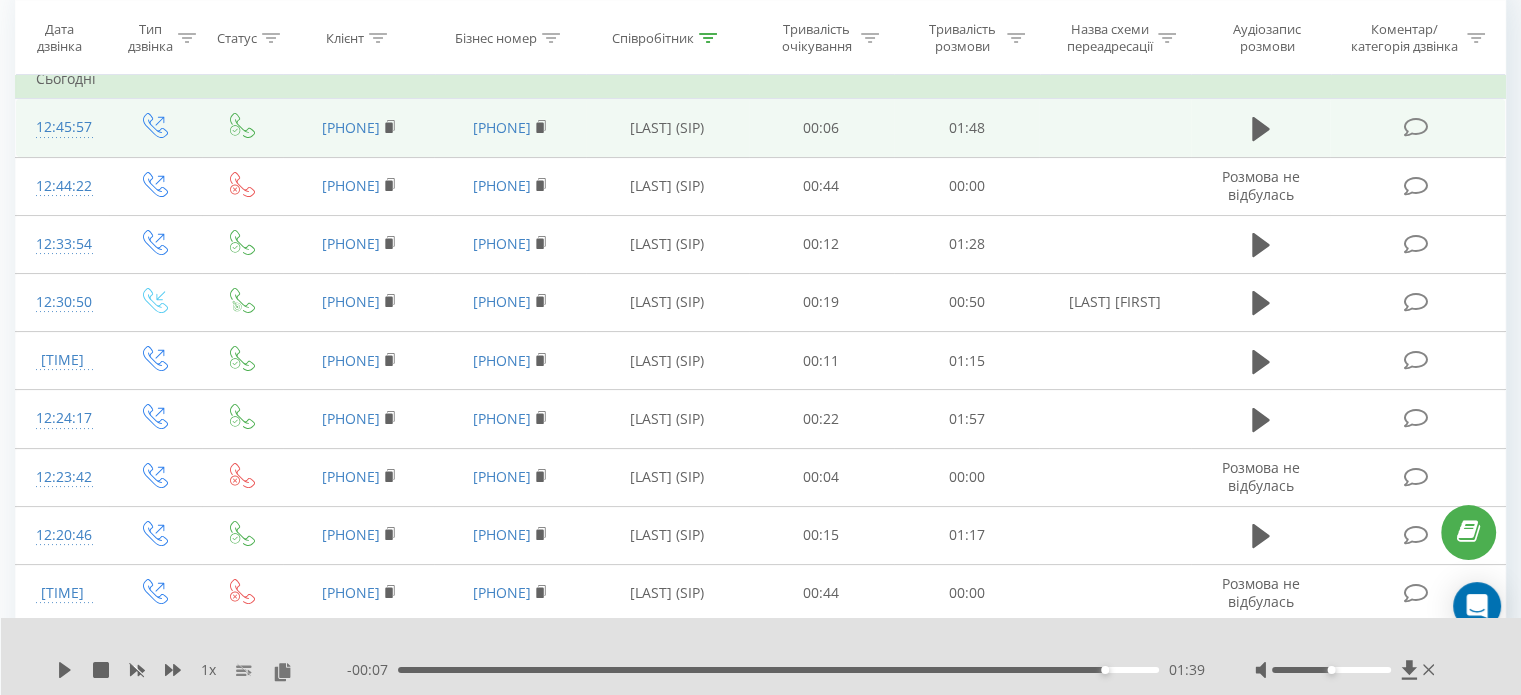 click on "01:39" at bounding box center [778, 670] 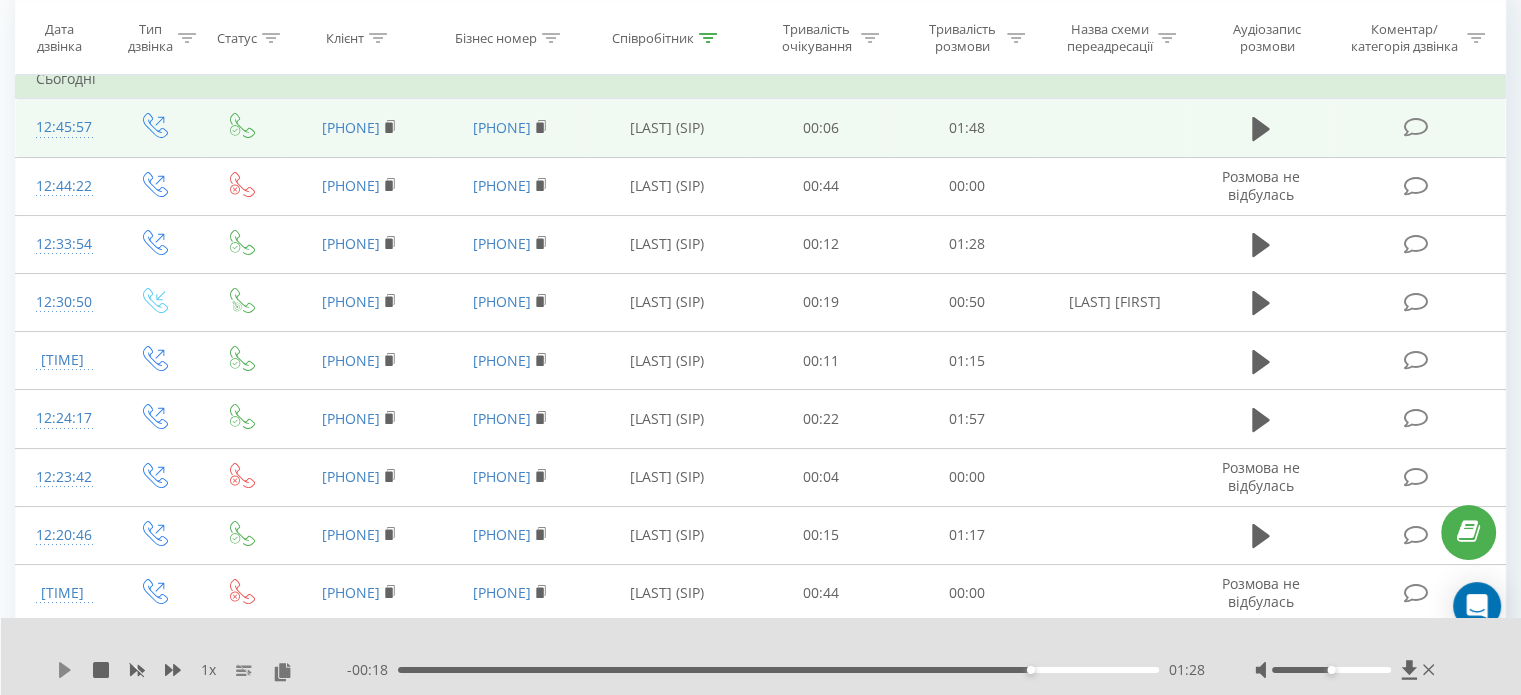 click 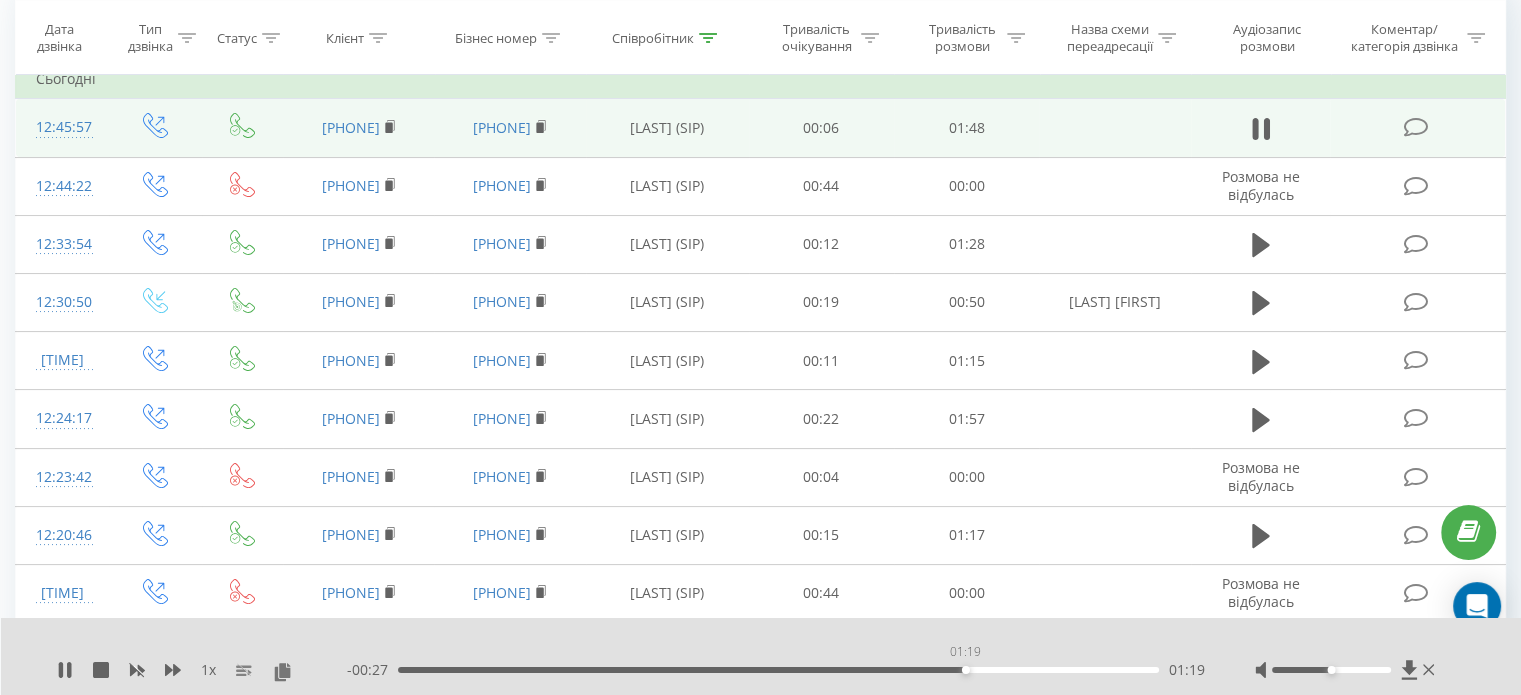 click on "01:19" at bounding box center (778, 670) 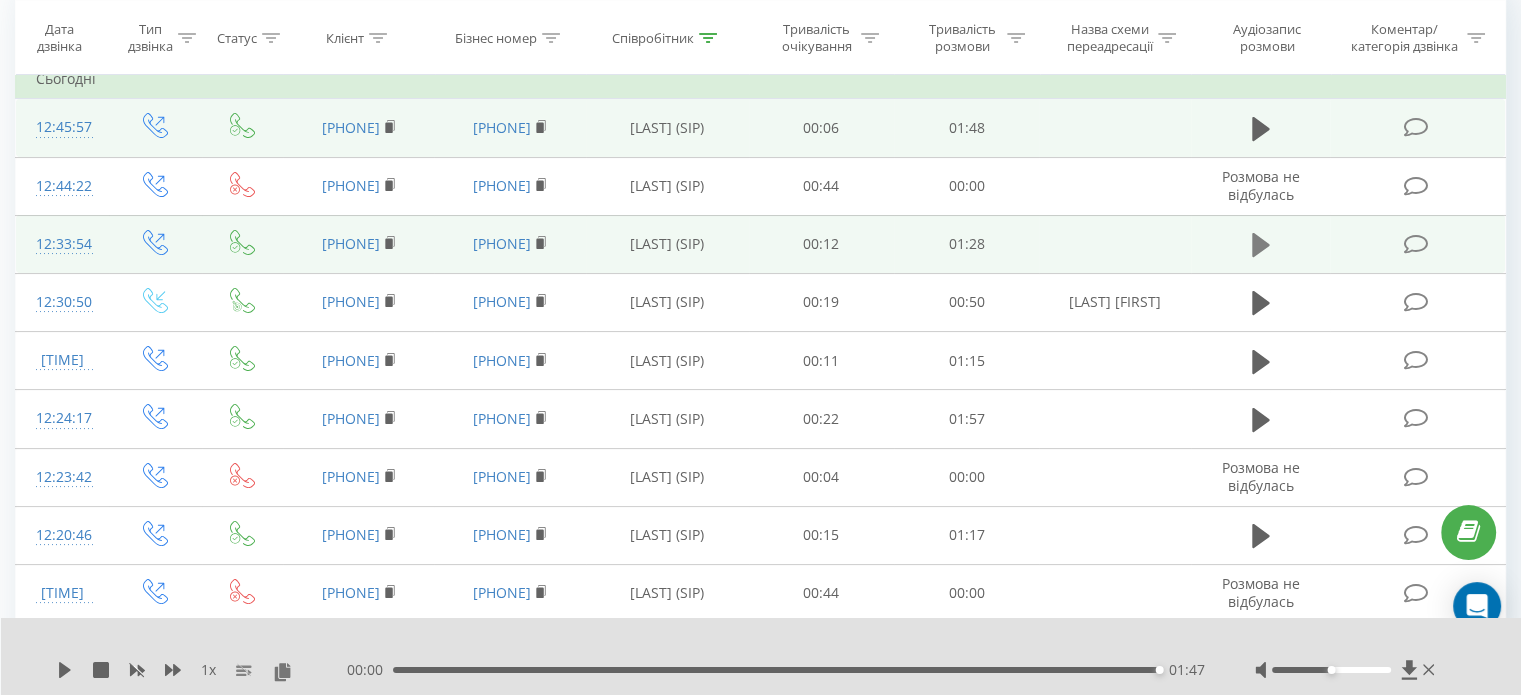 click 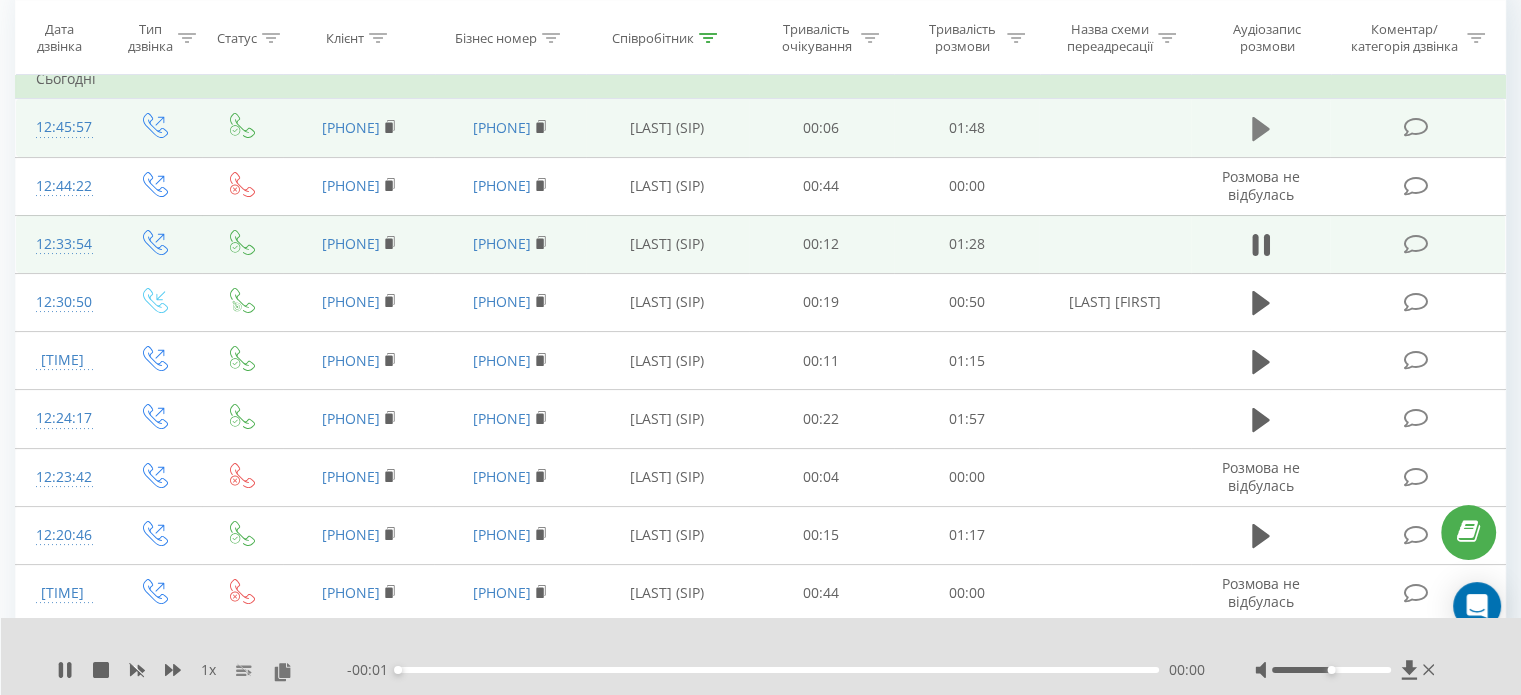 click 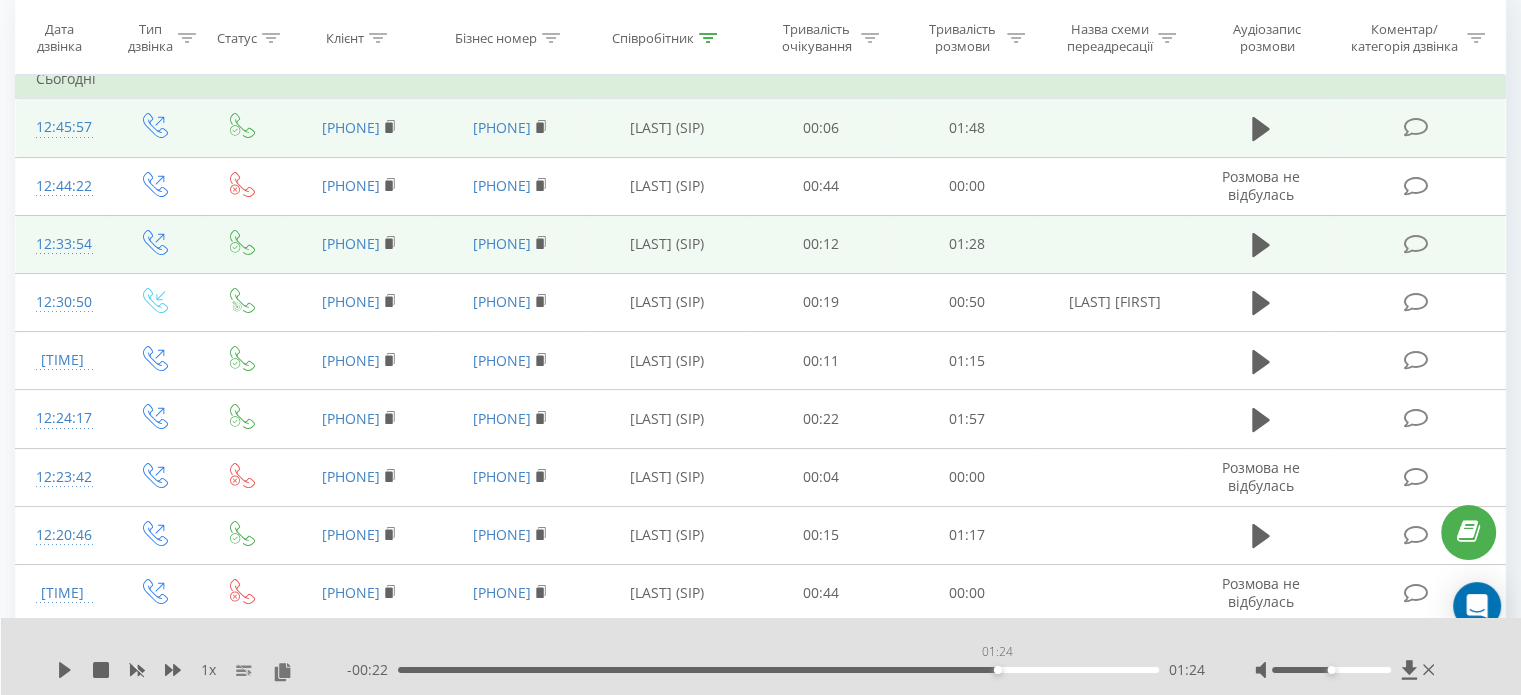 click on "01:24" at bounding box center [778, 670] 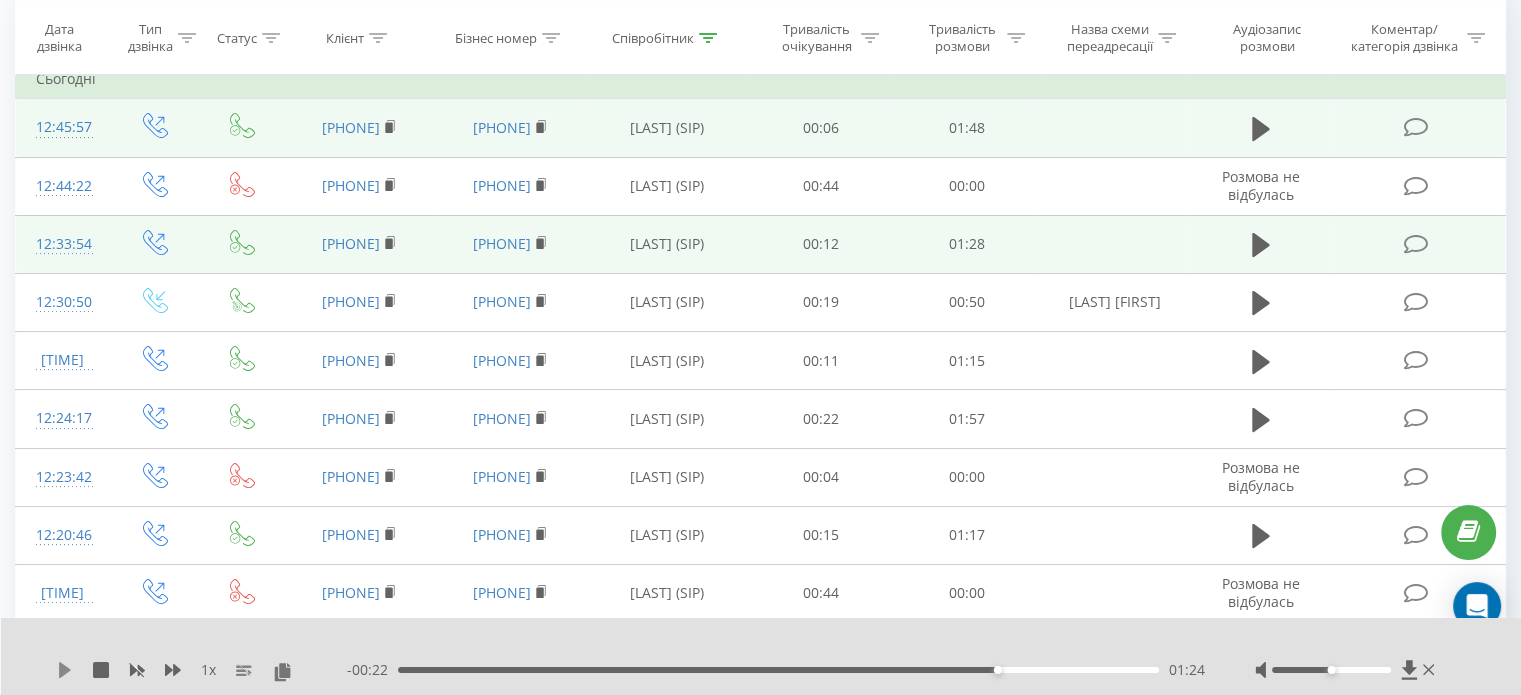 click 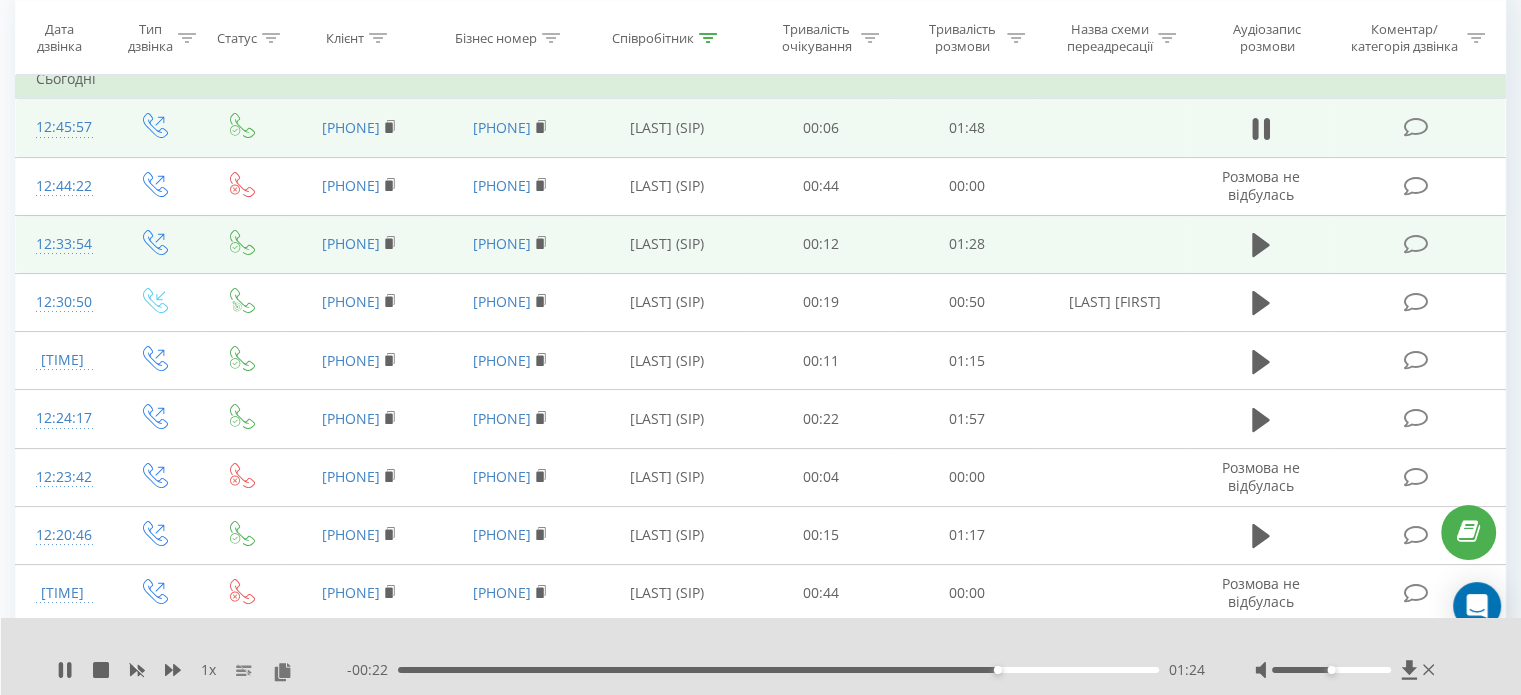 click 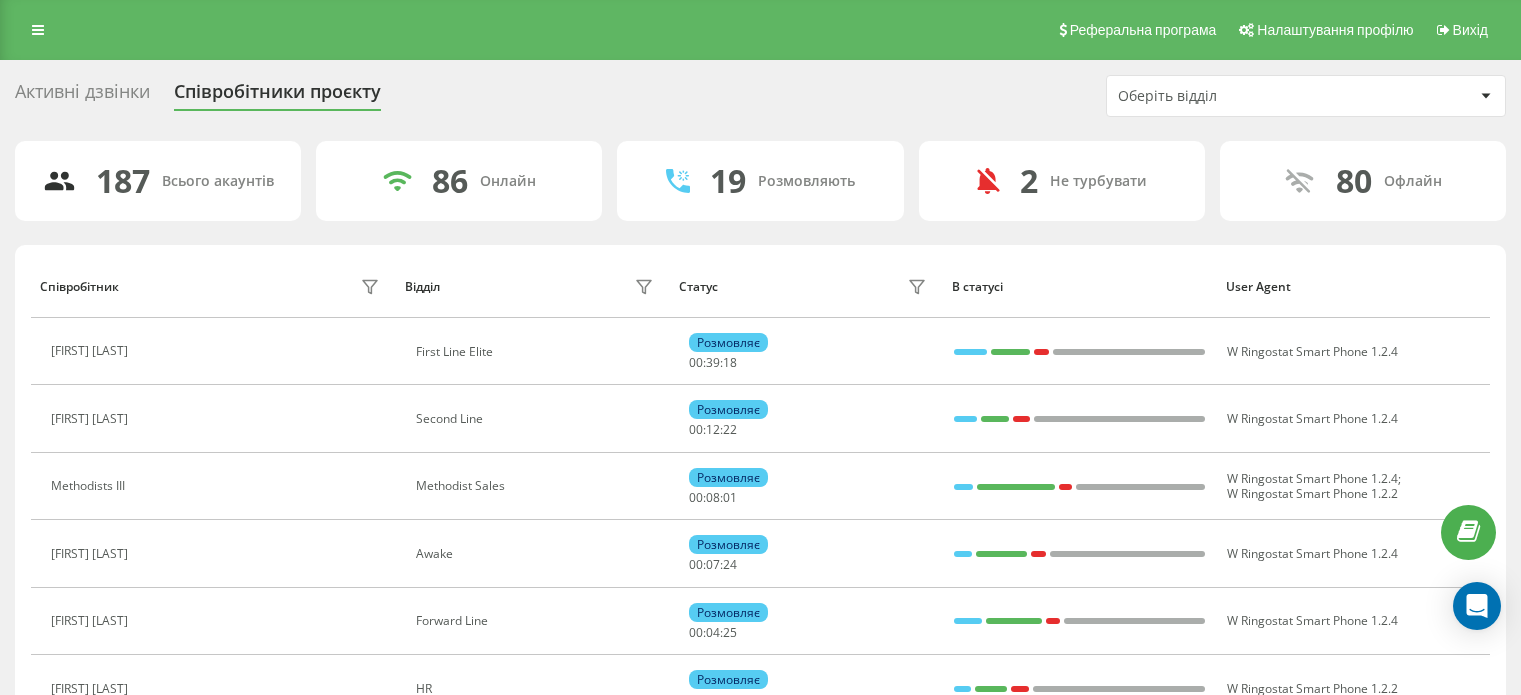 scroll, scrollTop: 0, scrollLeft: 0, axis: both 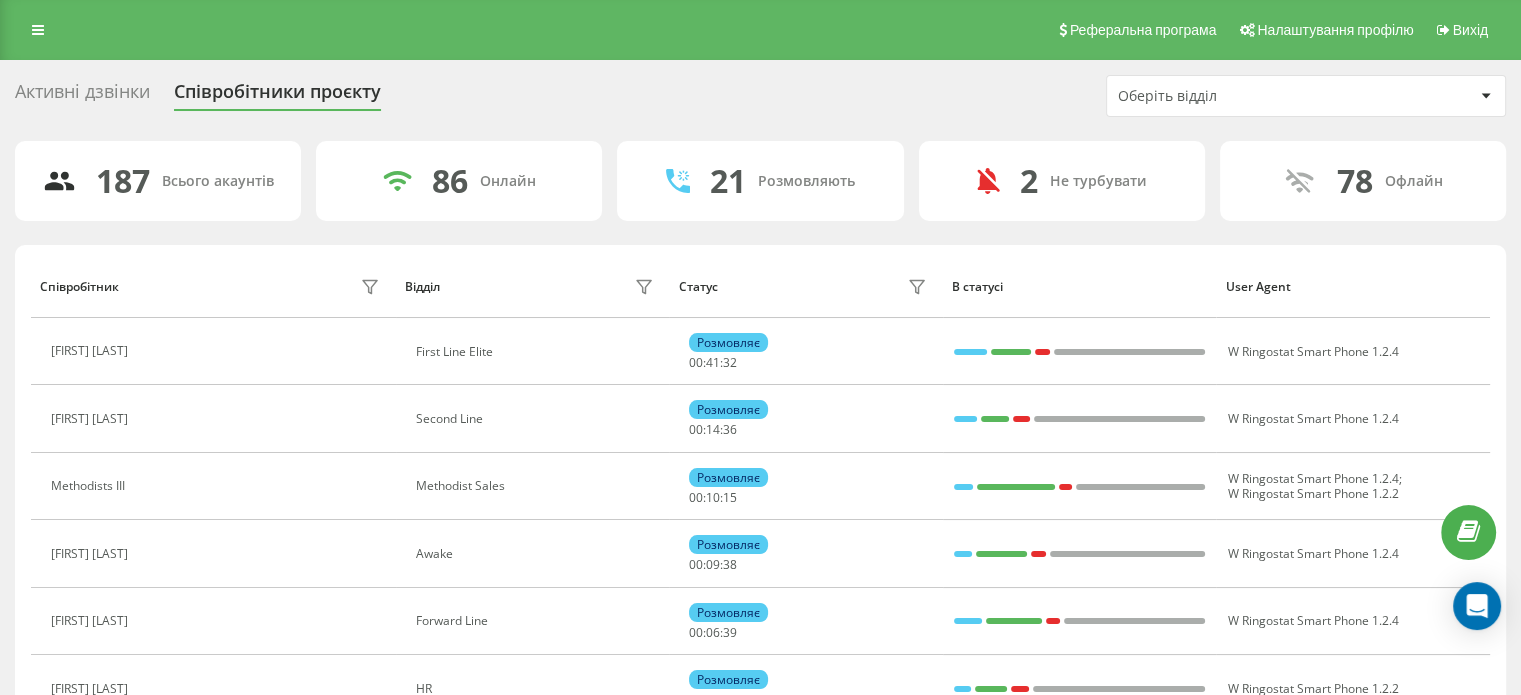 click on "Оберіть відділ" at bounding box center [1237, 96] 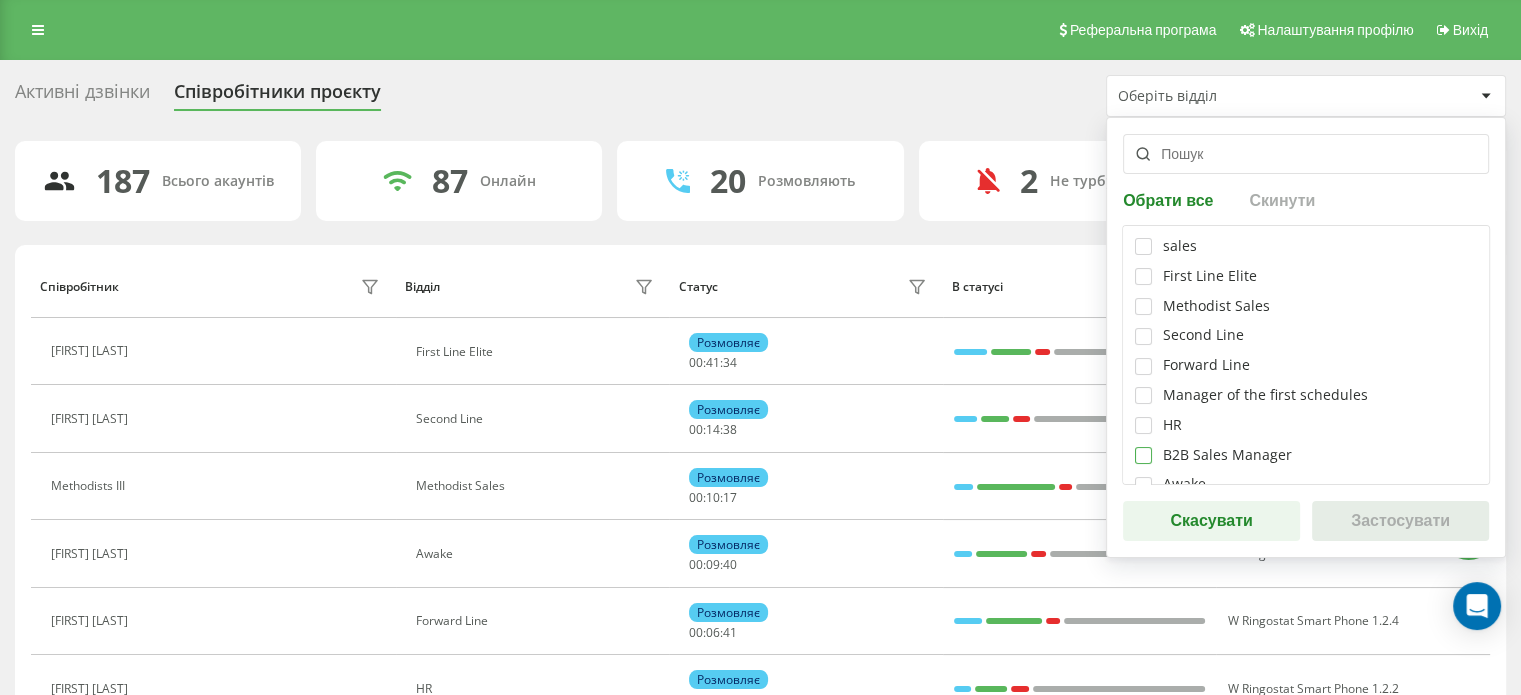 click at bounding box center [1143, 447] 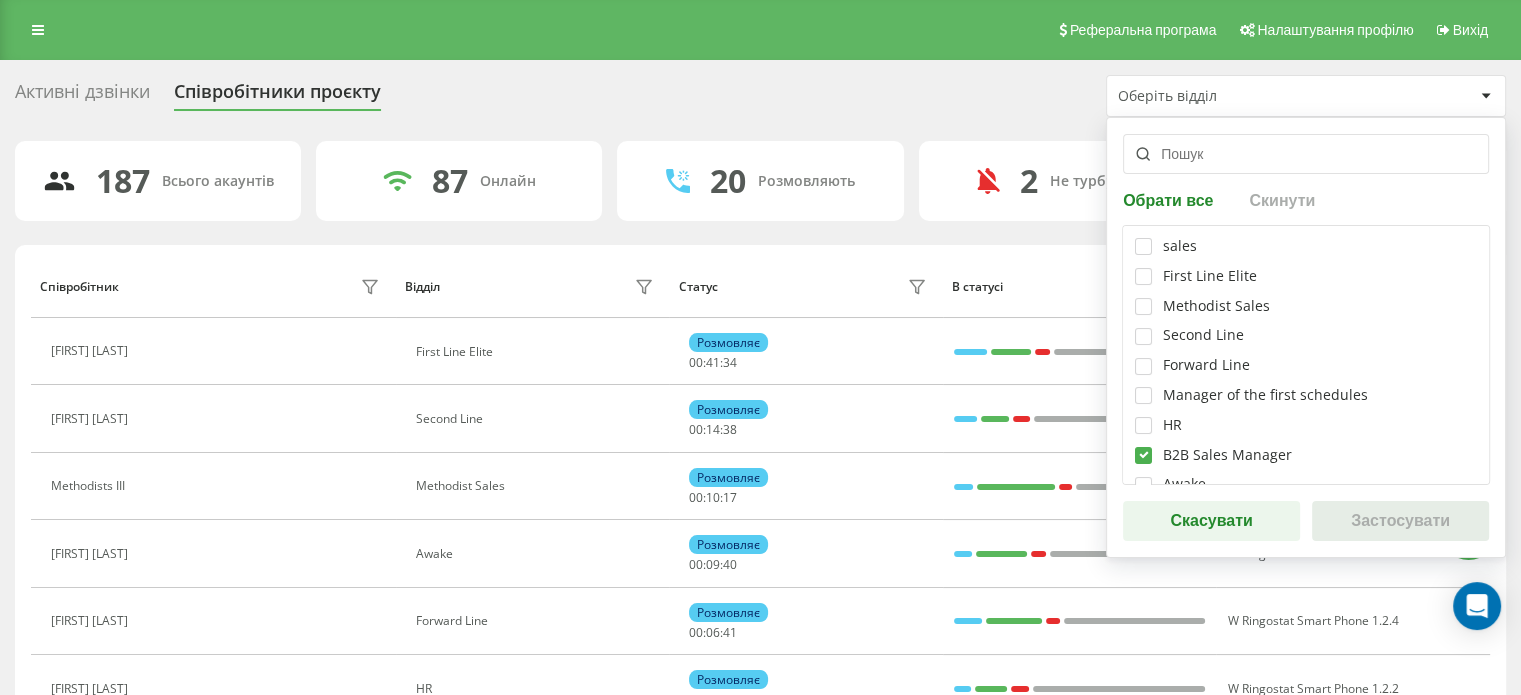 checkbox on "true" 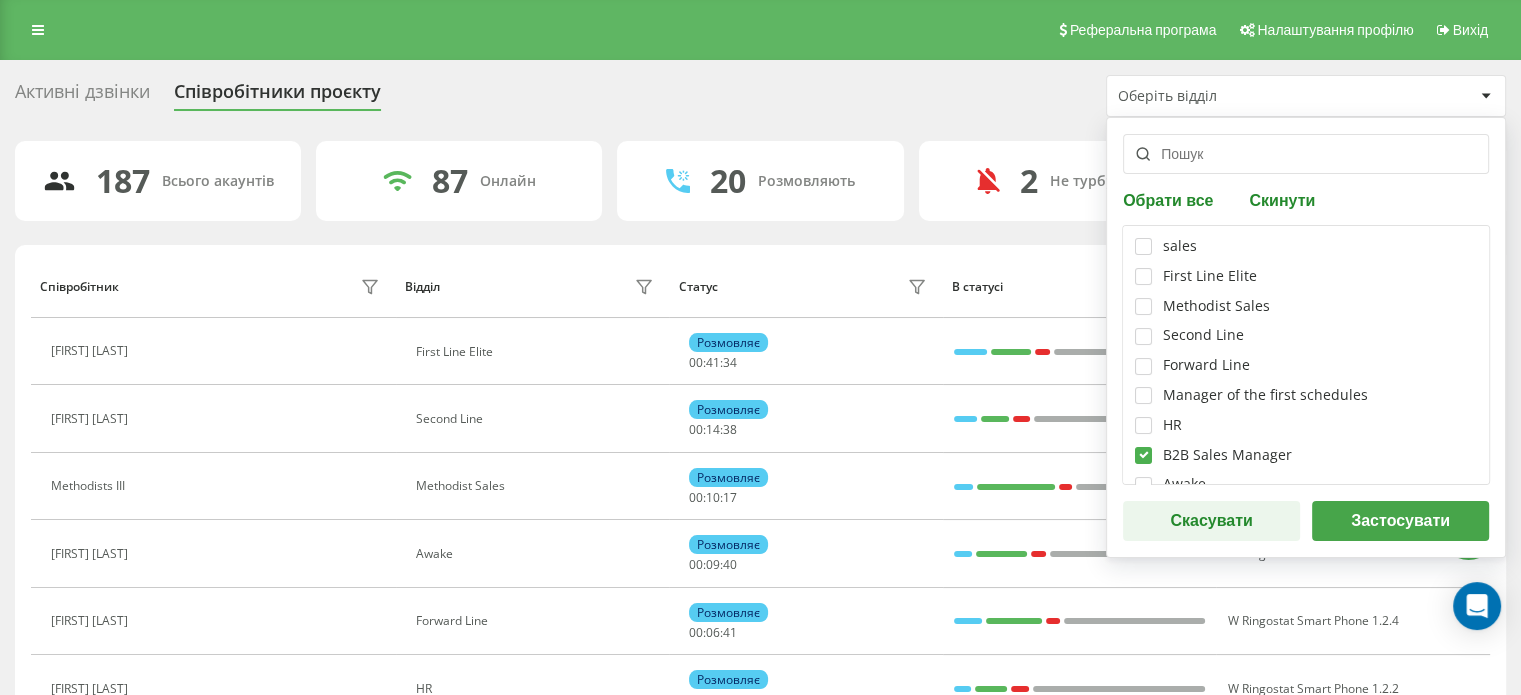 click on "Застосувати" at bounding box center [1400, 521] 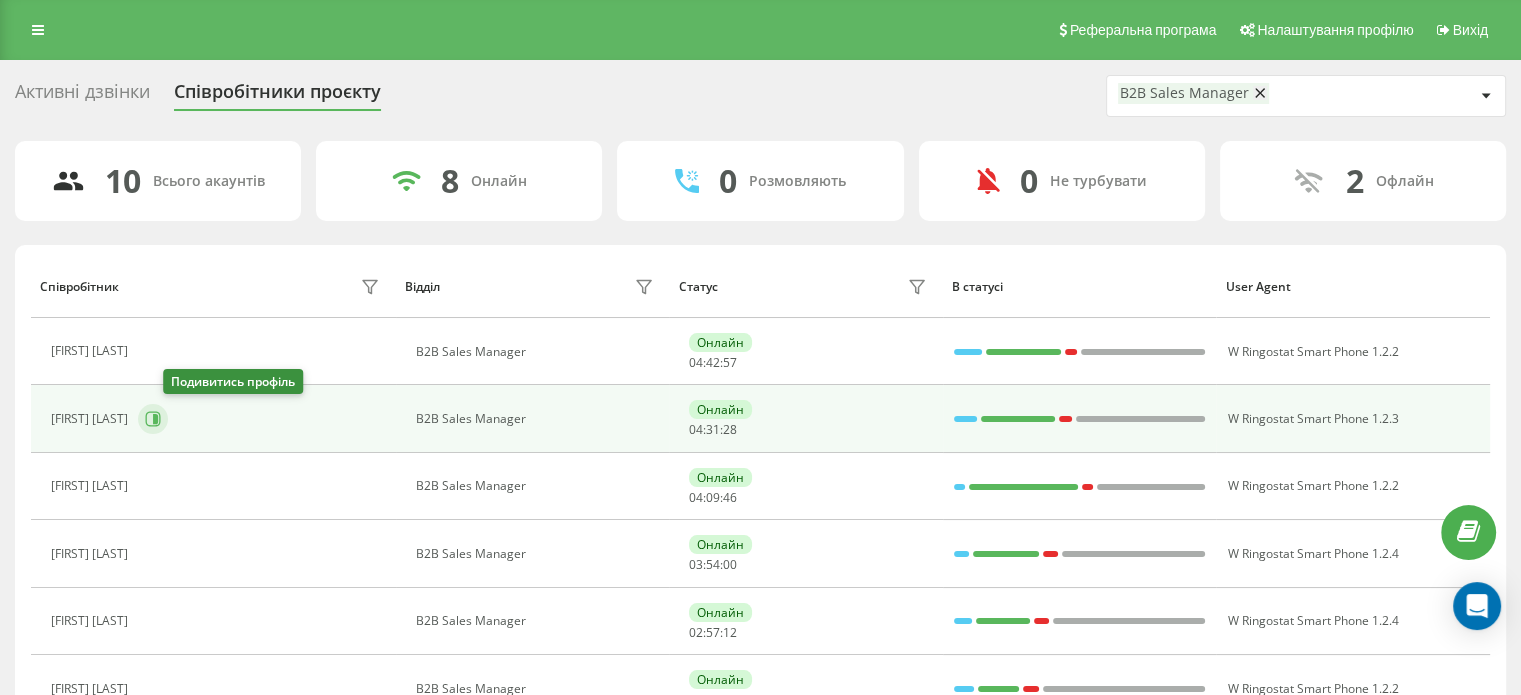 click 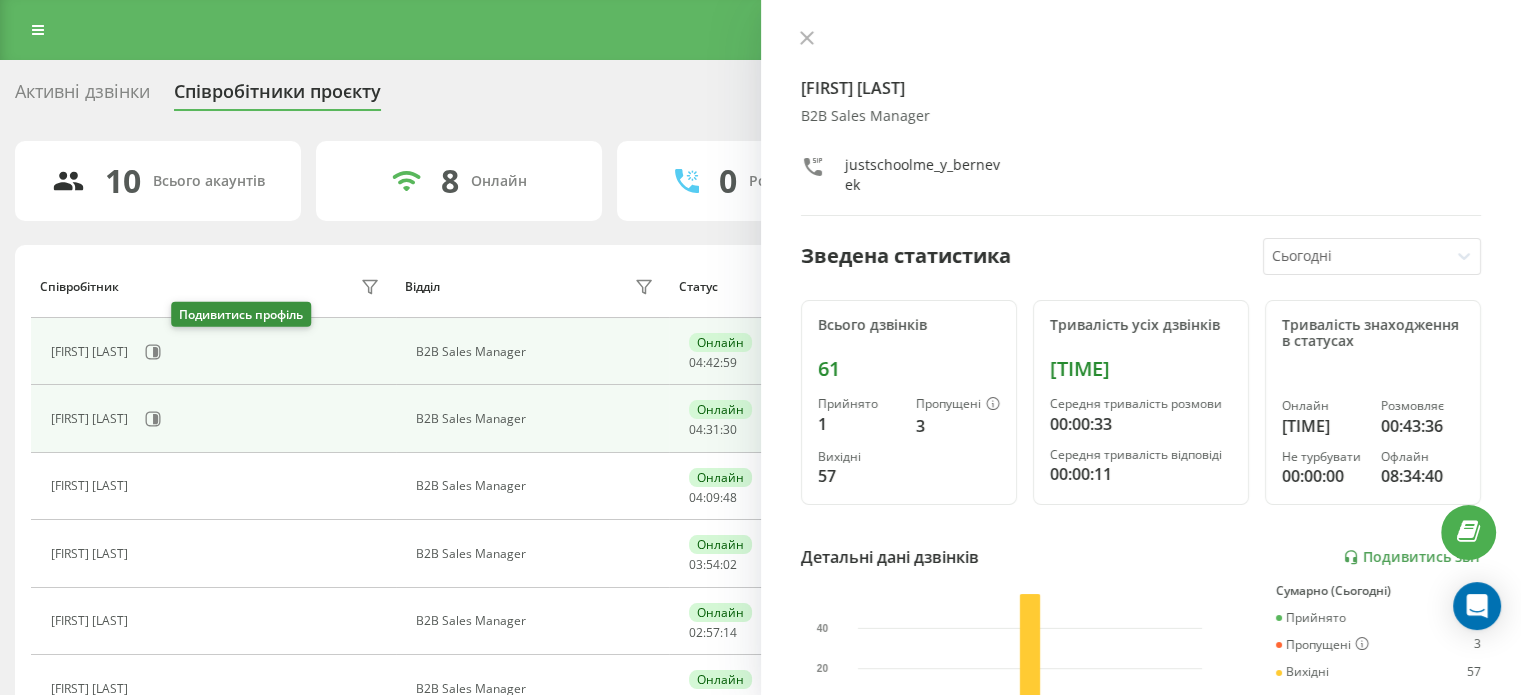 click at bounding box center (153, 352) 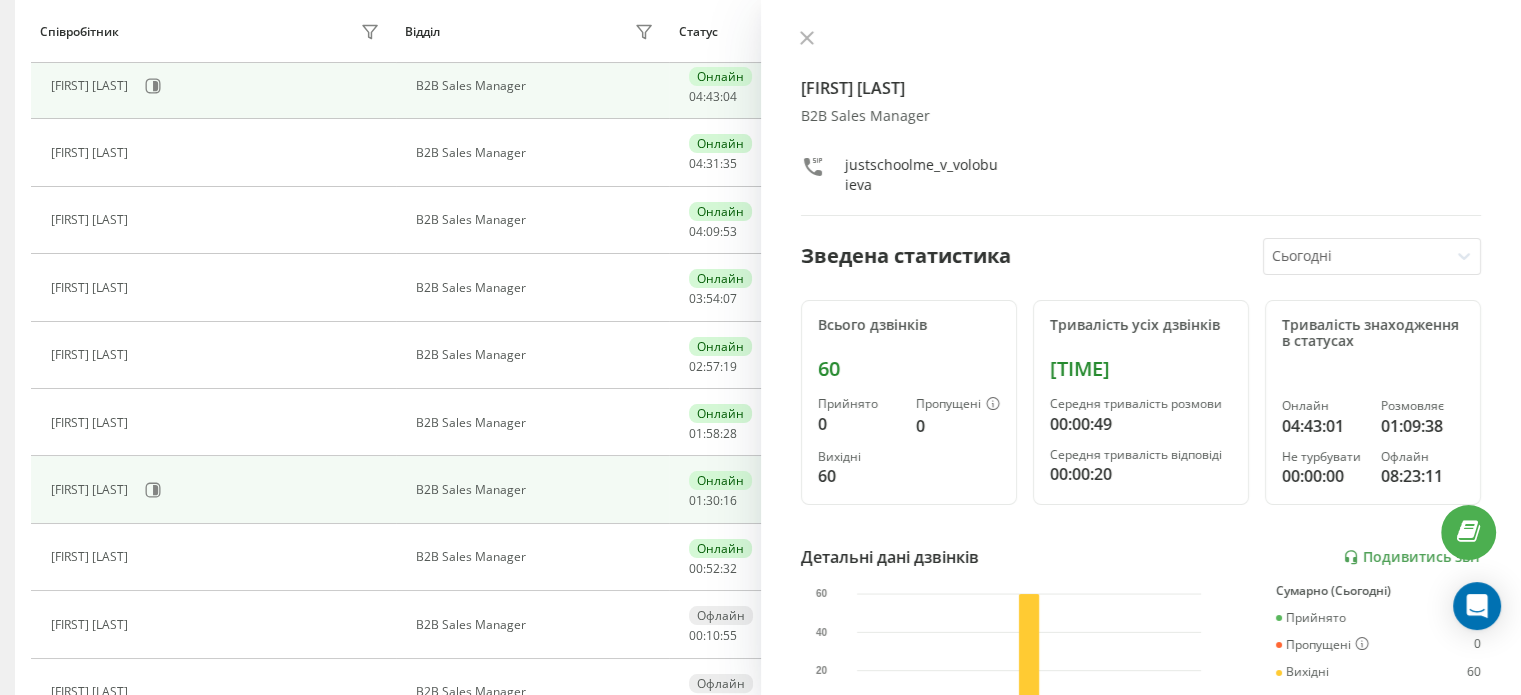 scroll, scrollTop: 300, scrollLeft: 0, axis: vertical 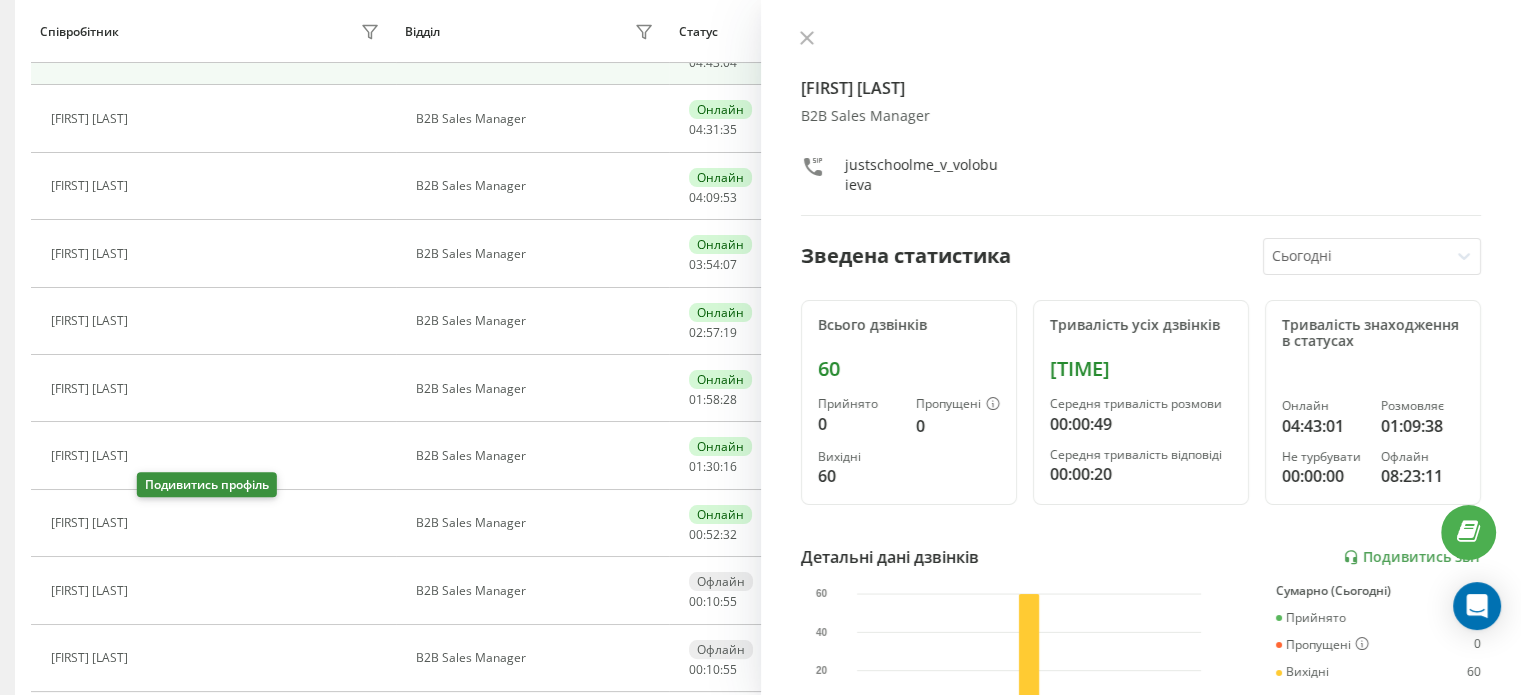 click at bounding box center (150, 526) 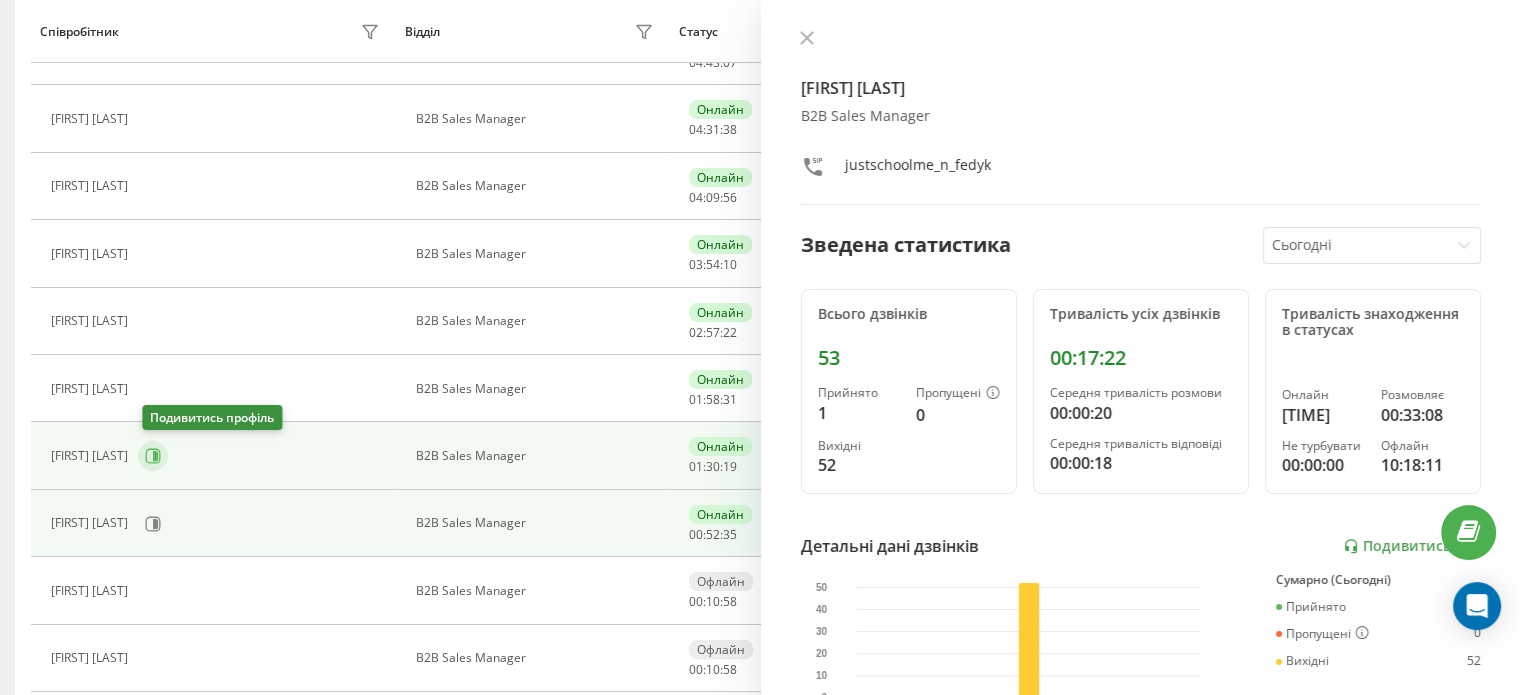 click 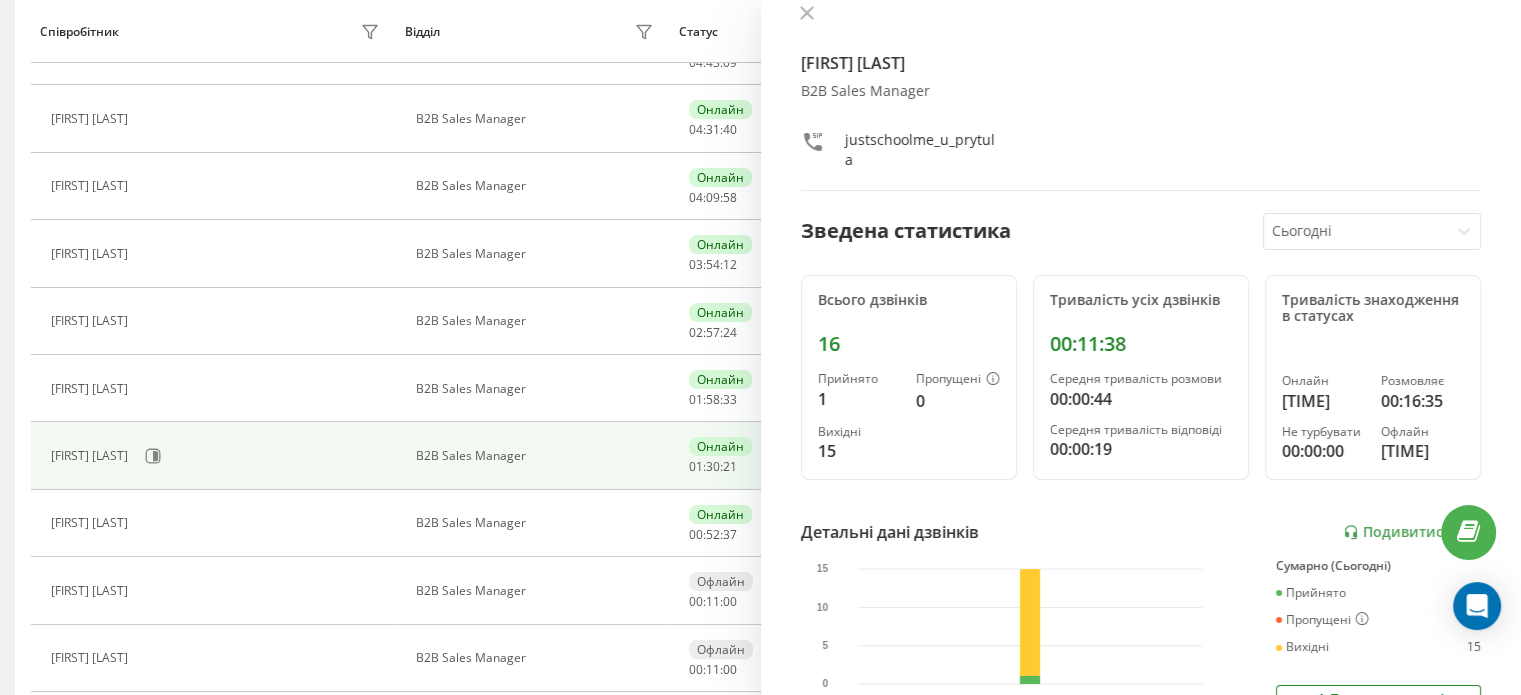 scroll, scrollTop: 0, scrollLeft: 0, axis: both 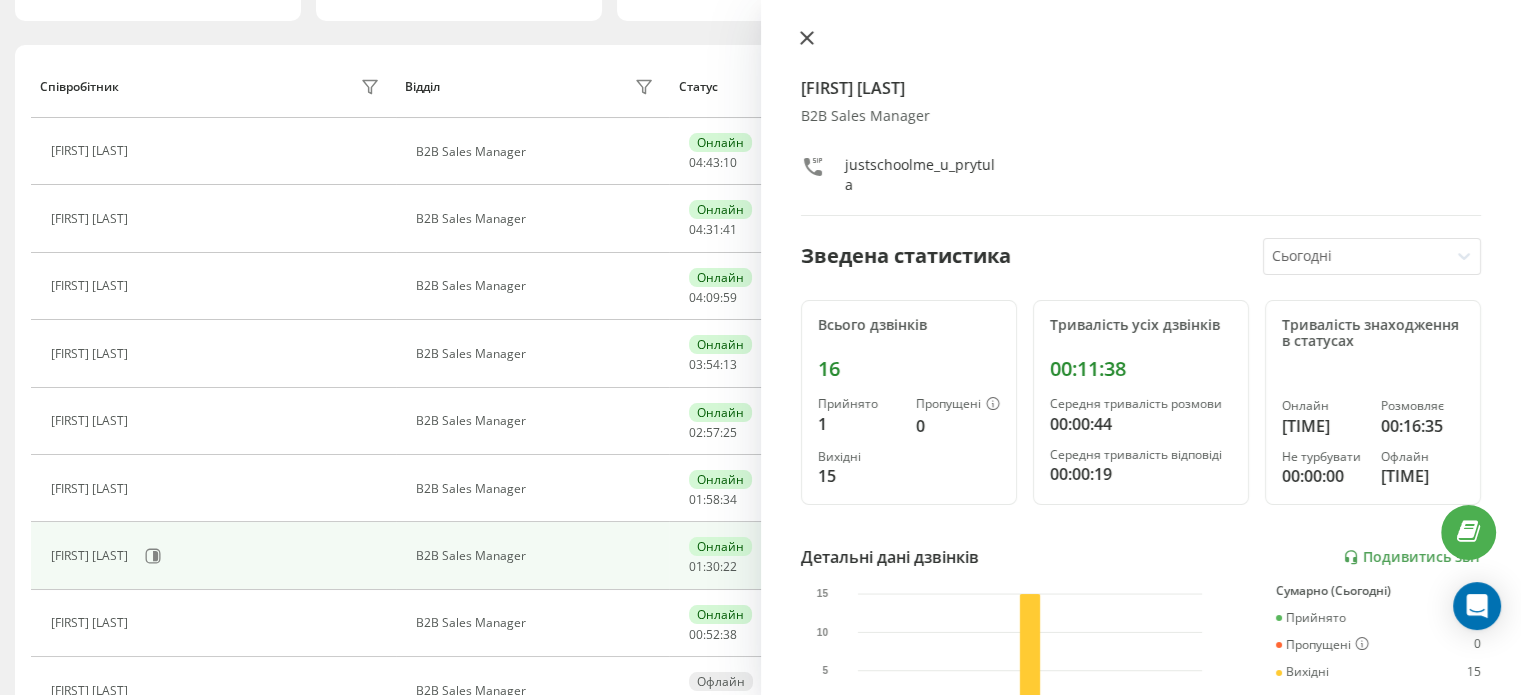 click 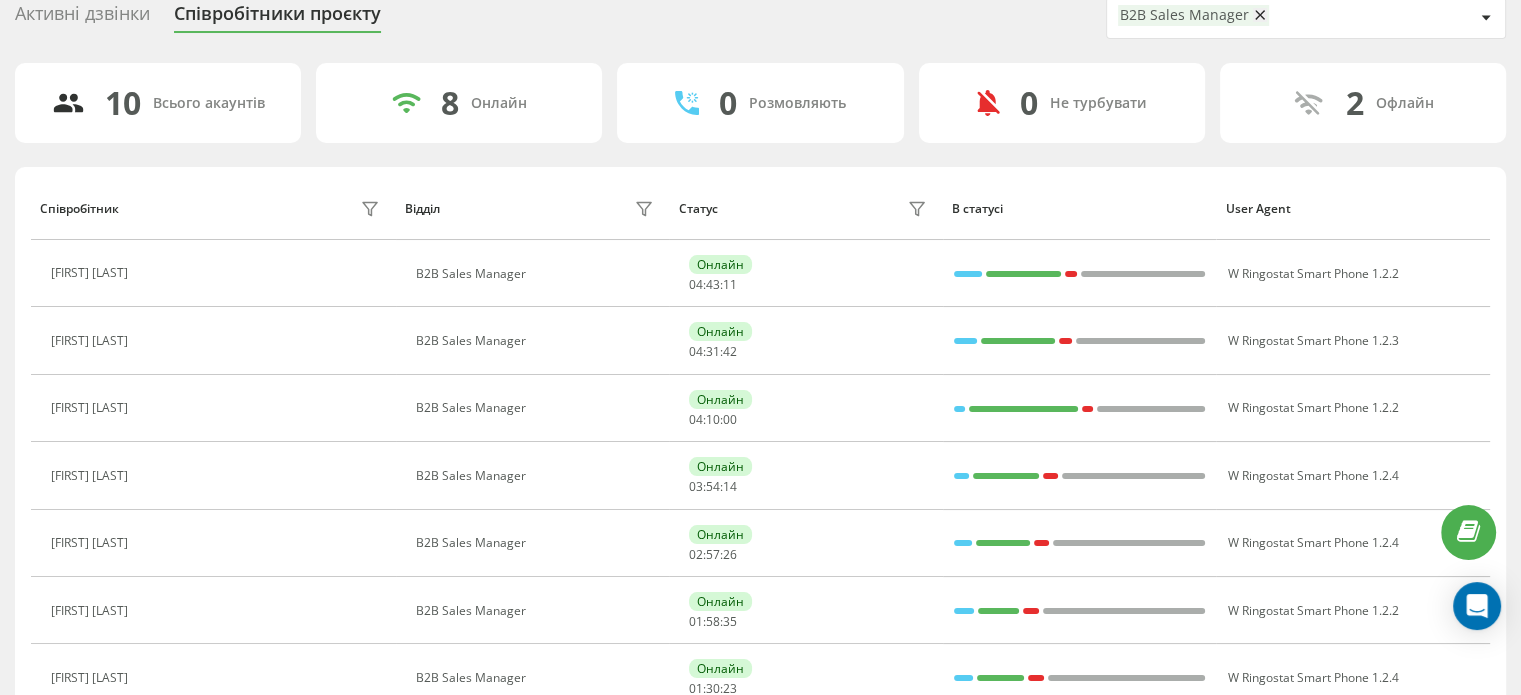 scroll, scrollTop: 0, scrollLeft: 0, axis: both 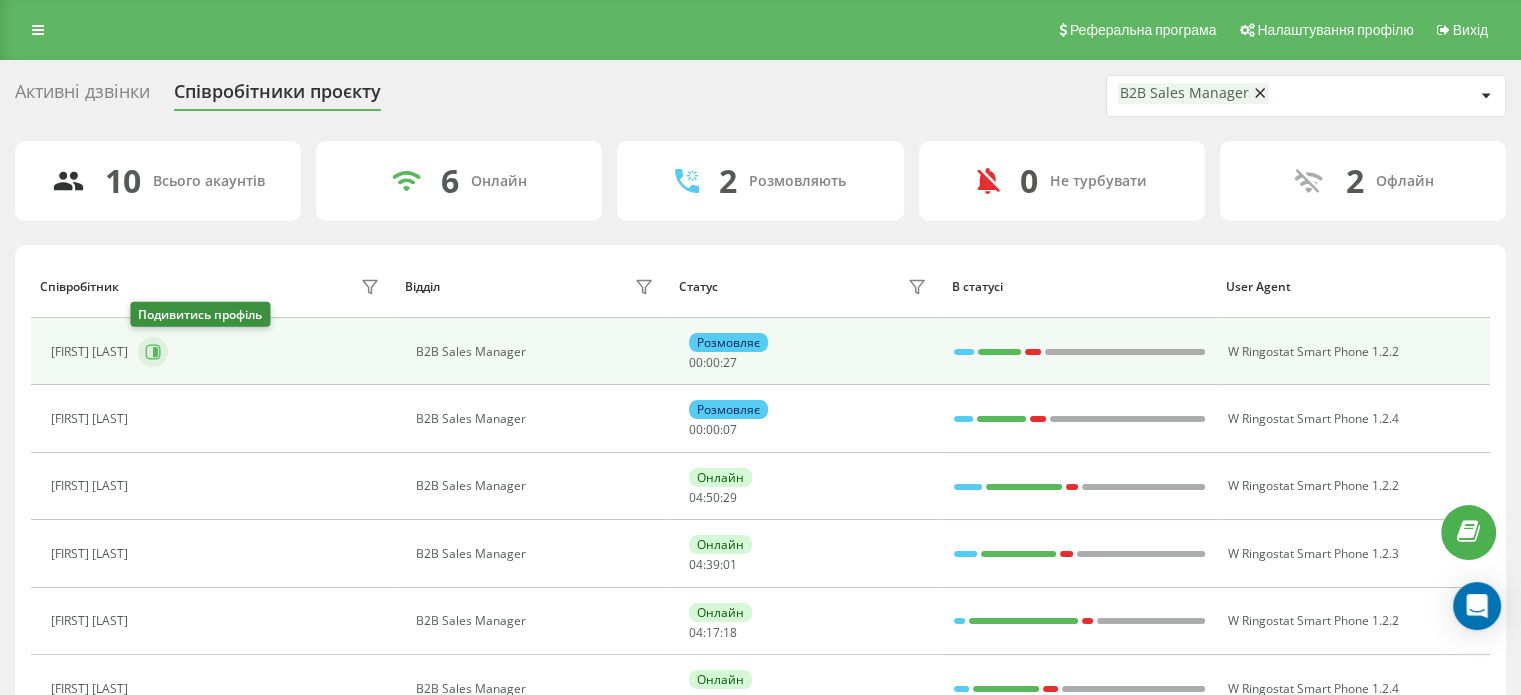 click 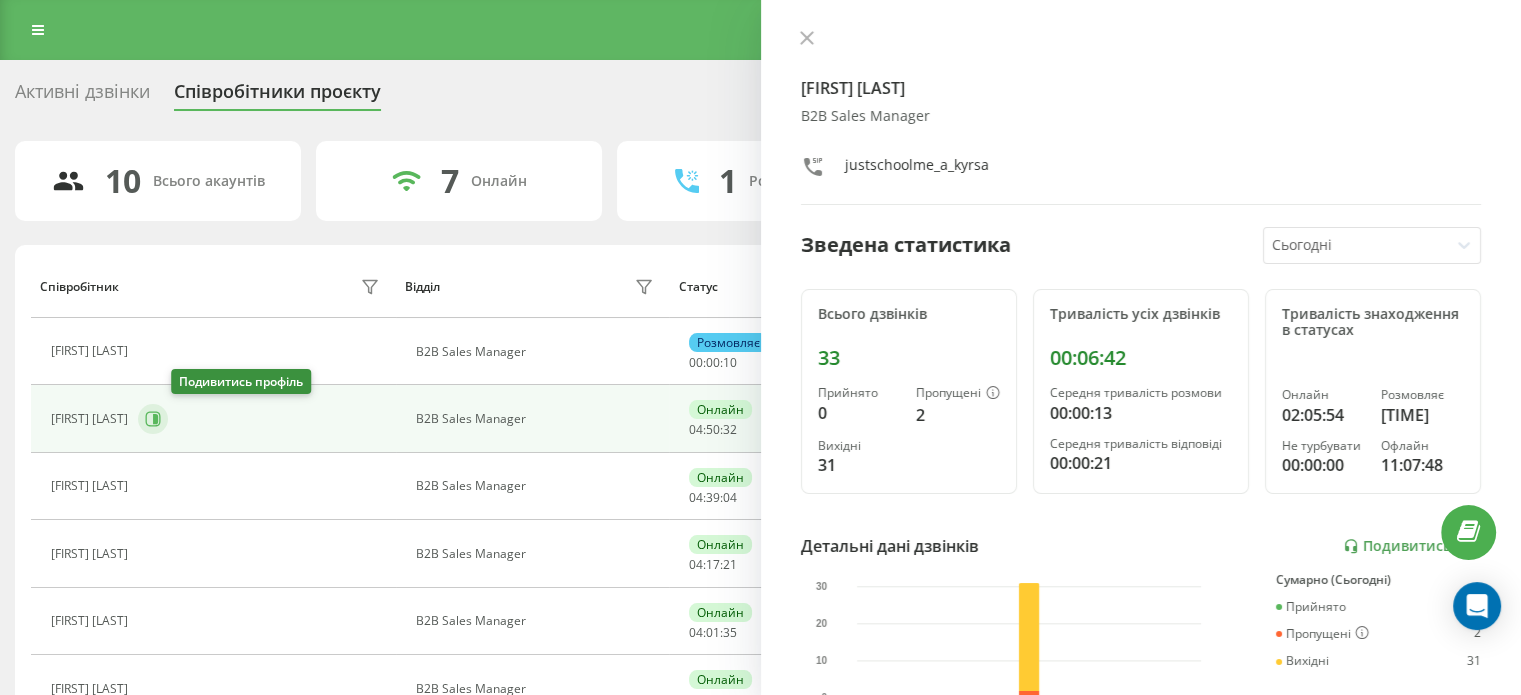 click 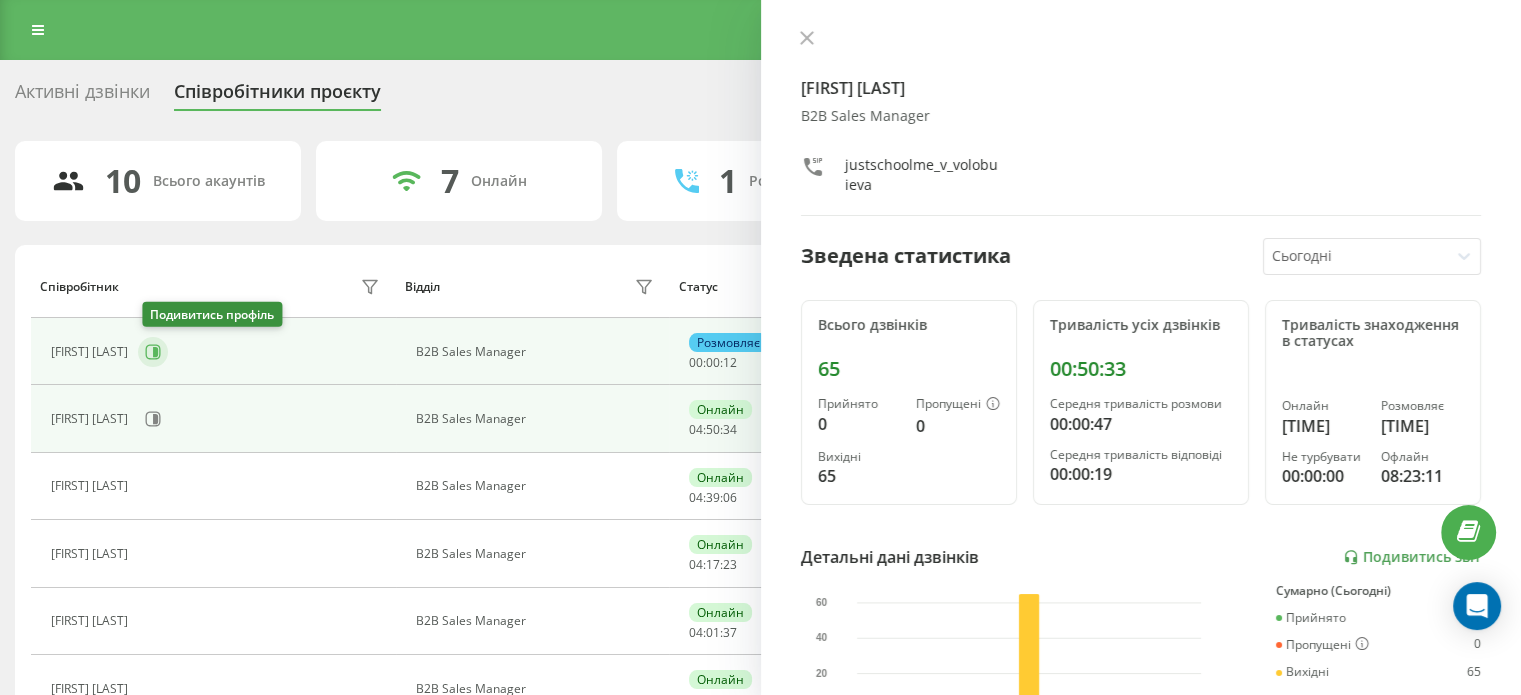 click 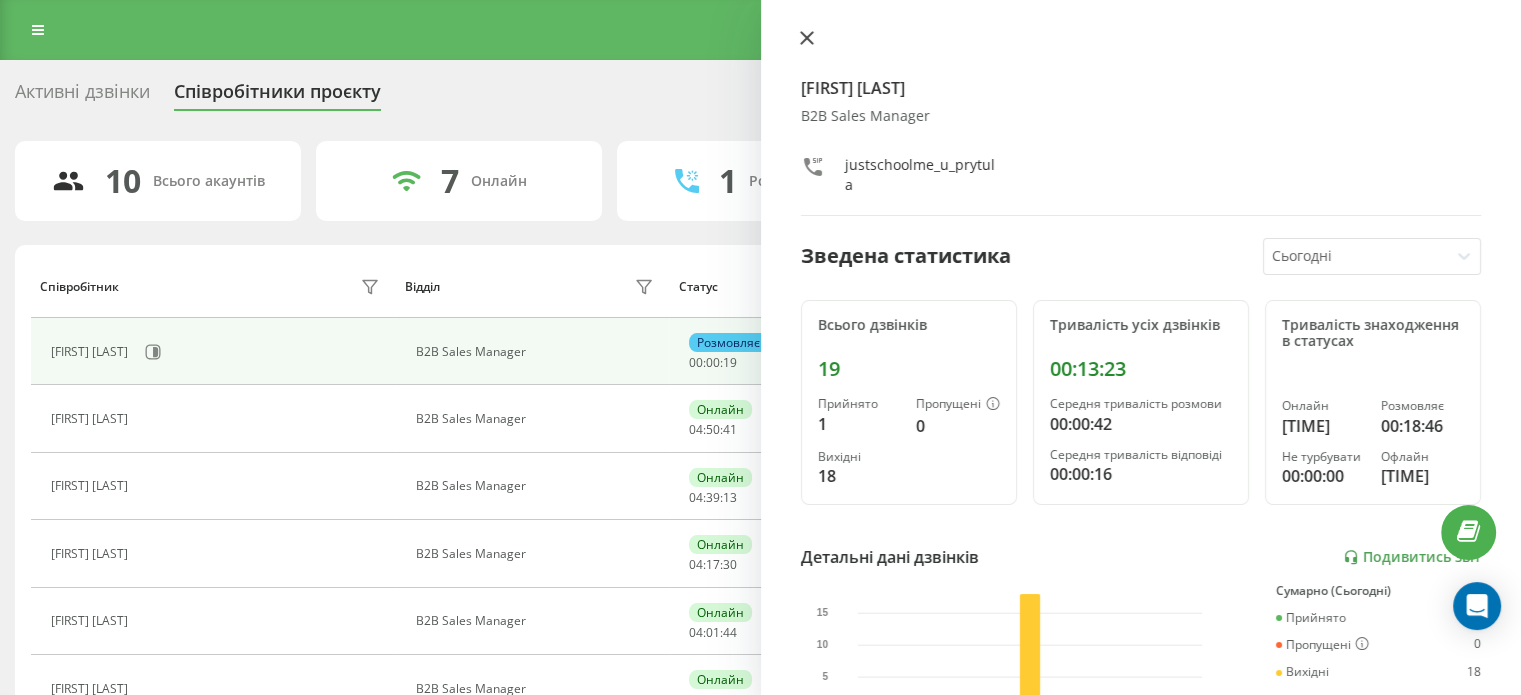 click 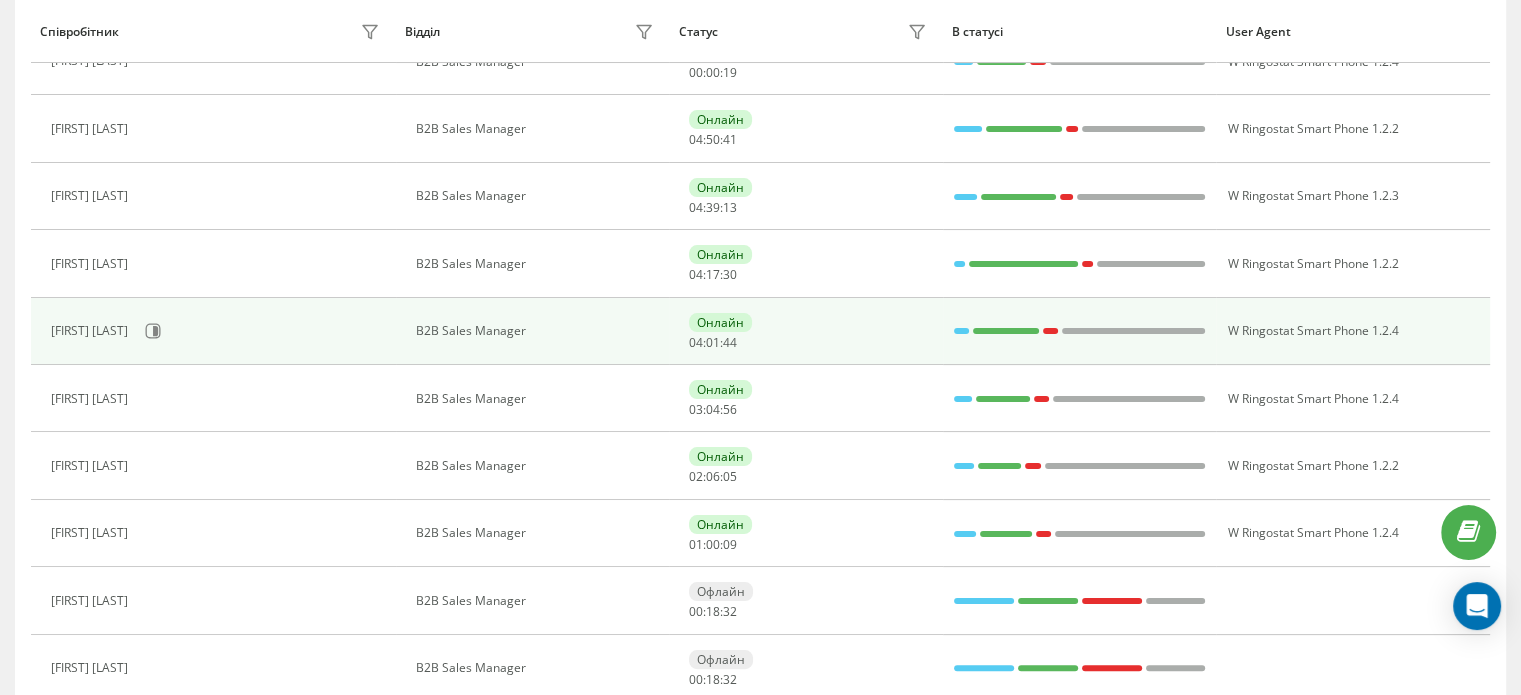 scroll, scrollTop: 300, scrollLeft: 0, axis: vertical 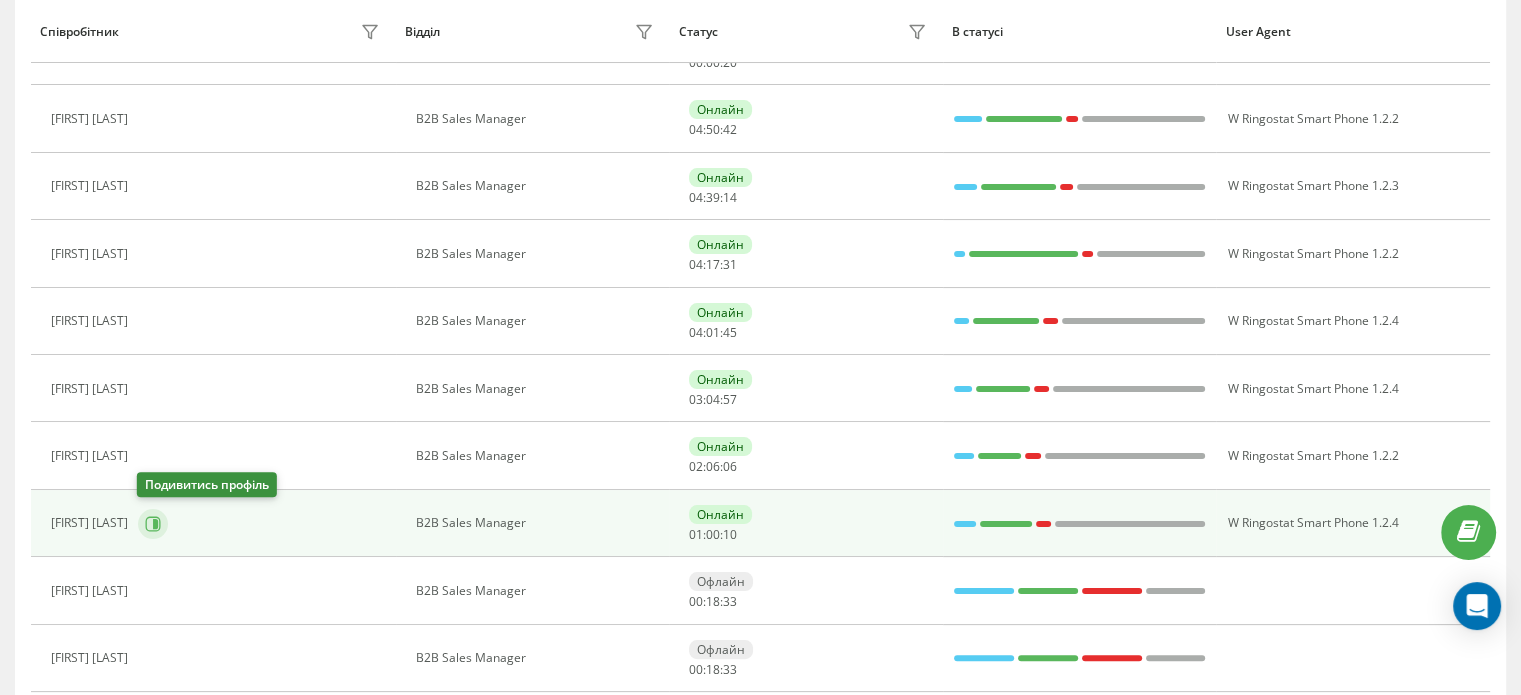 click 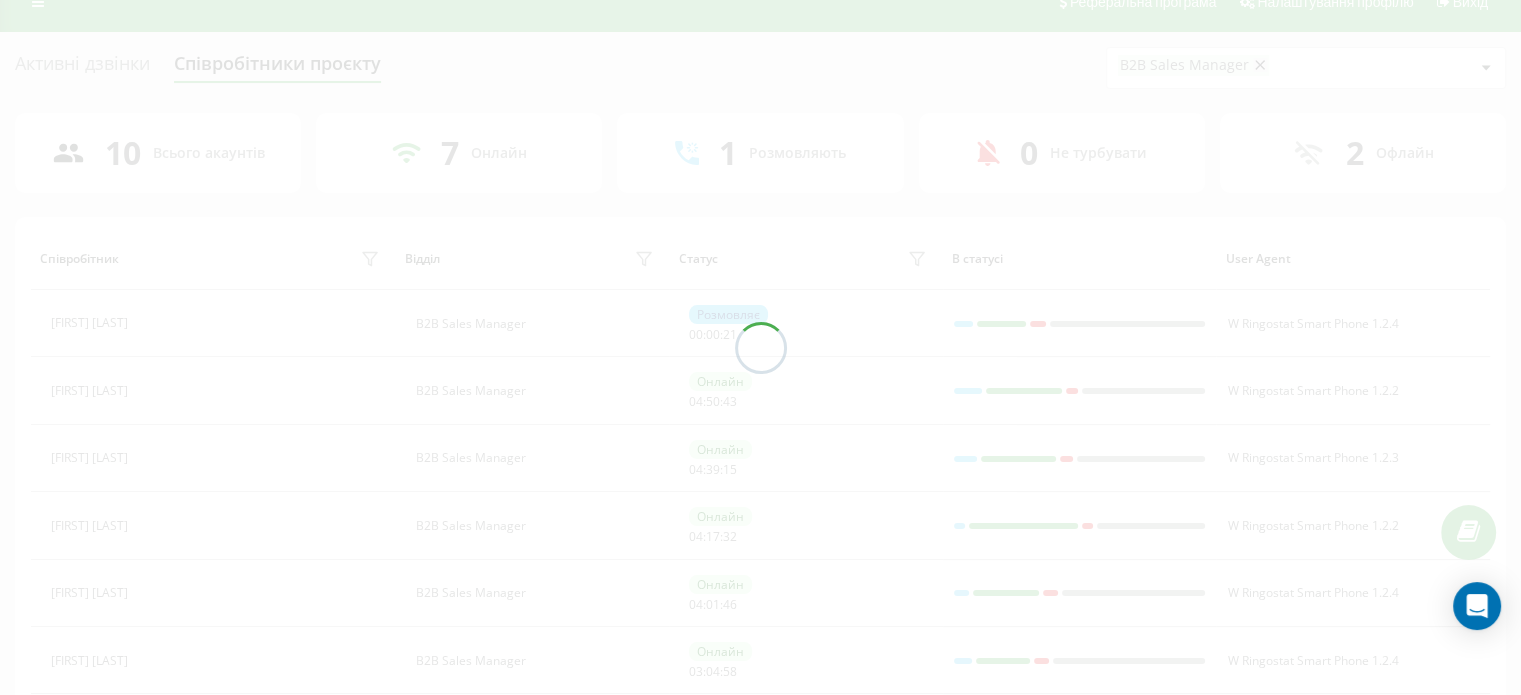 scroll, scrollTop: 0, scrollLeft: 0, axis: both 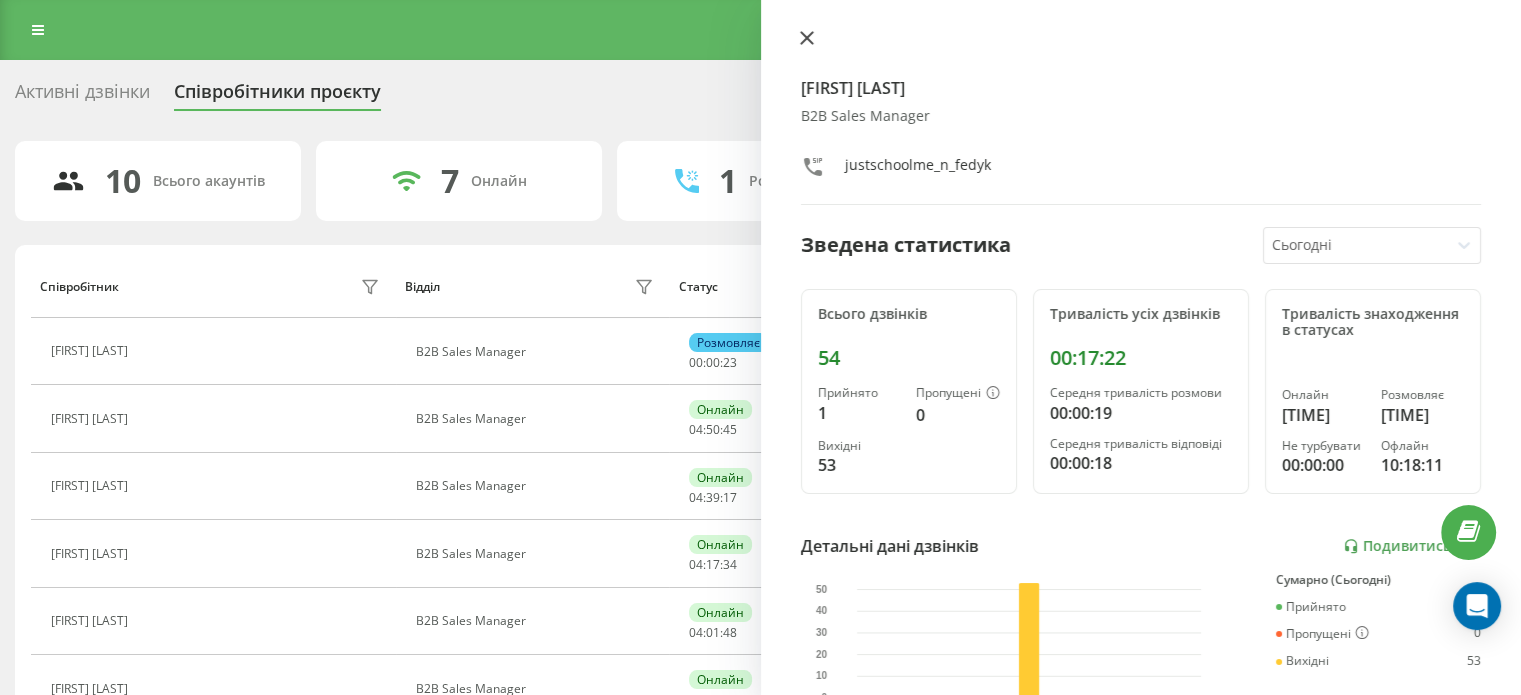 click 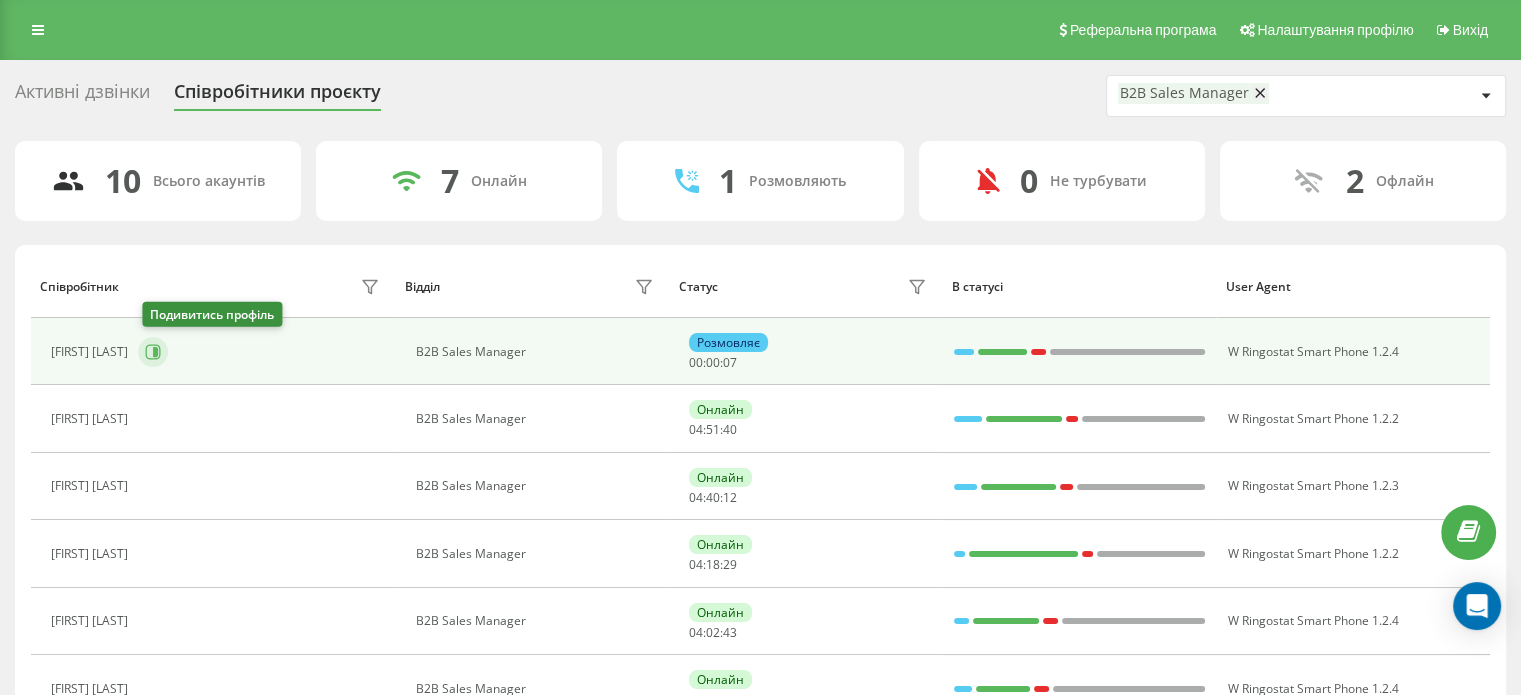 click 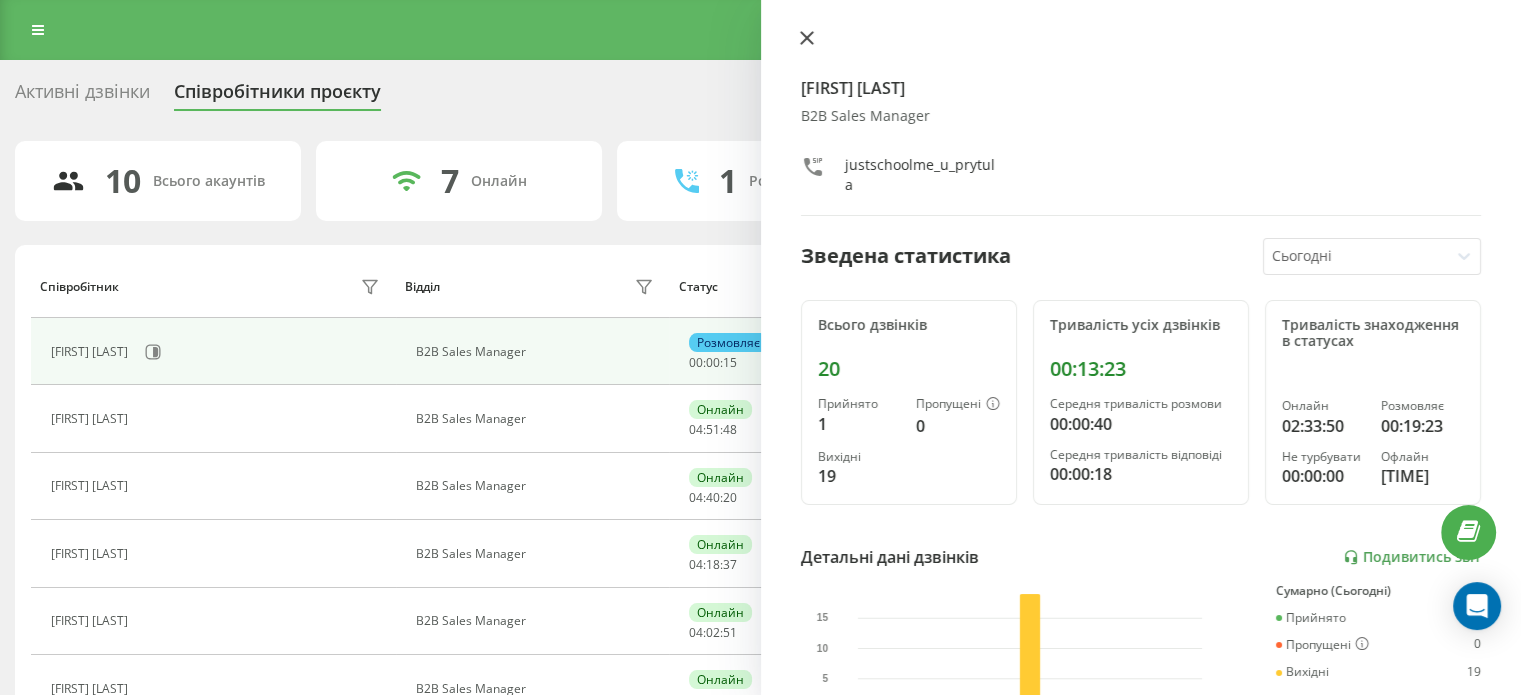 click 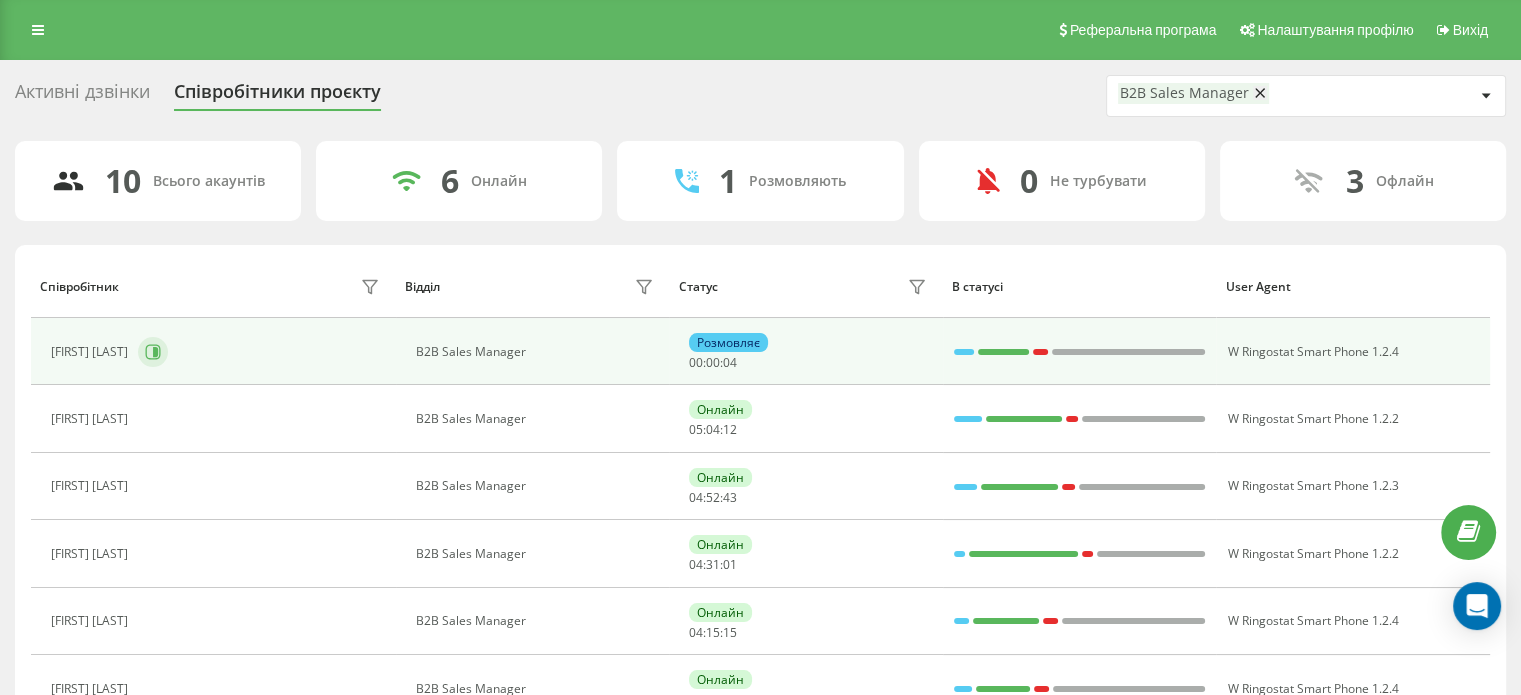 click 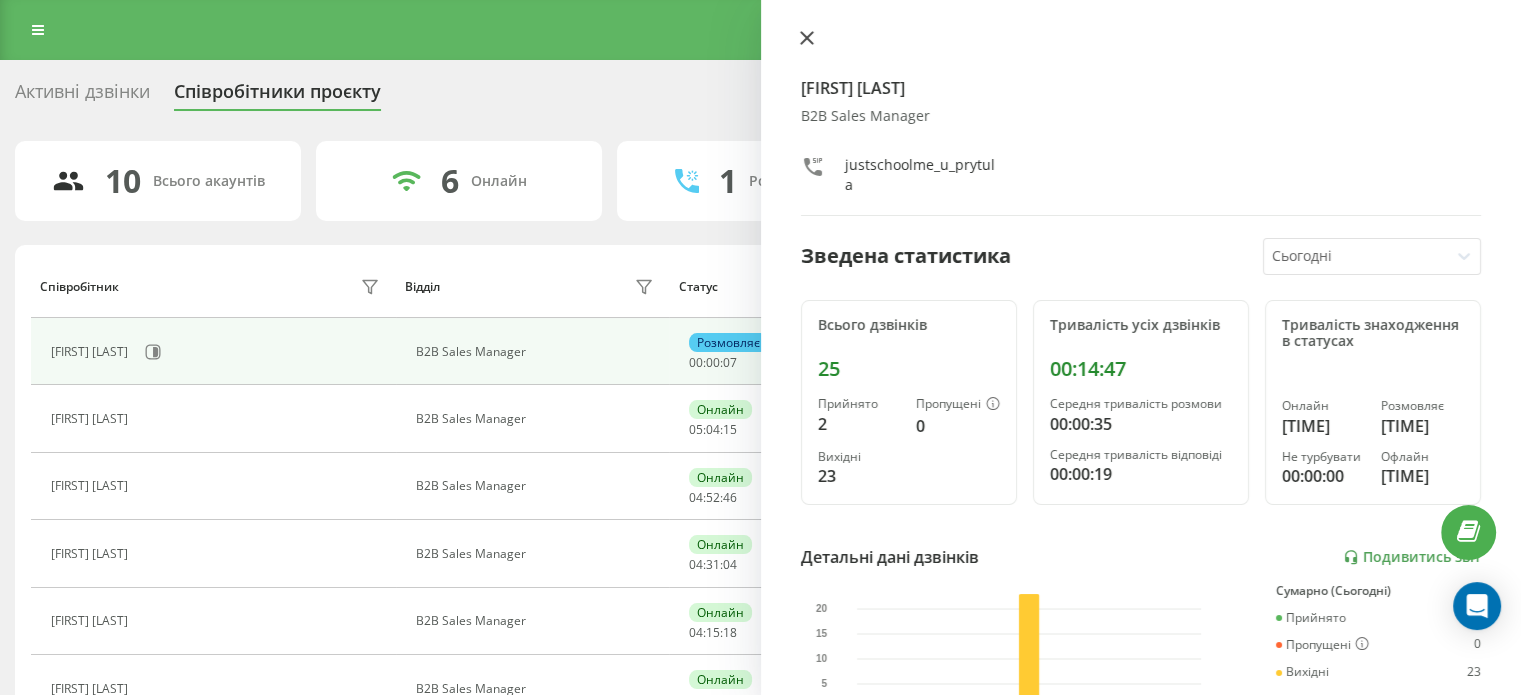 click 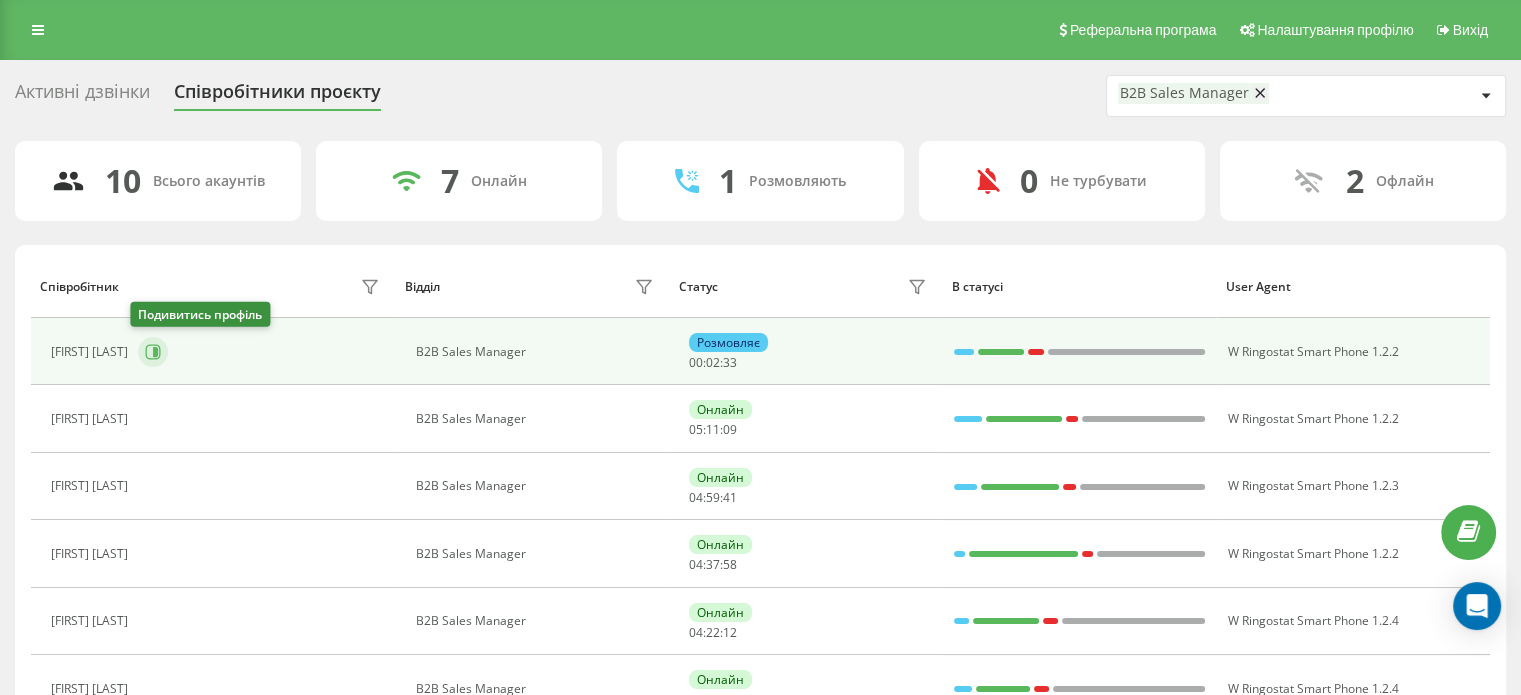 click 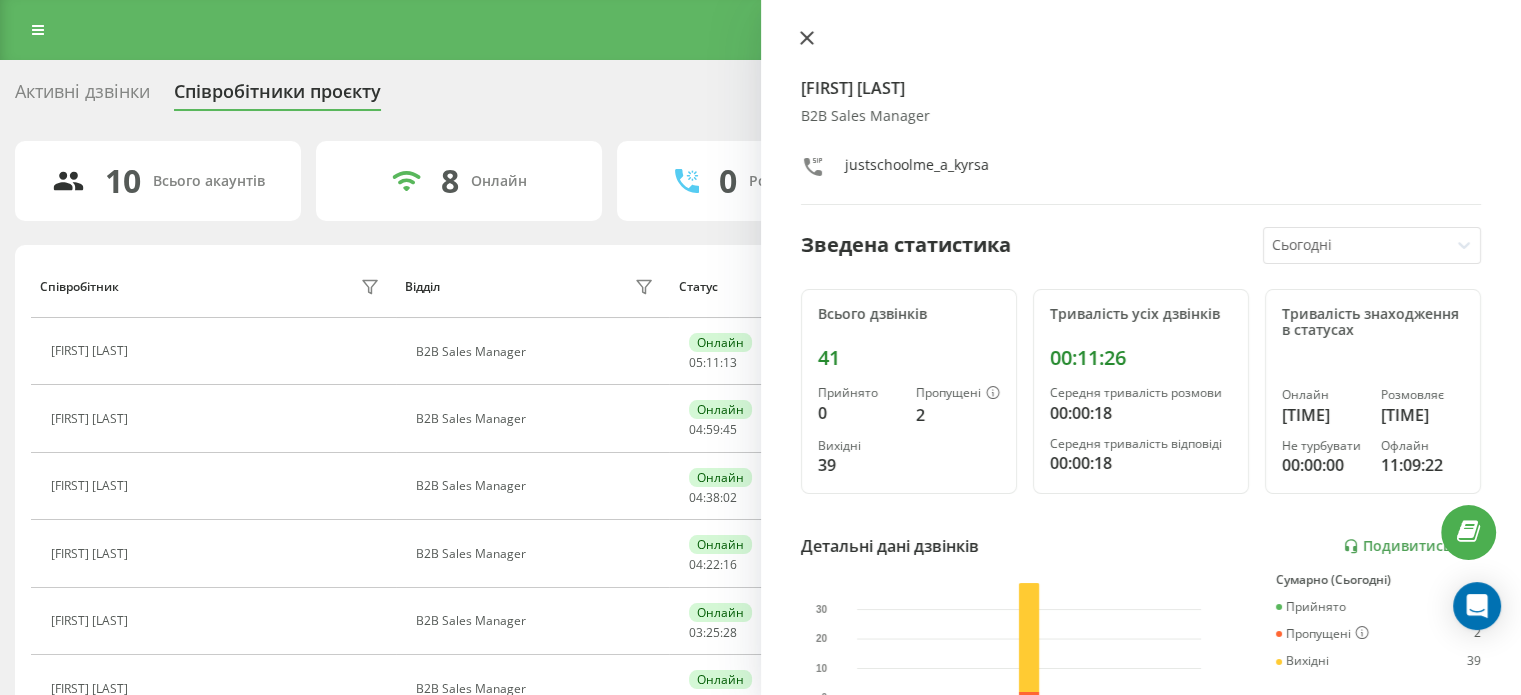 click 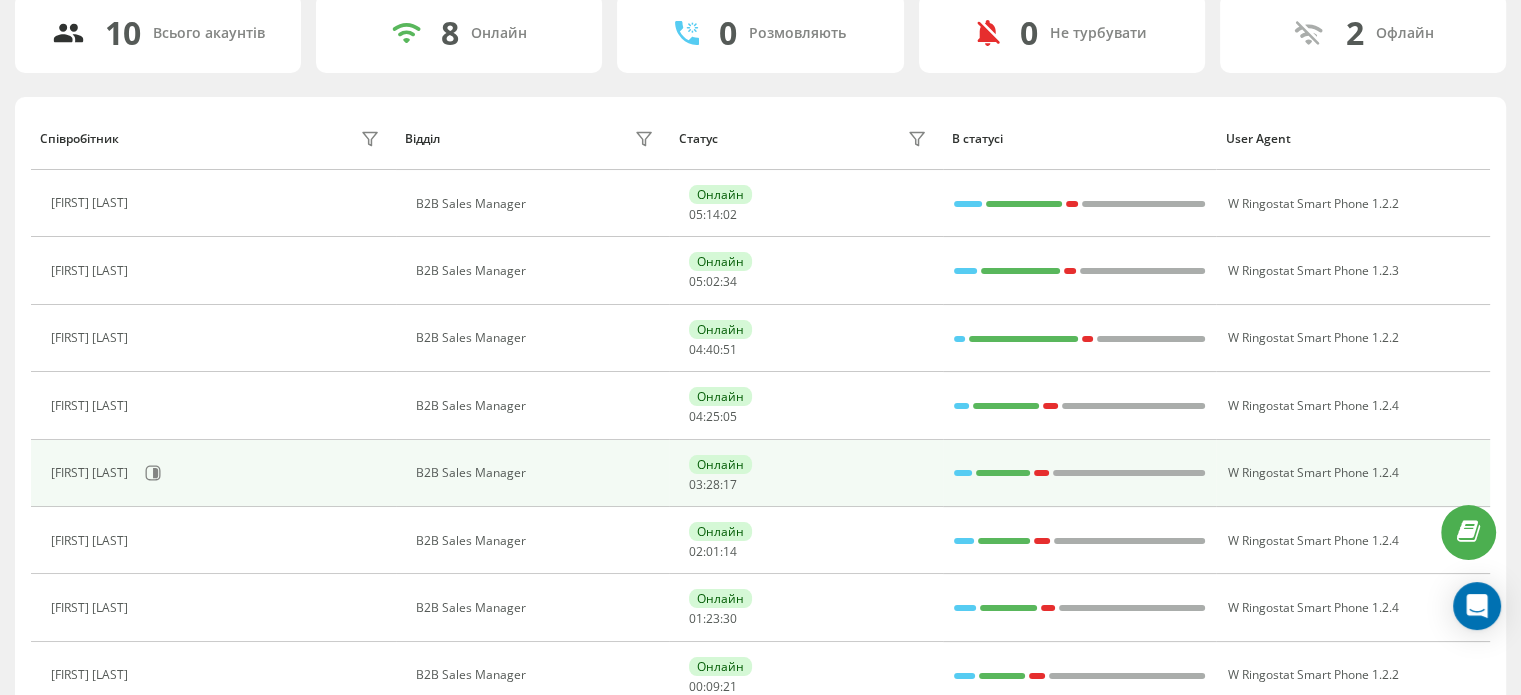 scroll, scrollTop: 200, scrollLeft: 0, axis: vertical 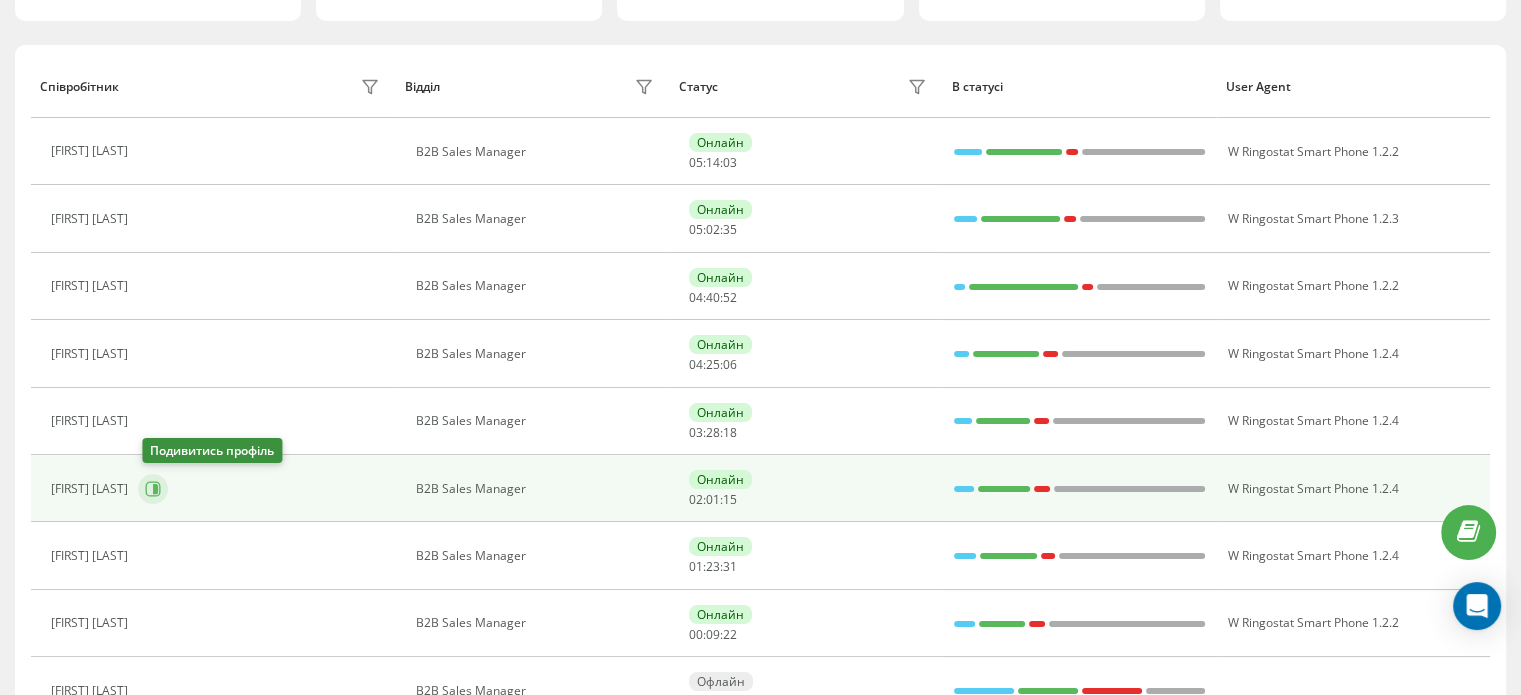 click at bounding box center (153, 489) 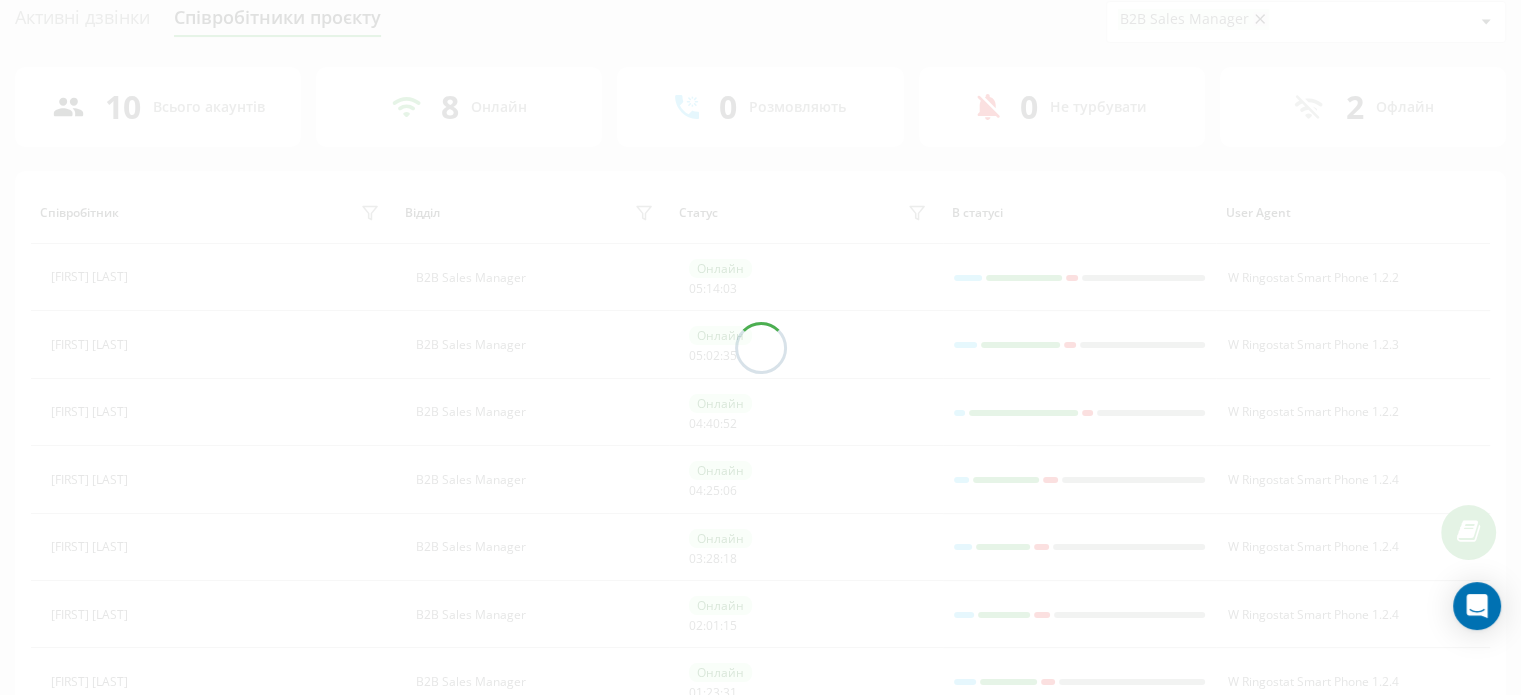 scroll, scrollTop: 0, scrollLeft: 0, axis: both 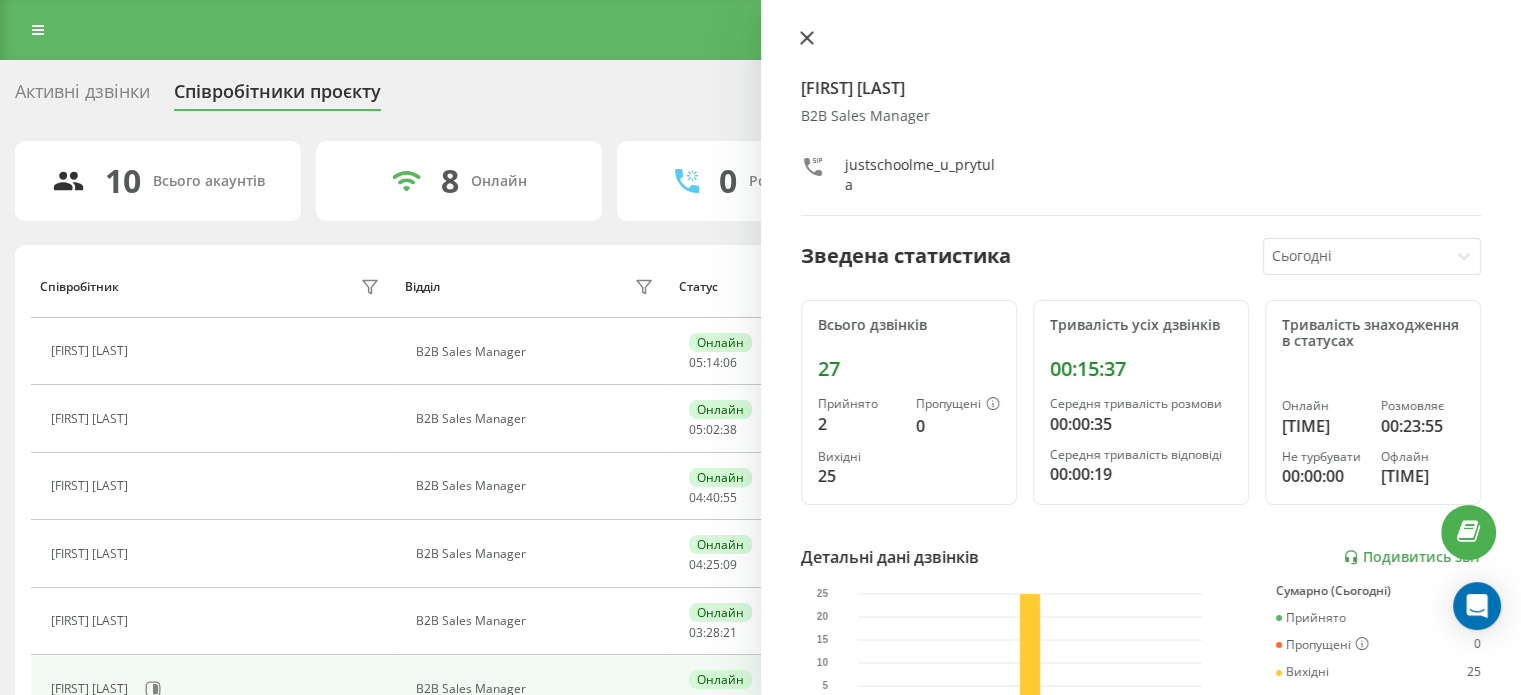 click 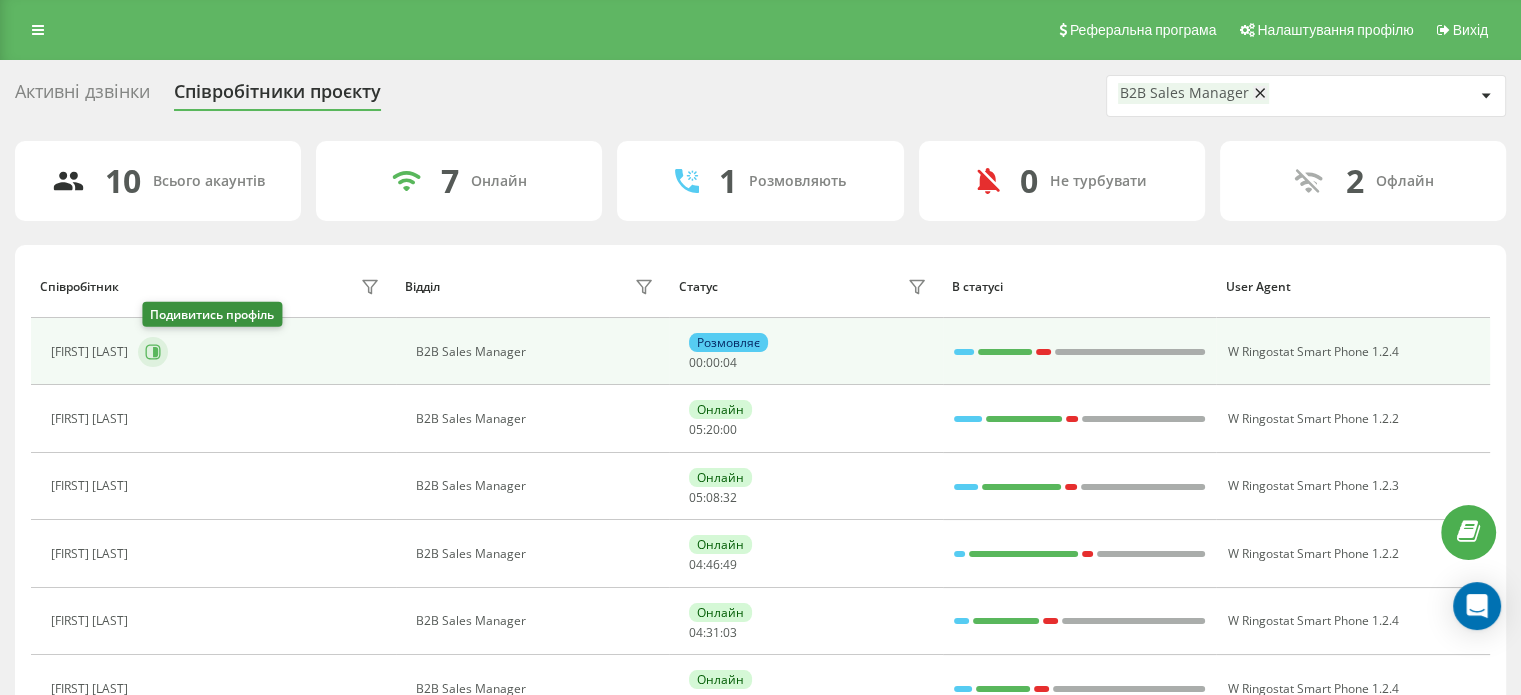 click 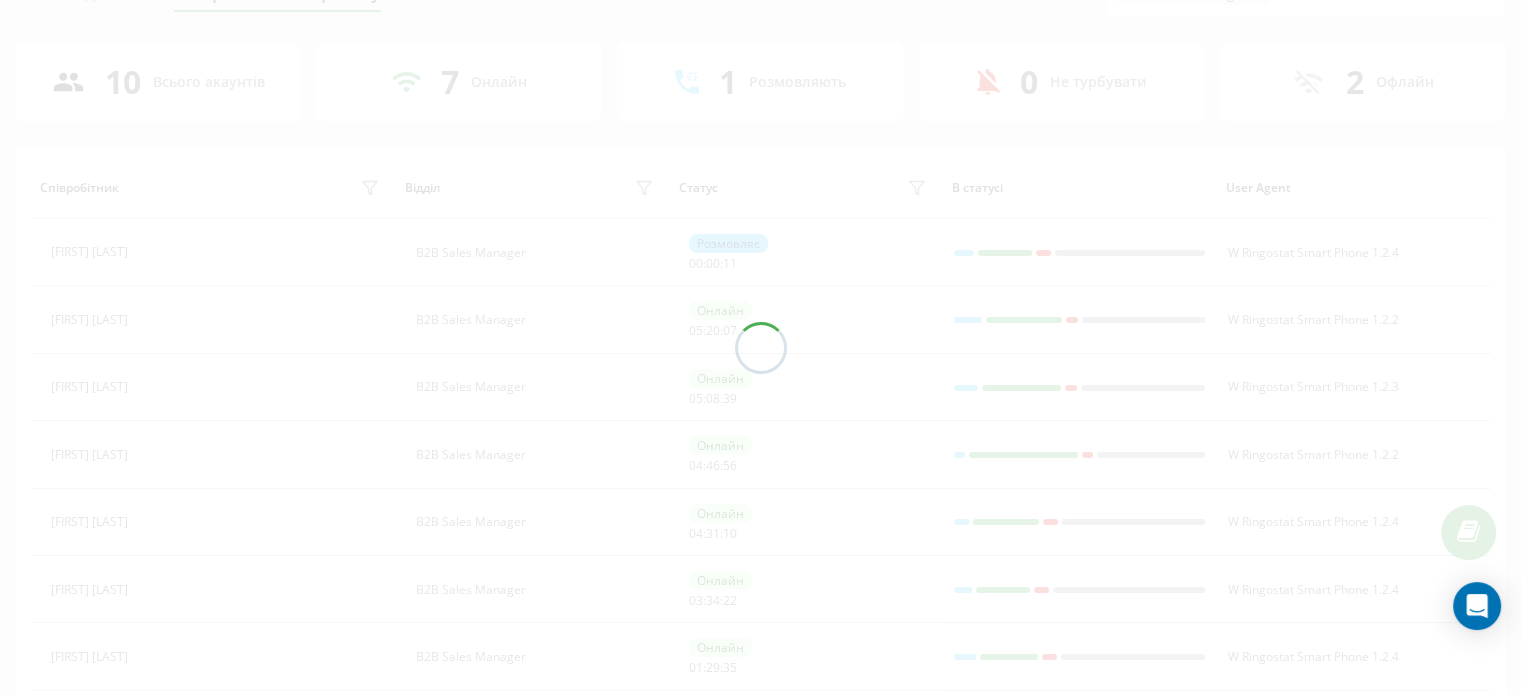 scroll, scrollTop: 0, scrollLeft: 0, axis: both 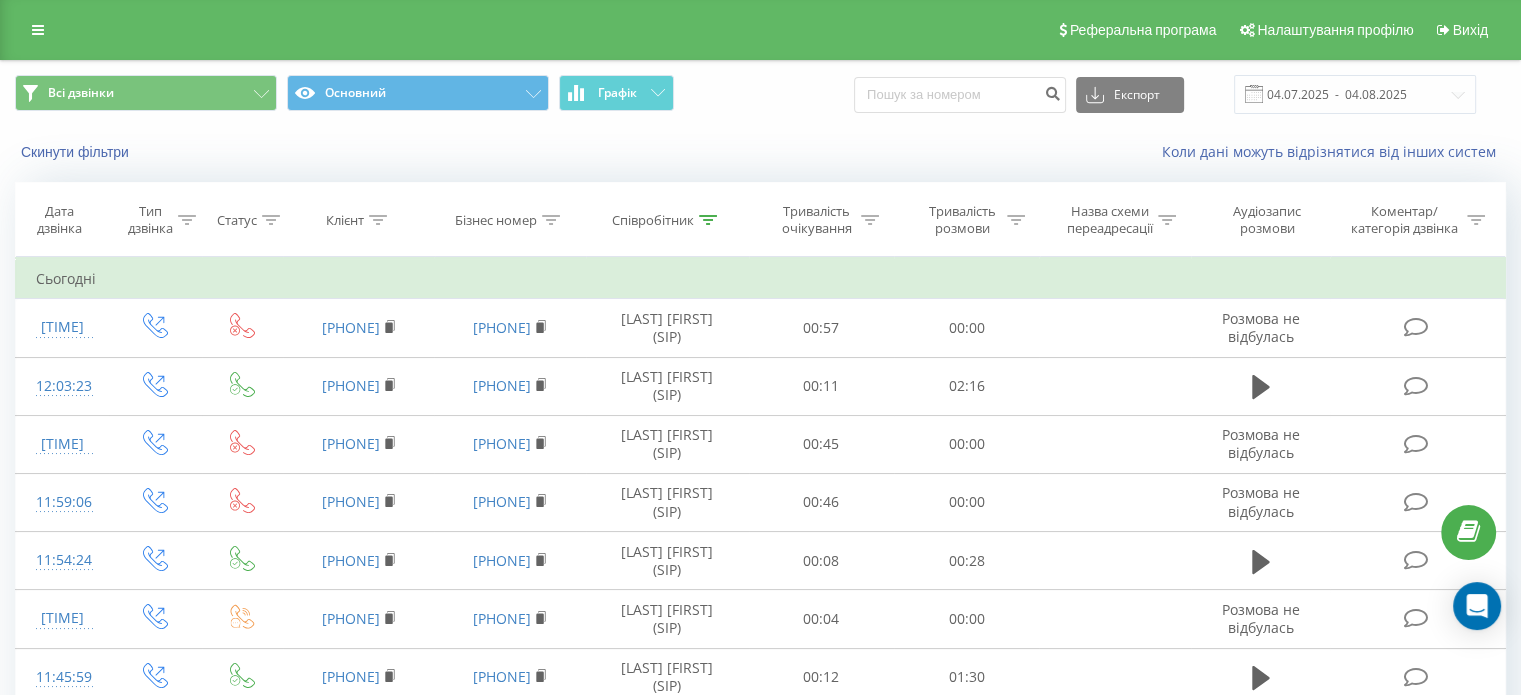 click 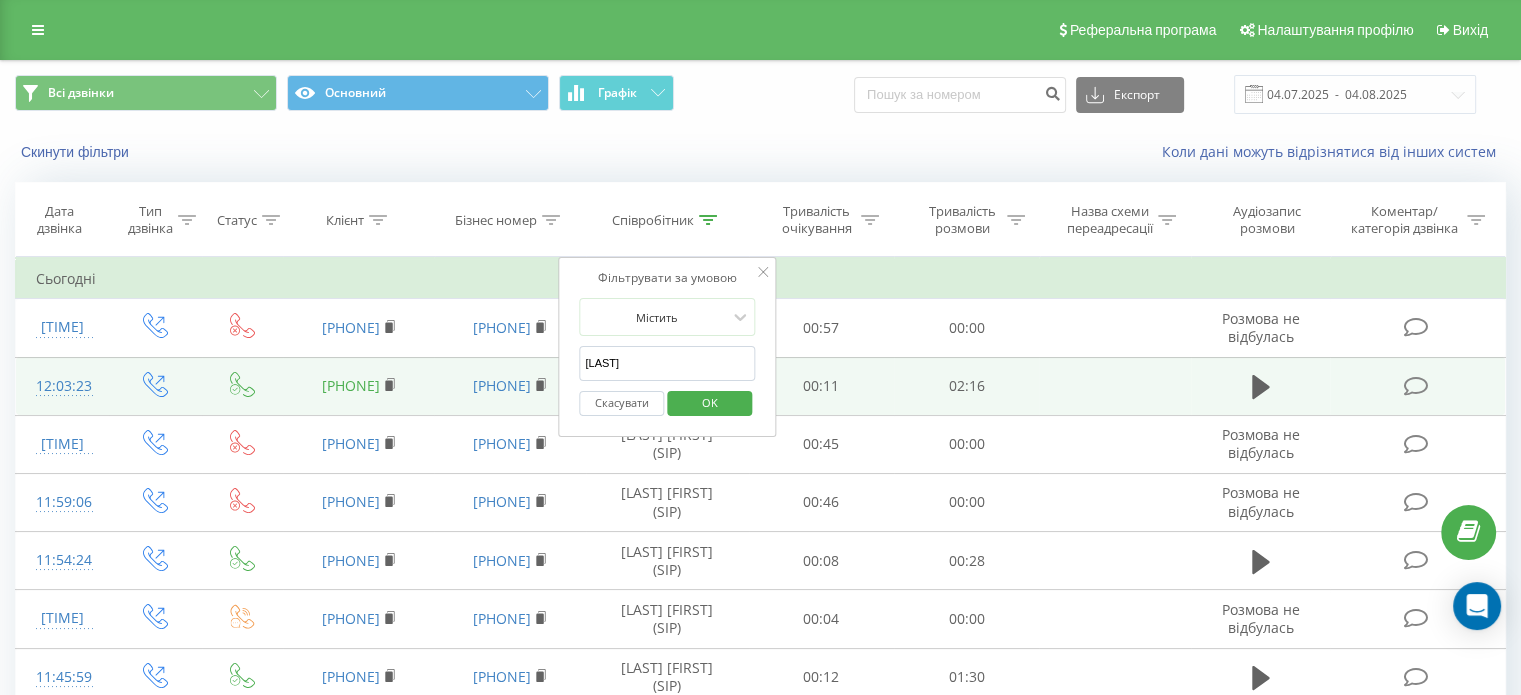 drag, startPoint x: 560, startPoint y: 370, endPoint x: 378, endPoint y: 376, distance: 182.09888 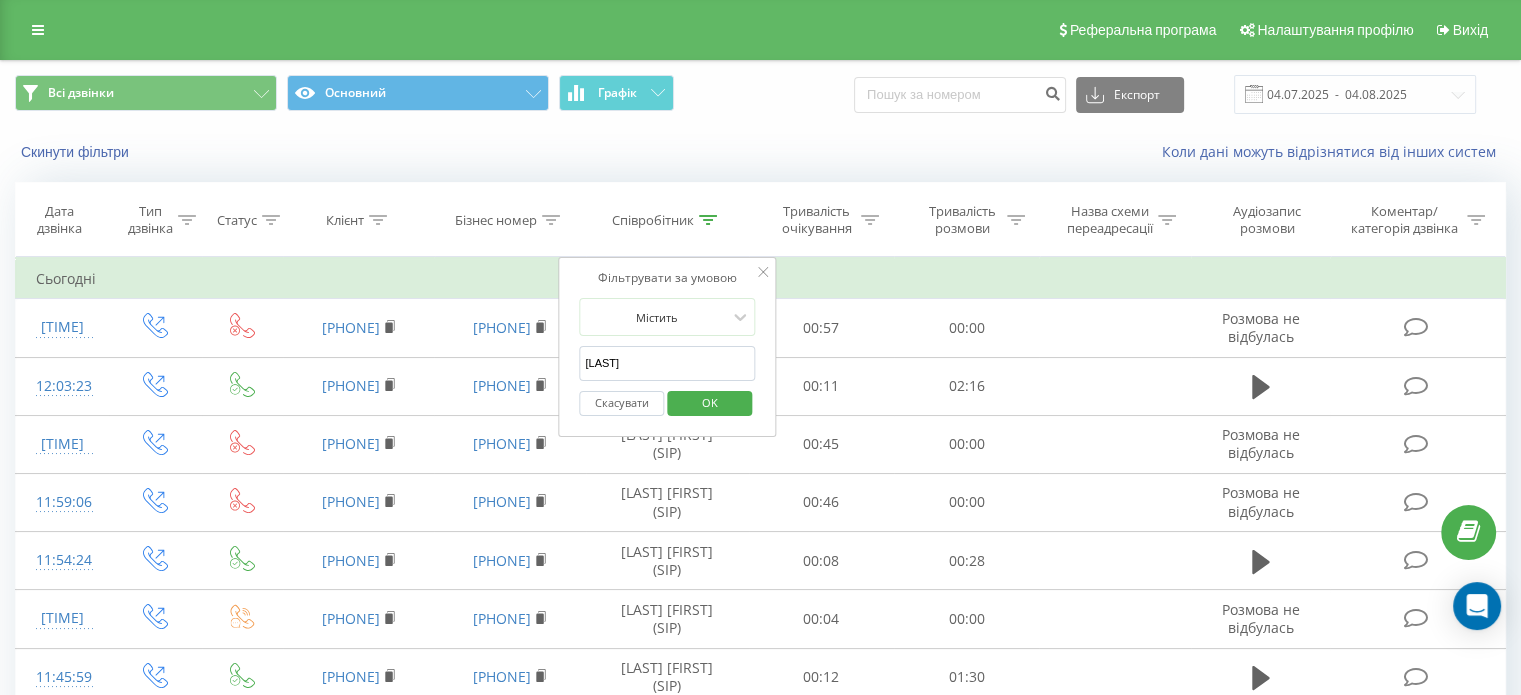 click on "OK" at bounding box center [710, 402] 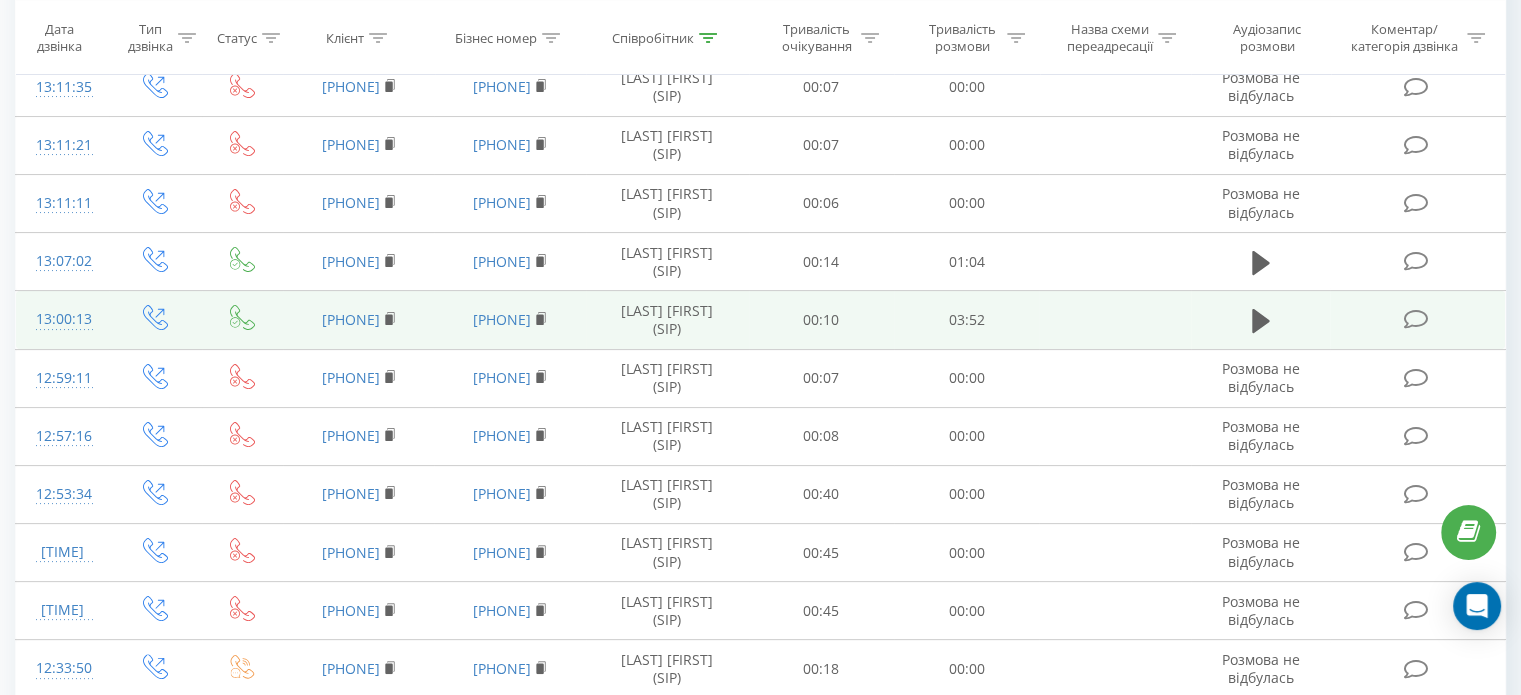 scroll, scrollTop: 200, scrollLeft: 0, axis: vertical 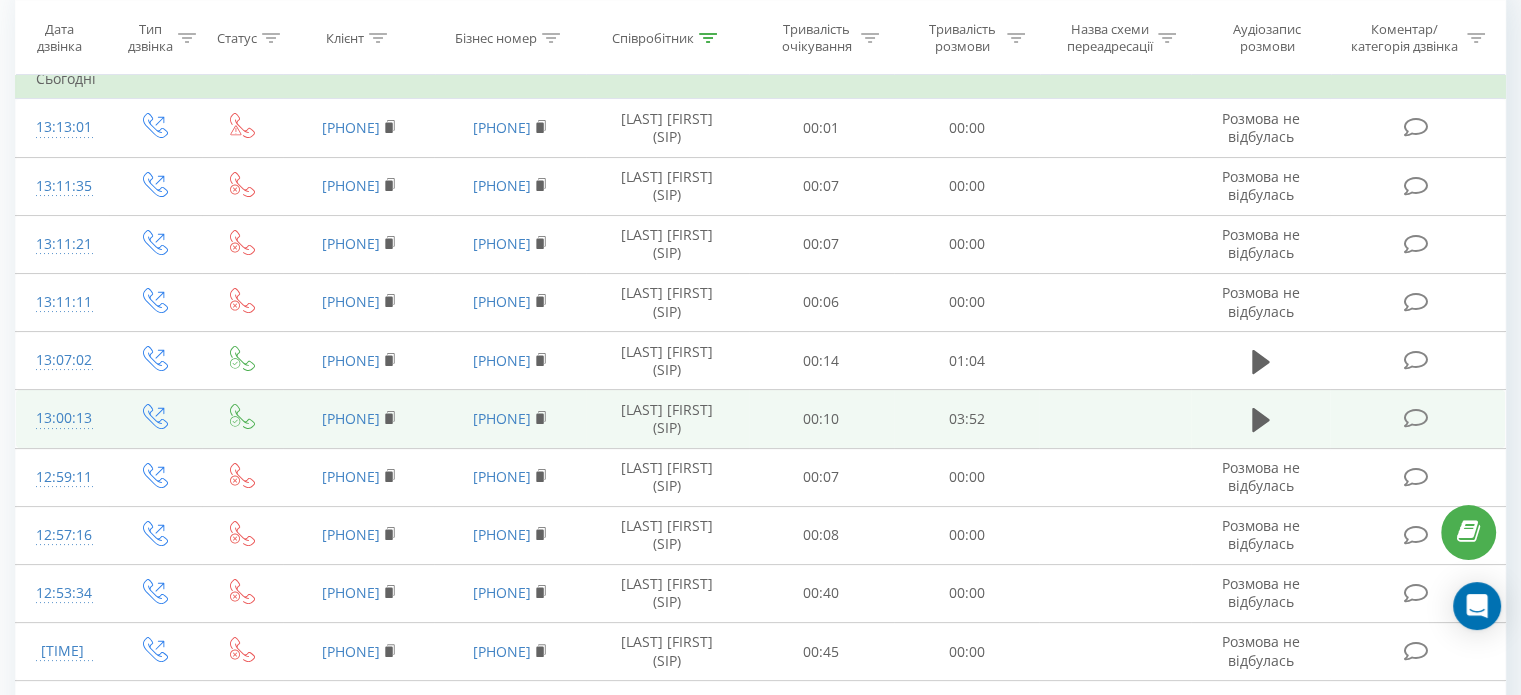 click at bounding box center (1261, 419) 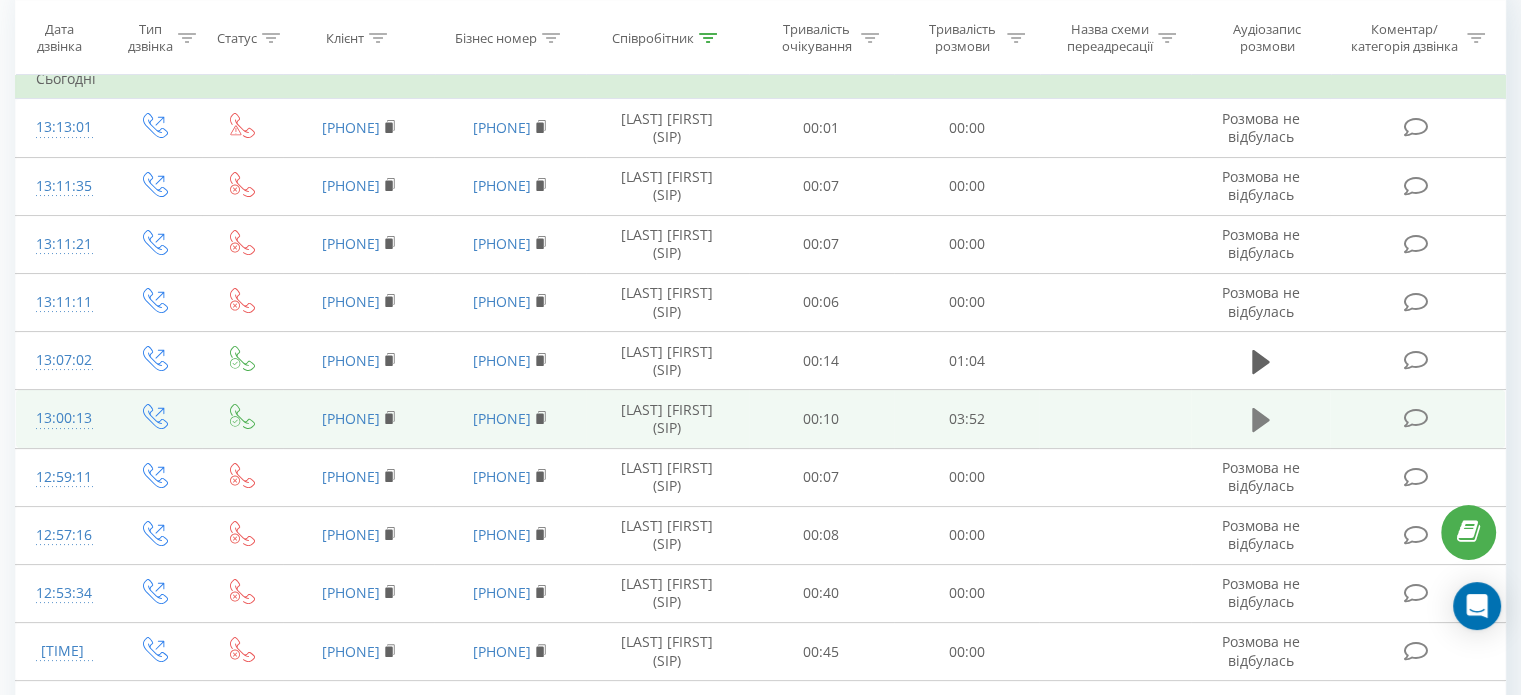 click 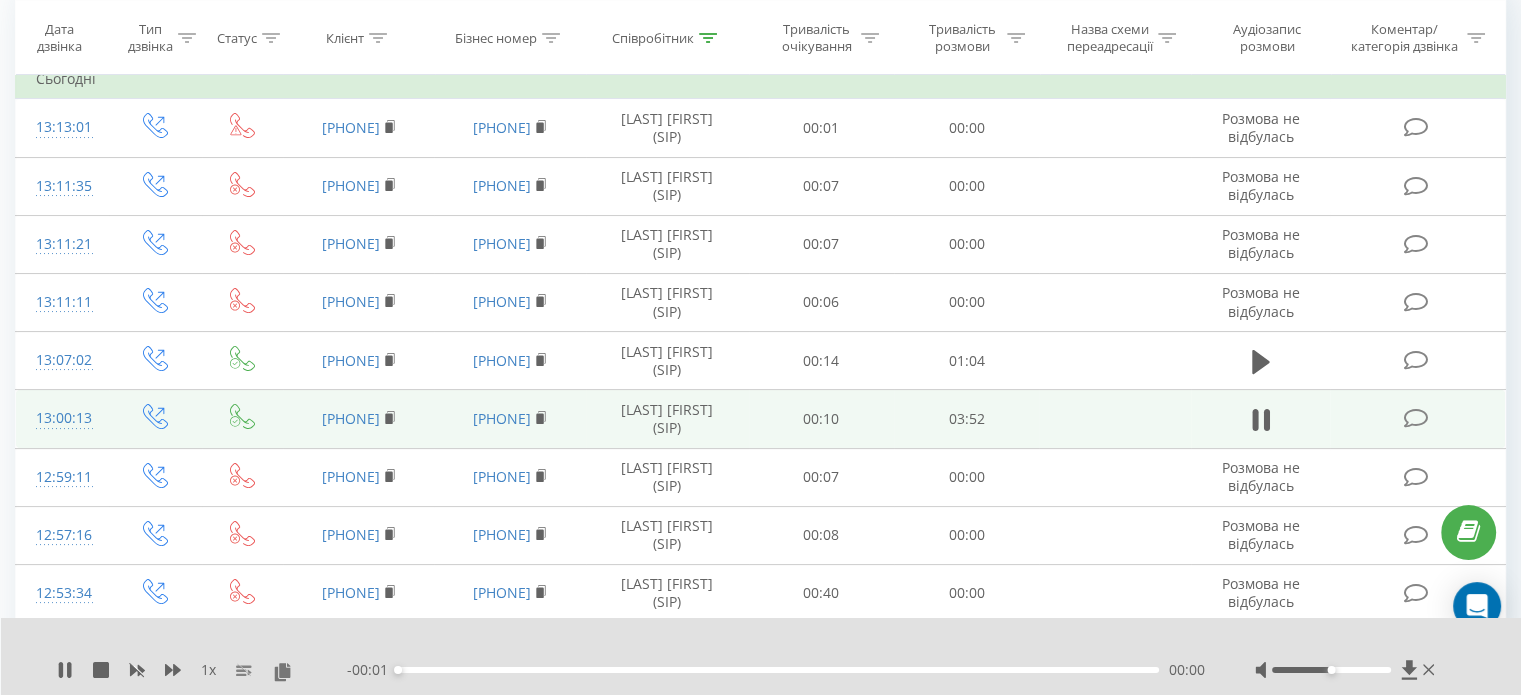 click on "- 00:01 00:00   00:00" at bounding box center (776, 670) 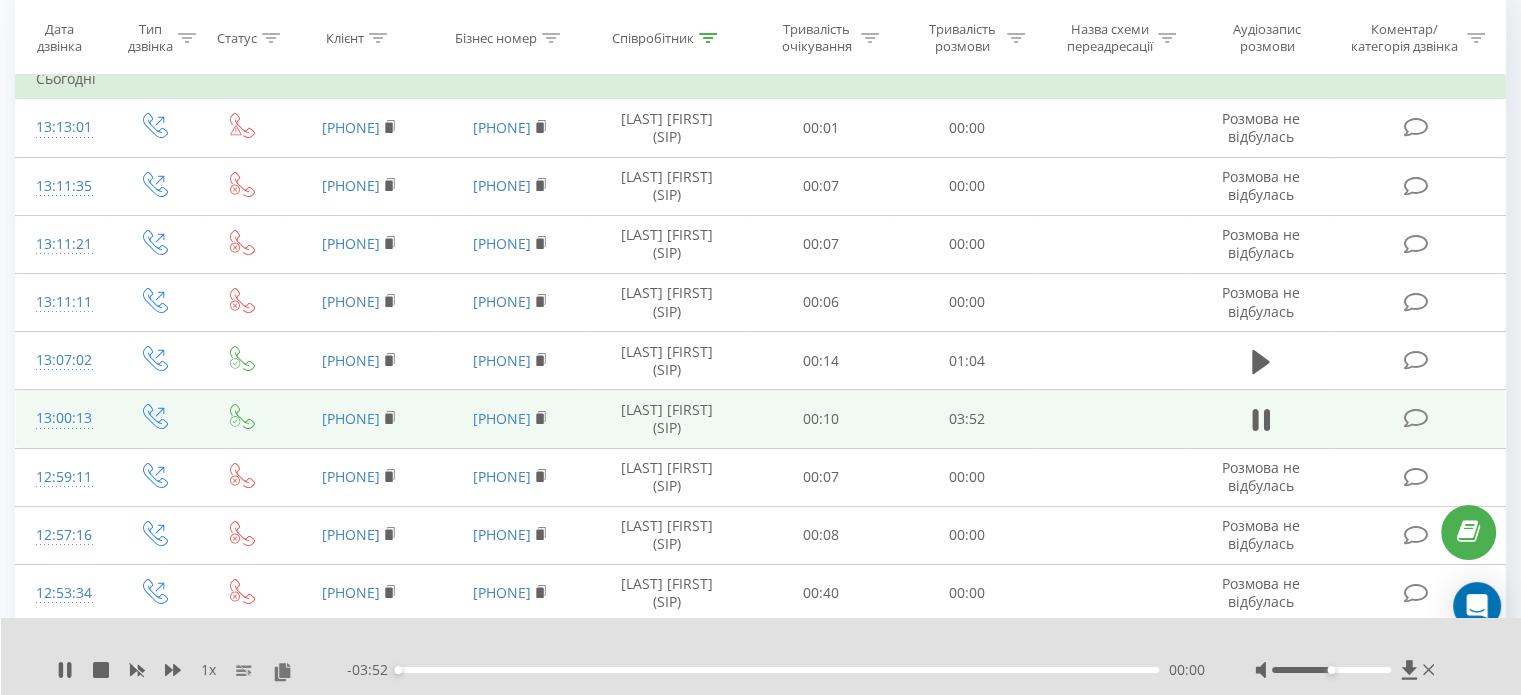 click on "00:00" at bounding box center [778, 670] 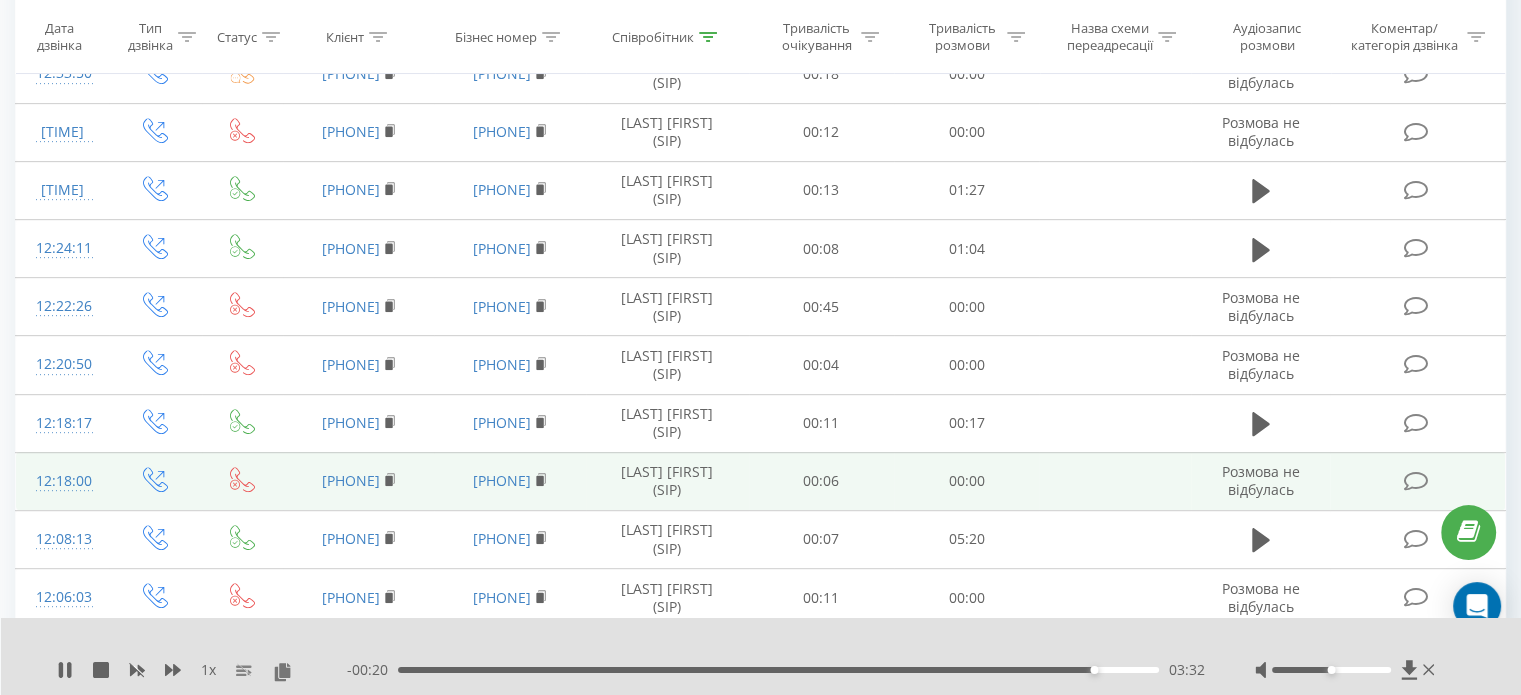 scroll, scrollTop: 1000, scrollLeft: 0, axis: vertical 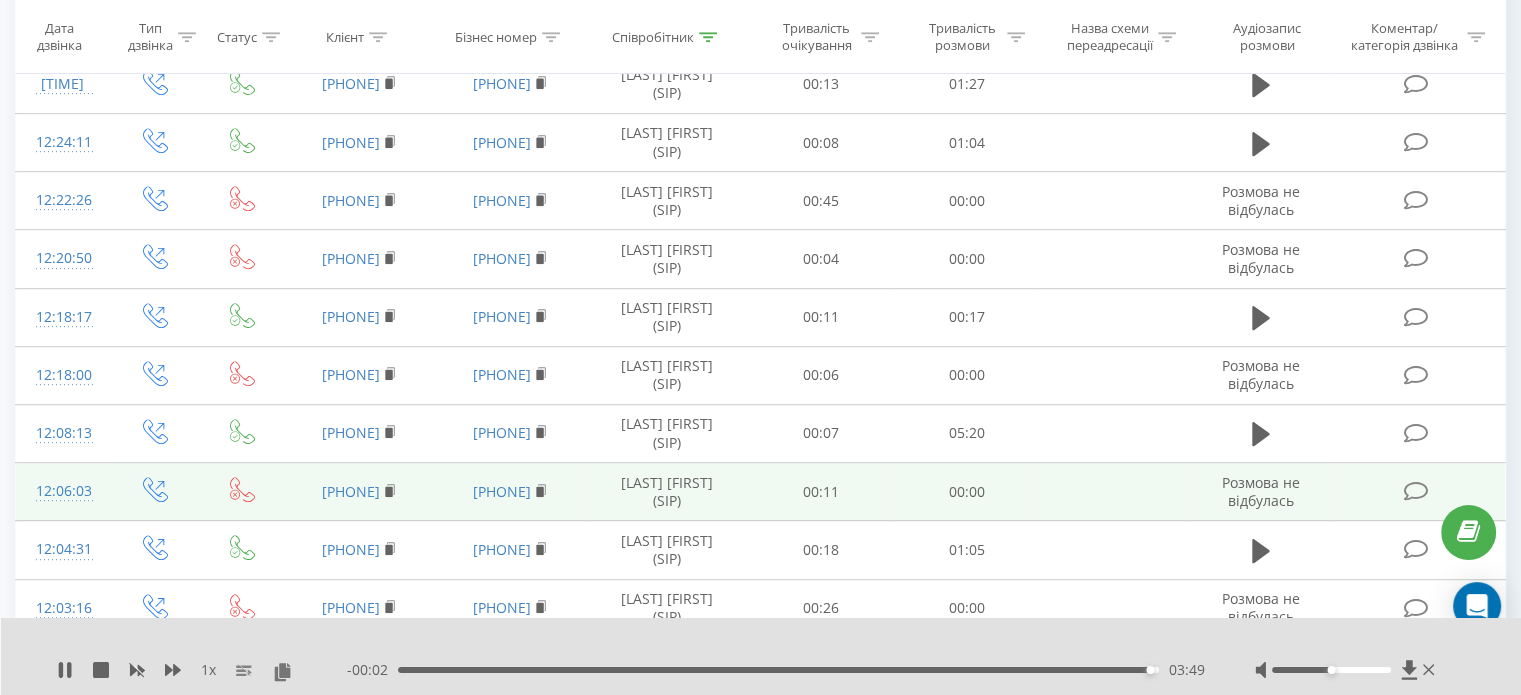click at bounding box center (1261, 434) 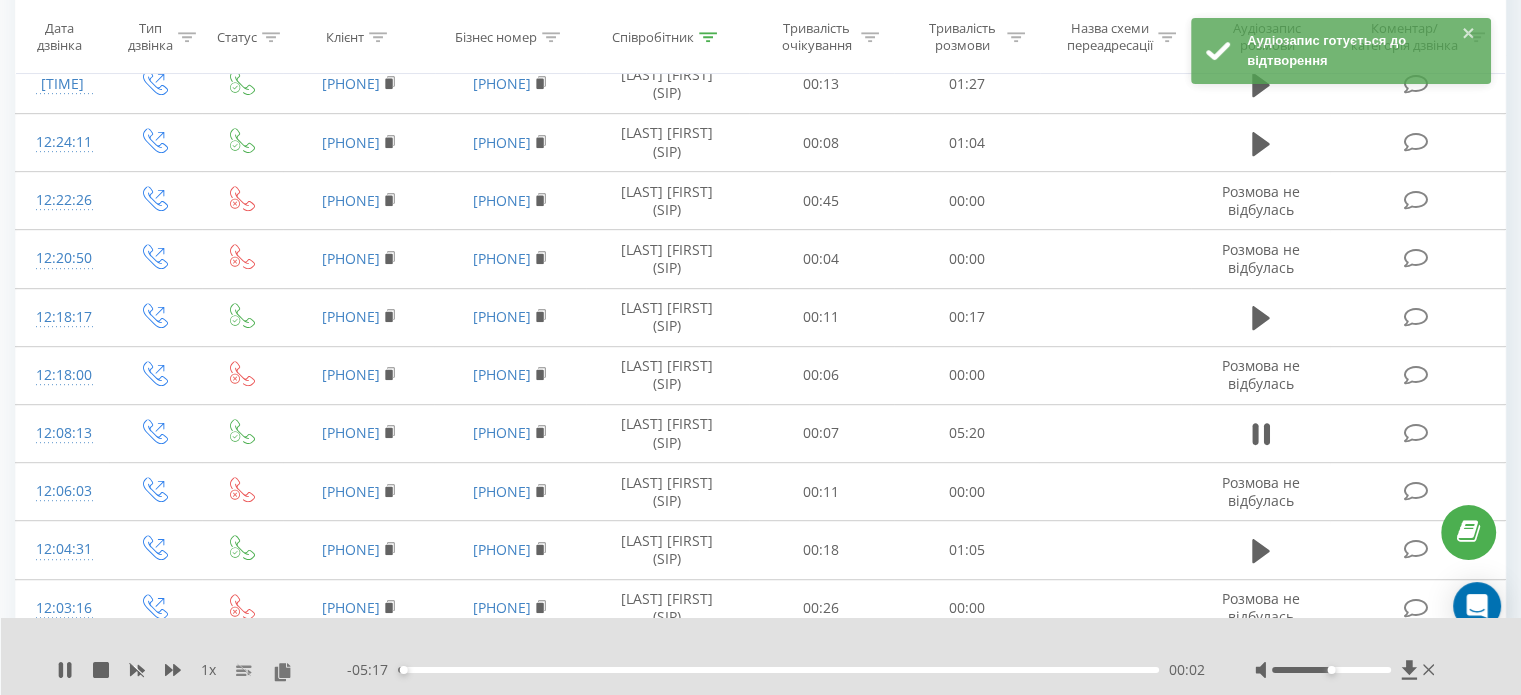 click on "00:02" at bounding box center (778, 670) 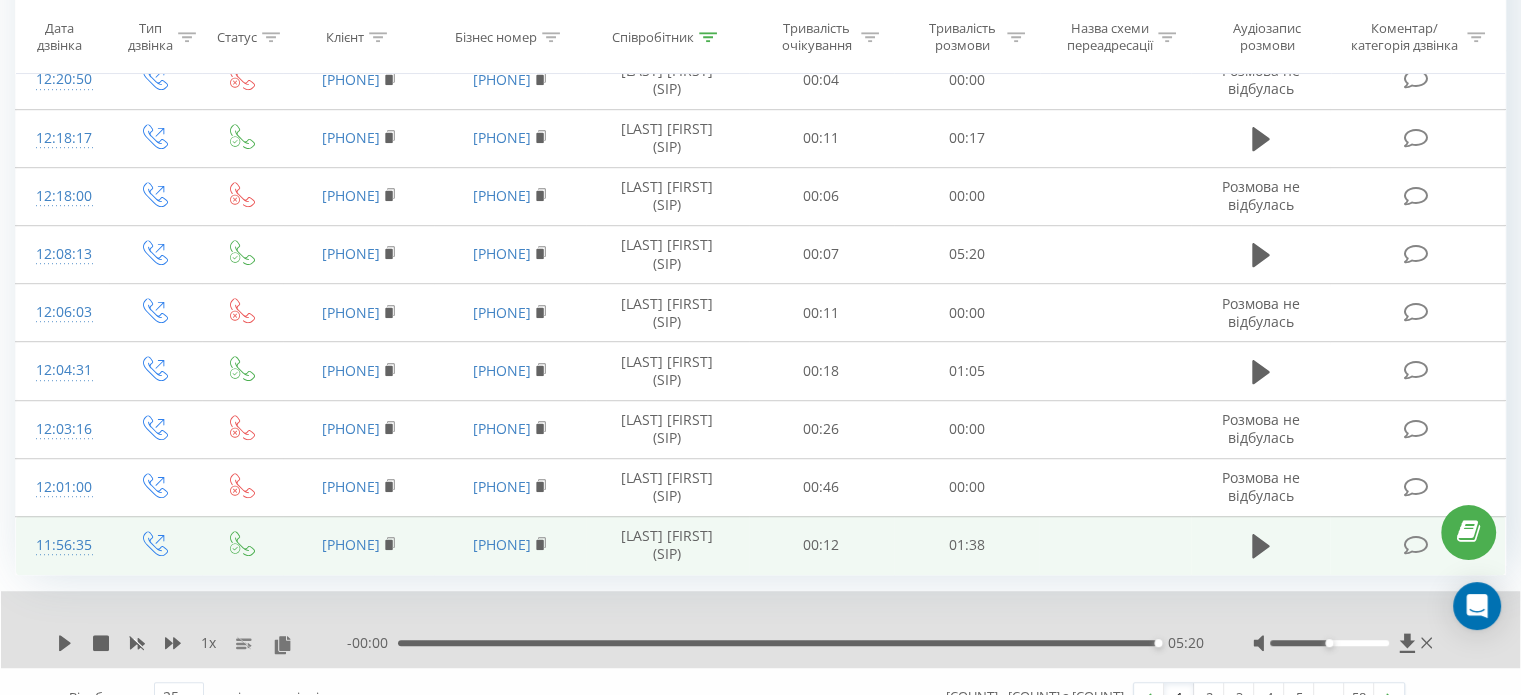 scroll, scrollTop: 1204, scrollLeft: 0, axis: vertical 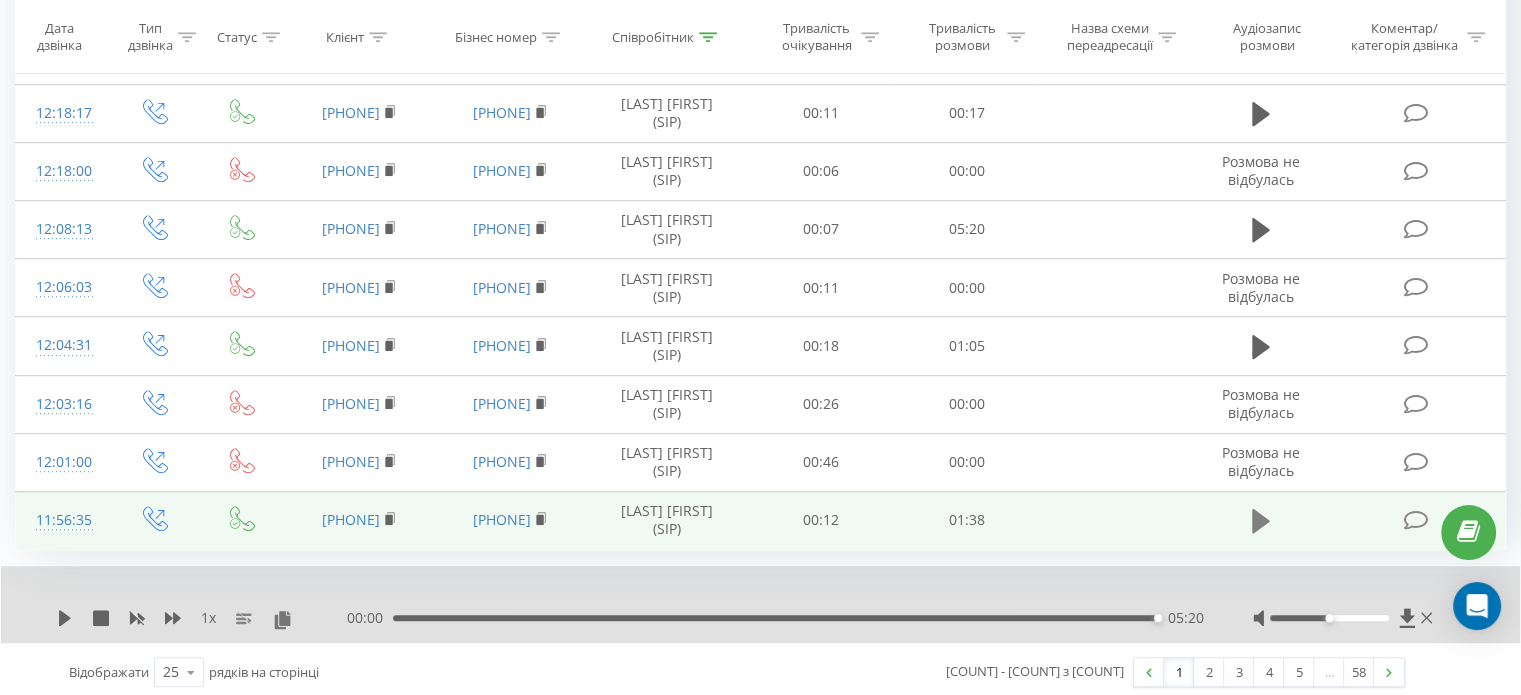 click 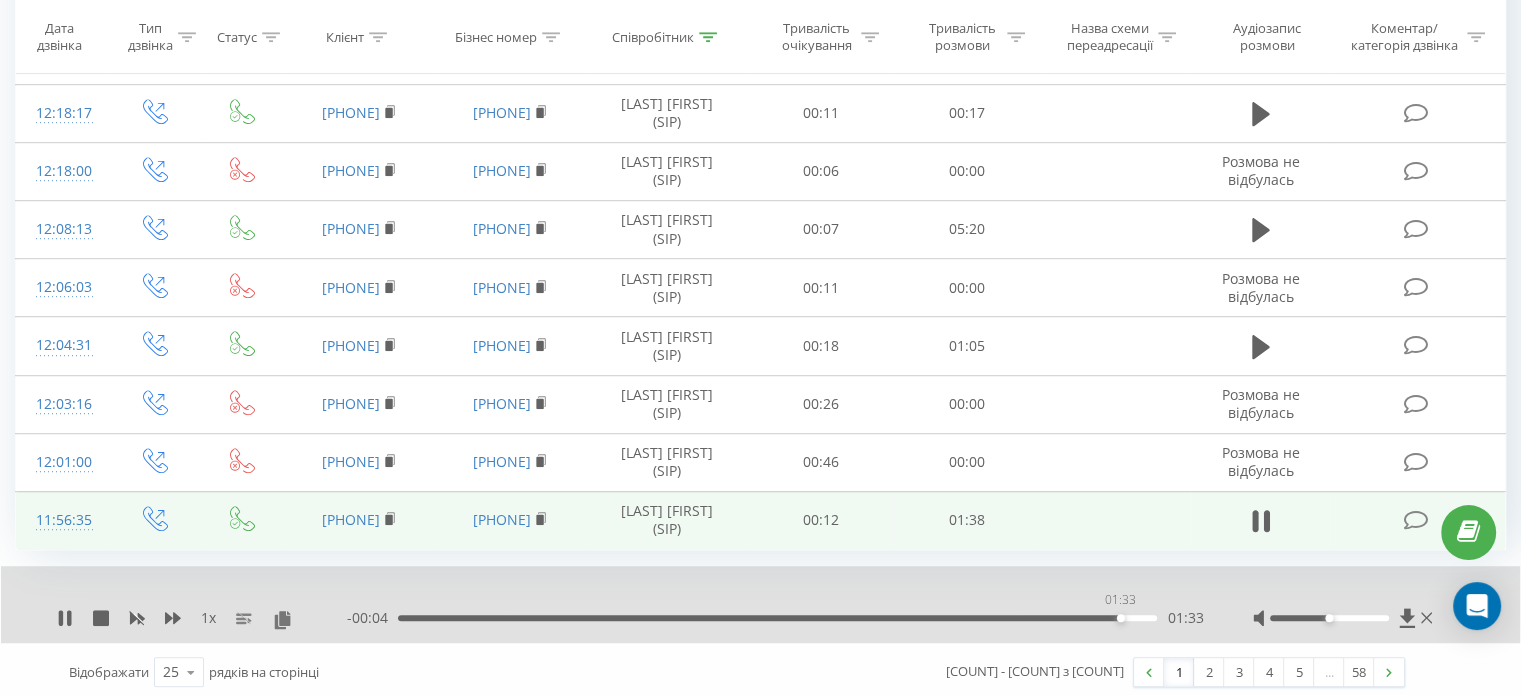 click on "01:33" at bounding box center (777, 618) 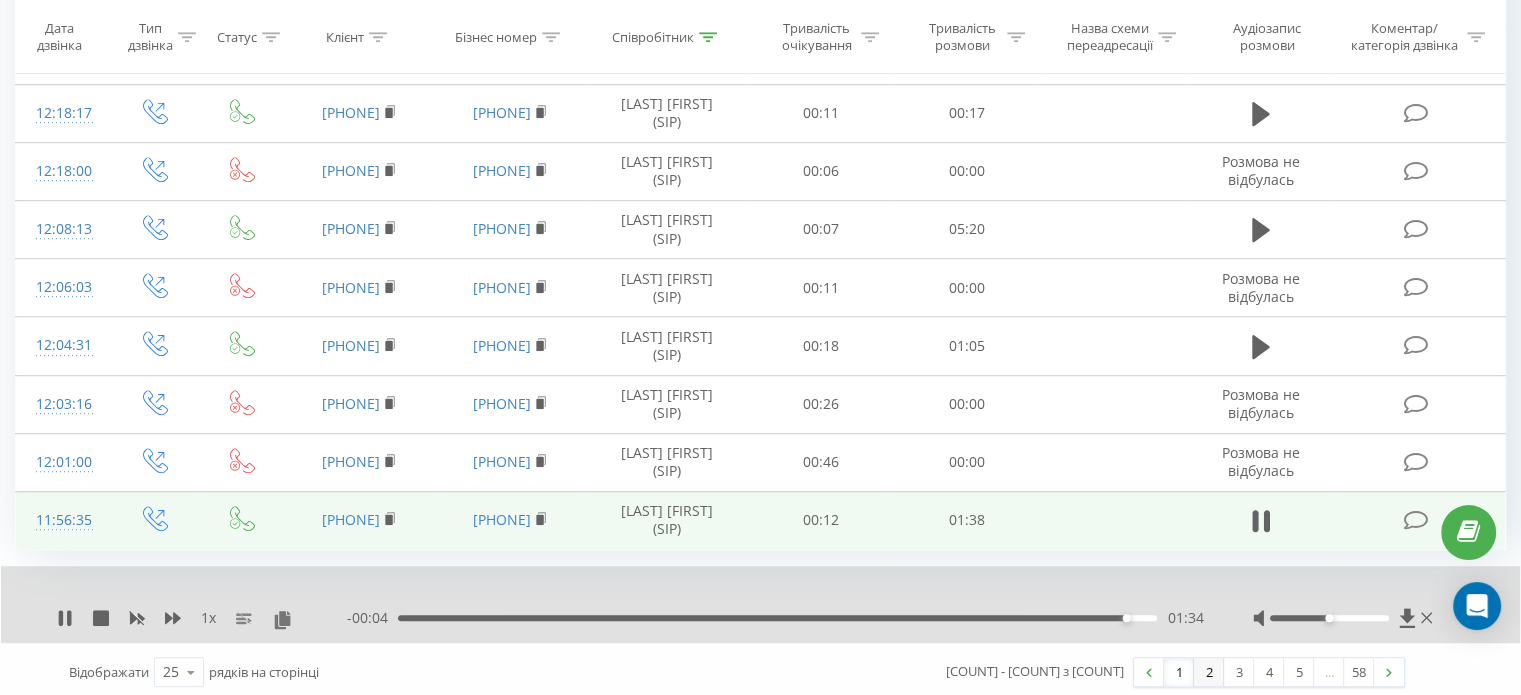 click on "2" at bounding box center [1209, 672] 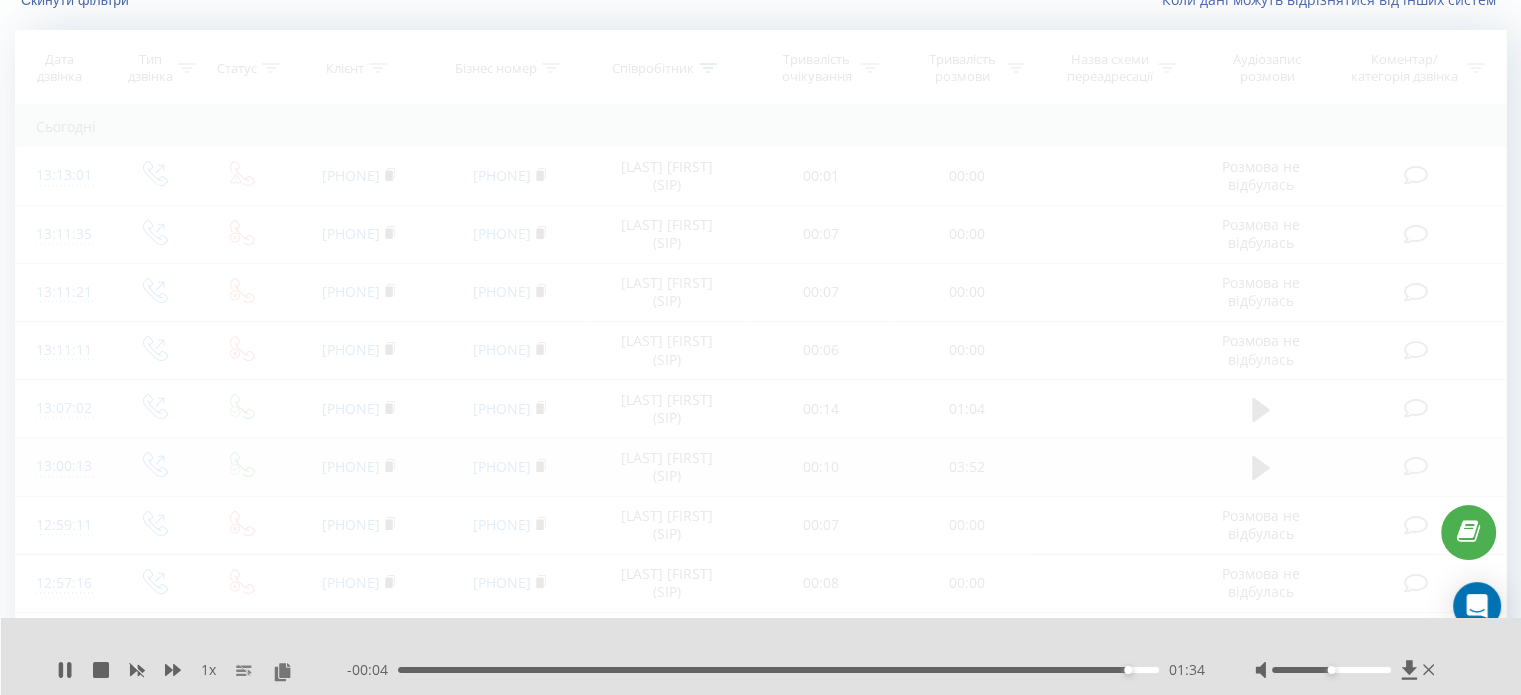 scroll, scrollTop: 132, scrollLeft: 0, axis: vertical 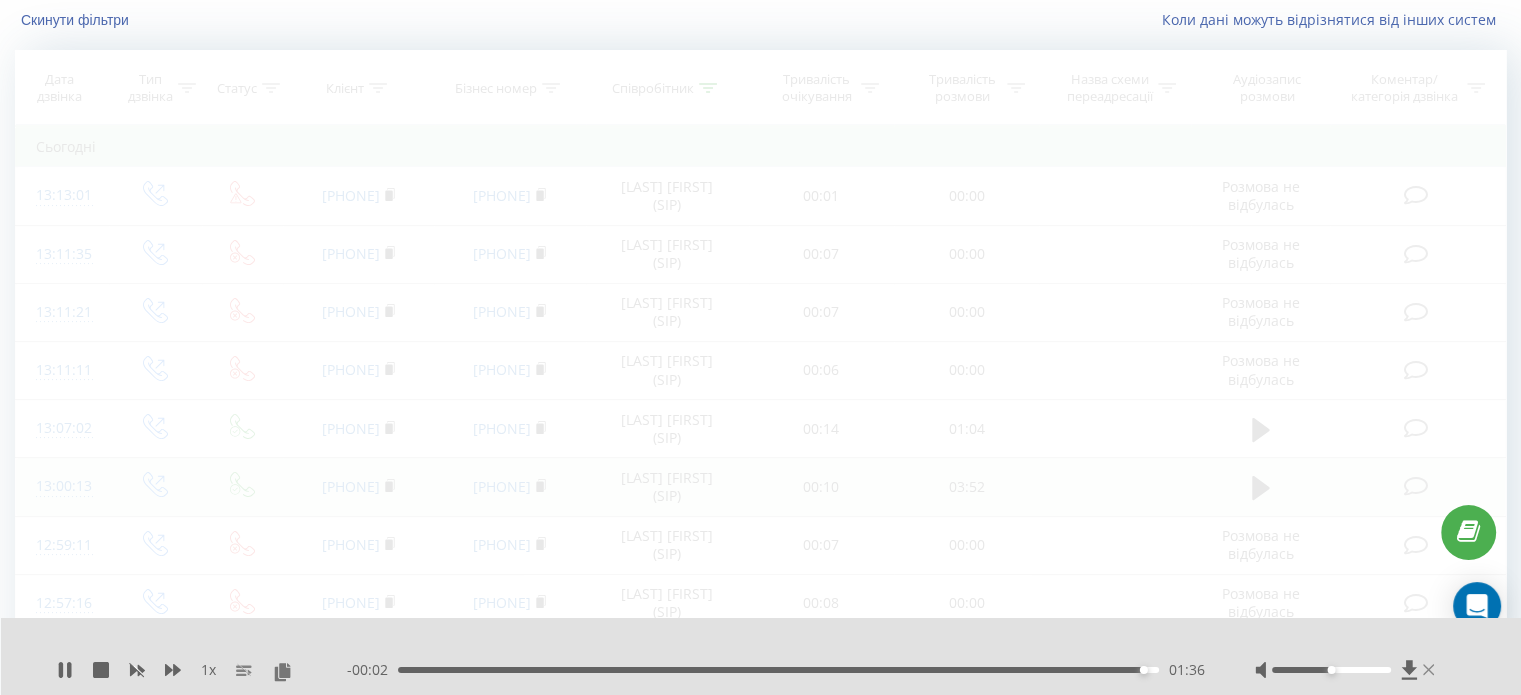 click 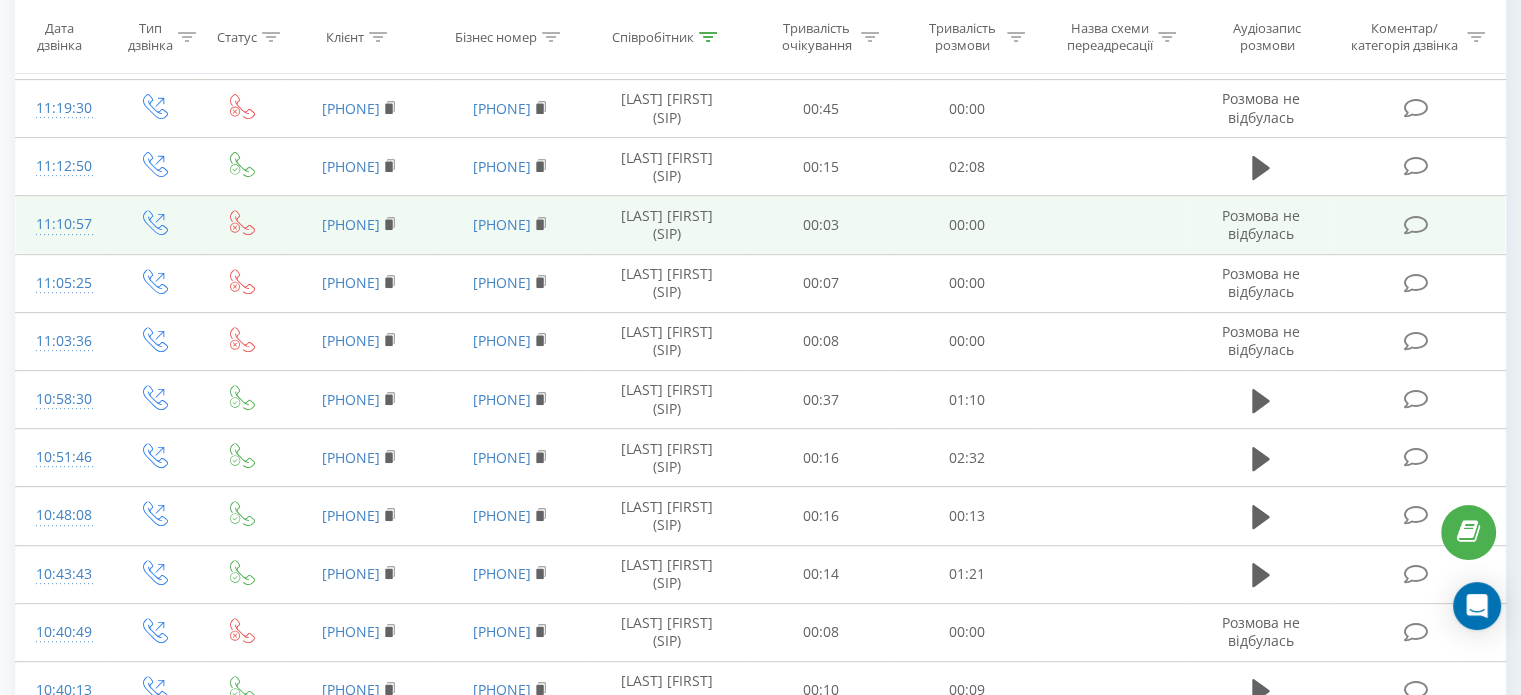 scroll, scrollTop: 732, scrollLeft: 0, axis: vertical 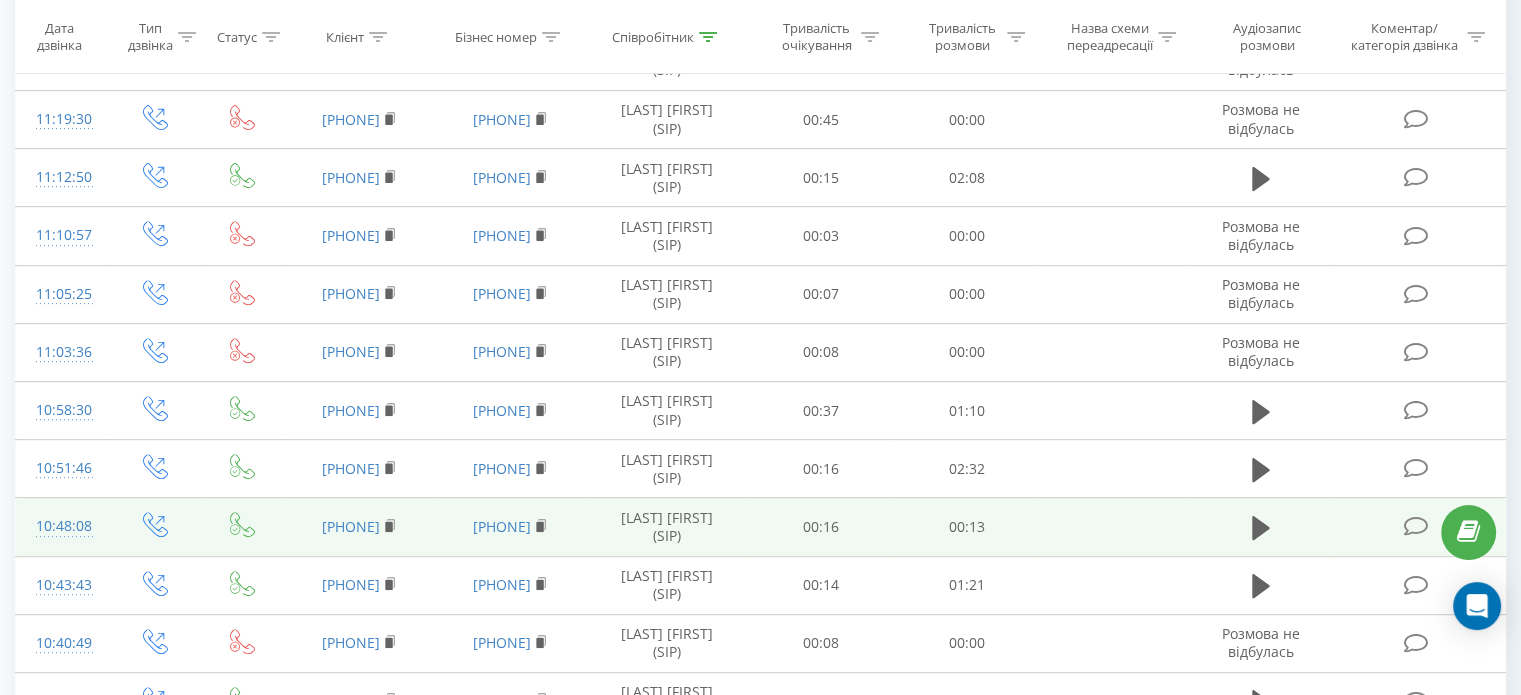 click 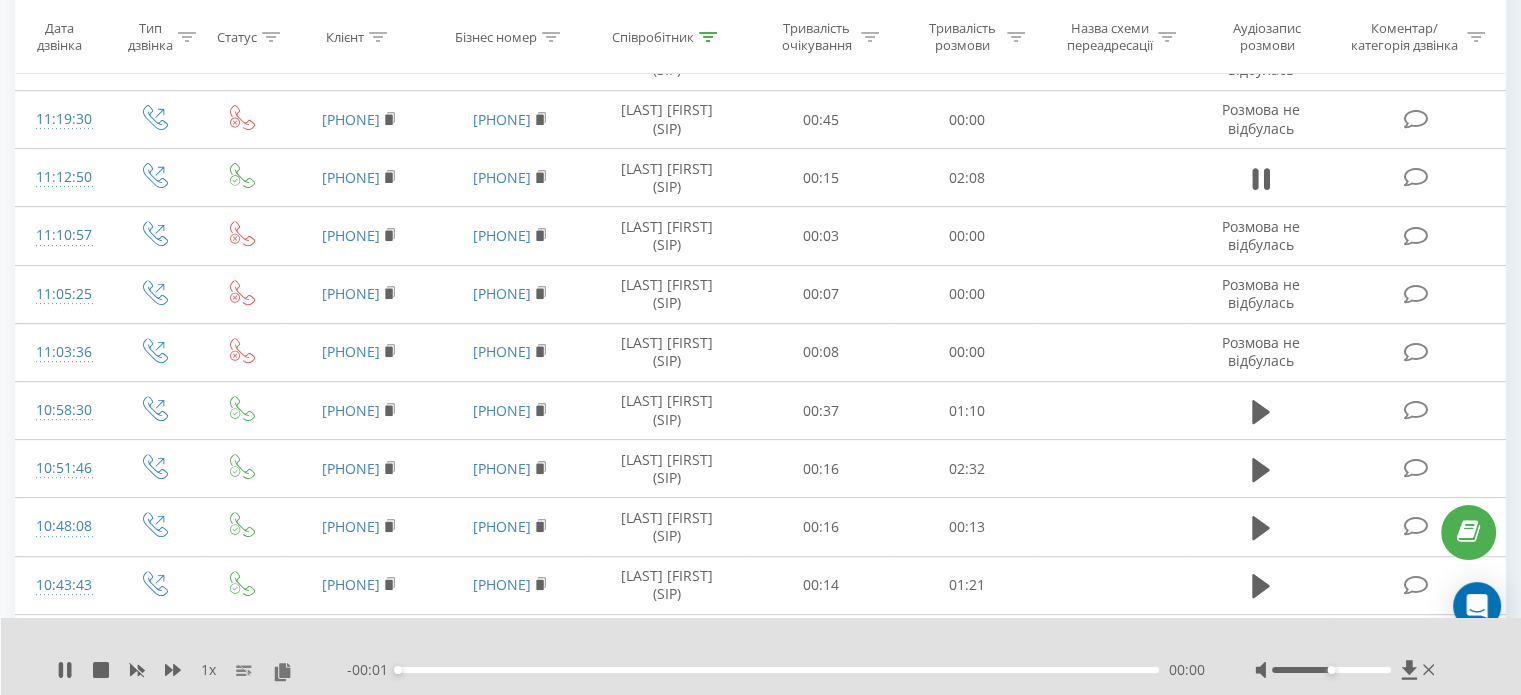 click on "00:00" at bounding box center (778, 670) 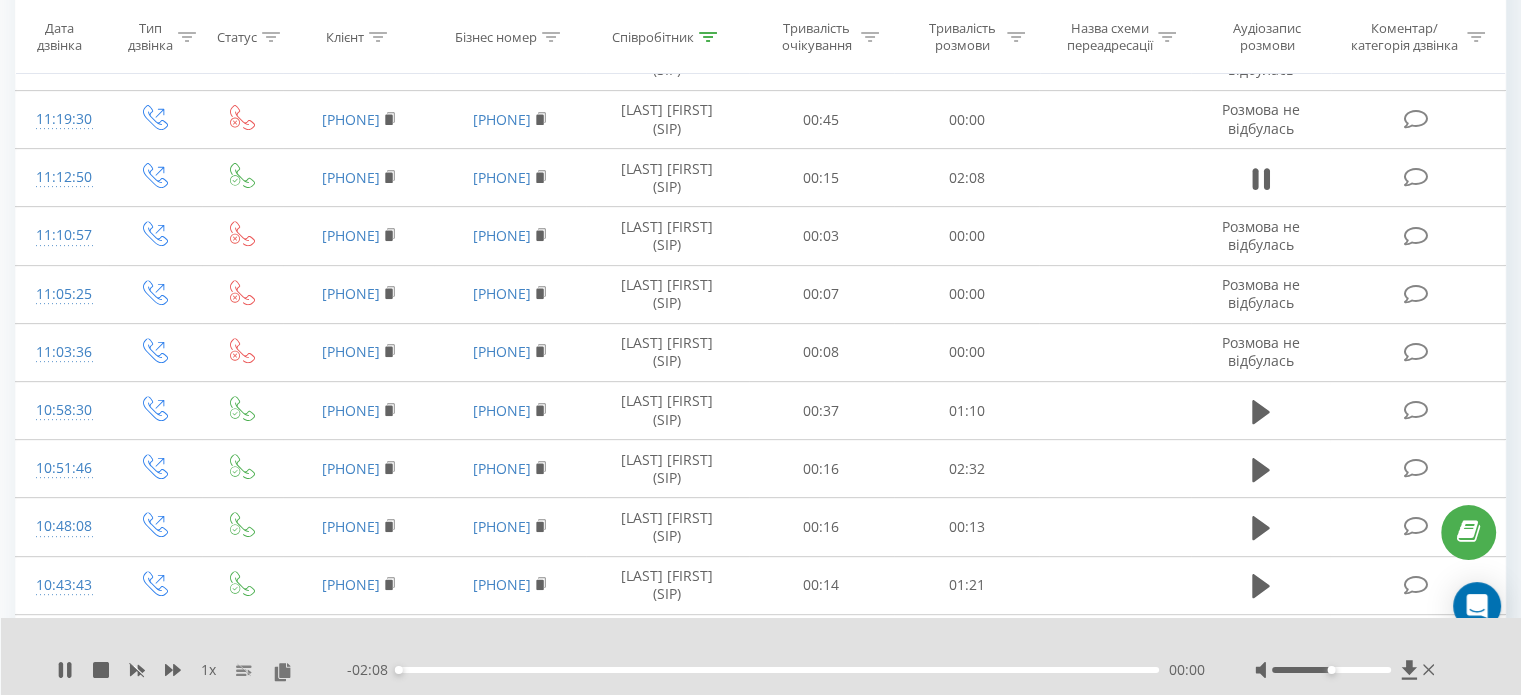 click on "00:00" at bounding box center (778, 670) 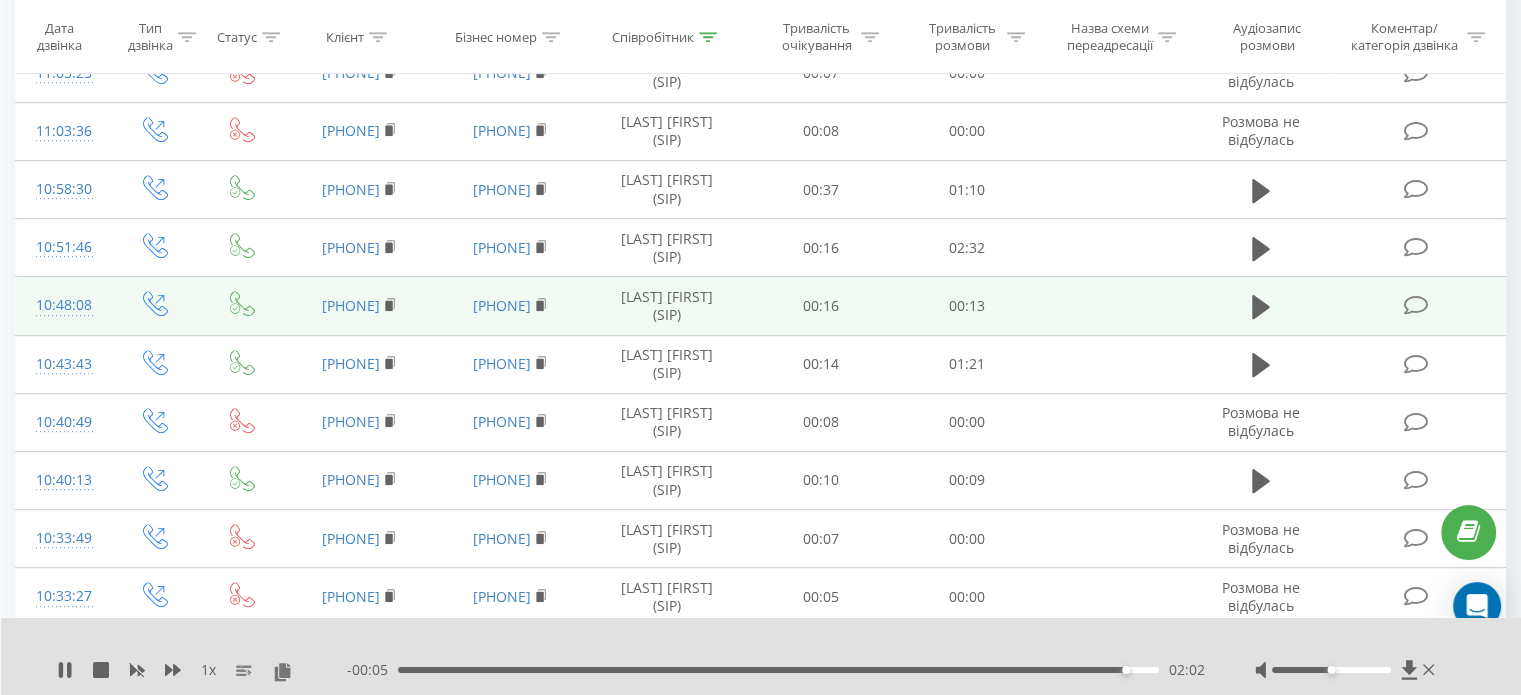 scroll, scrollTop: 928, scrollLeft: 0, axis: vertical 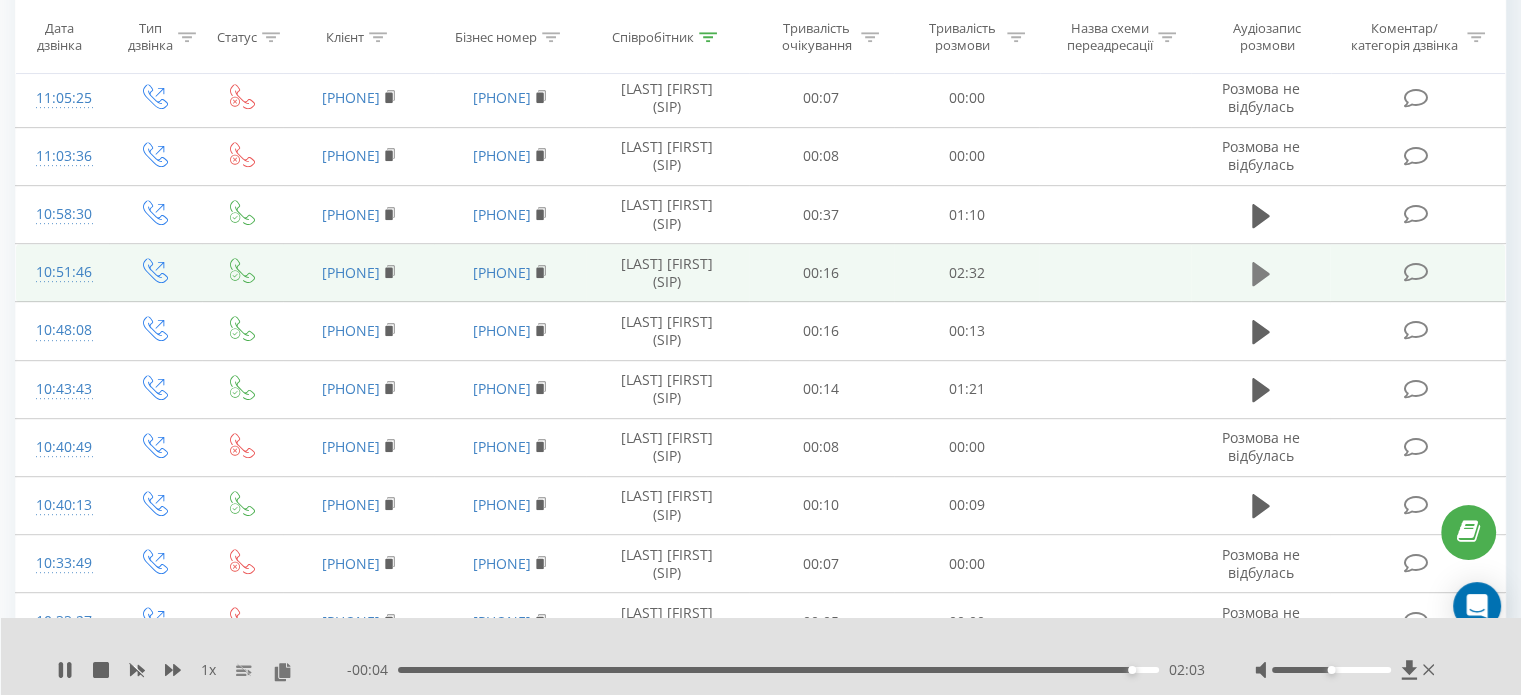 click 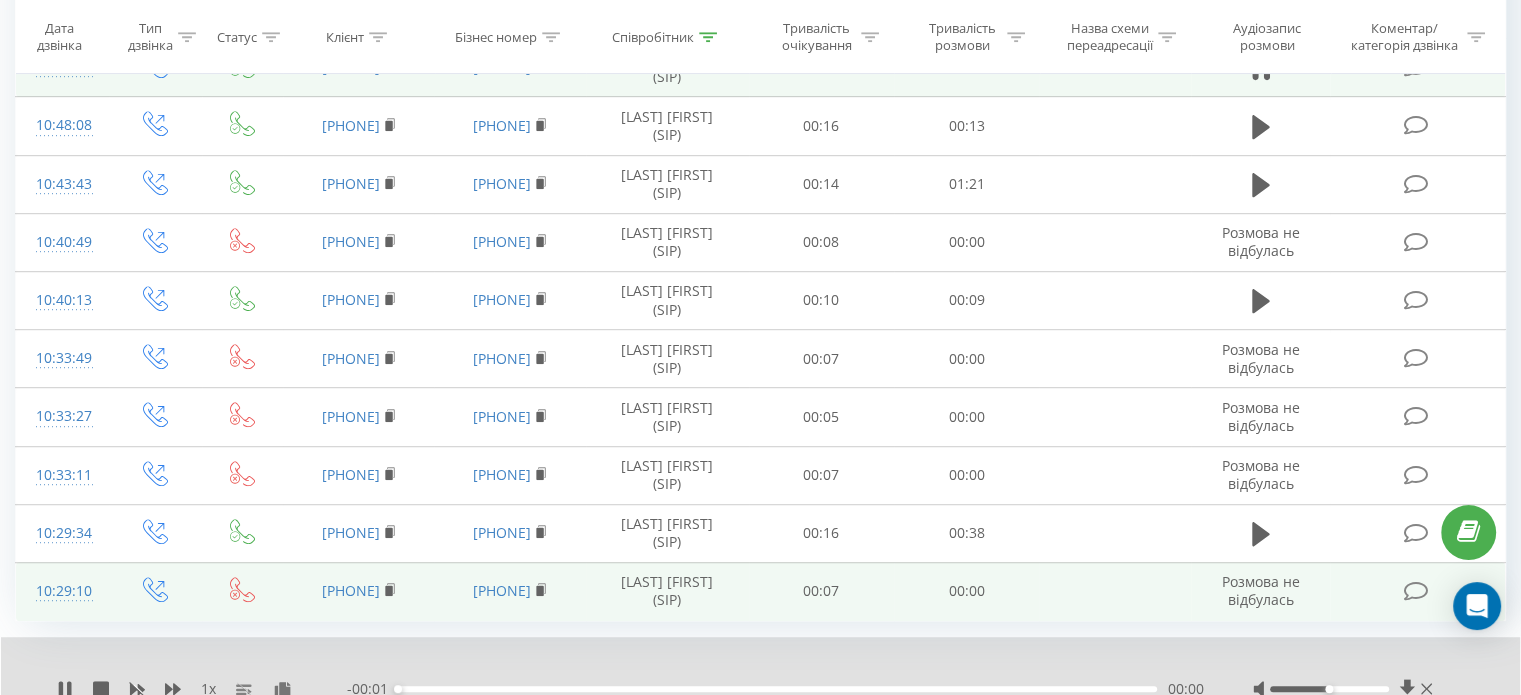 scroll, scrollTop: 1204, scrollLeft: 0, axis: vertical 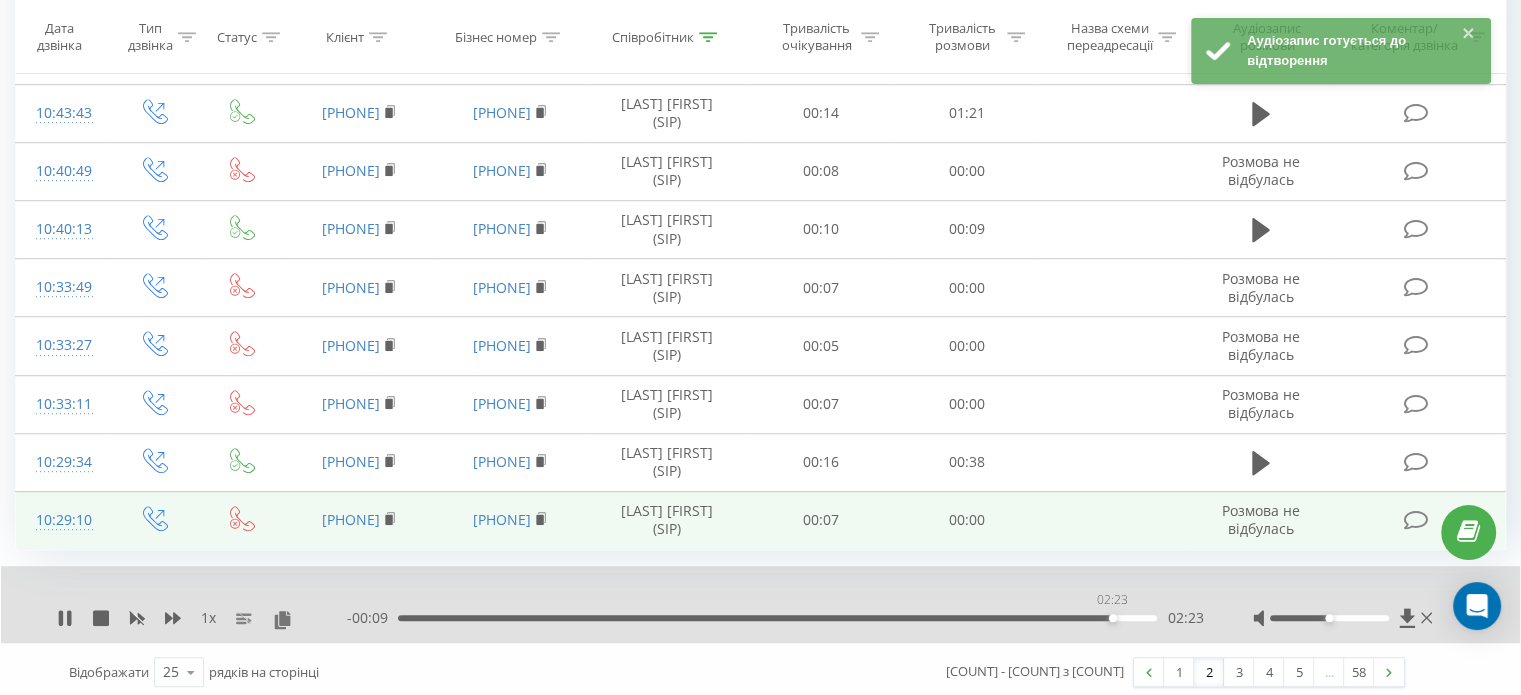 click on "02:23" at bounding box center [777, 618] 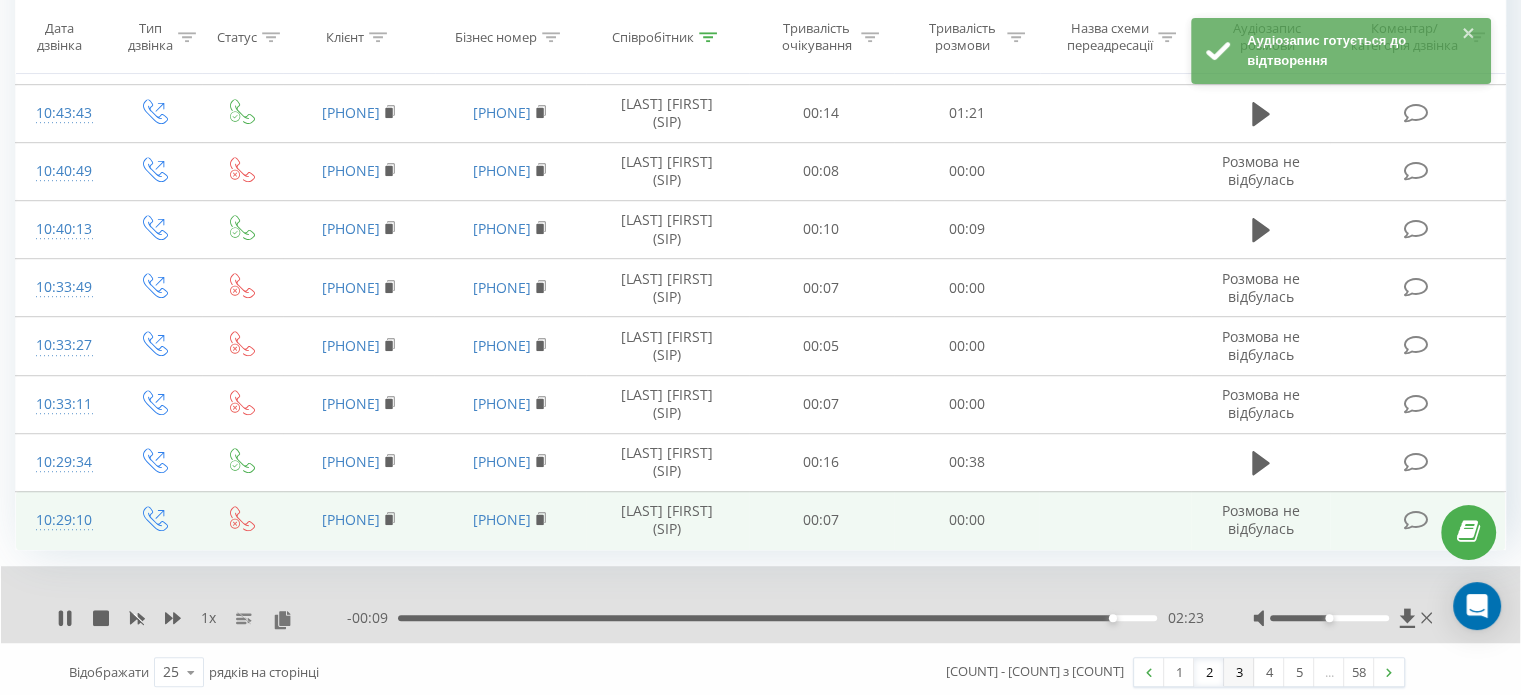 click on "3" at bounding box center (1239, 672) 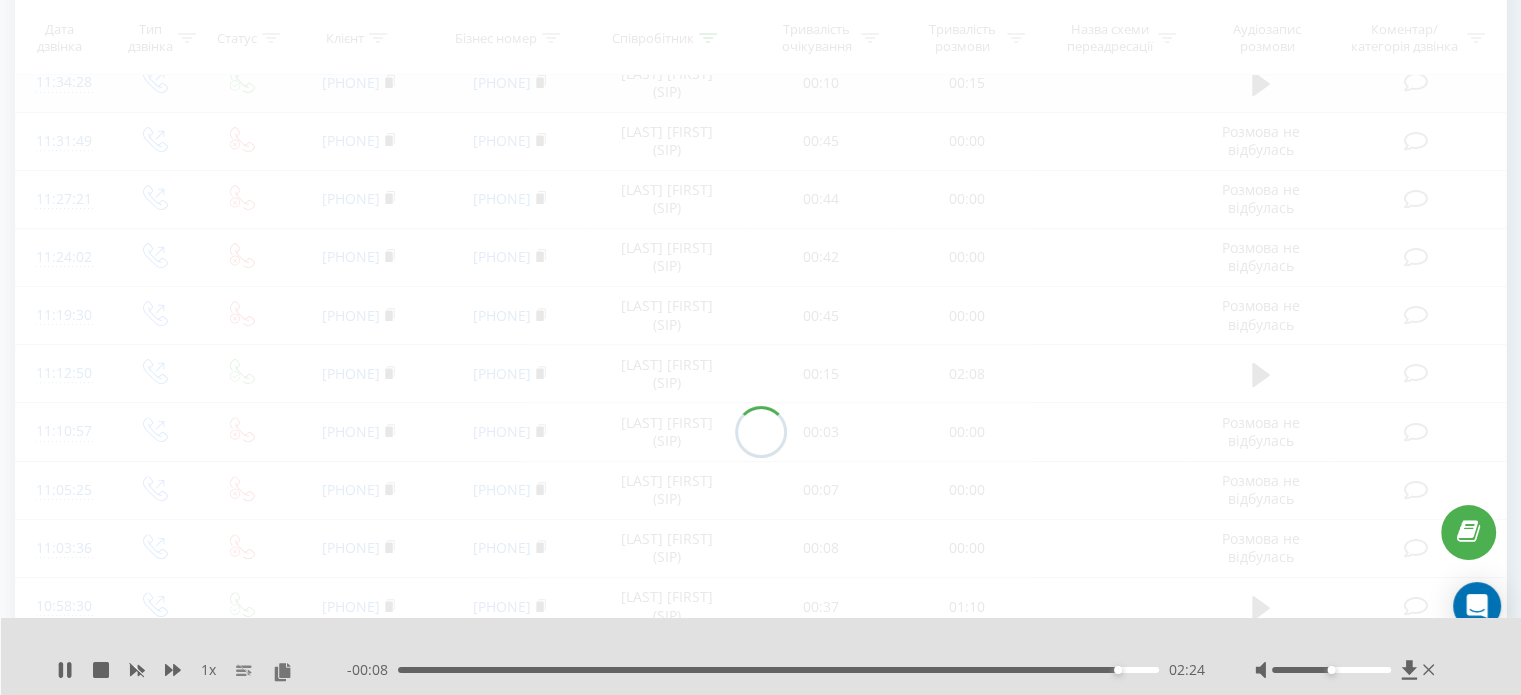 scroll, scrollTop: 132, scrollLeft: 0, axis: vertical 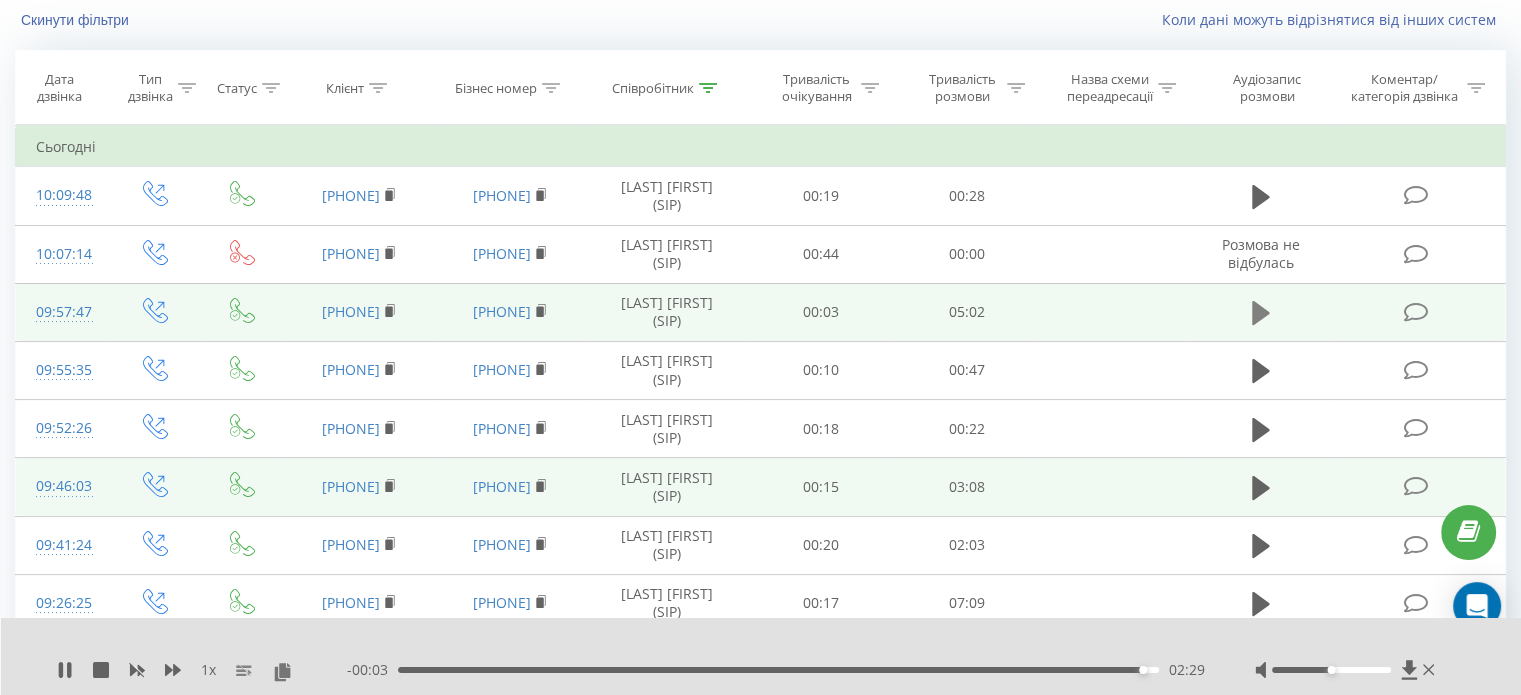 click 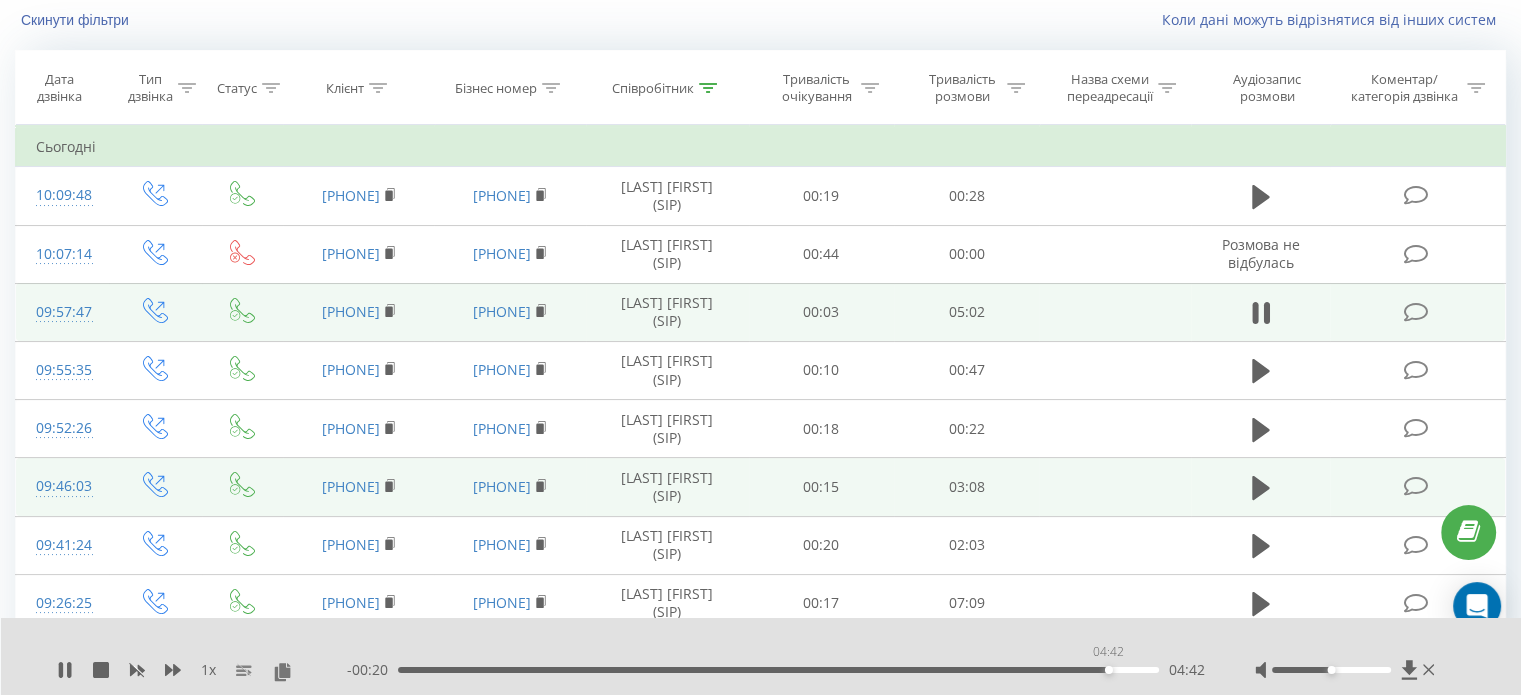 click on "04:42" at bounding box center [778, 670] 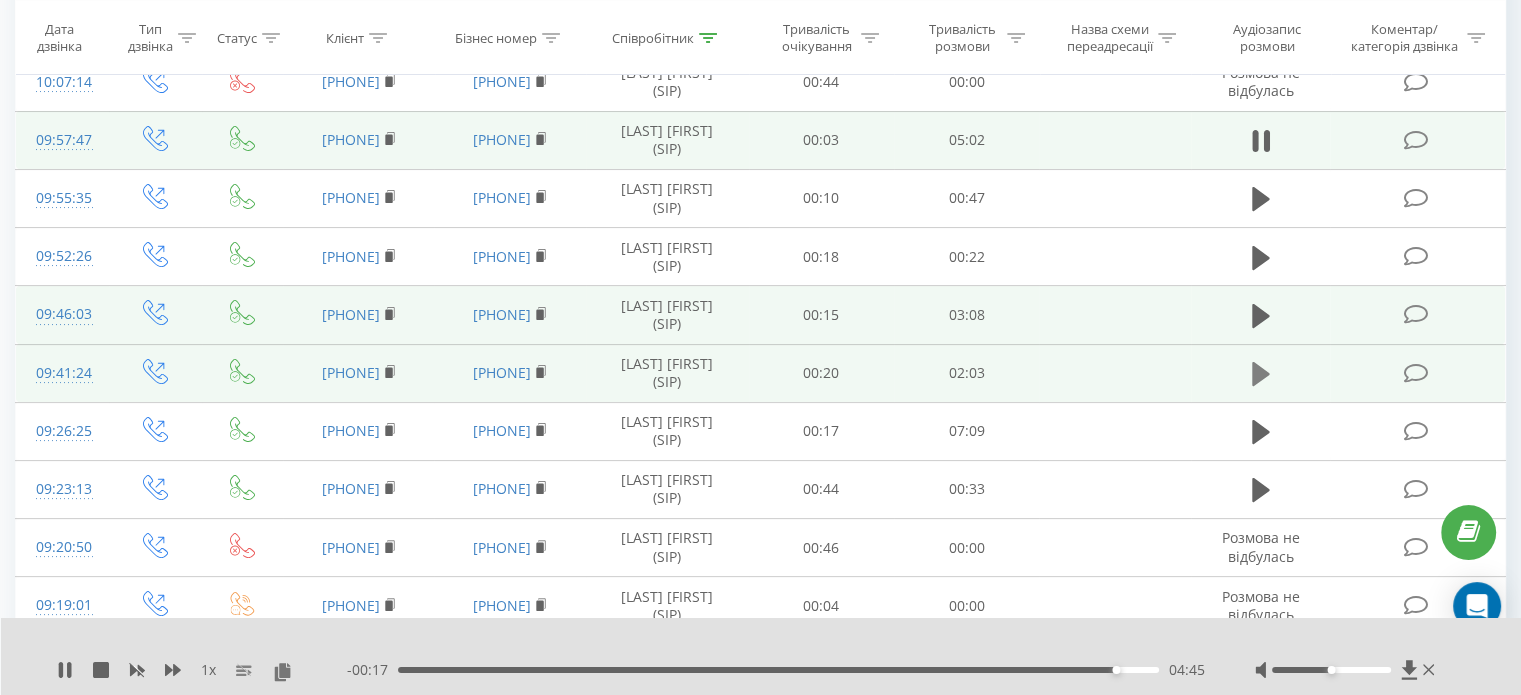 scroll, scrollTop: 332, scrollLeft: 0, axis: vertical 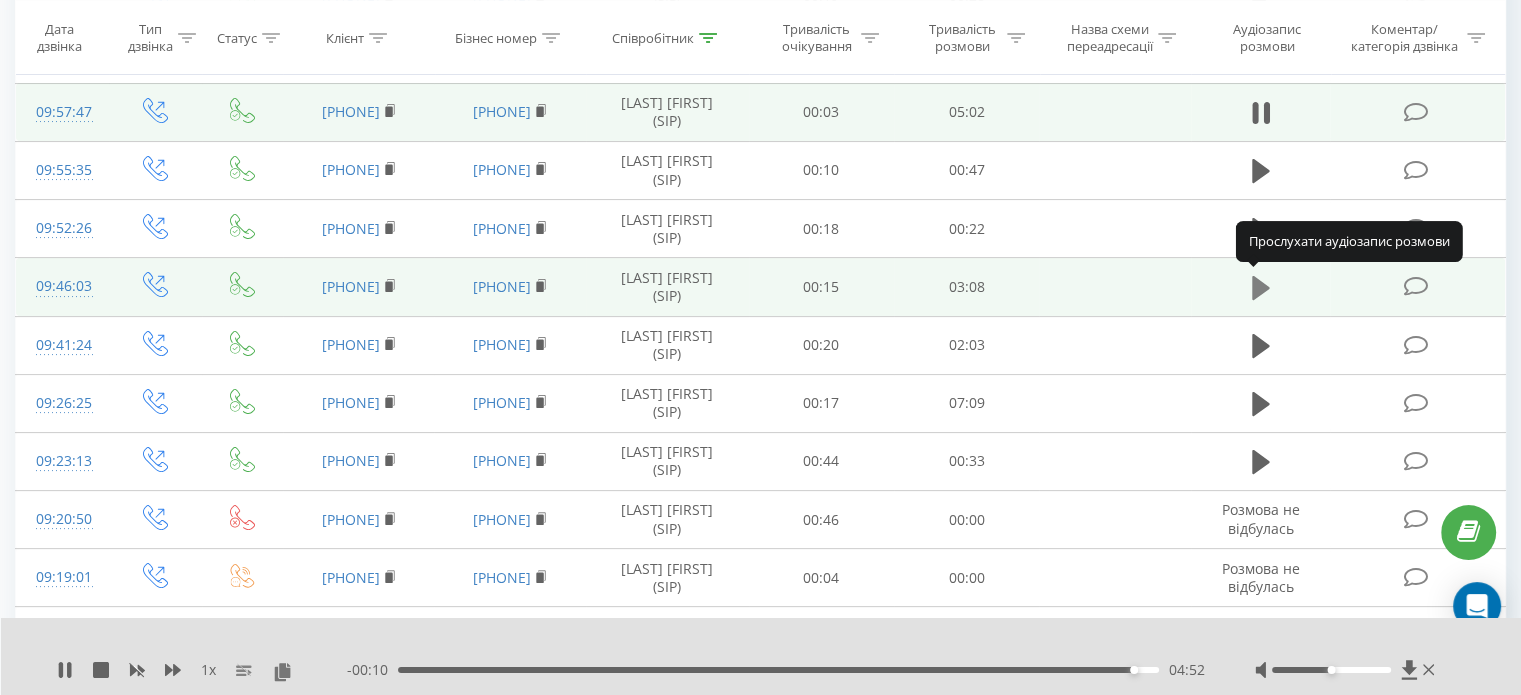 click 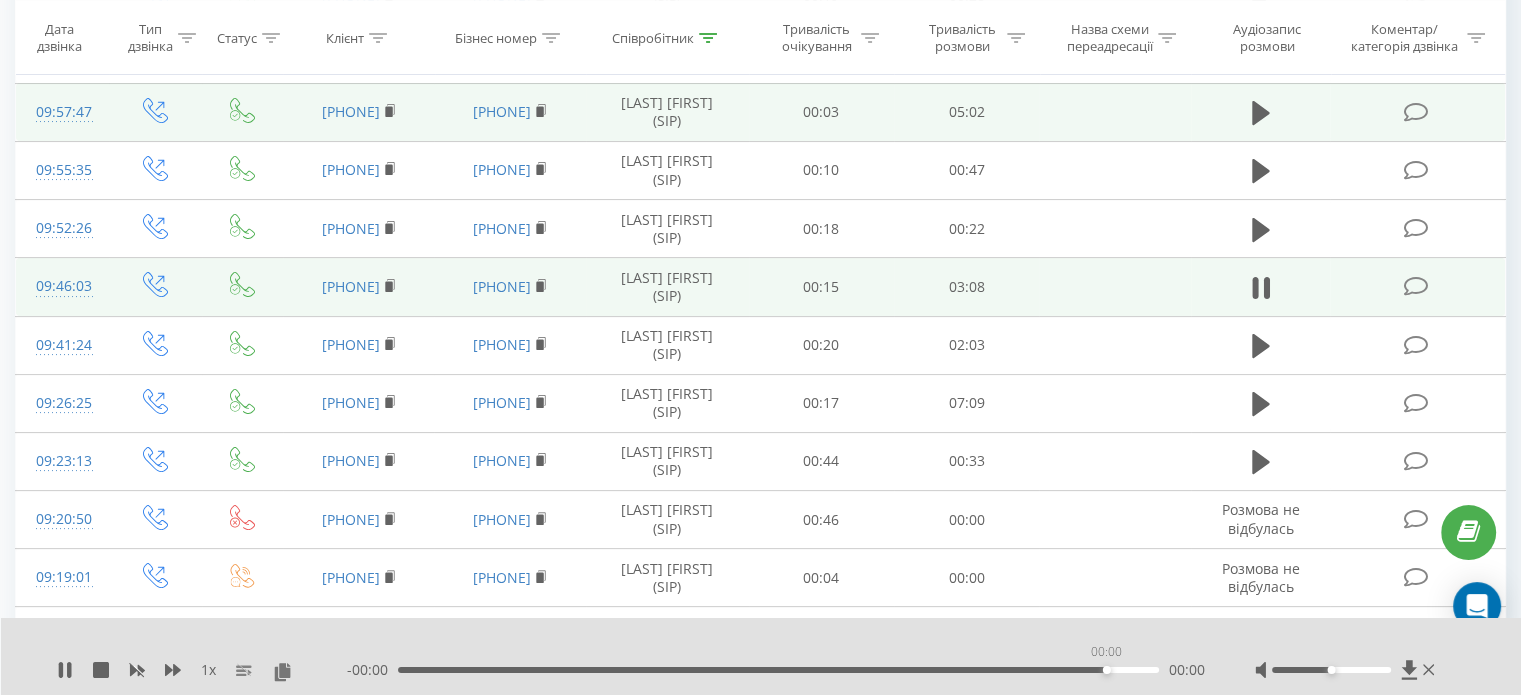 click on "00:00" at bounding box center (778, 670) 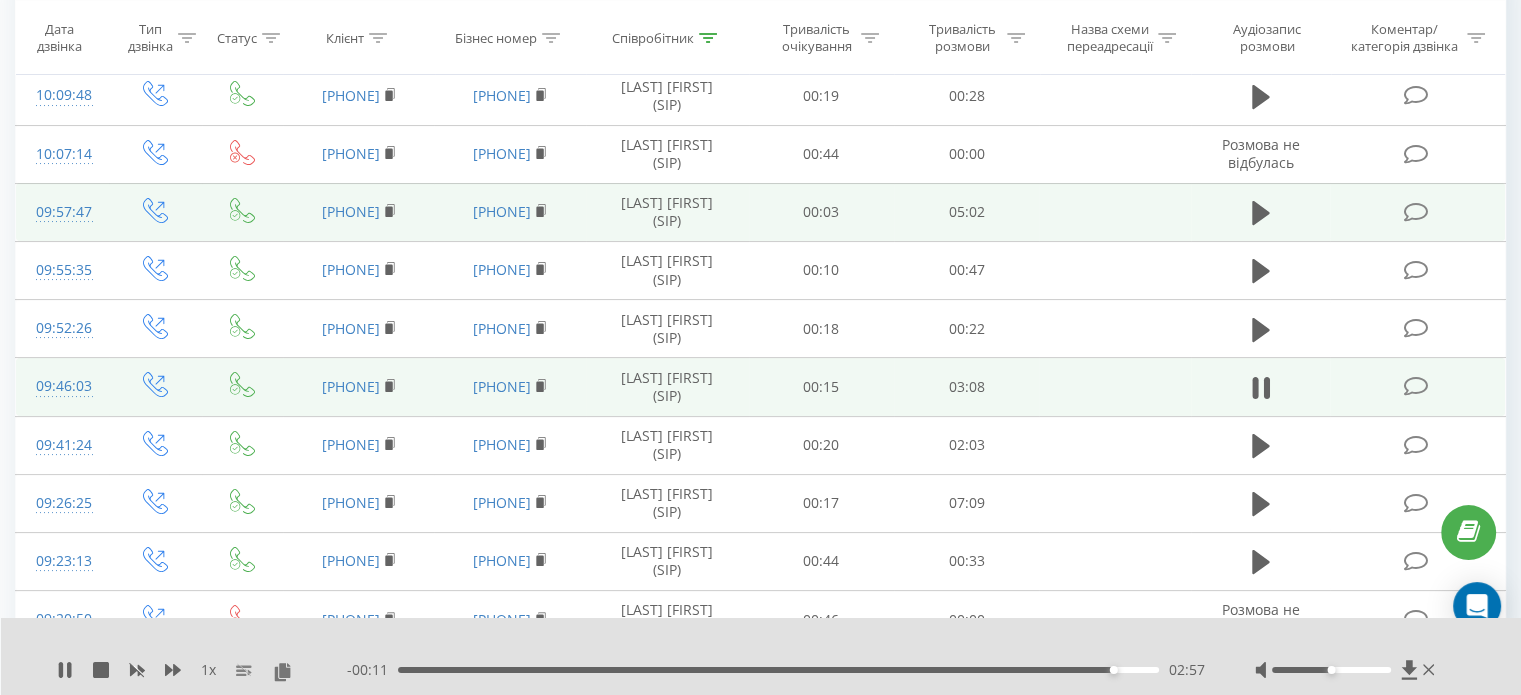 scroll, scrollTop: 332, scrollLeft: 0, axis: vertical 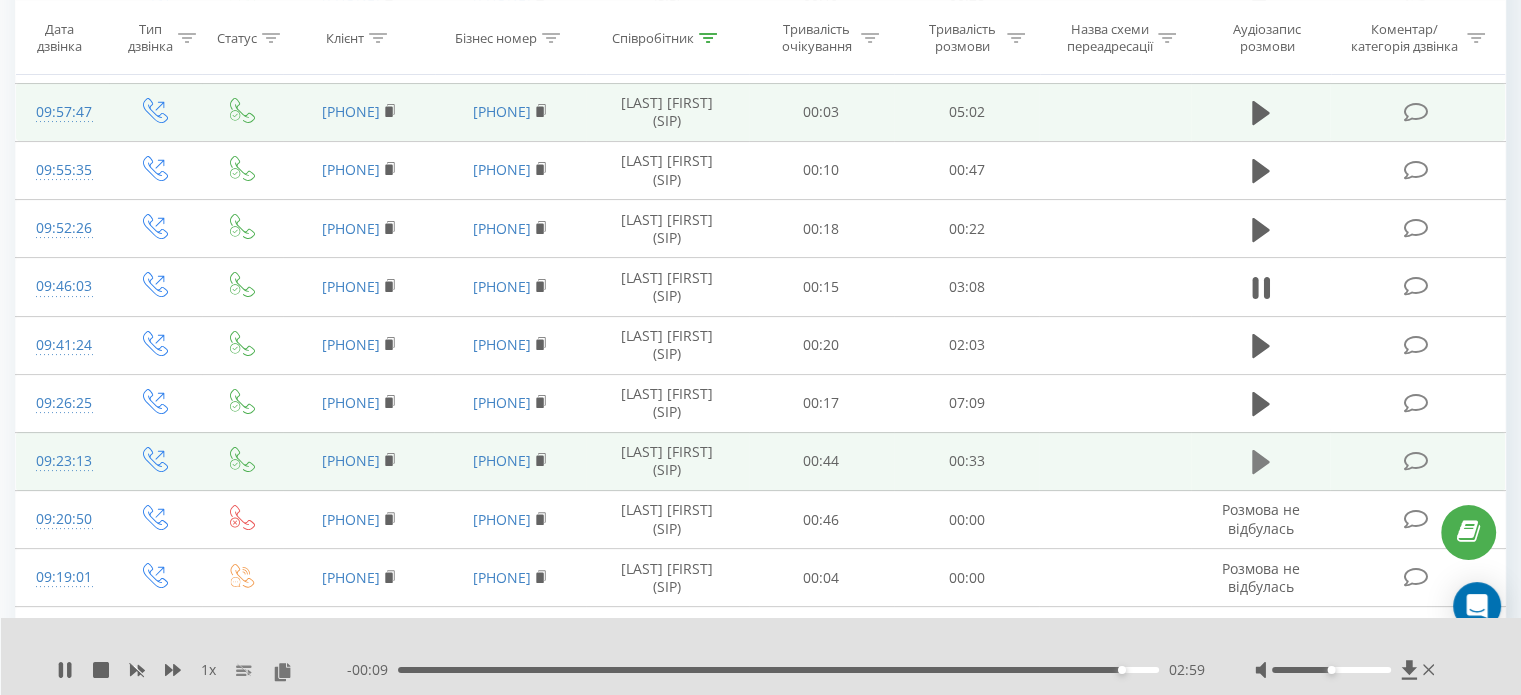 click 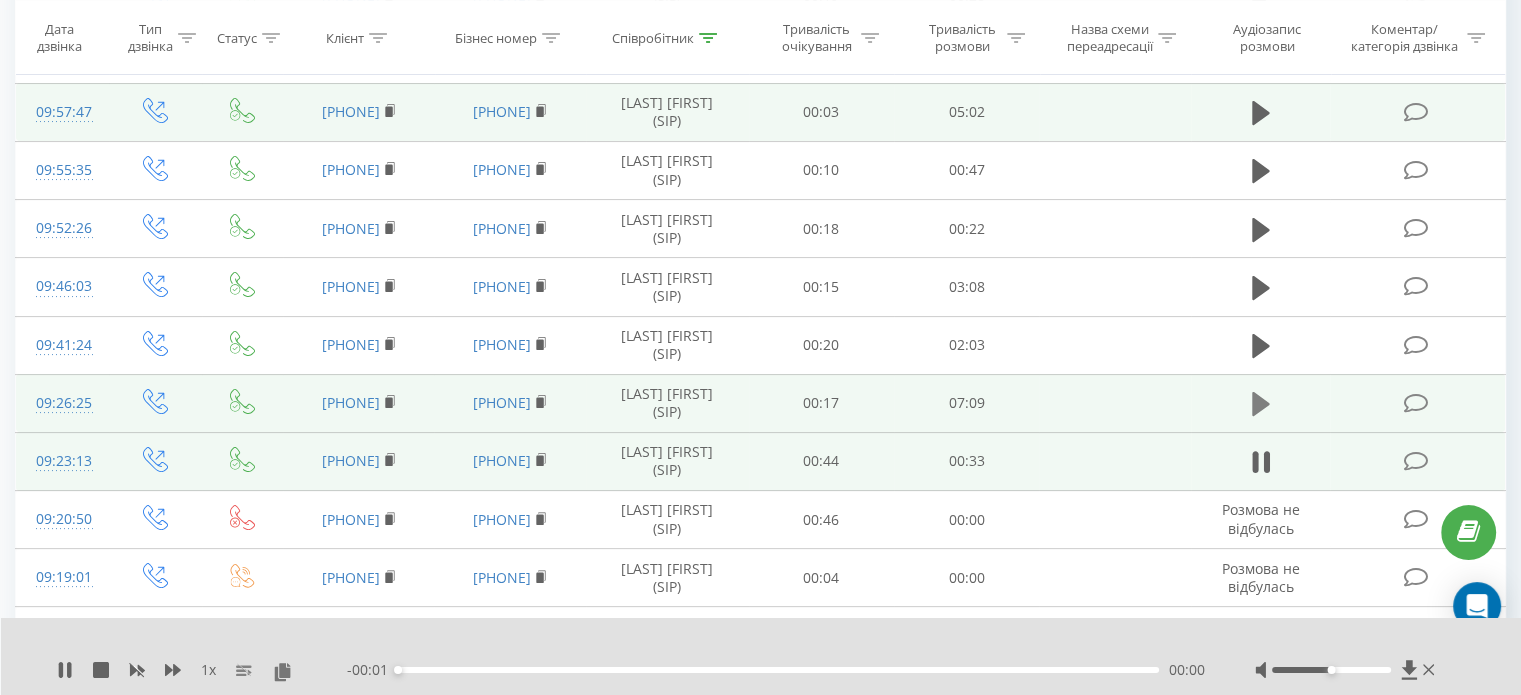 click 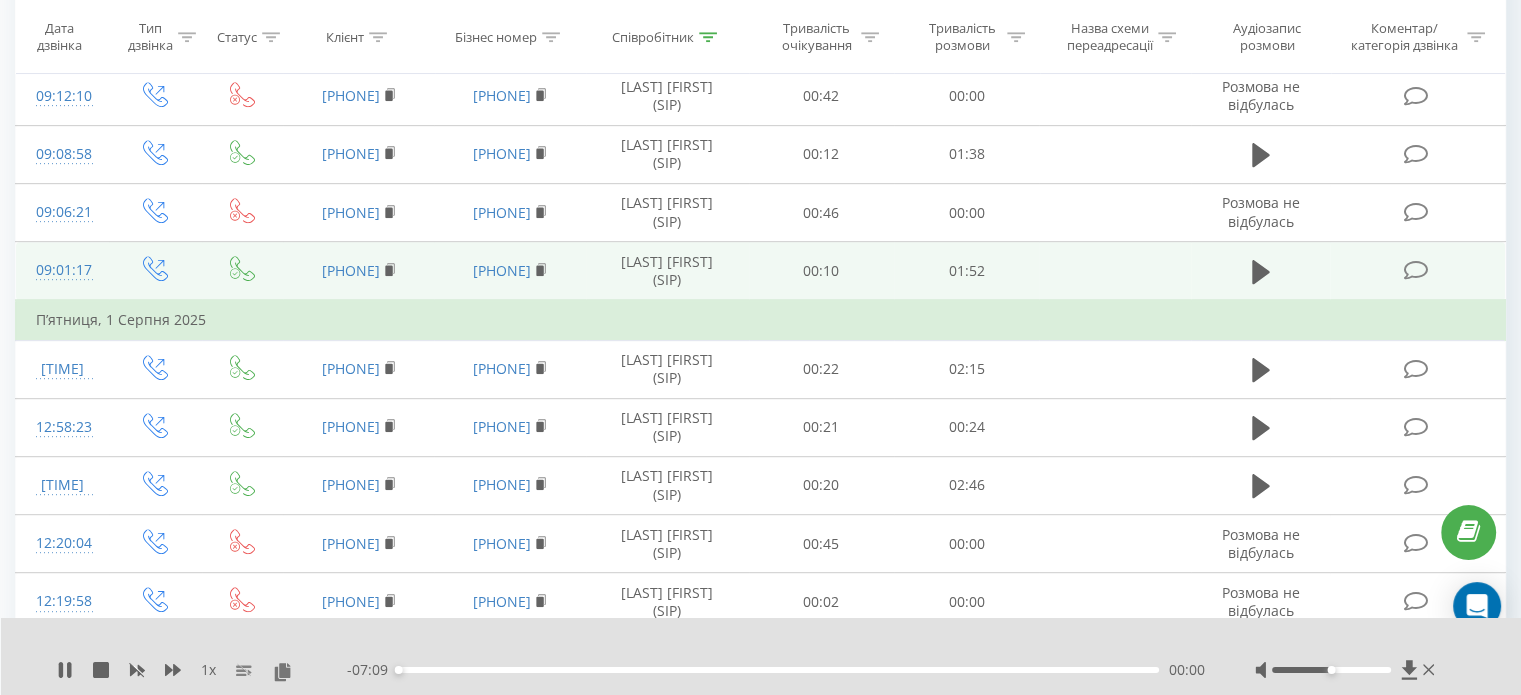 scroll, scrollTop: 932, scrollLeft: 0, axis: vertical 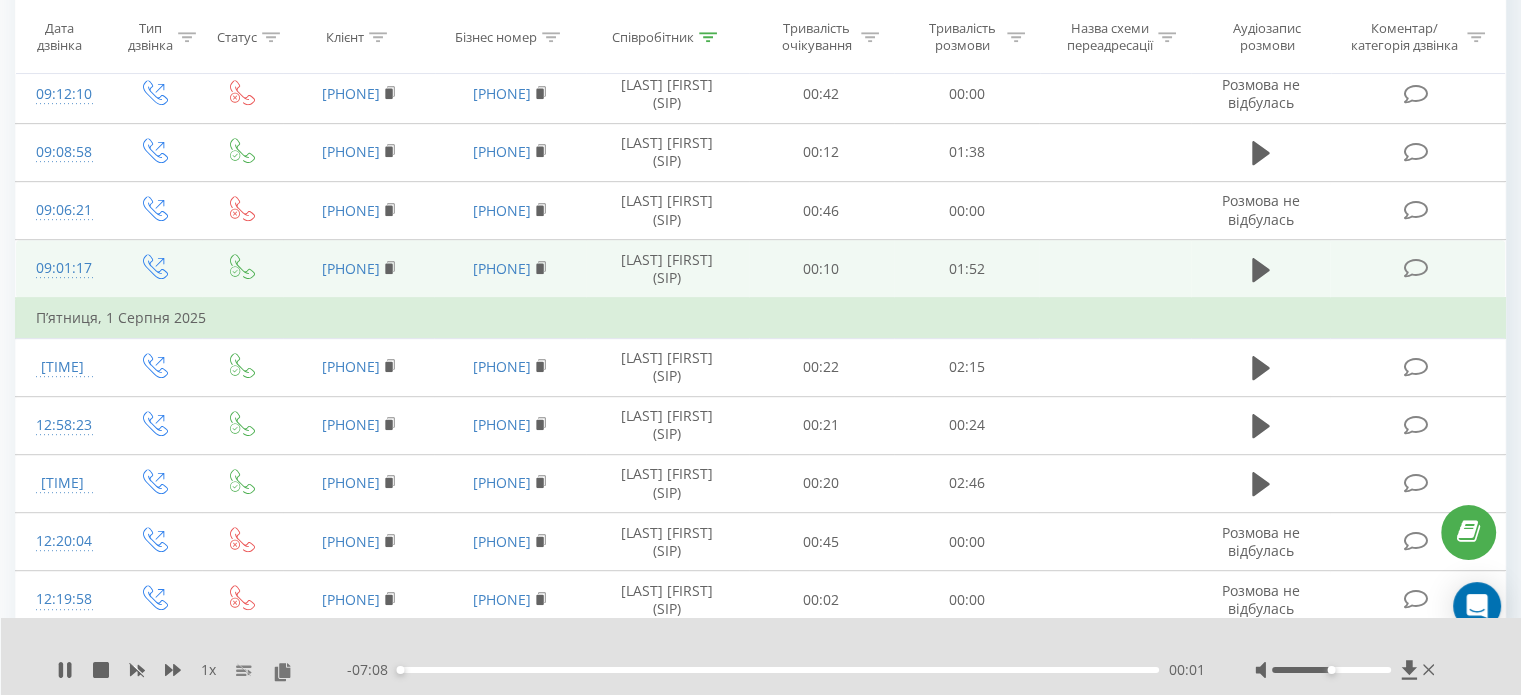 click on "00:01" at bounding box center (778, 670) 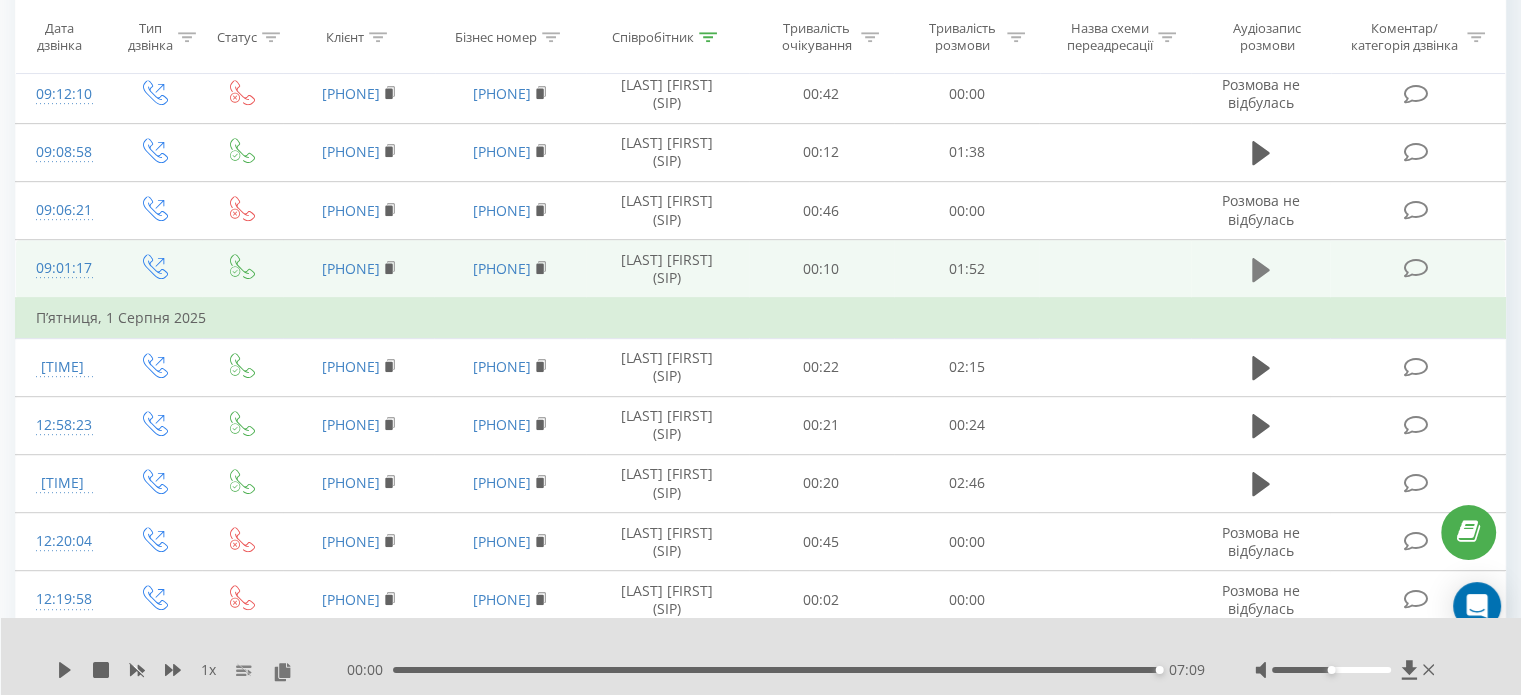 click 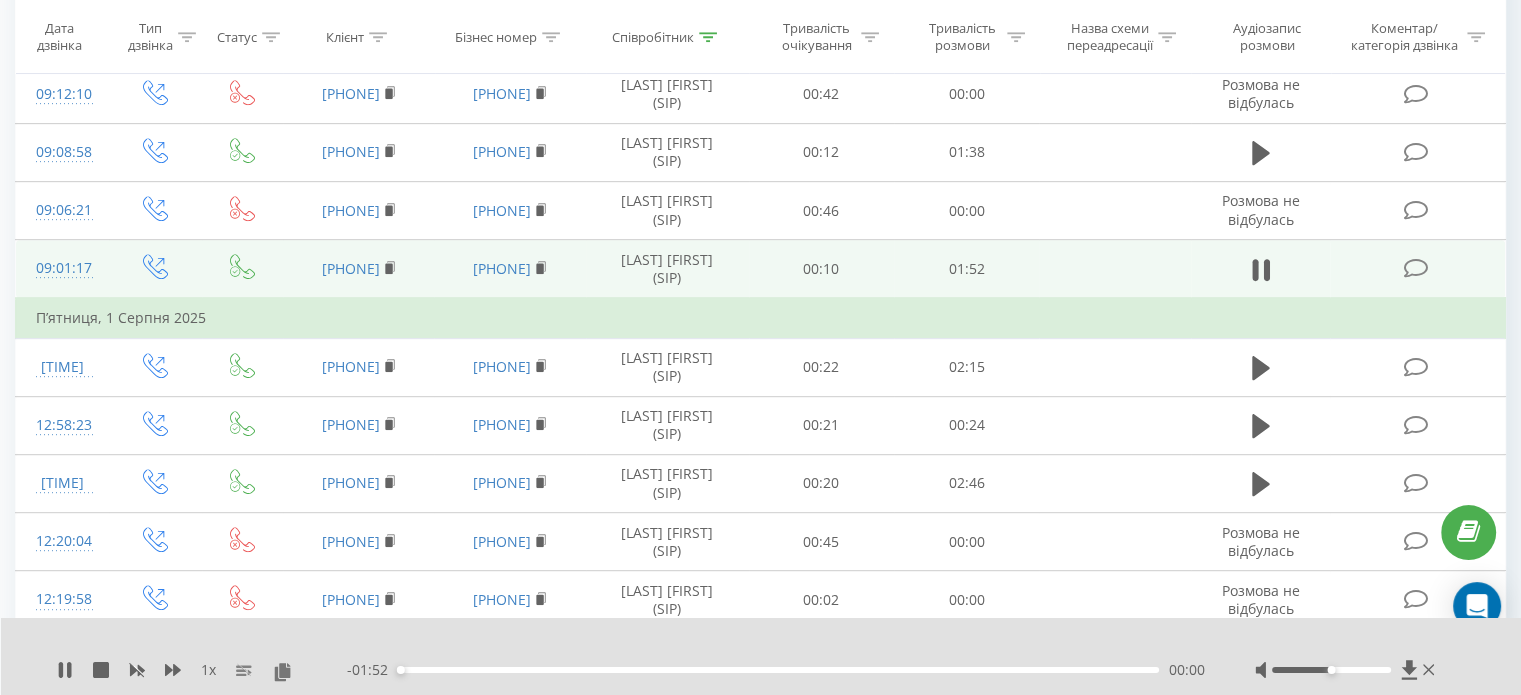 click on "00:00" at bounding box center (778, 670) 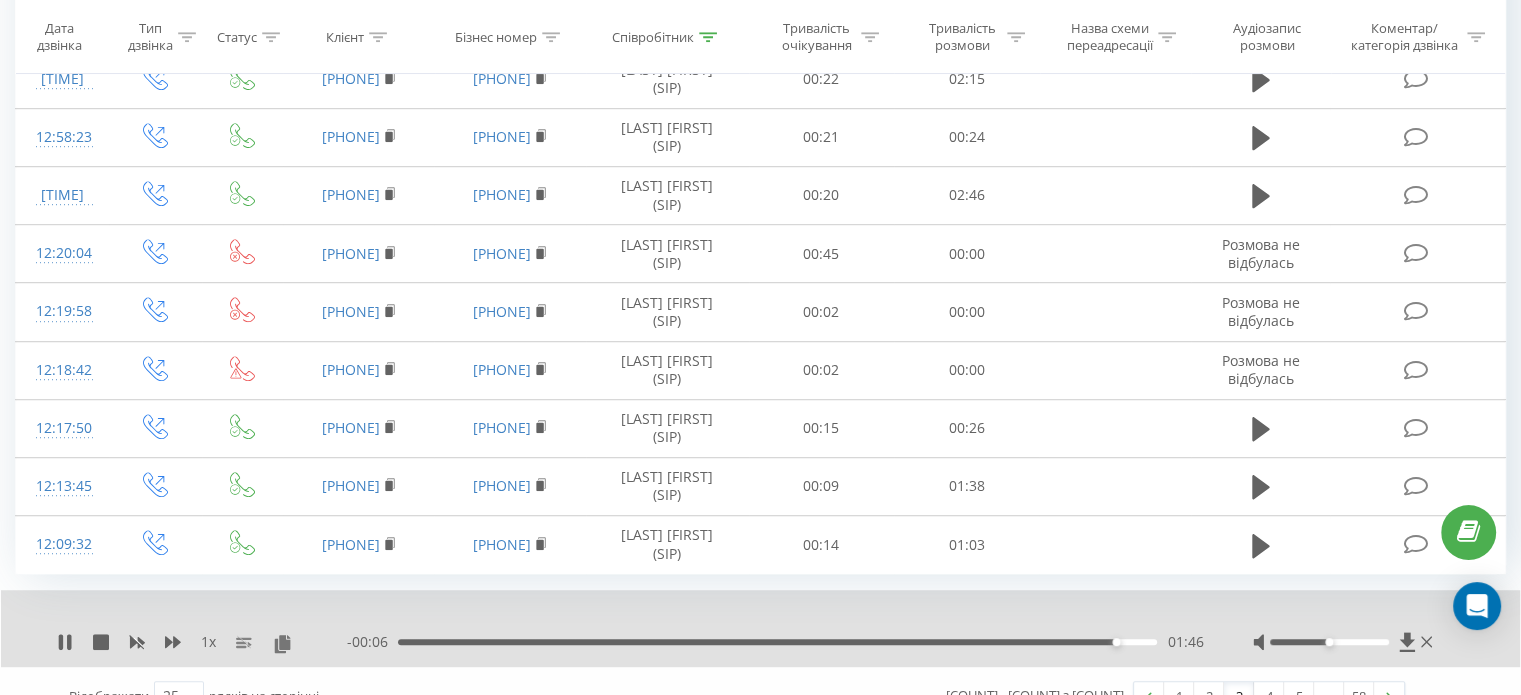 scroll, scrollTop: 1244, scrollLeft: 0, axis: vertical 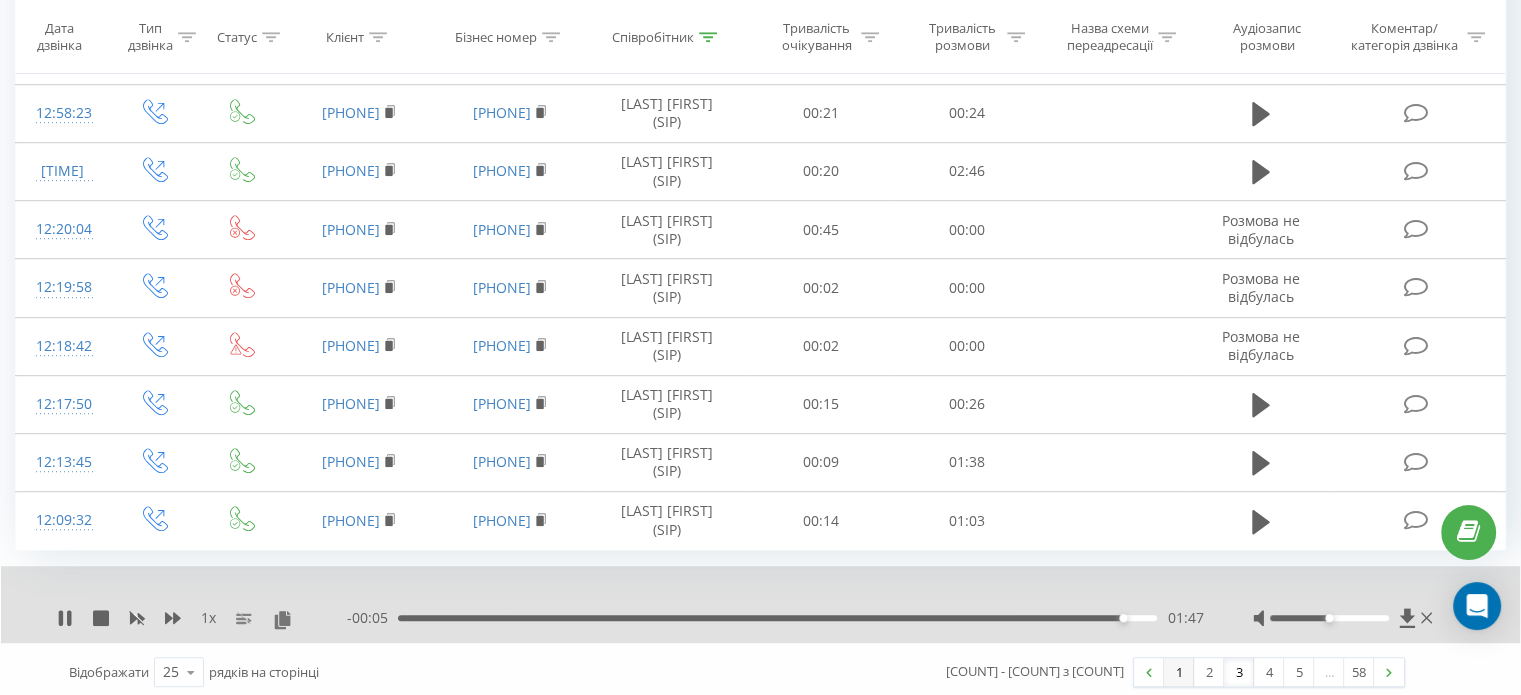click on "1" at bounding box center [1179, 672] 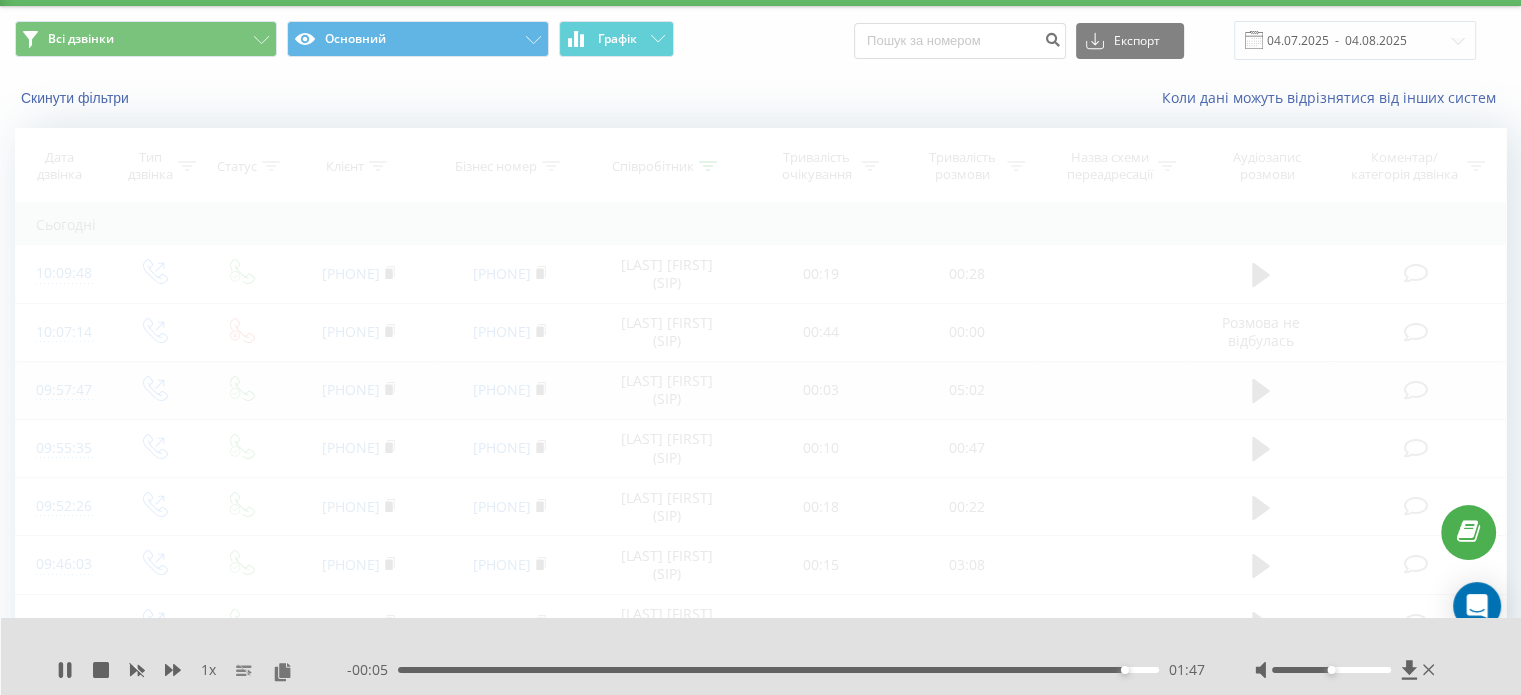 scroll, scrollTop: 0, scrollLeft: 0, axis: both 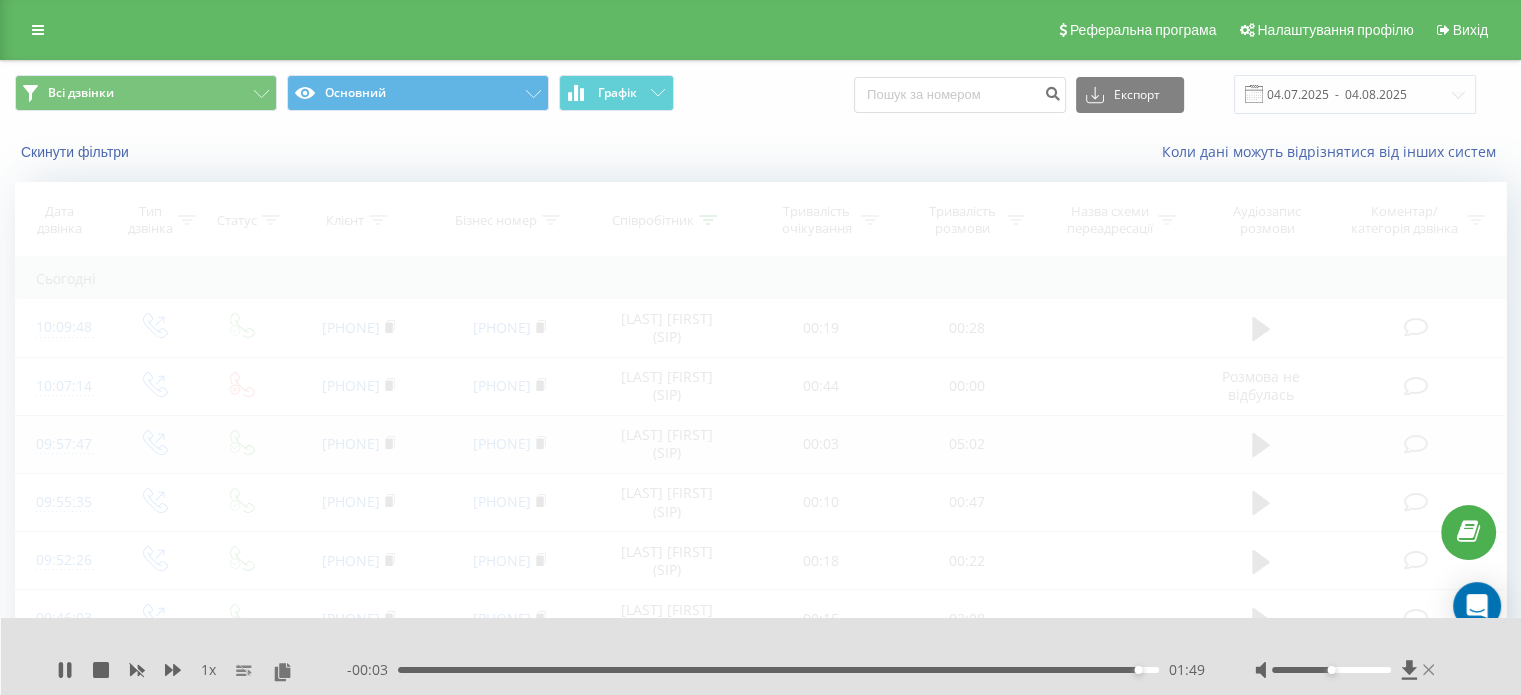 click 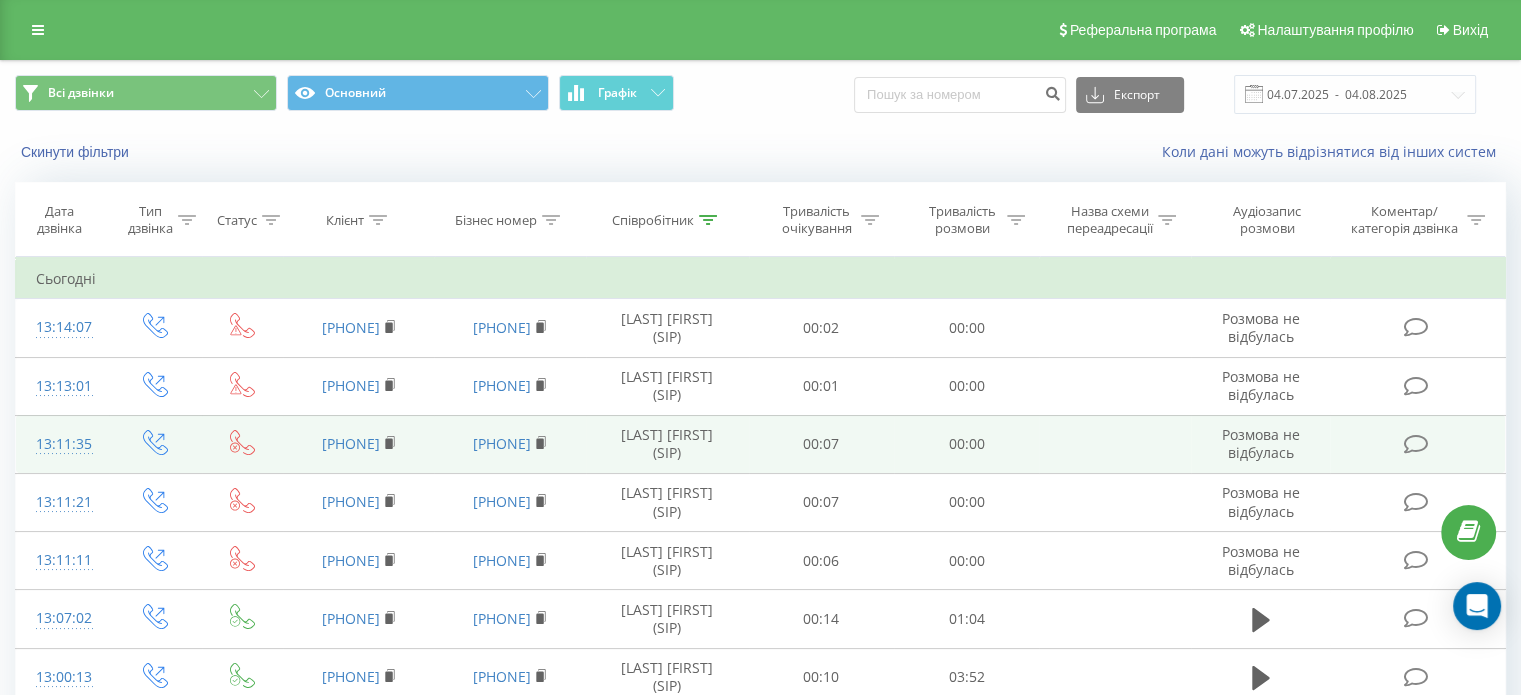 click 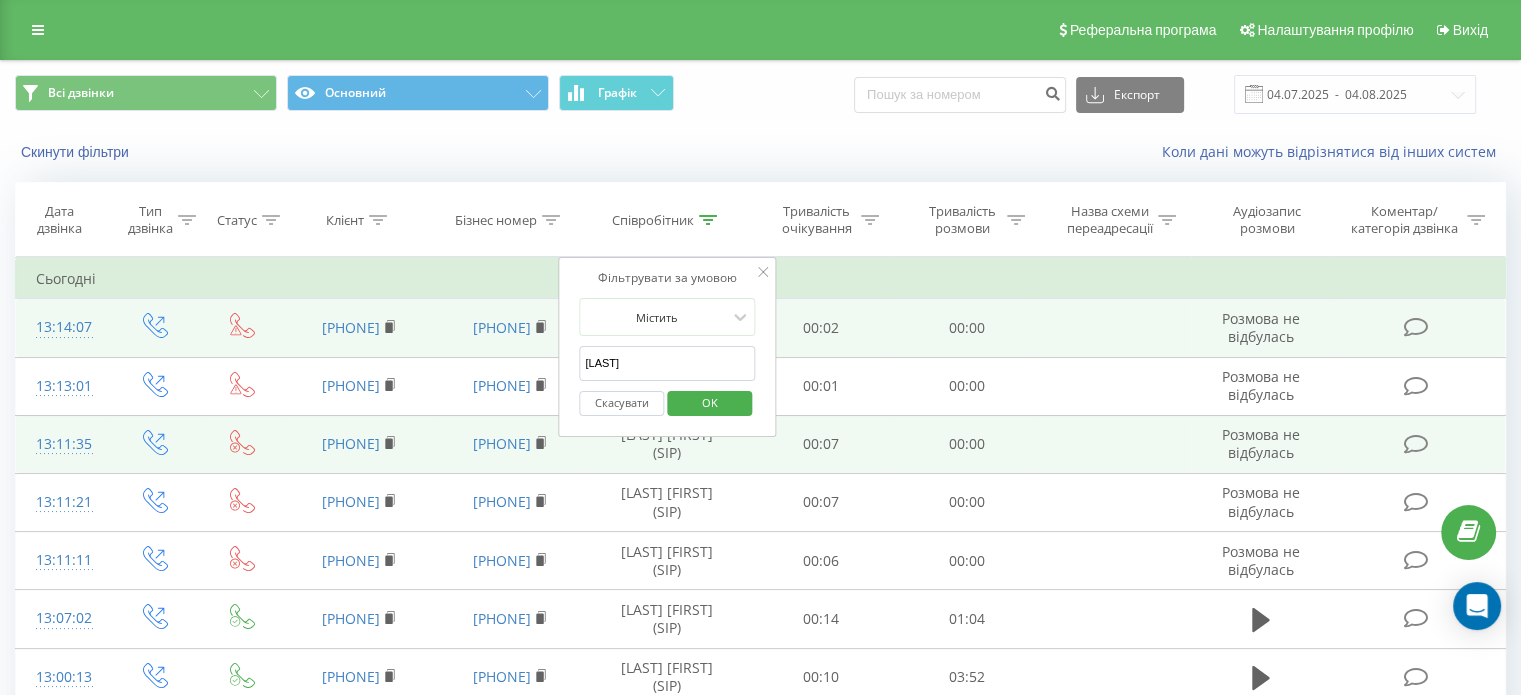 drag, startPoint x: 669, startPoint y: 358, endPoint x: 276, endPoint y: 316, distance: 395.2379 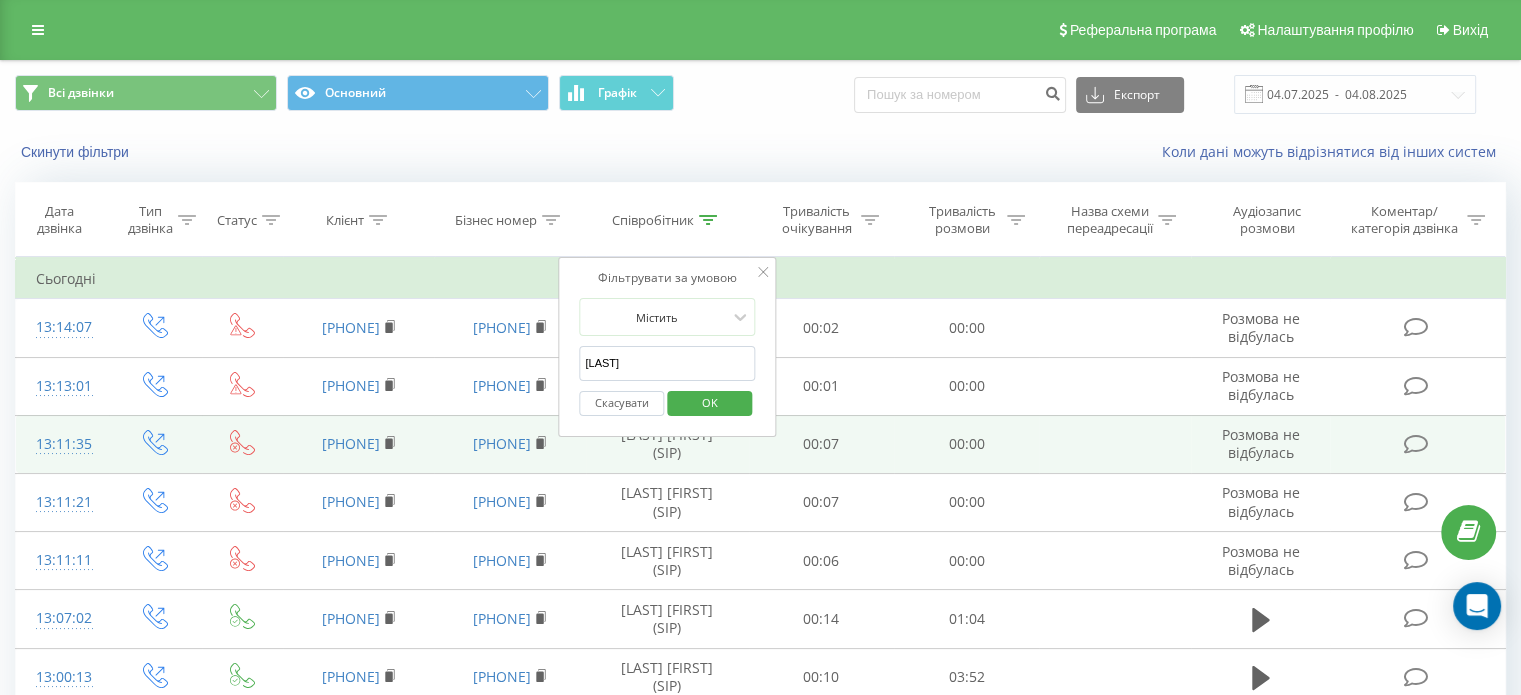 type on "[CITY]" 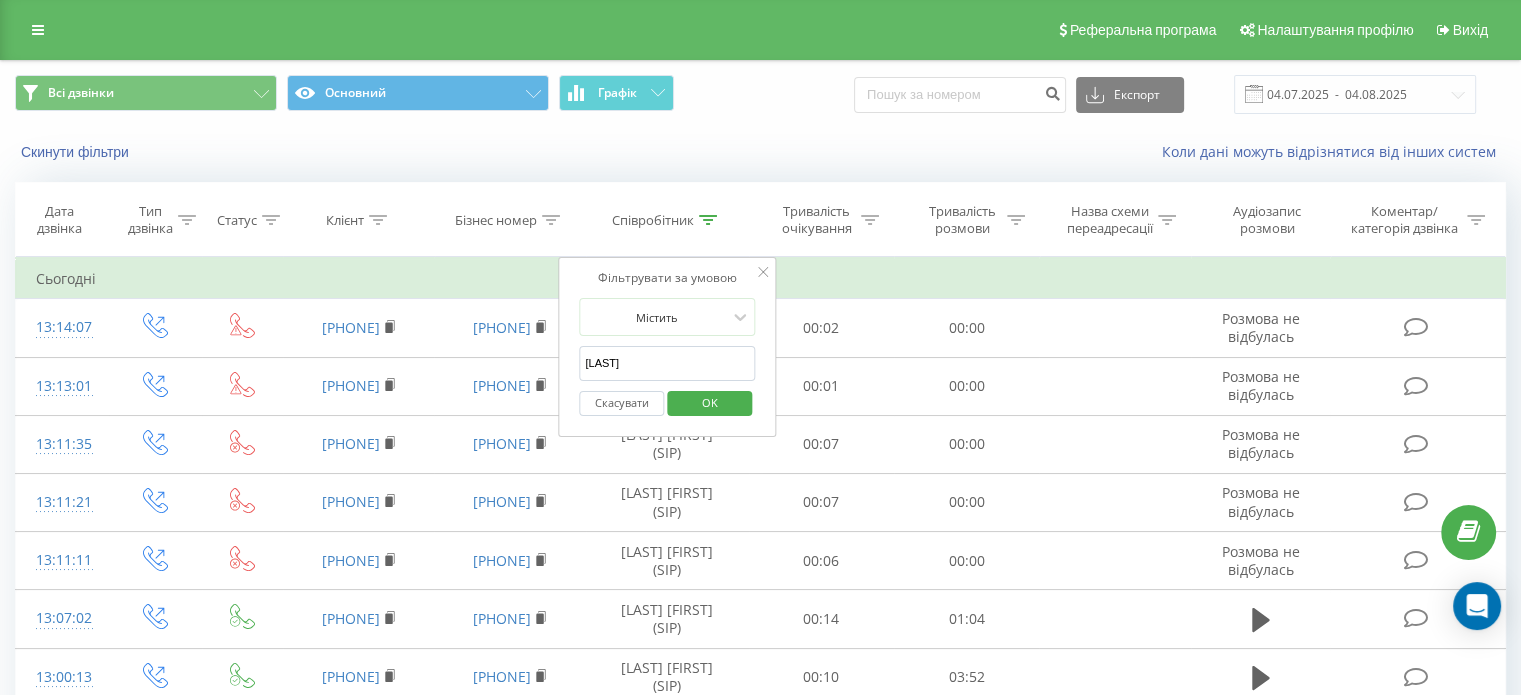click on "OK" at bounding box center (709, 403) 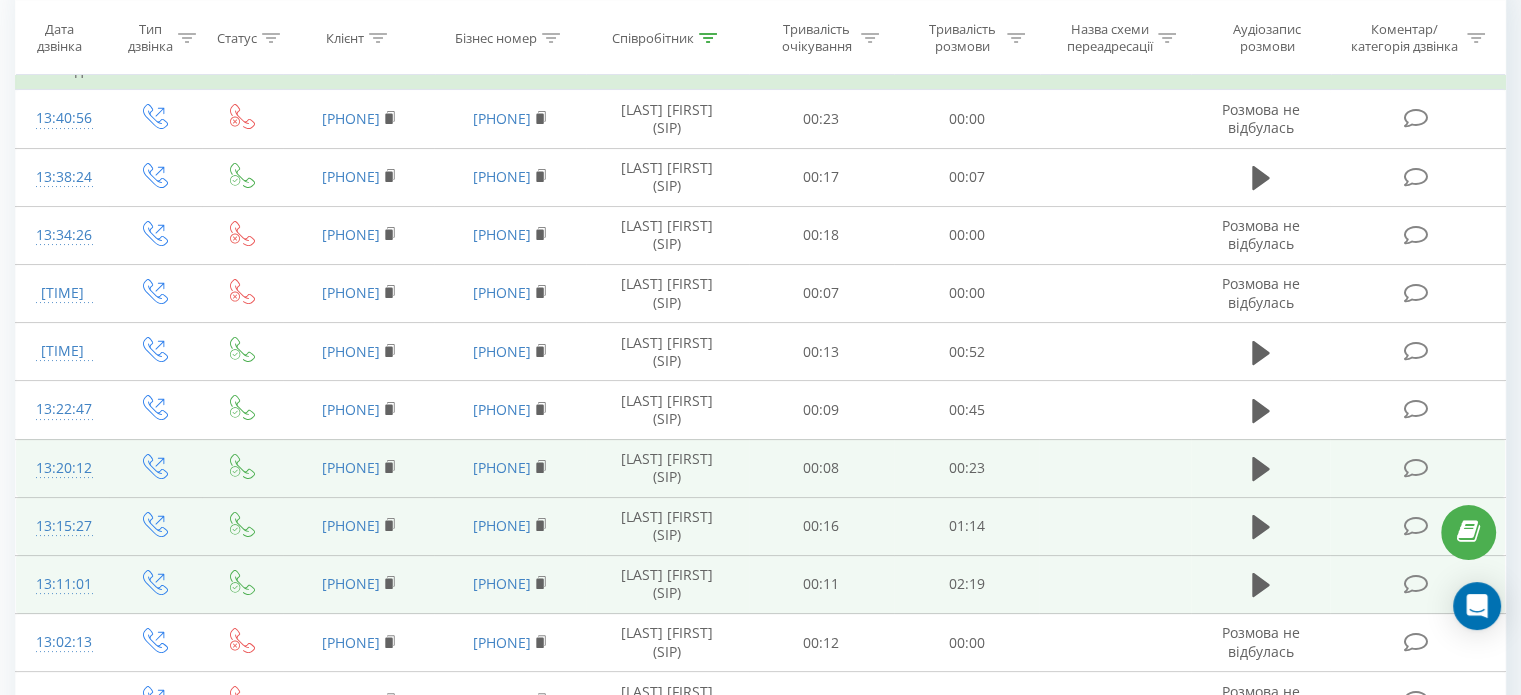 scroll, scrollTop: 0, scrollLeft: 0, axis: both 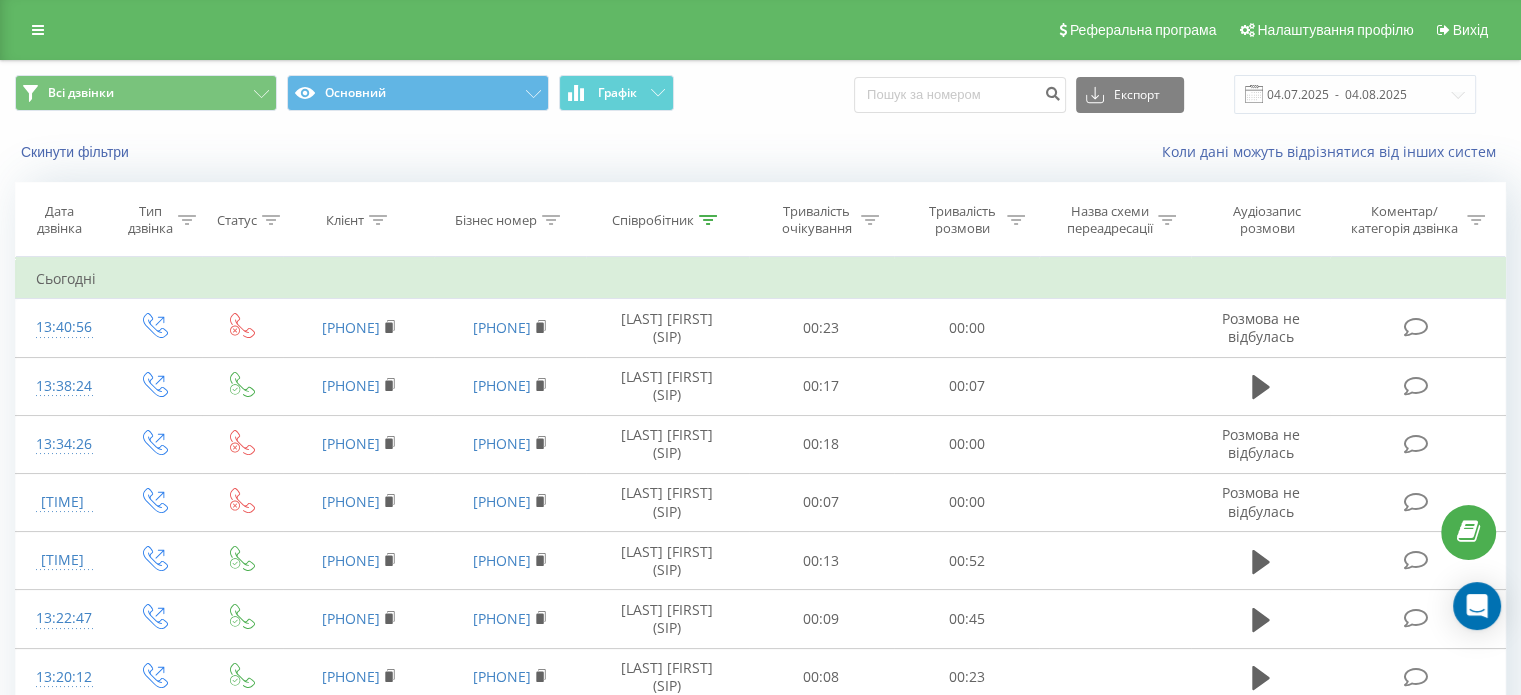 click 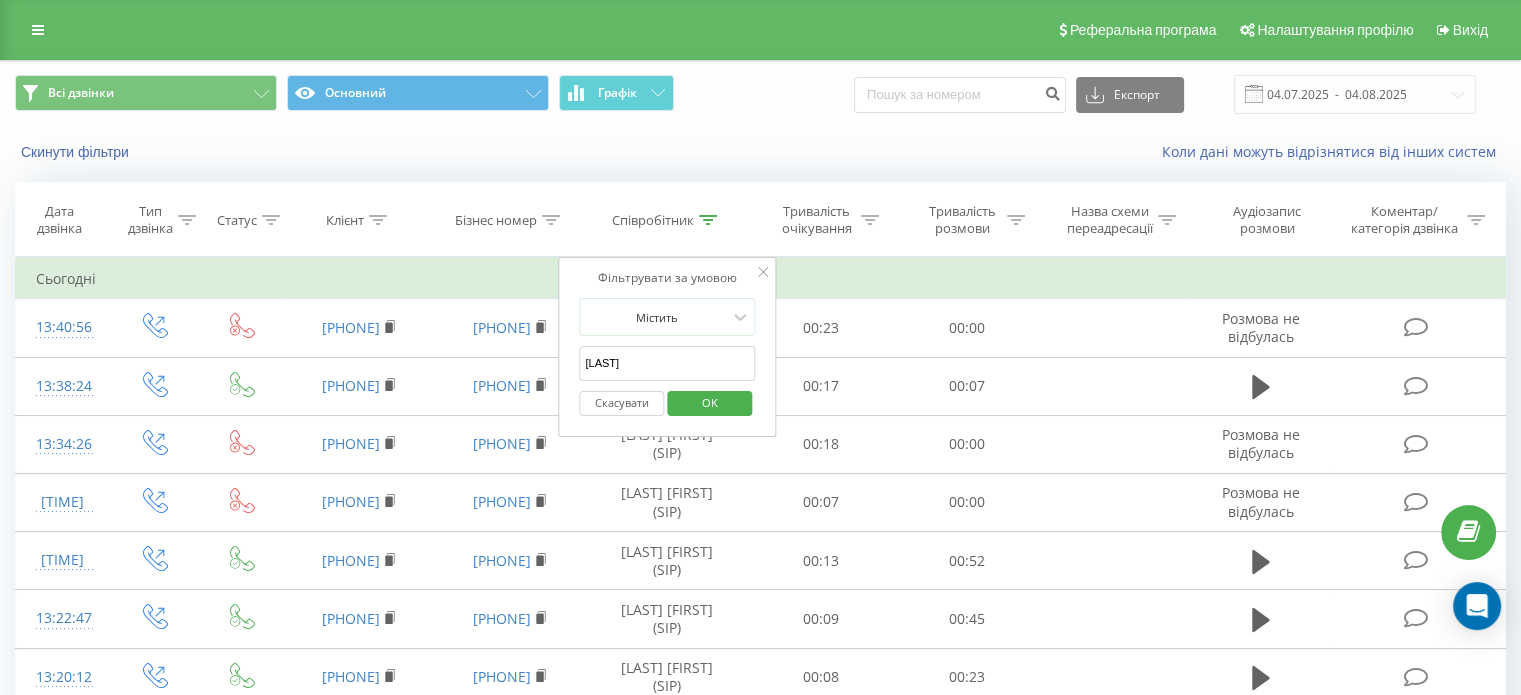 click on "OK" at bounding box center (709, 403) 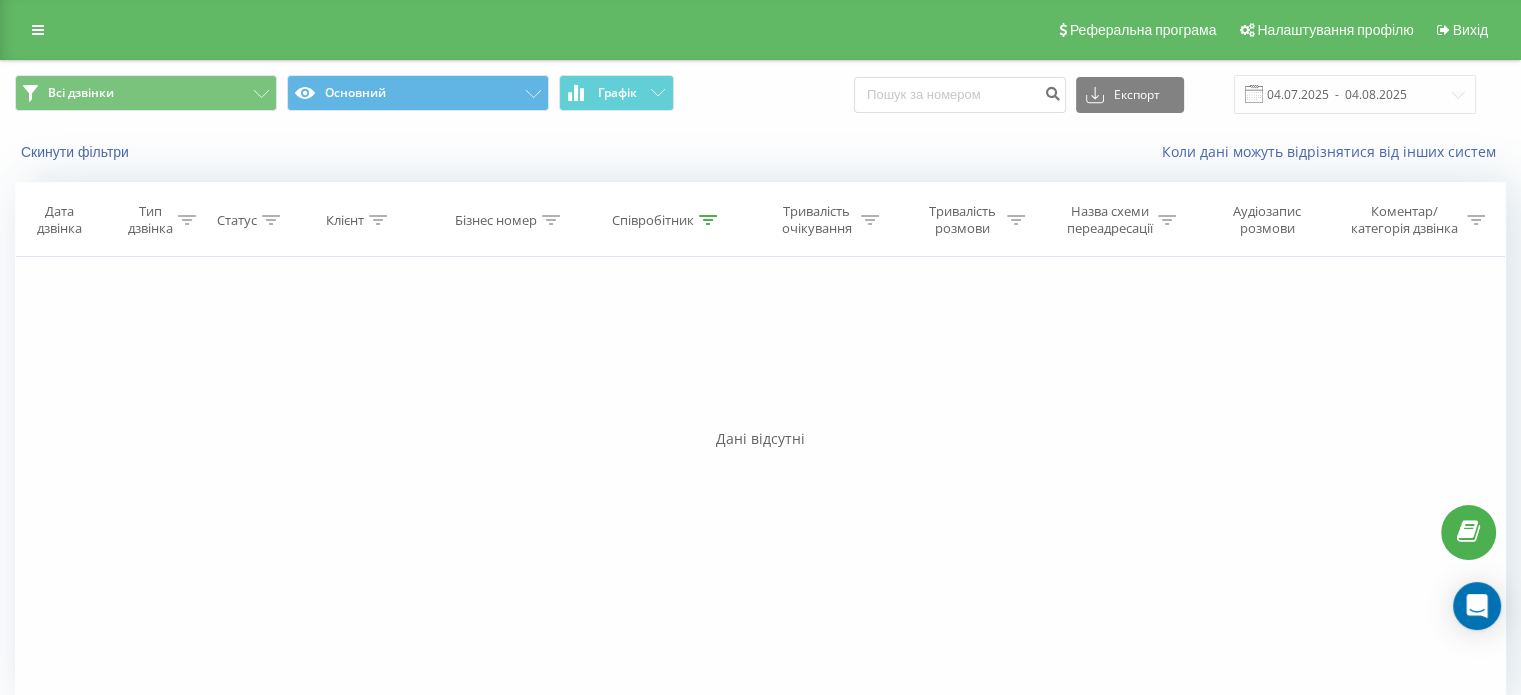 click 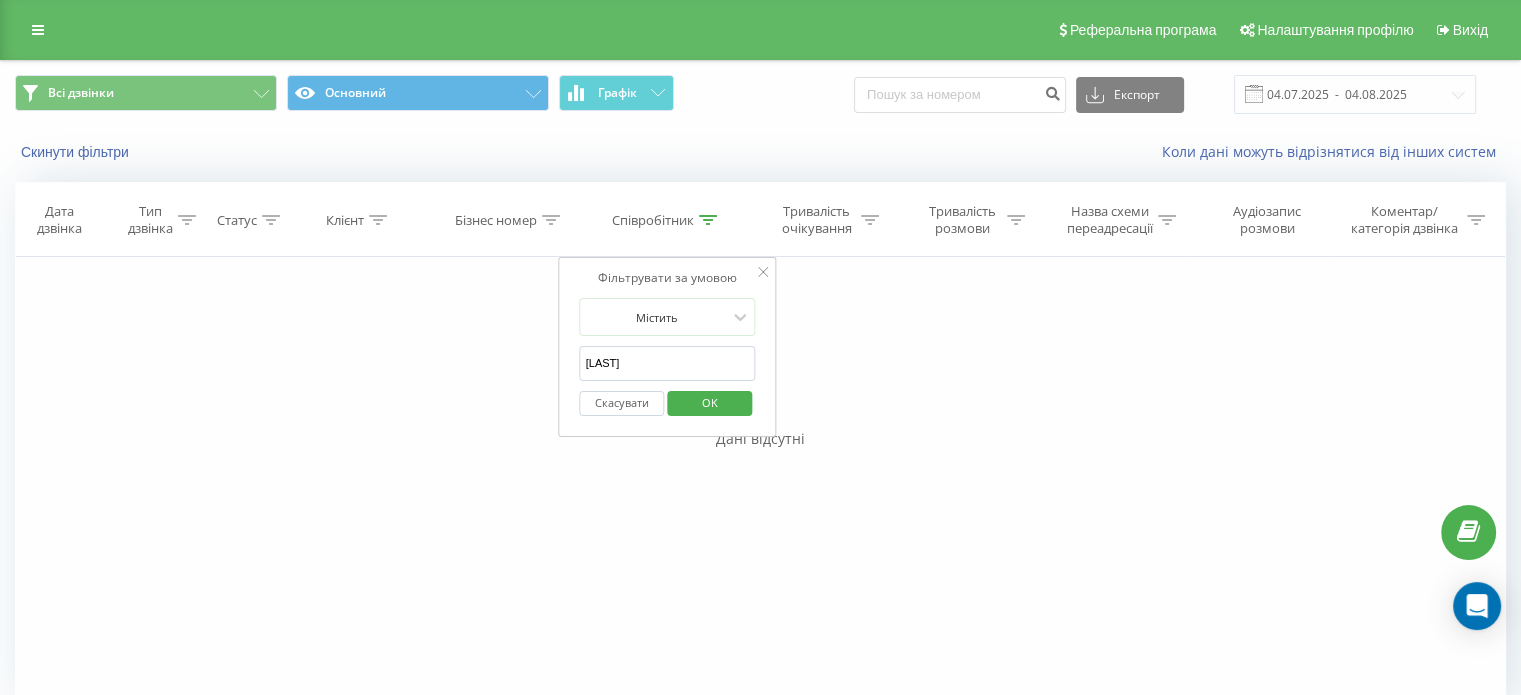 click on "OK" at bounding box center (710, 402) 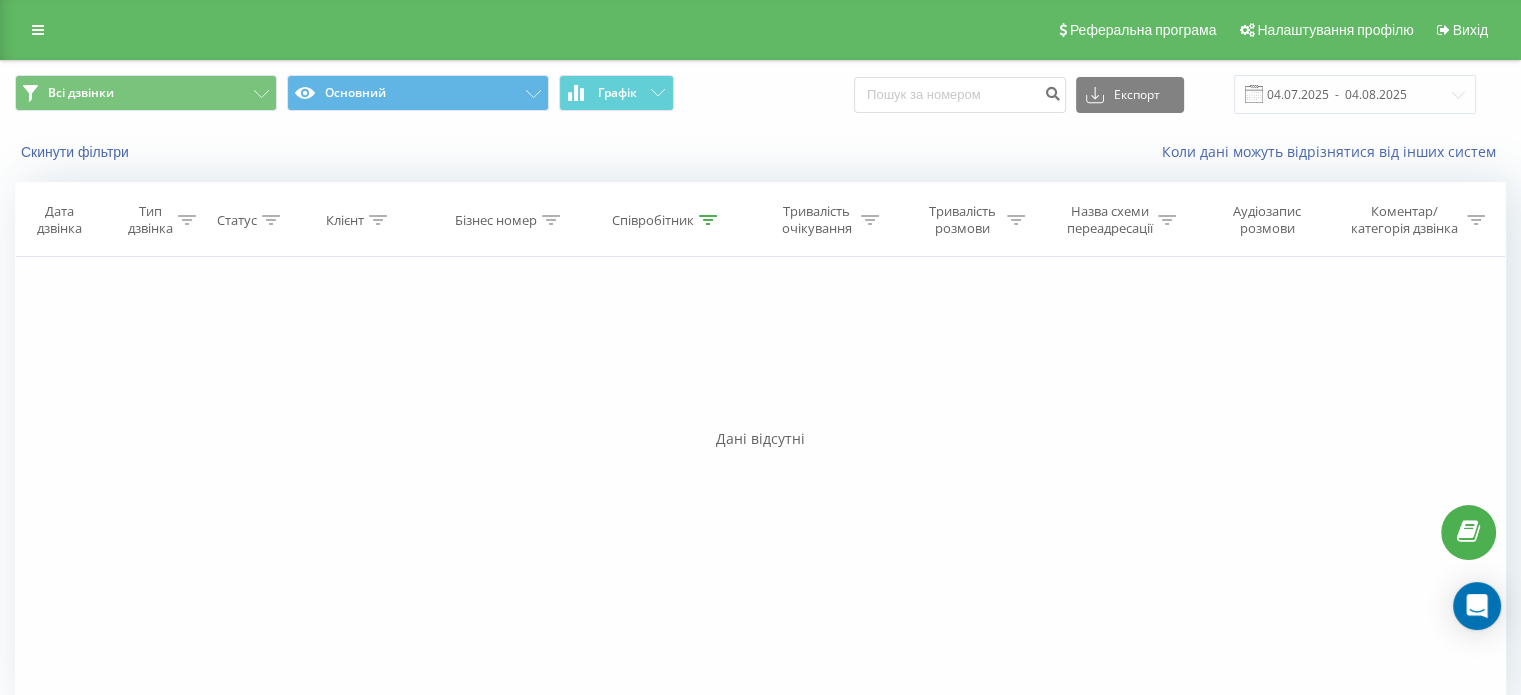 click on "Співробітник" at bounding box center [667, 220] 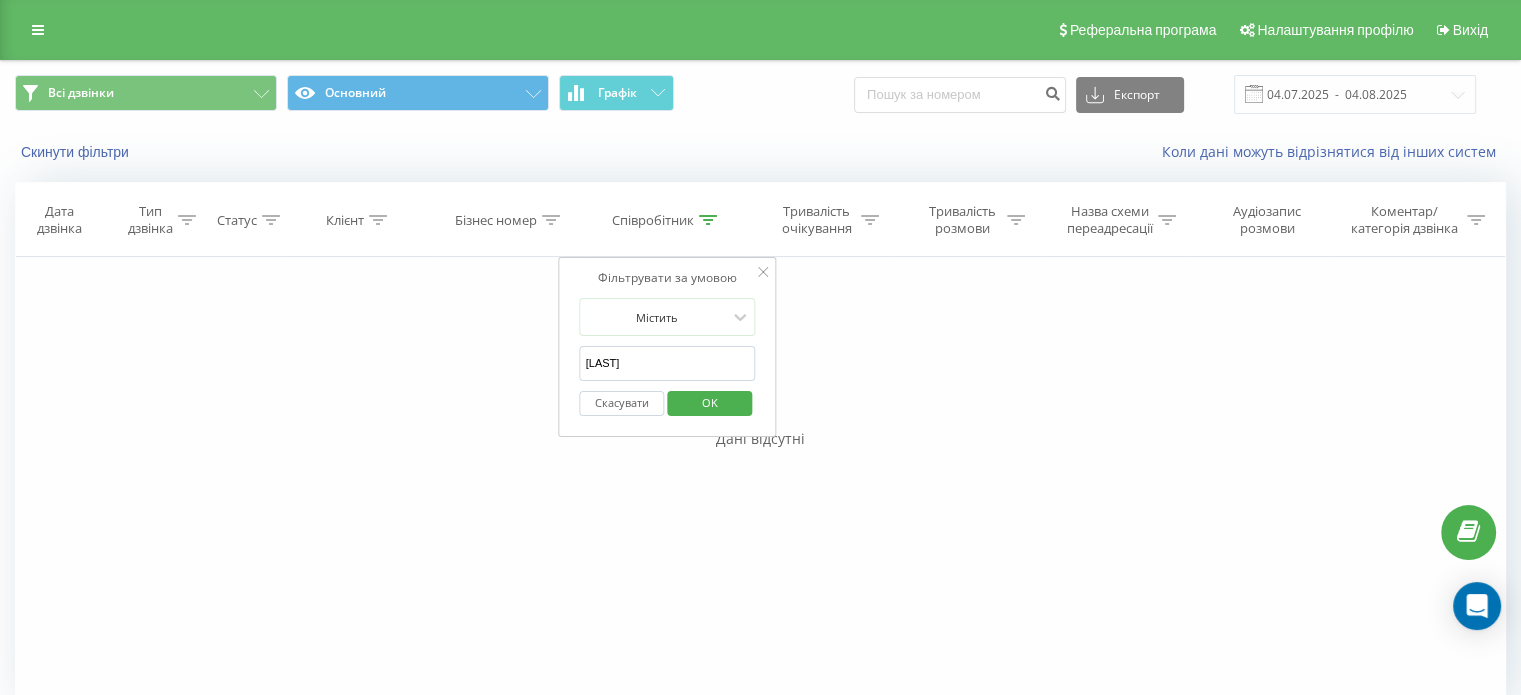 click 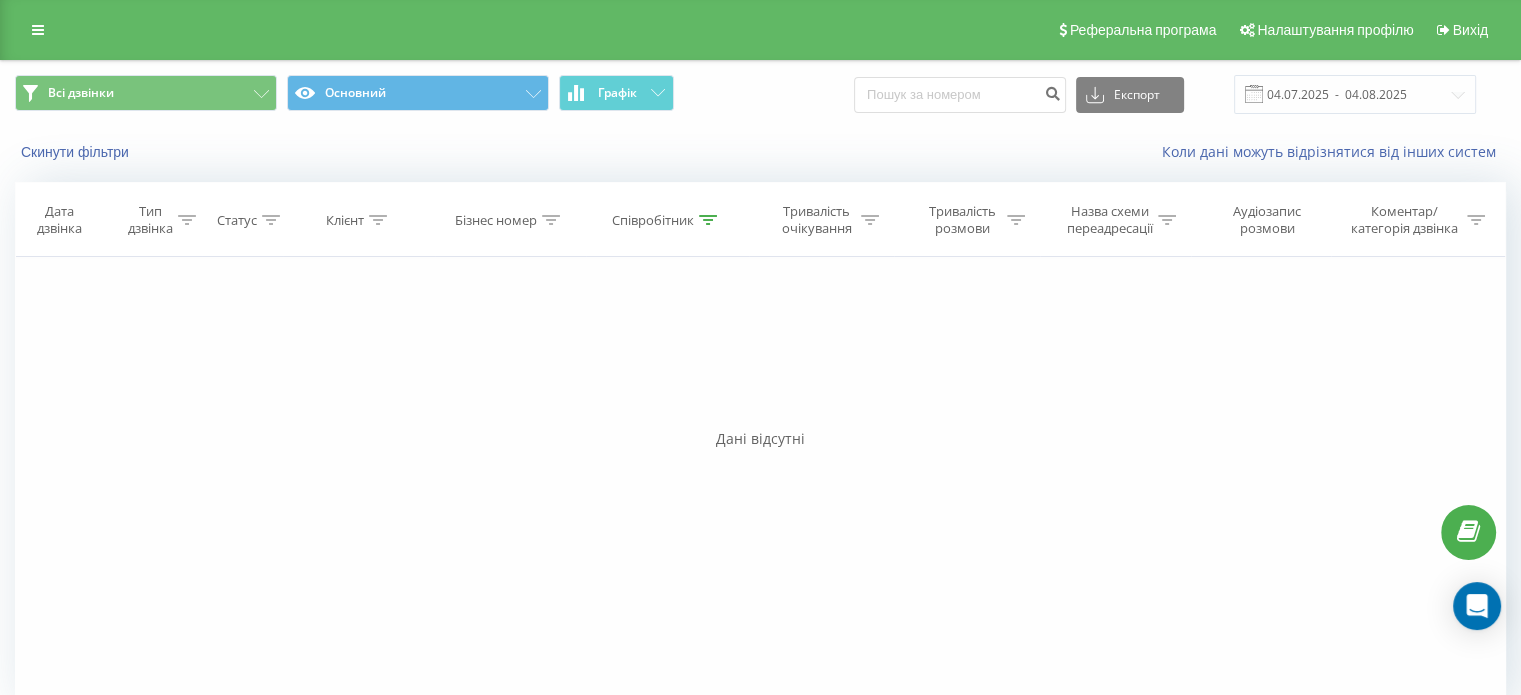 click 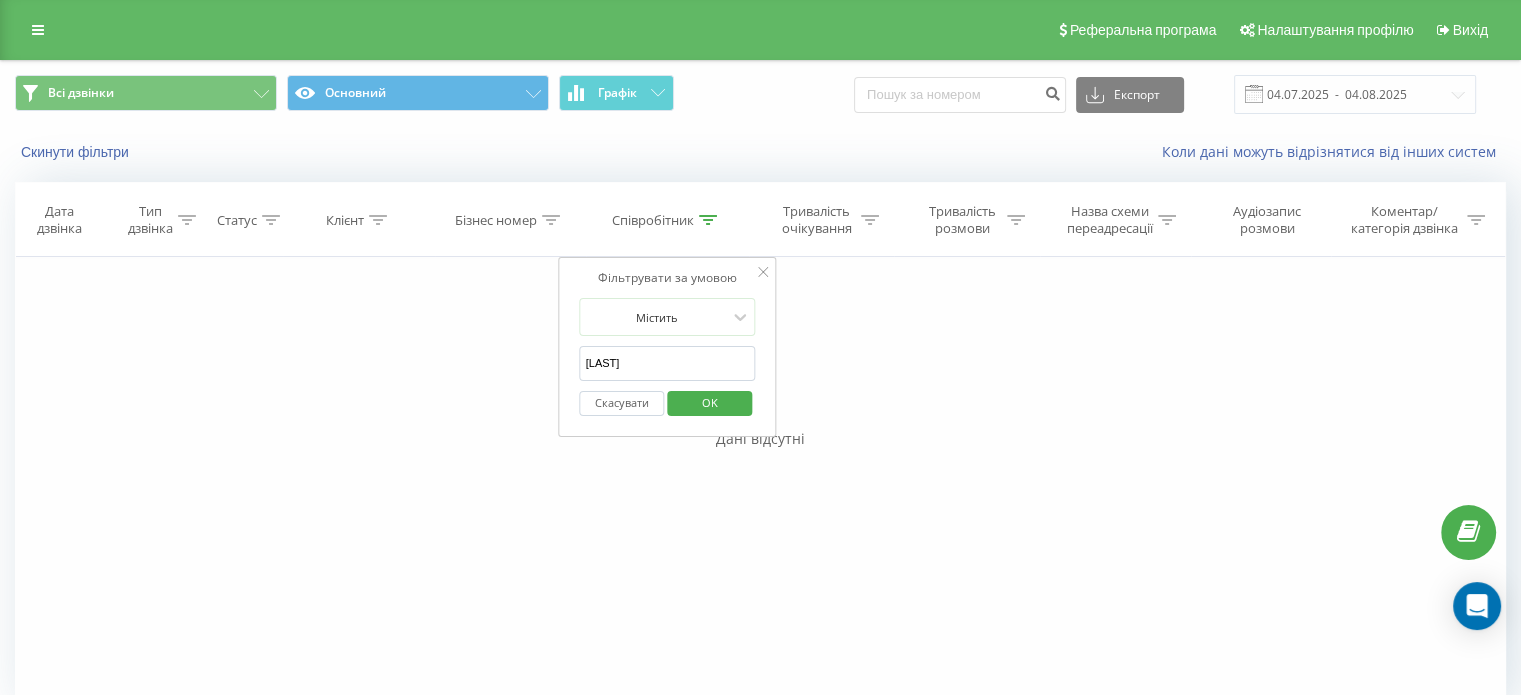 click on "OK" at bounding box center (710, 402) 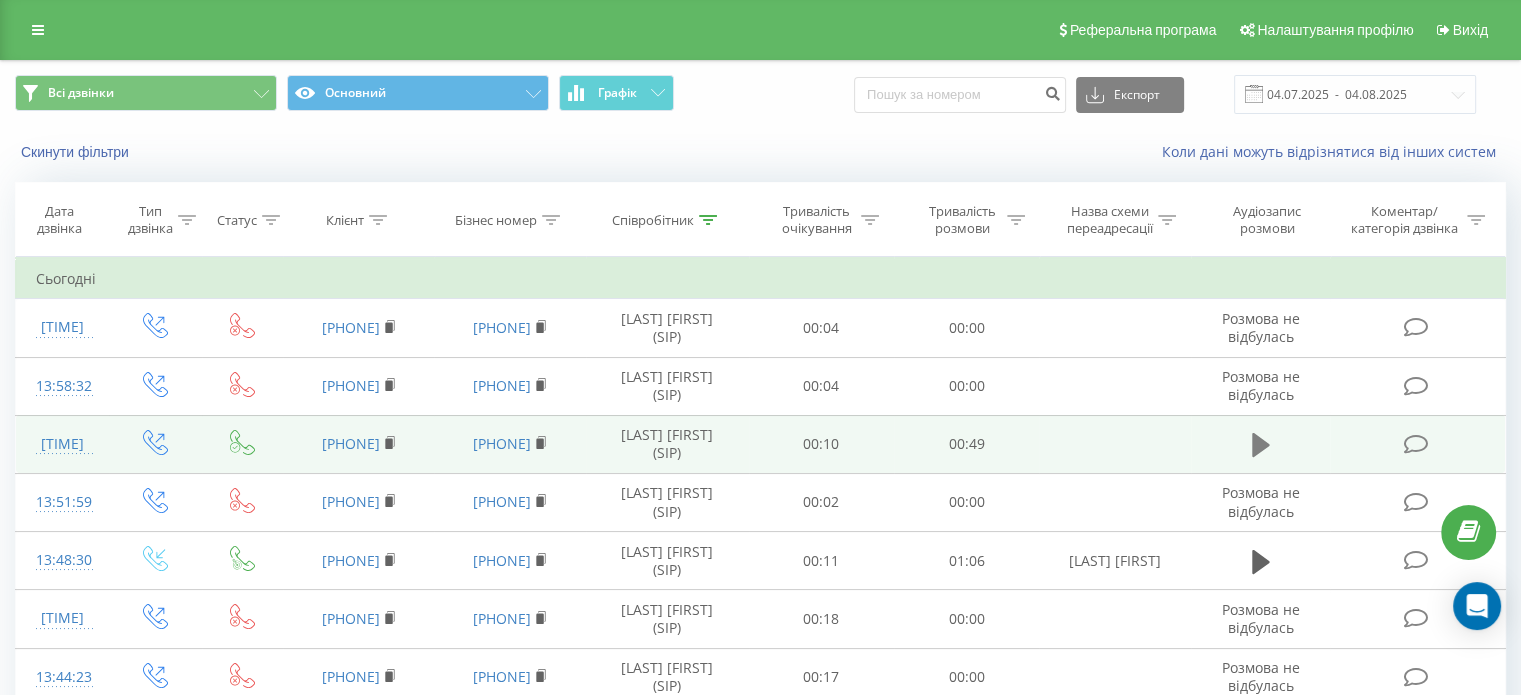 click 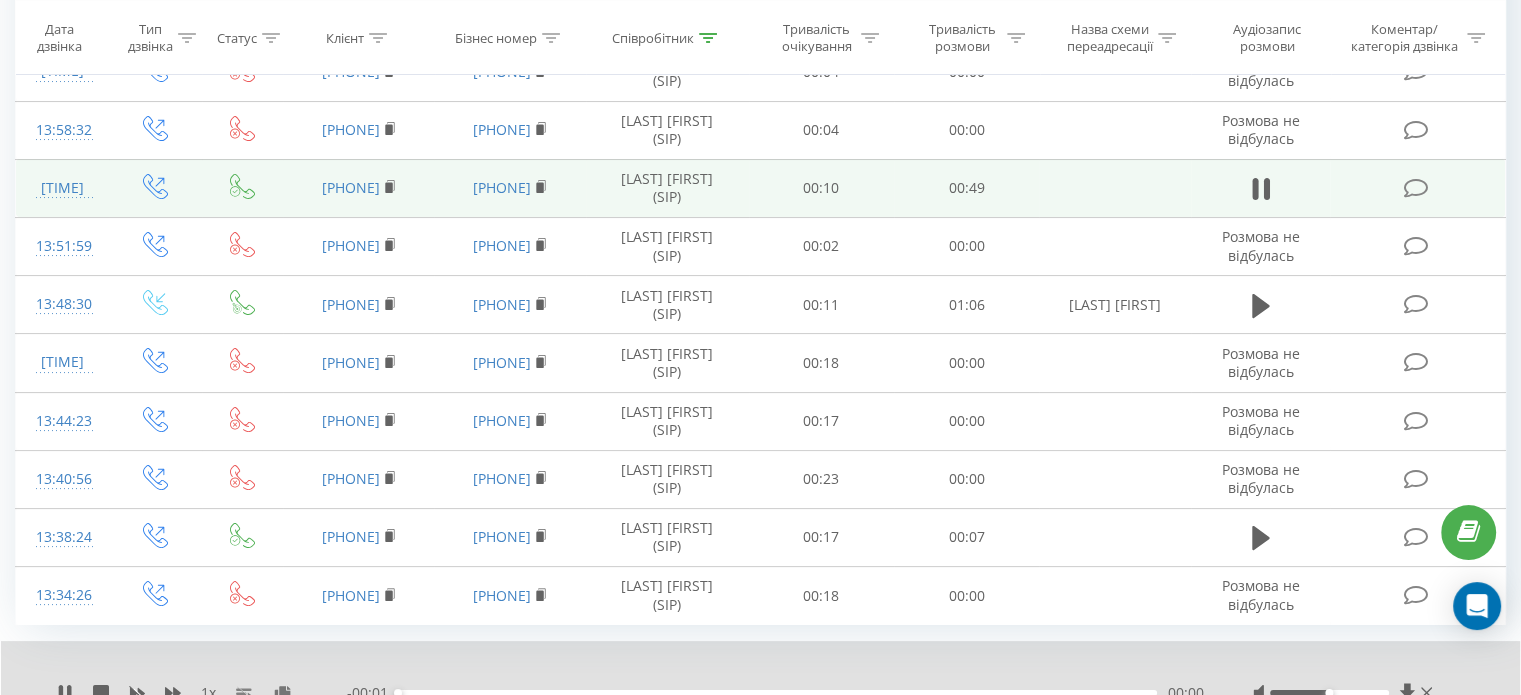 scroll, scrollTop: 257, scrollLeft: 0, axis: vertical 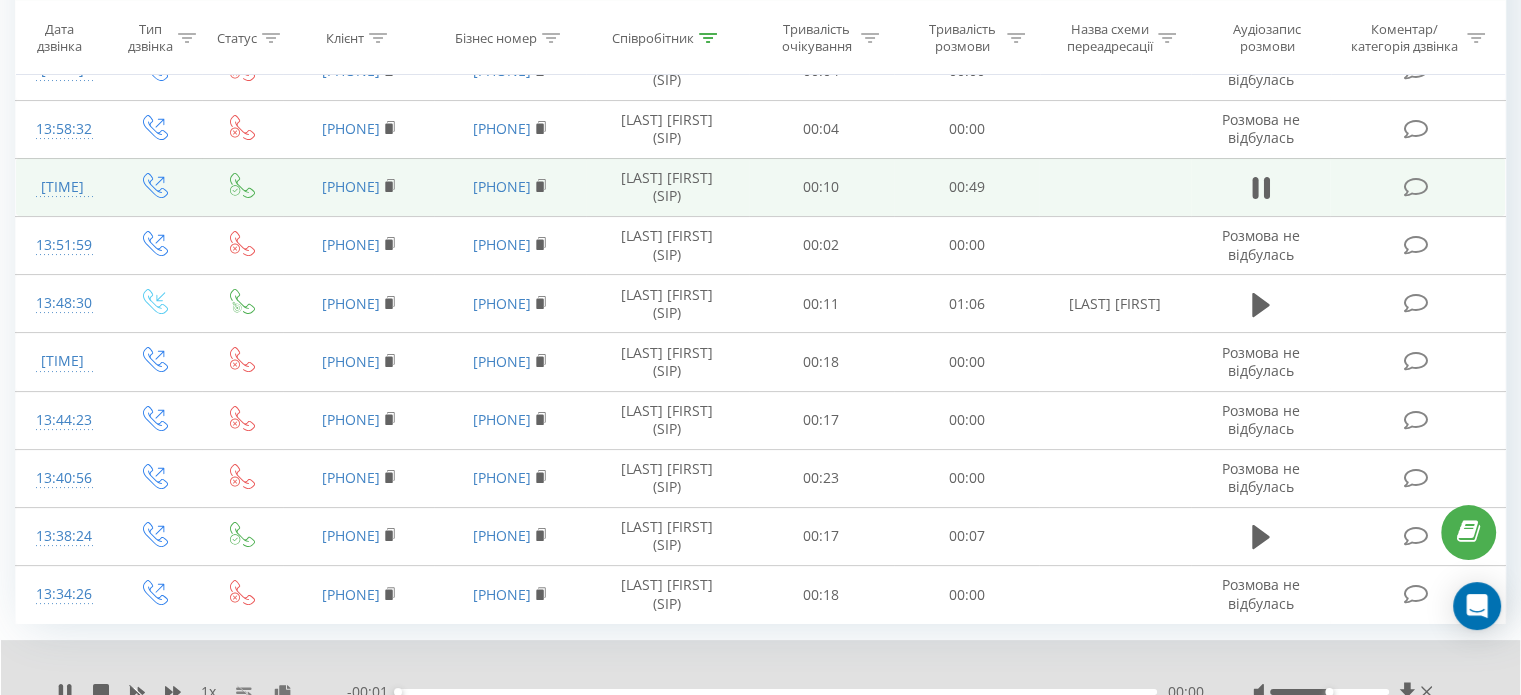 click on "00:00" at bounding box center (777, 692) 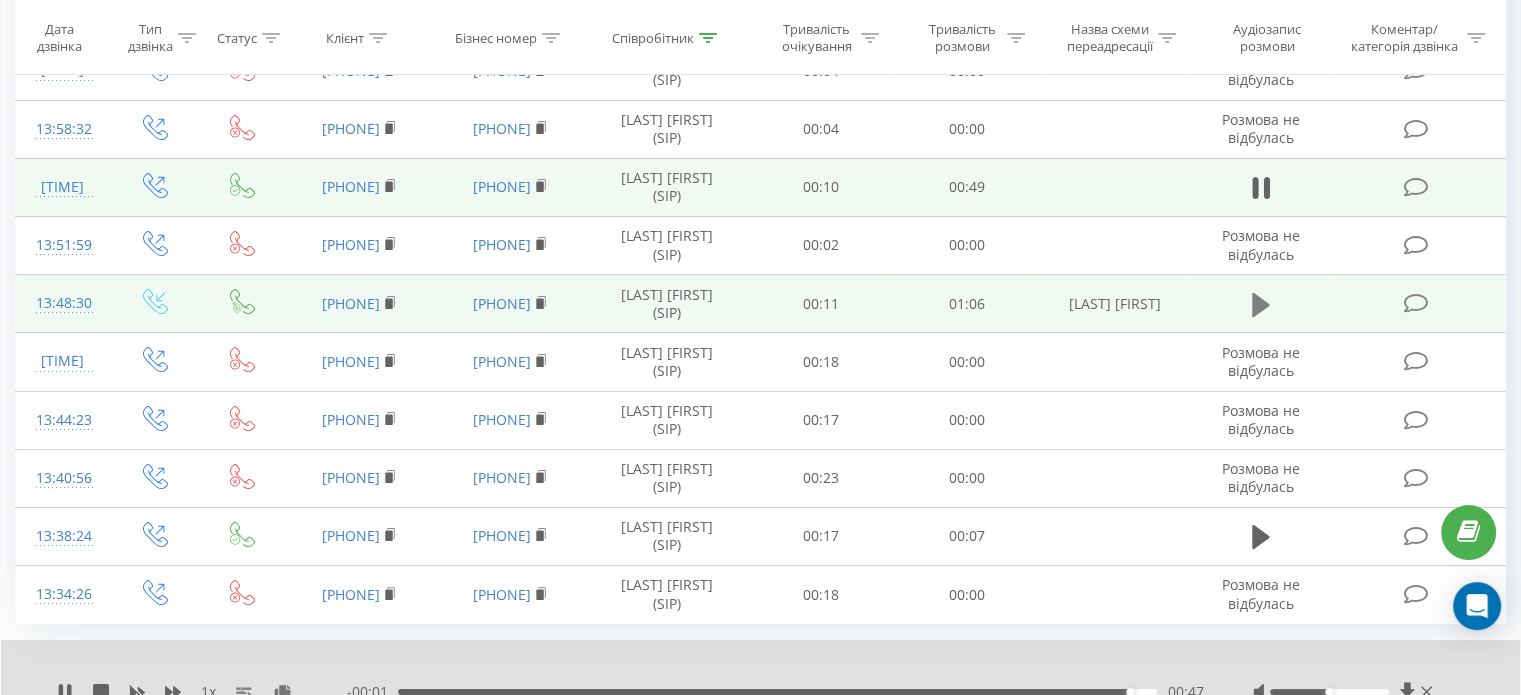click 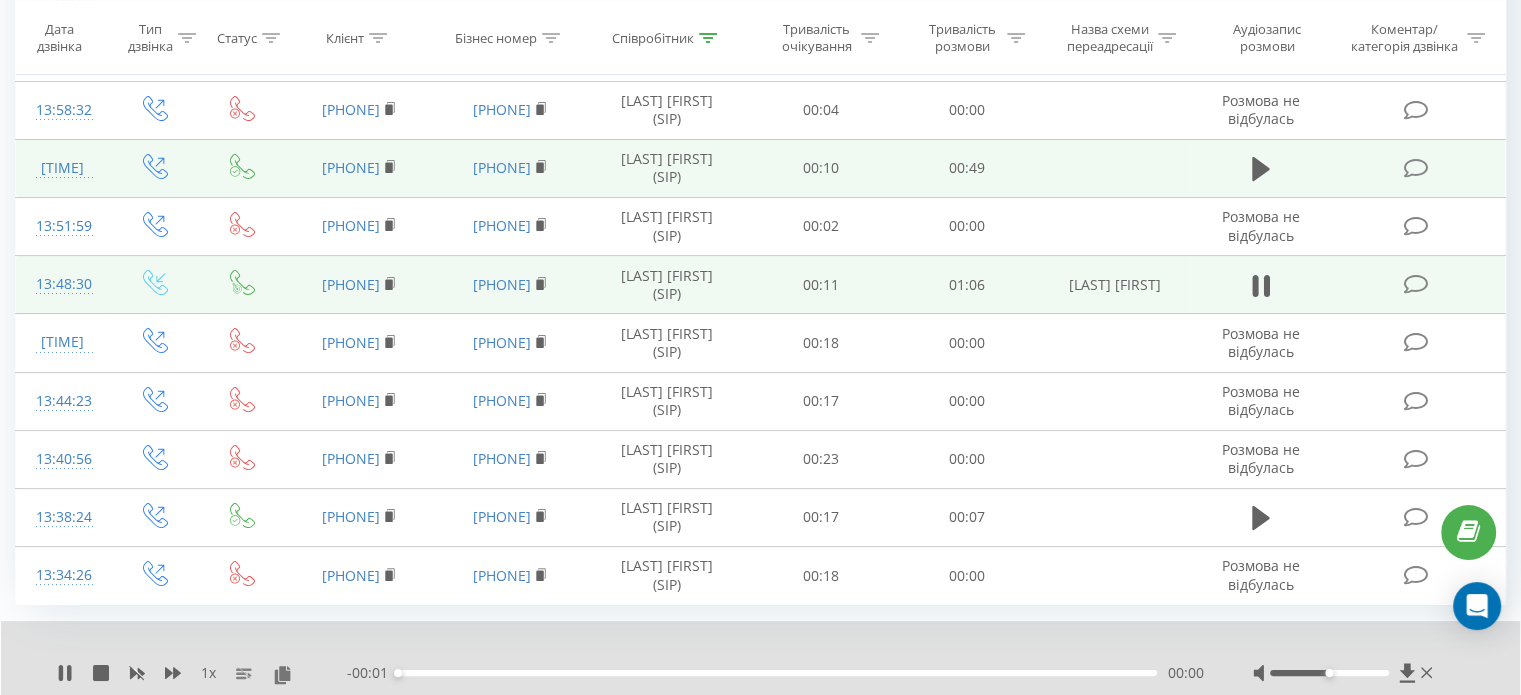 scroll, scrollTop: 335, scrollLeft: 0, axis: vertical 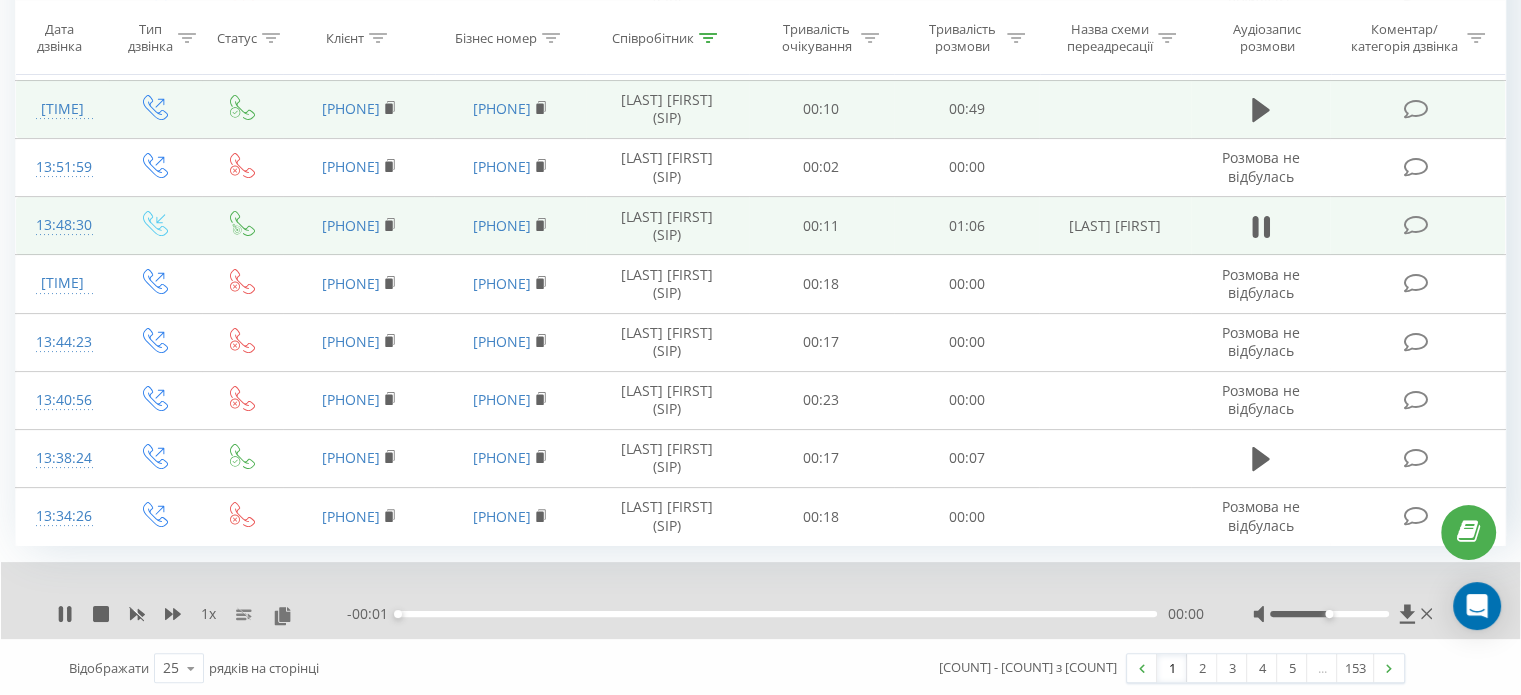 click on "00:00" at bounding box center [777, 614] 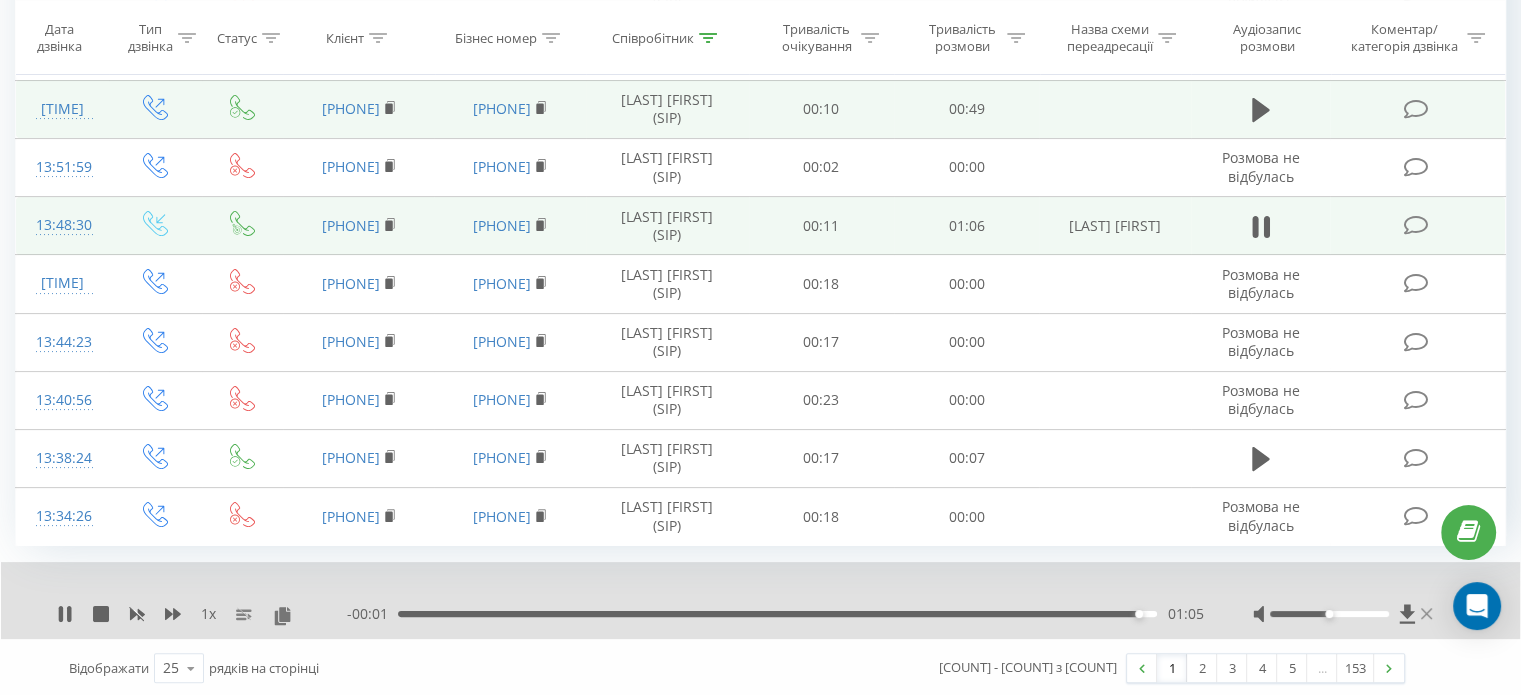 click 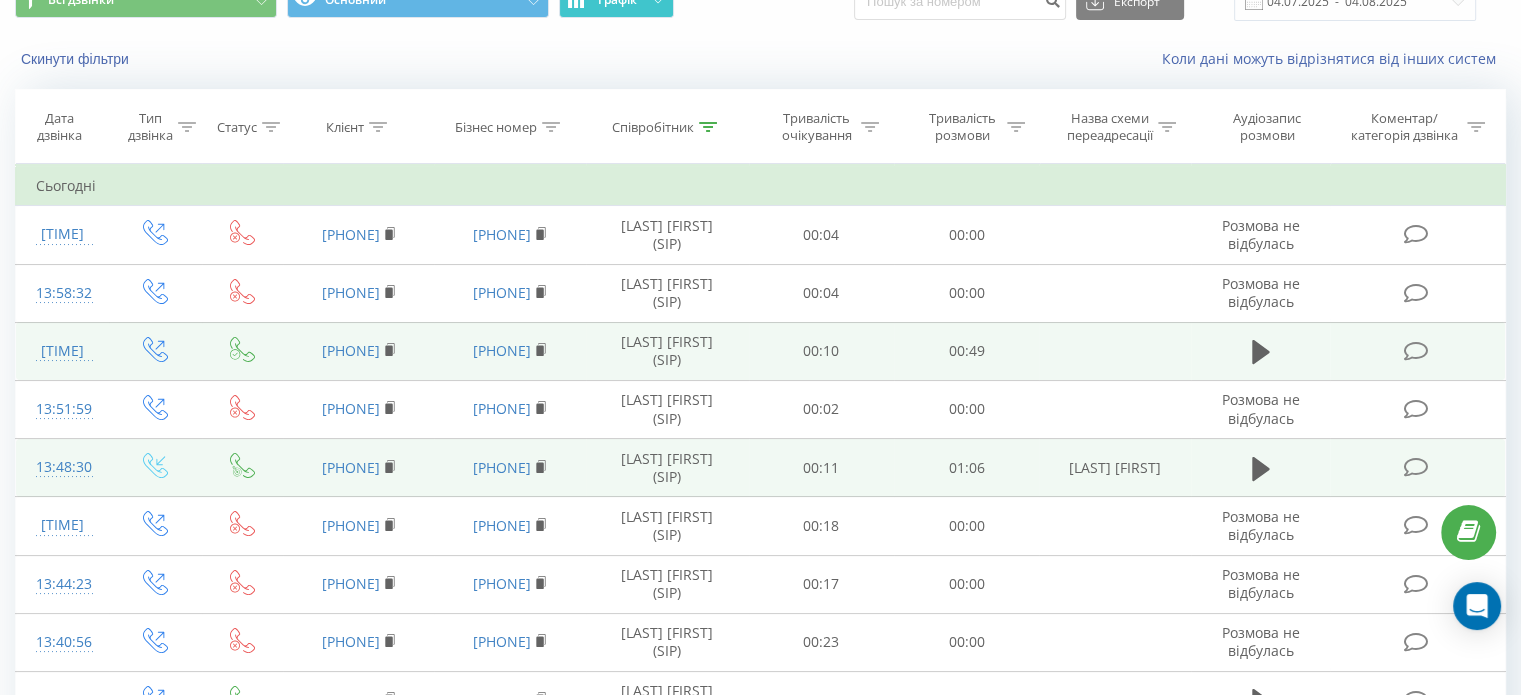 scroll, scrollTop: 0, scrollLeft: 0, axis: both 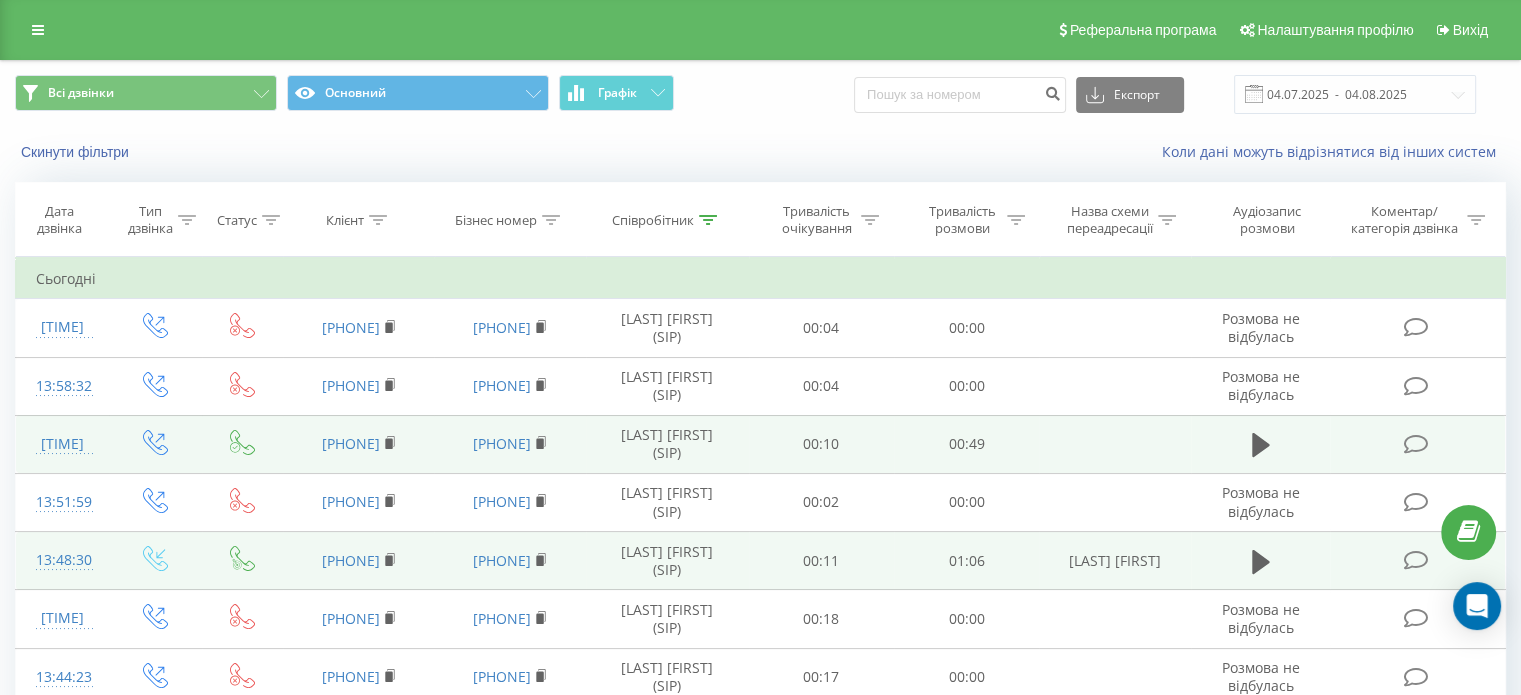 click 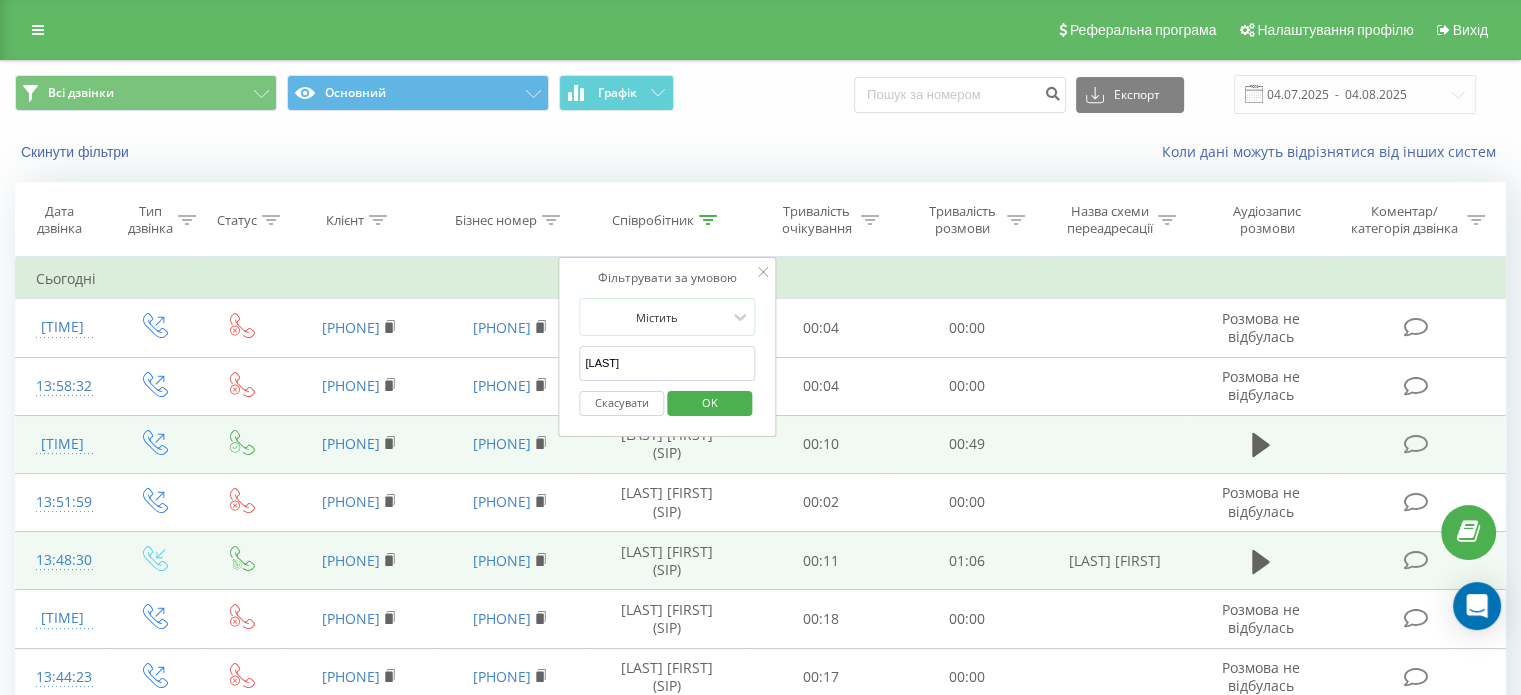 click on "OK" at bounding box center (710, 402) 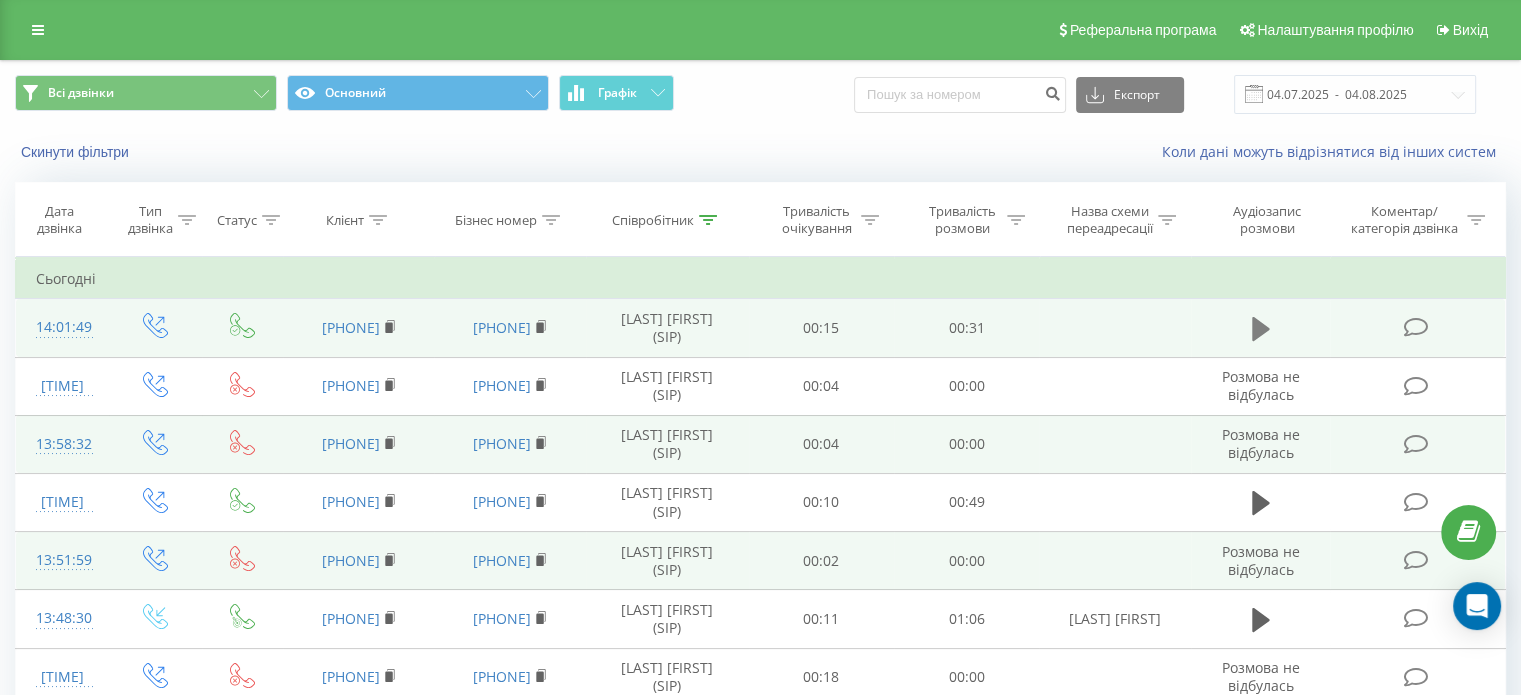 click 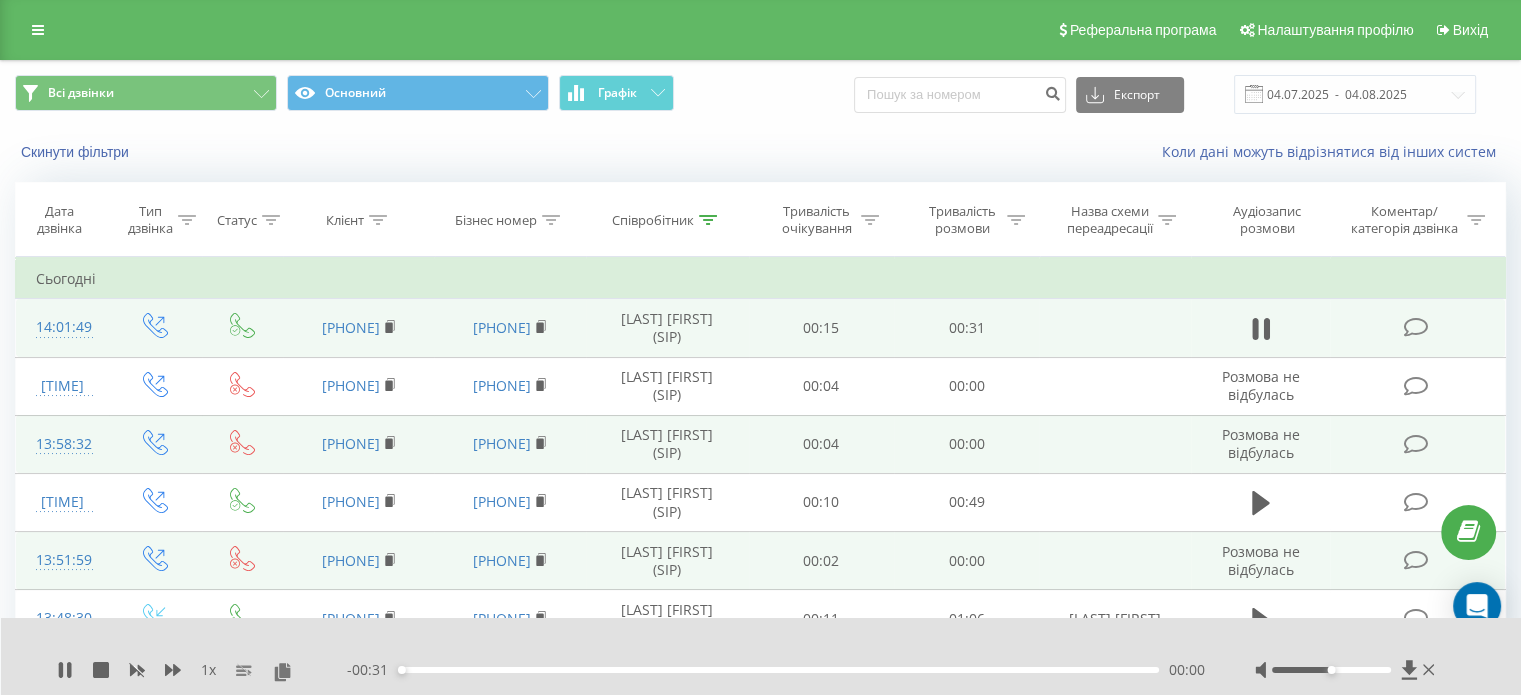 click on "- 00:31 00:00   00:00" at bounding box center (776, 670) 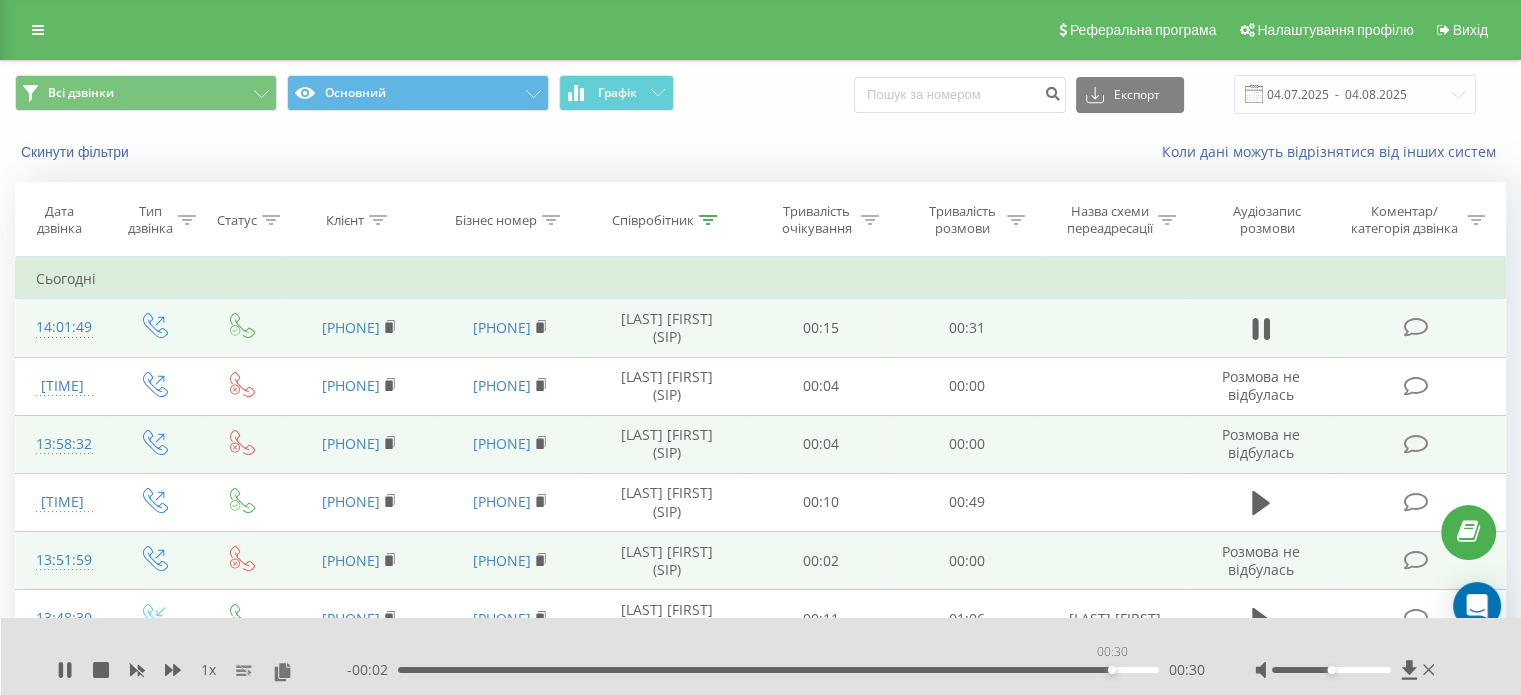 click on "00:30" at bounding box center [778, 670] 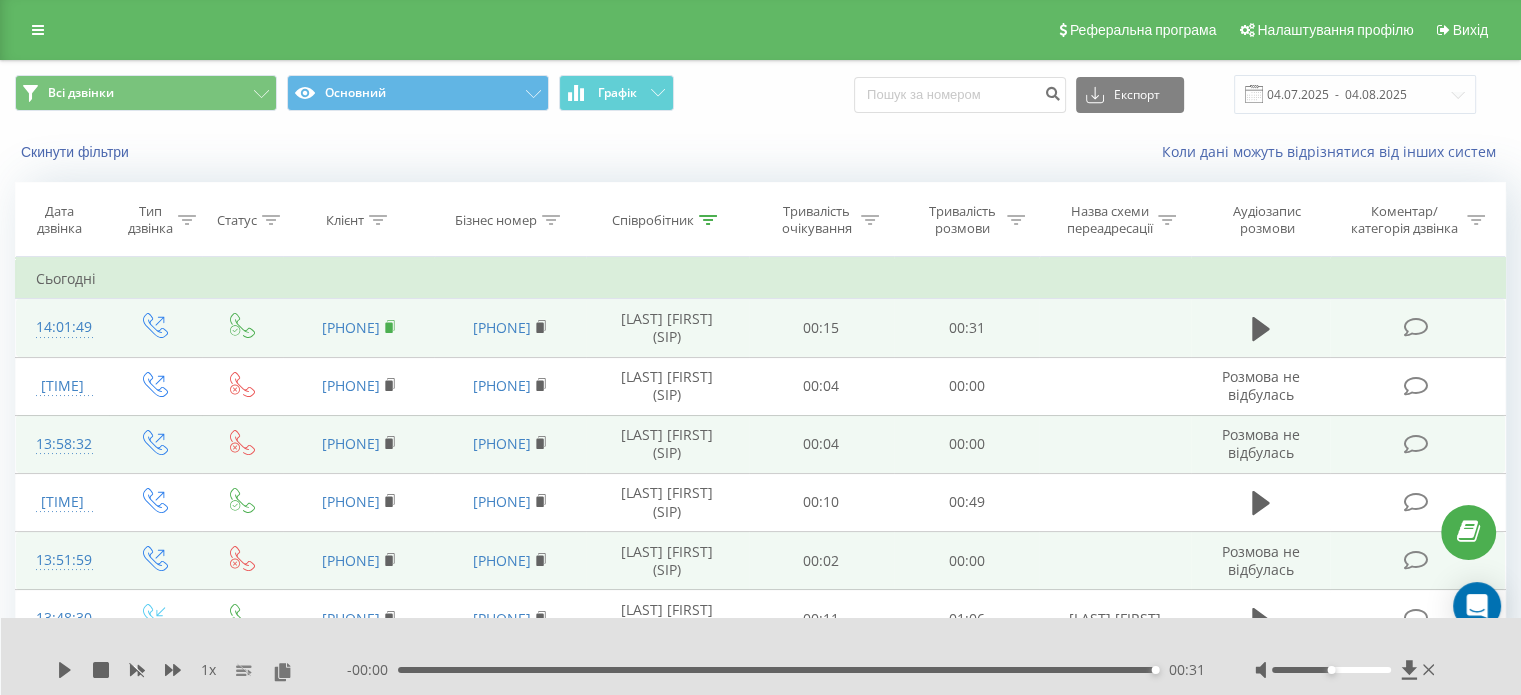 click 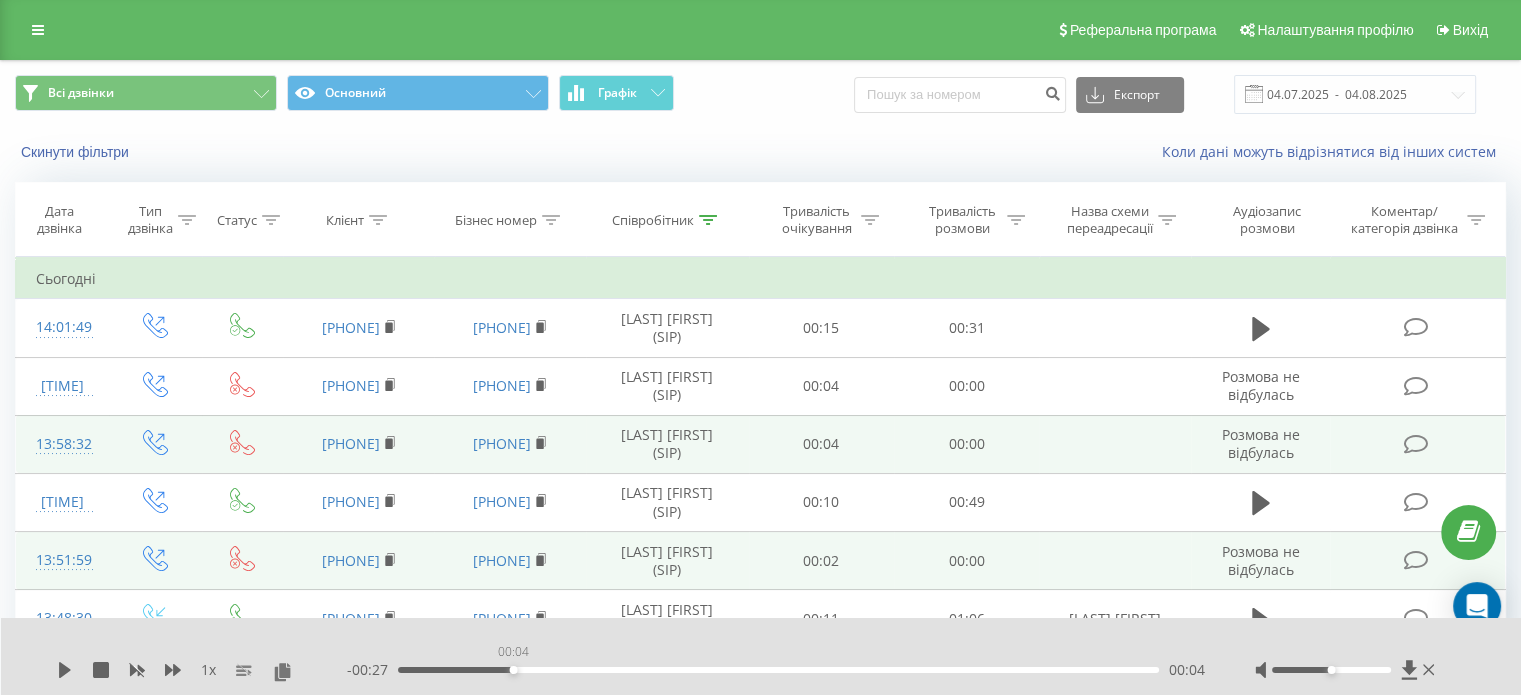 click on "00:04" at bounding box center [778, 670] 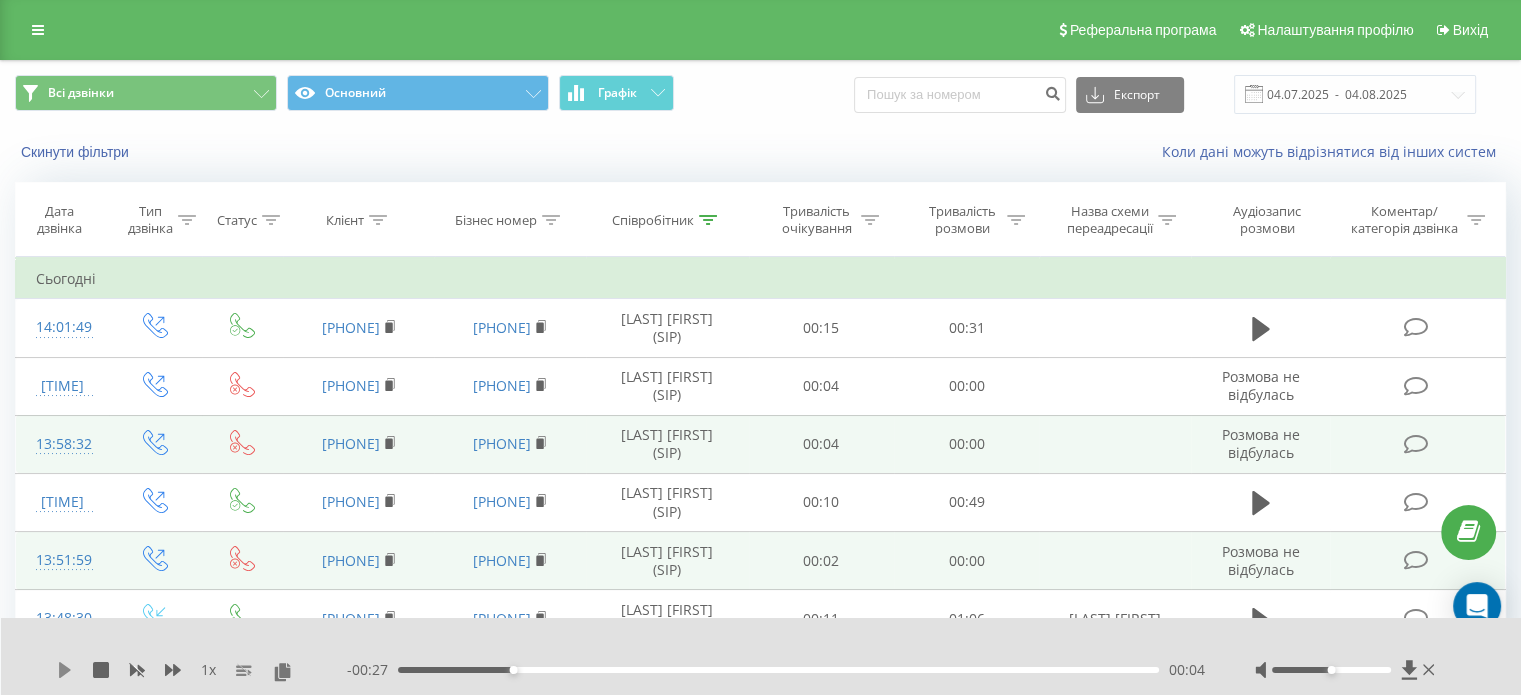 click on "1 x" at bounding box center (202, 670) 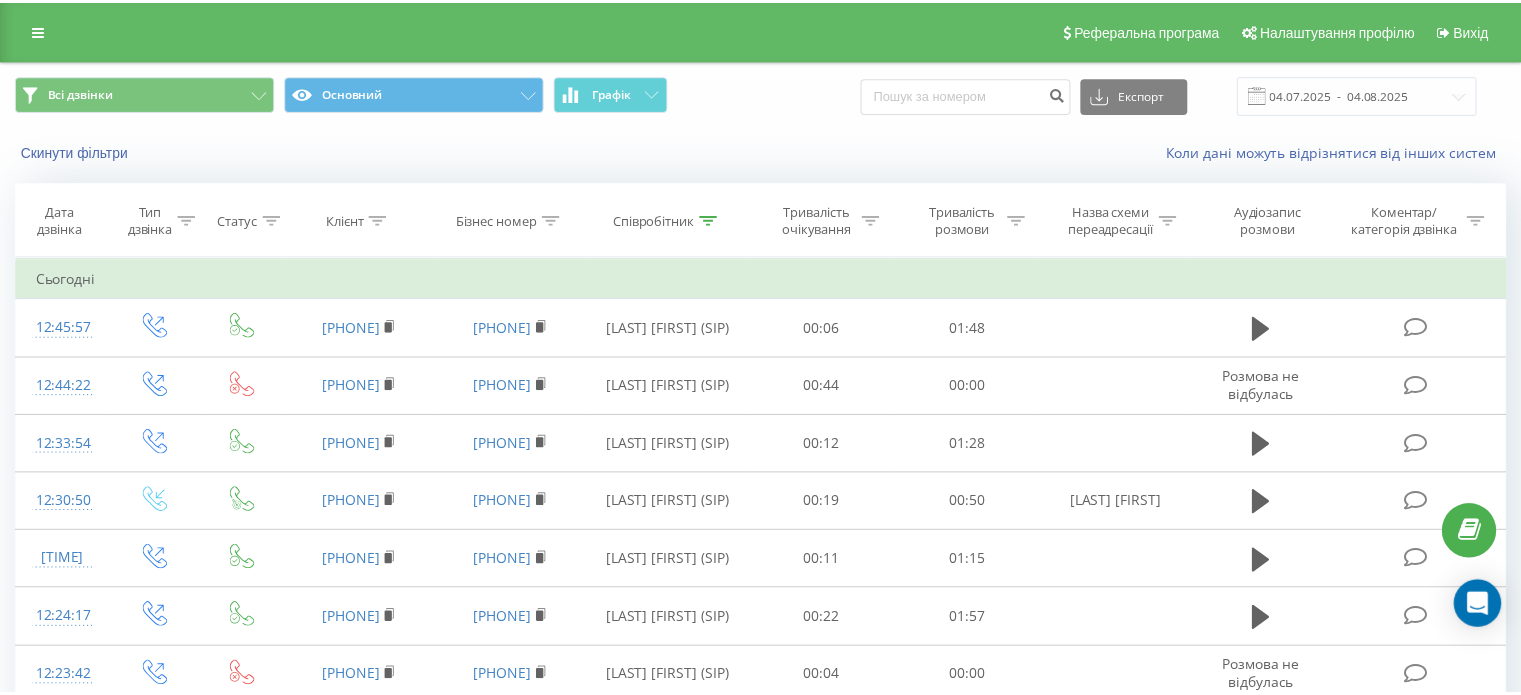 scroll, scrollTop: 0, scrollLeft: 0, axis: both 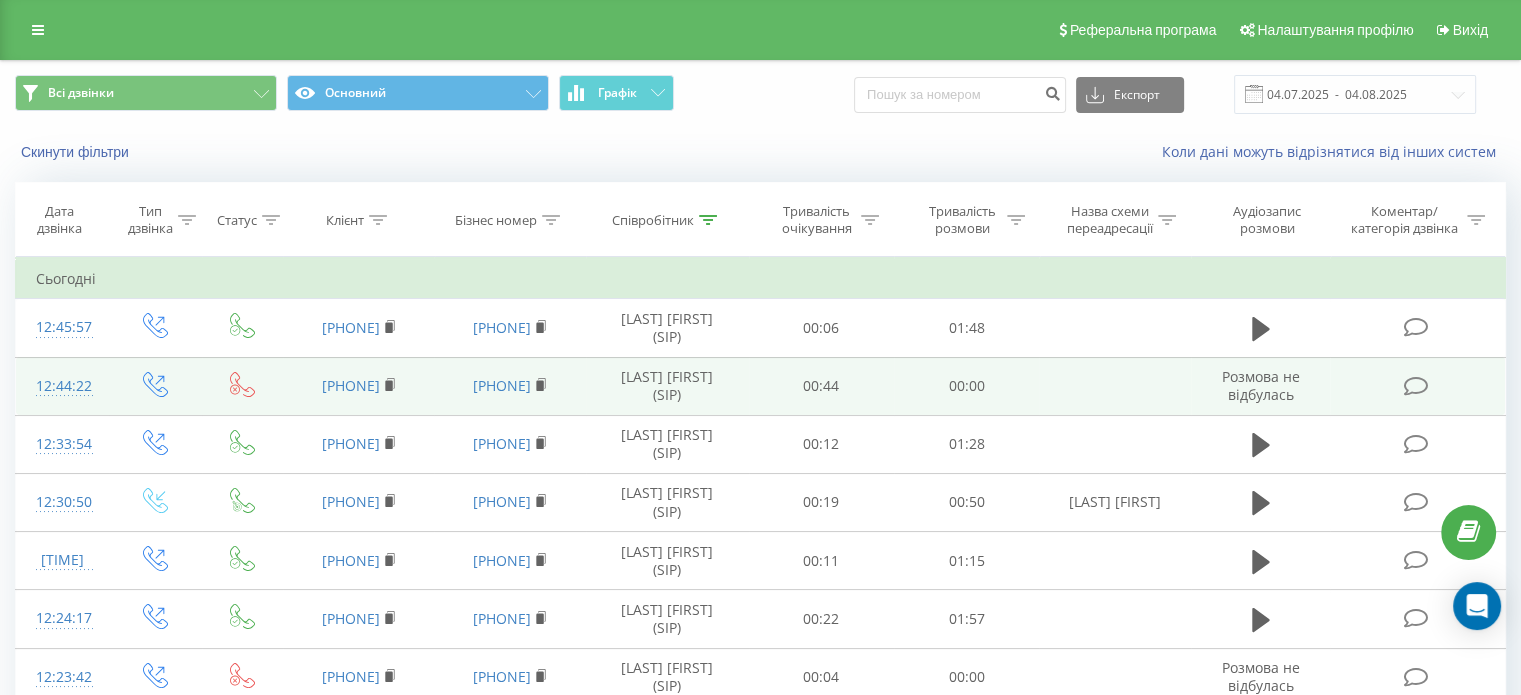 drag, startPoint x: 1261, startPoint y: 323, endPoint x: 1224, endPoint y: 409, distance: 93.62158 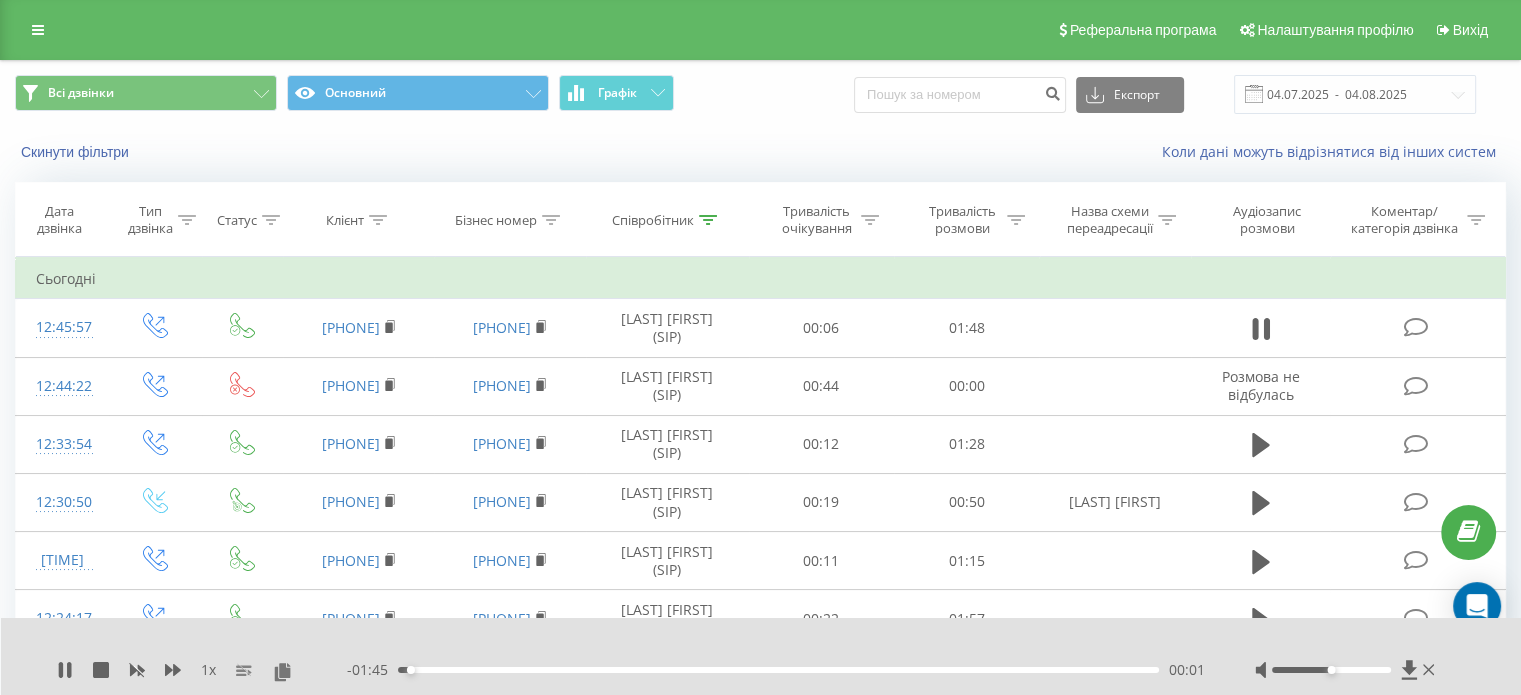 click on "- [TIME] [TIME]   [TIME]" at bounding box center (776, 670) 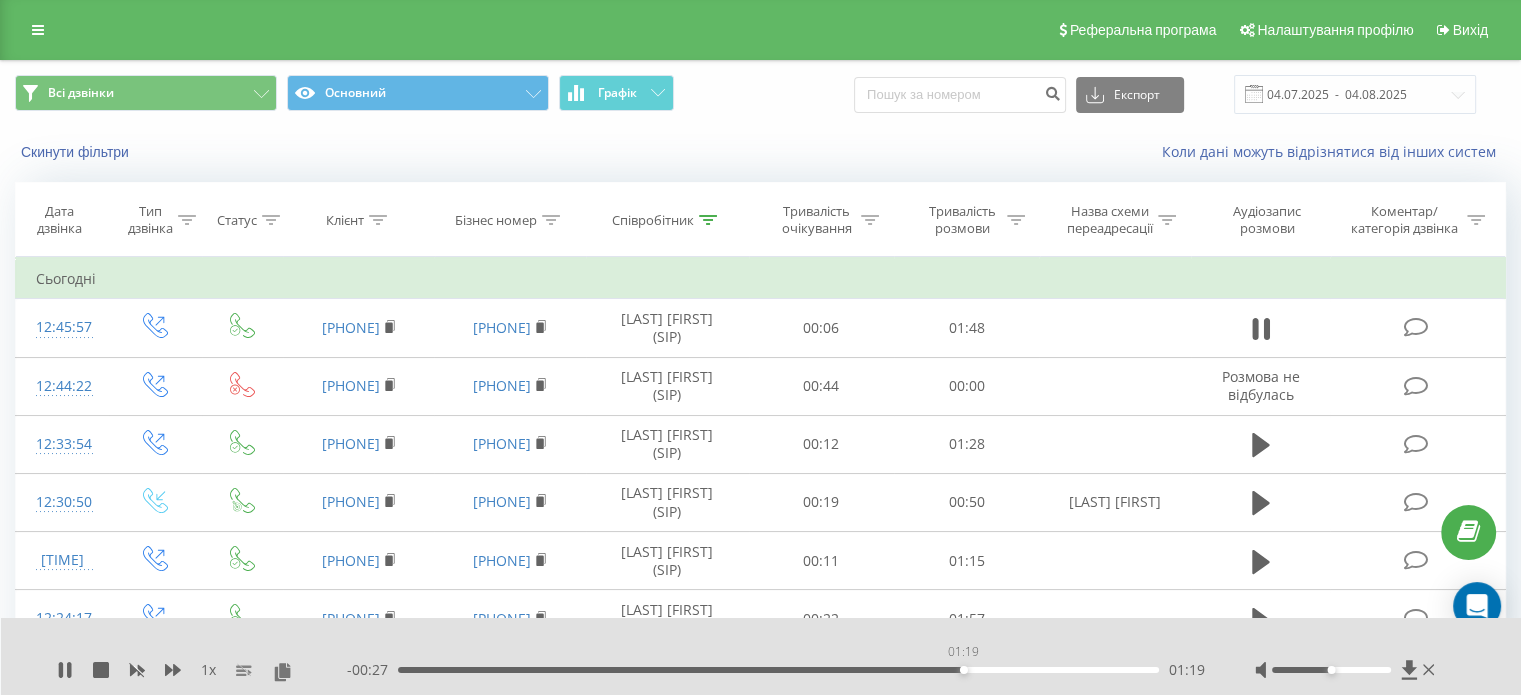 click on "01:19" at bounding box center [778, 670] 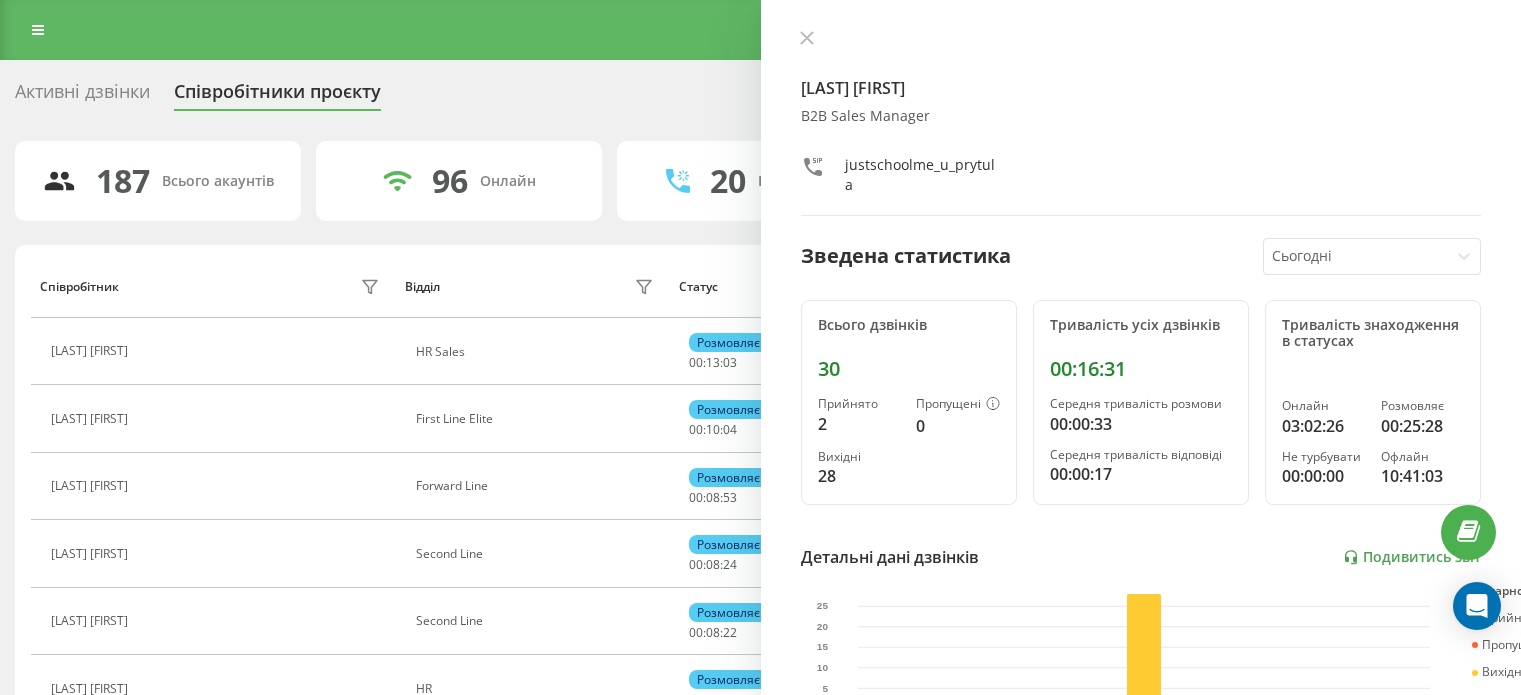 scroll, scrollTop: 0, scrollLeft: 0, axis: both 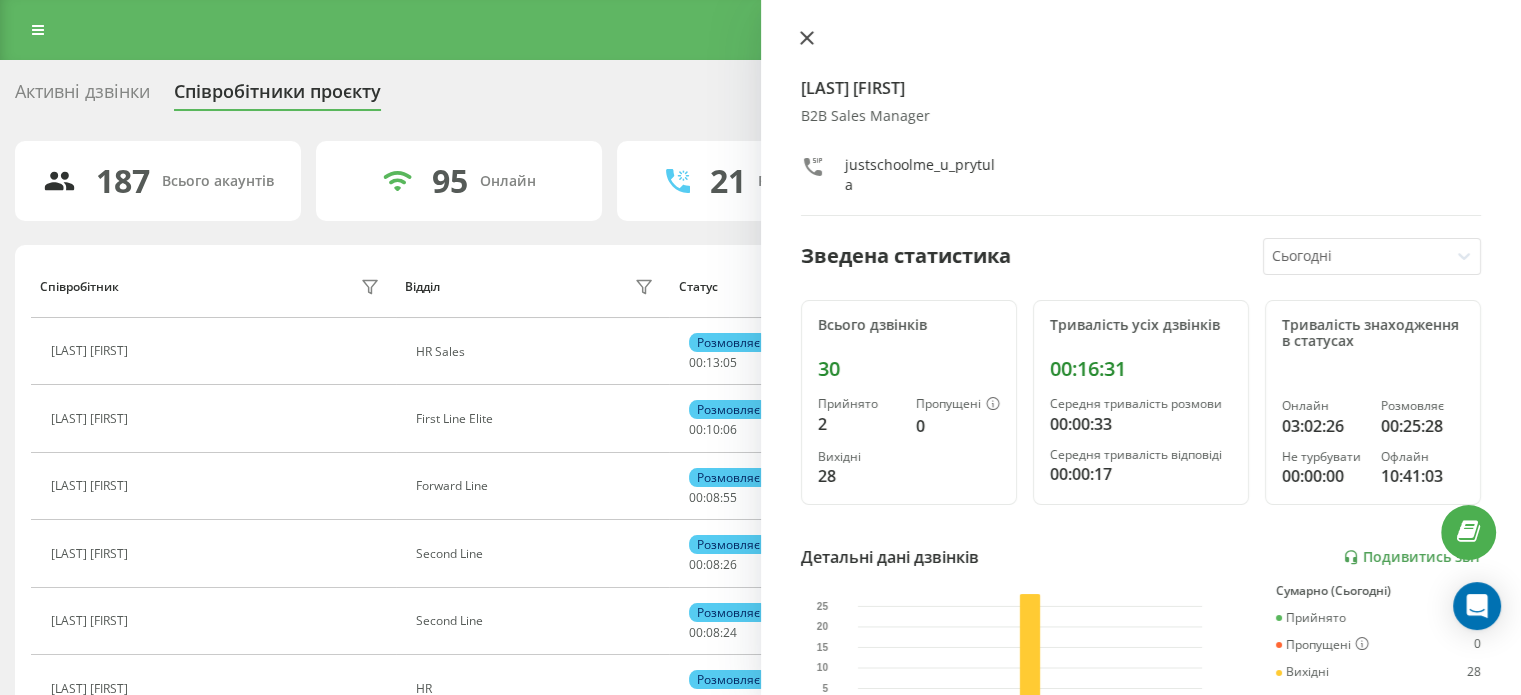 click 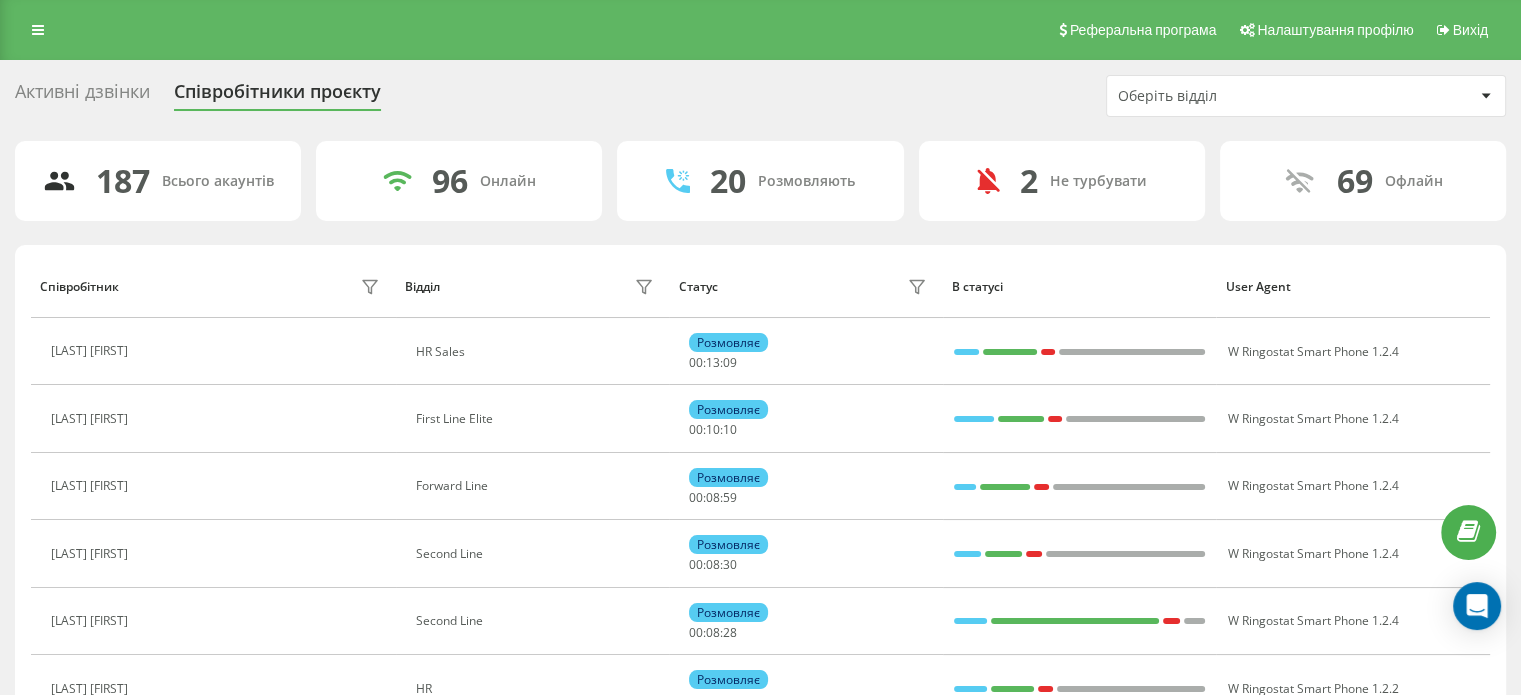 click on "Оберіть відділ" at bounding box center (1306, 96) 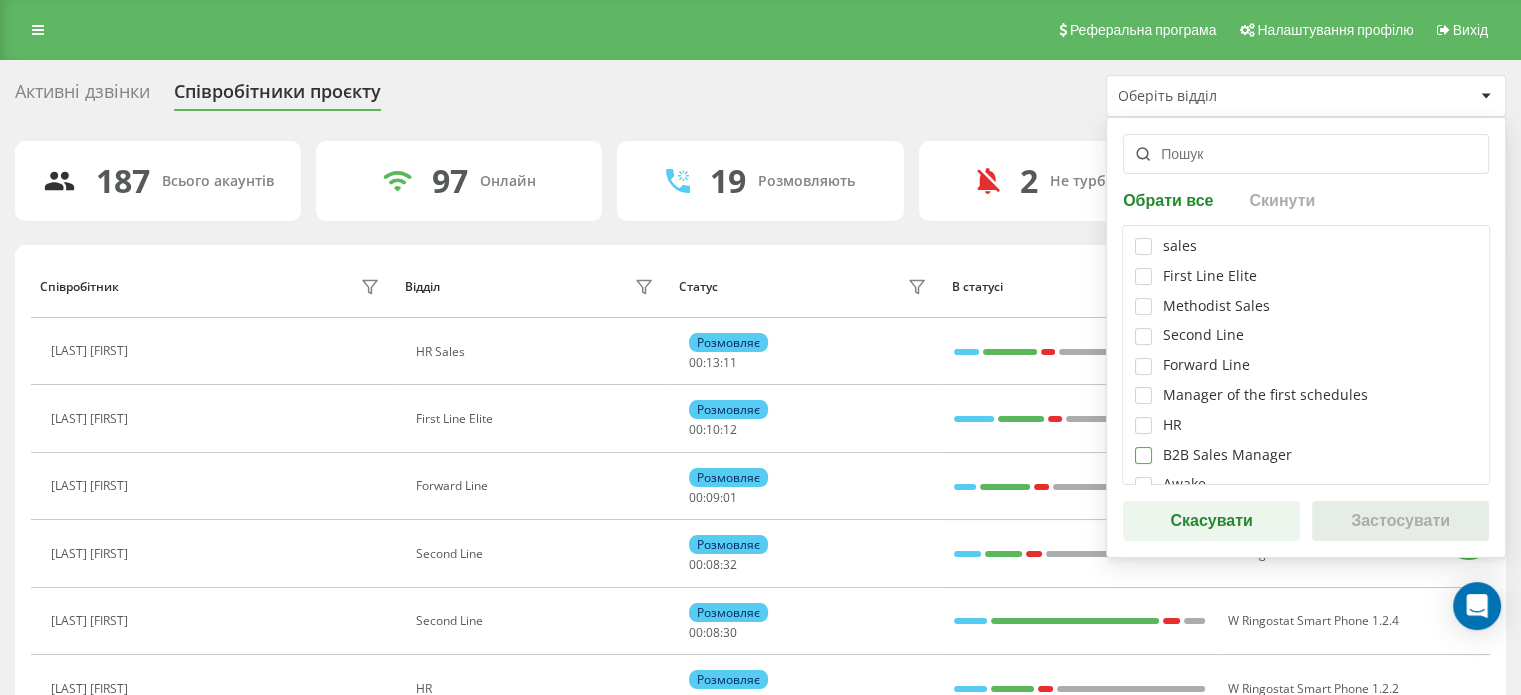 click at bounding box center (1143, 447) 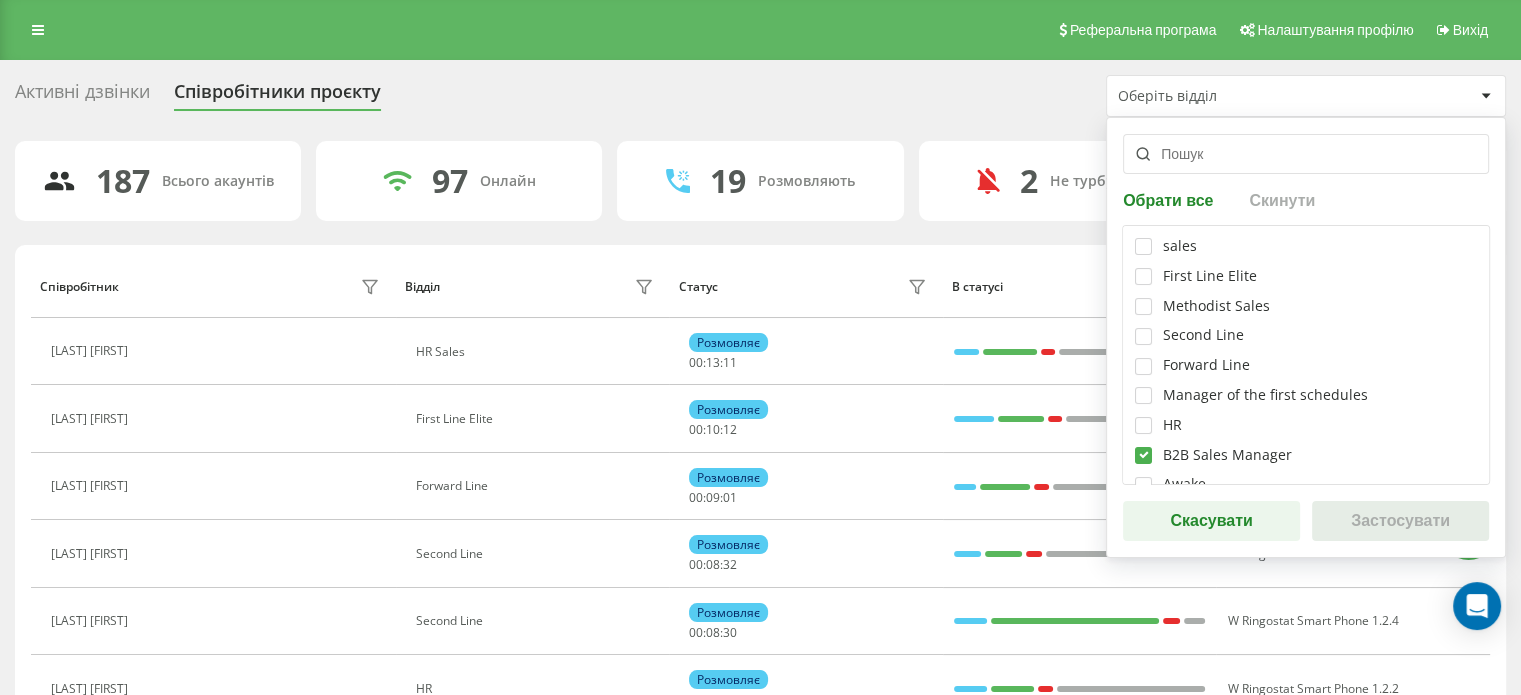 checkbox on "true" 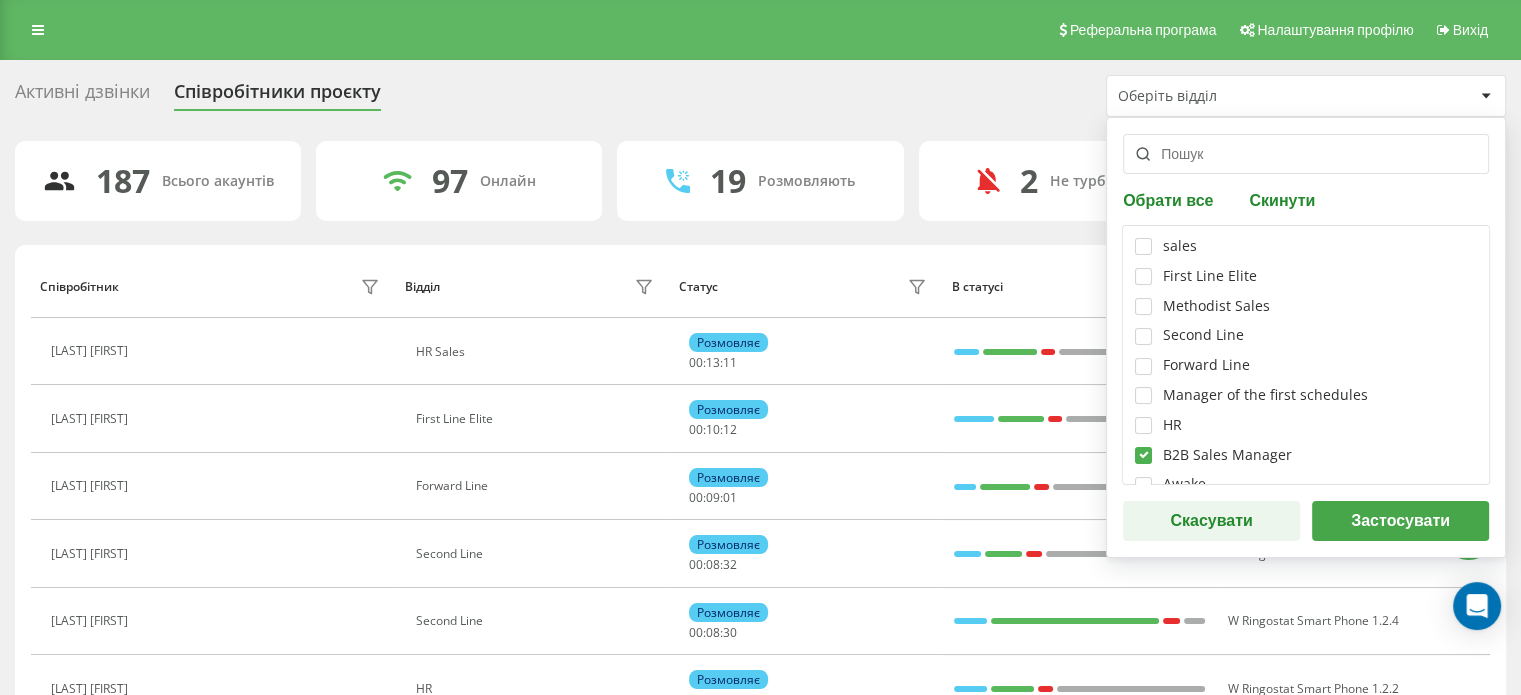 click on "Застосувати" at bounding box center [1400, 521] 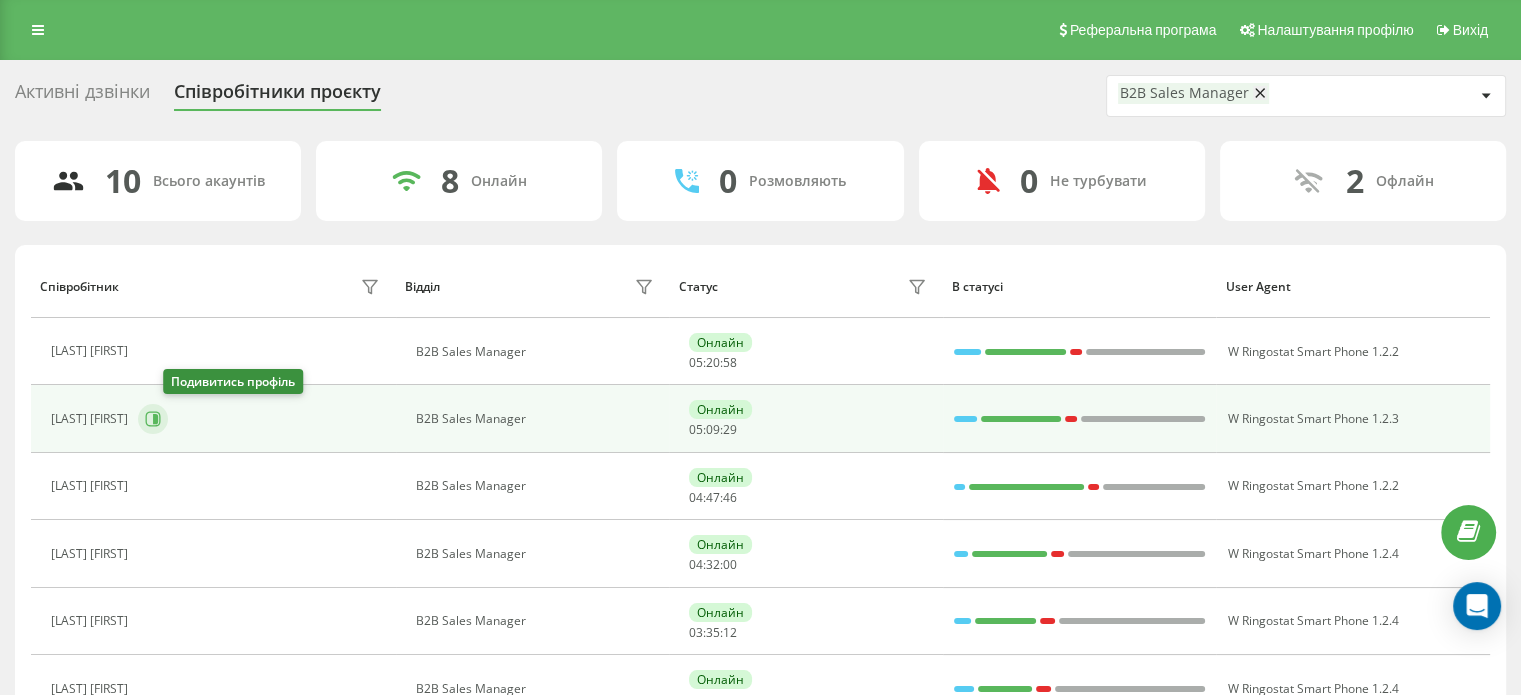 click 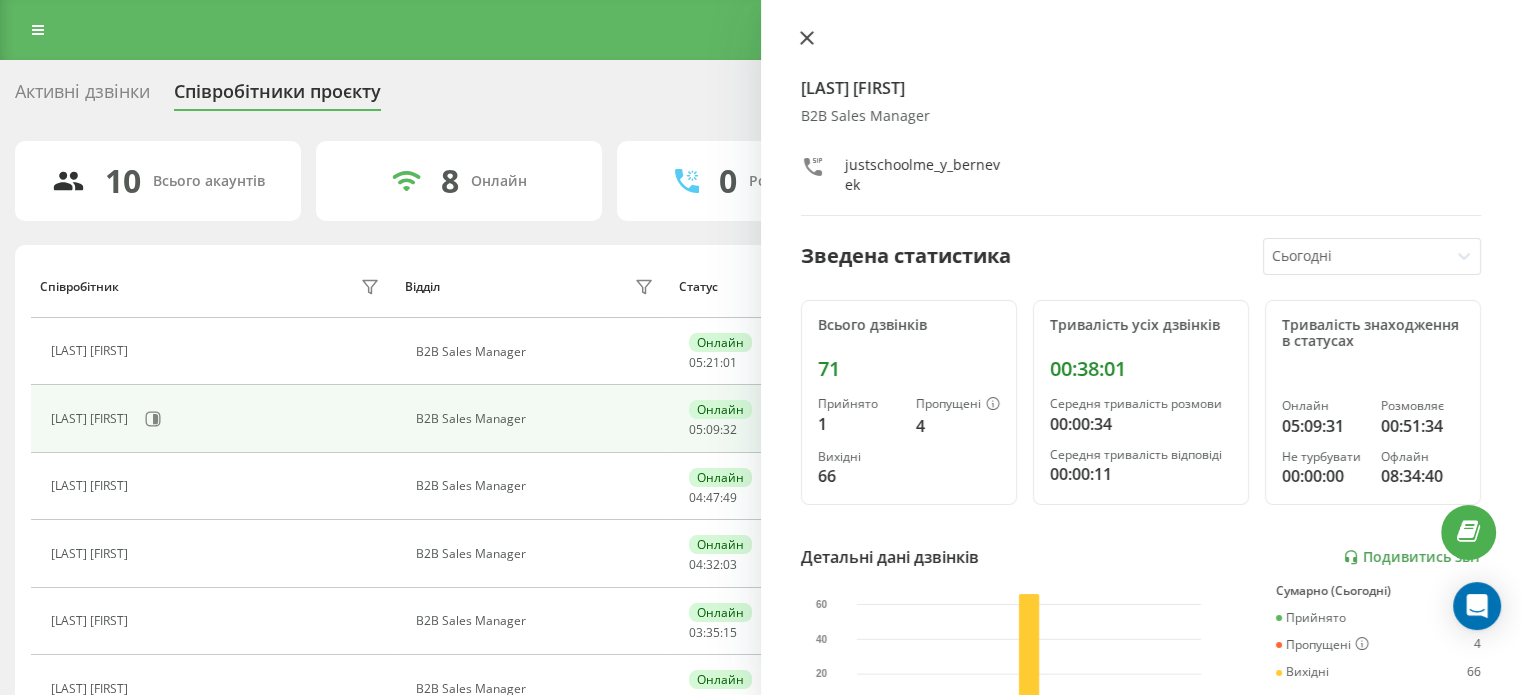 click 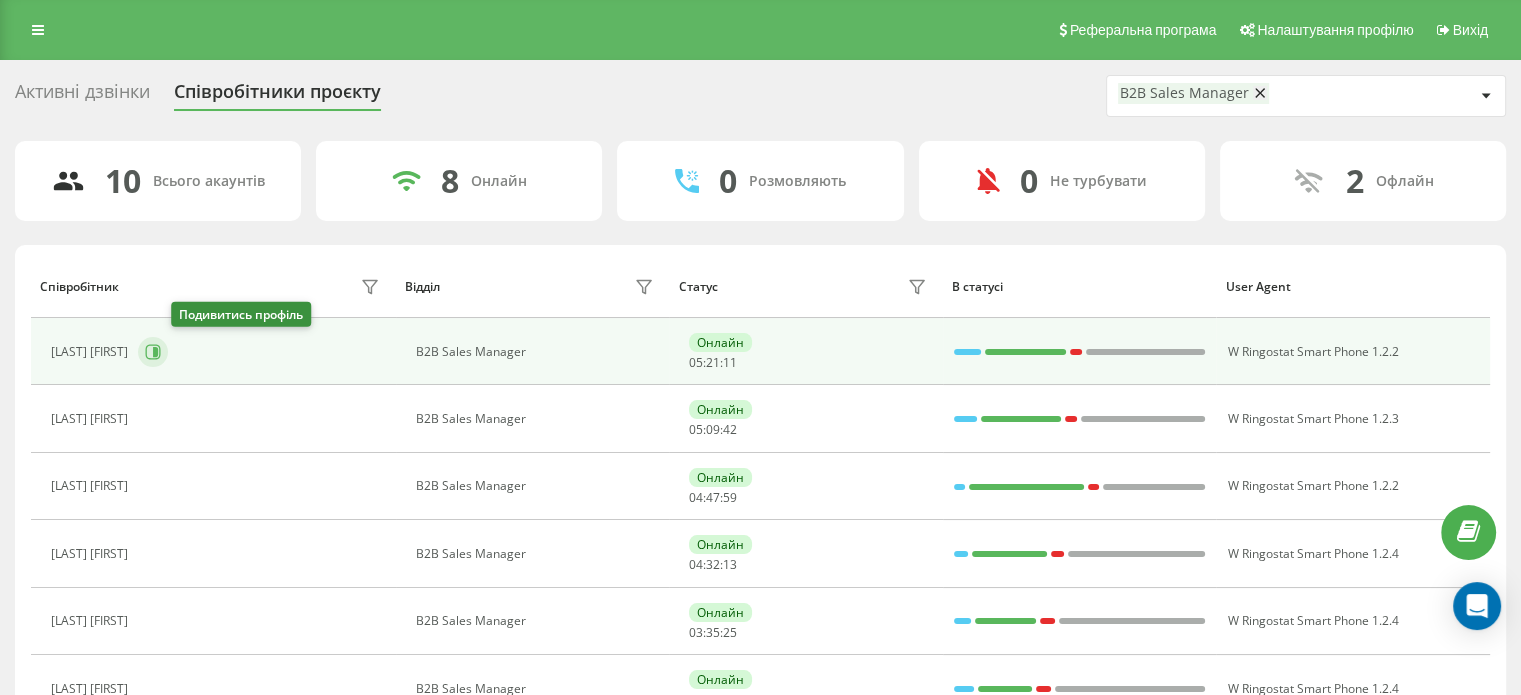 click 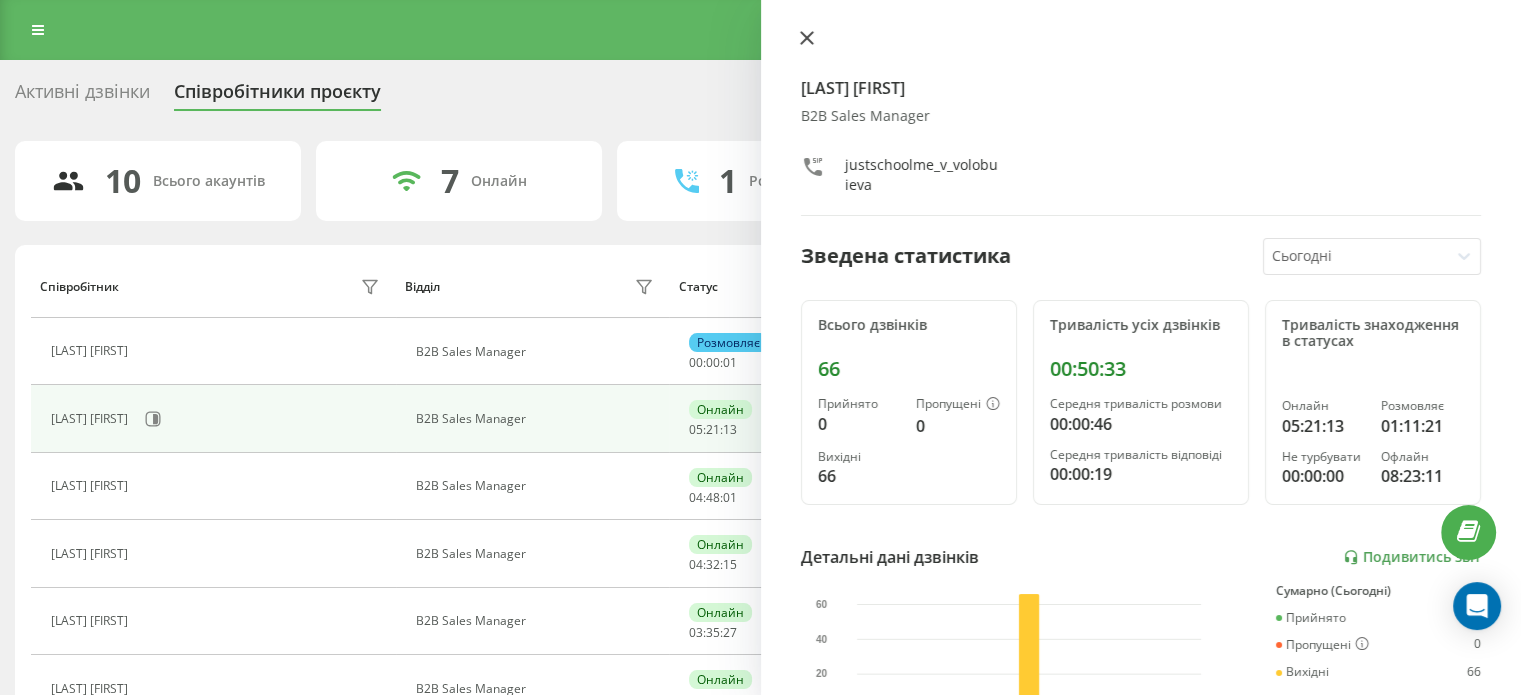 click 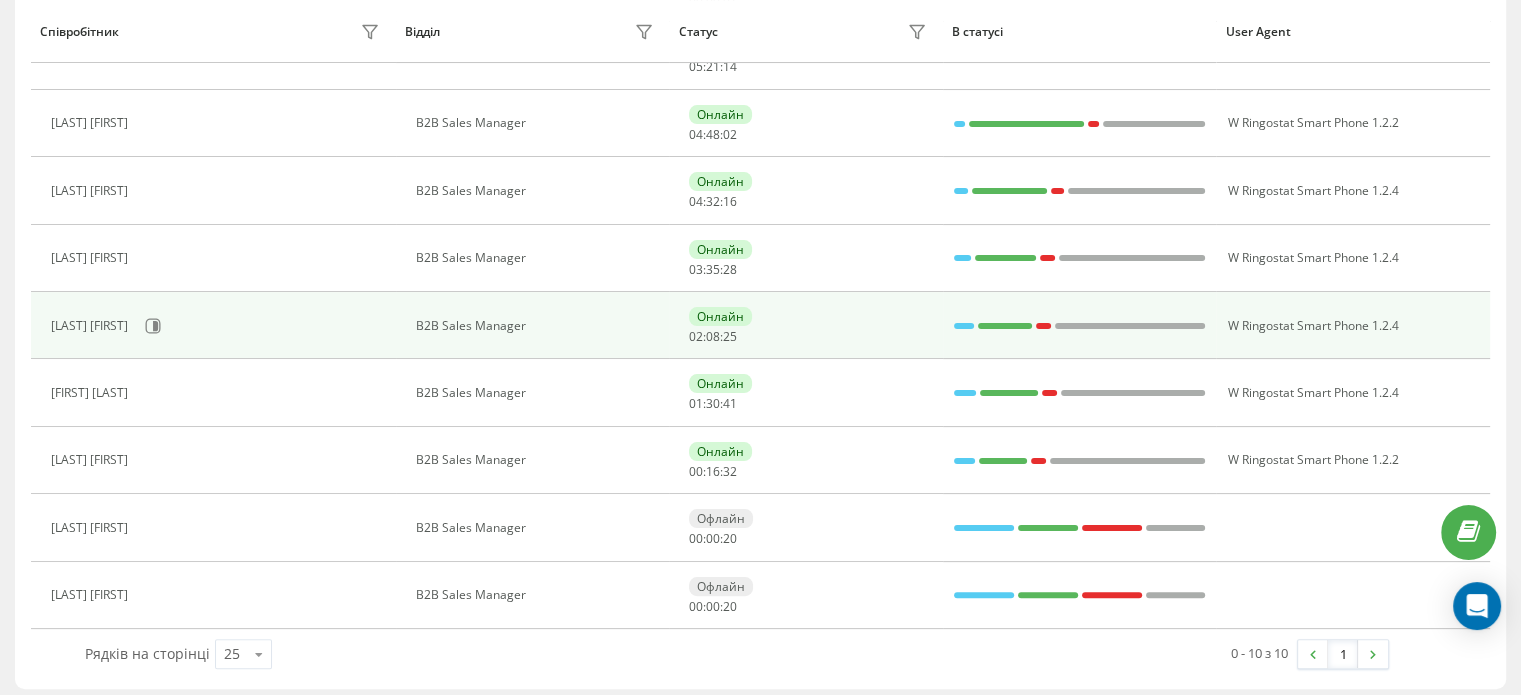 scroll, scrollTop: 368, scrollLeft: 0, axis: vertical 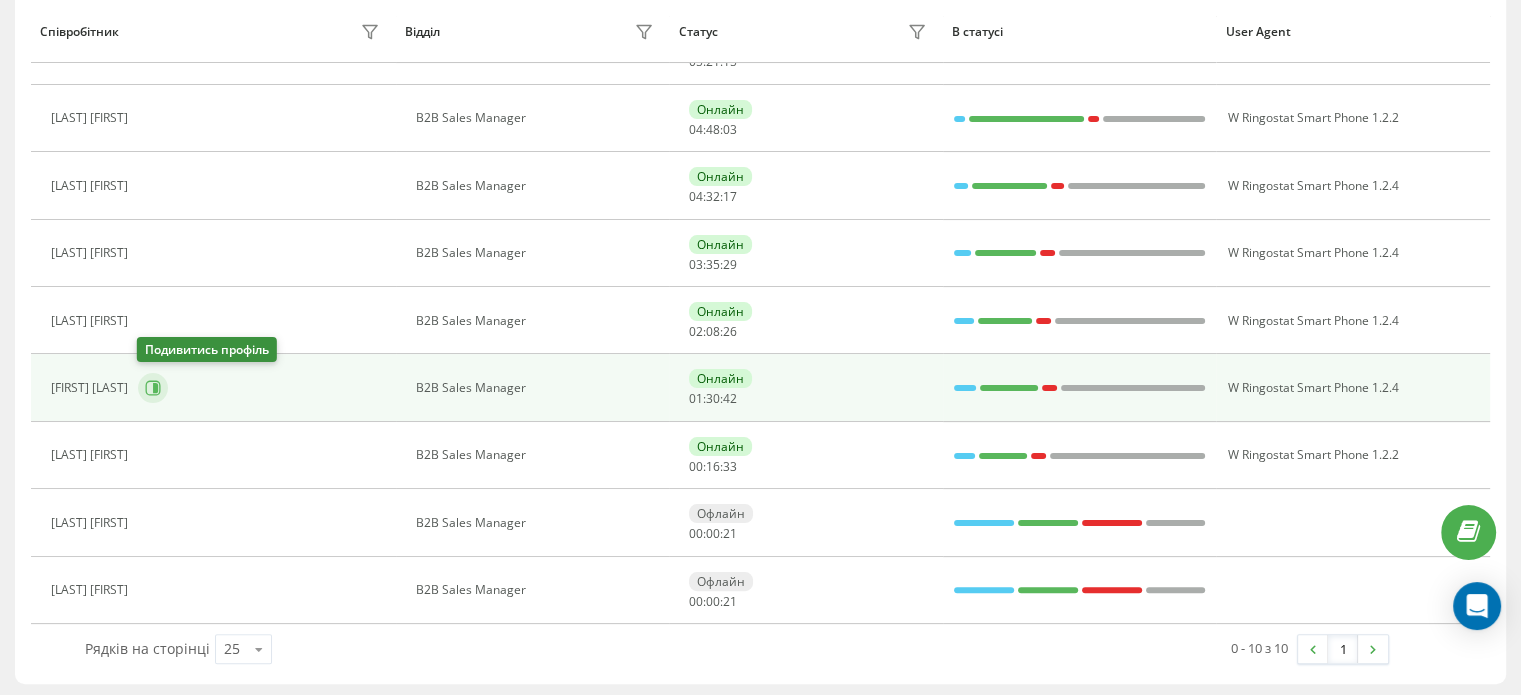 click 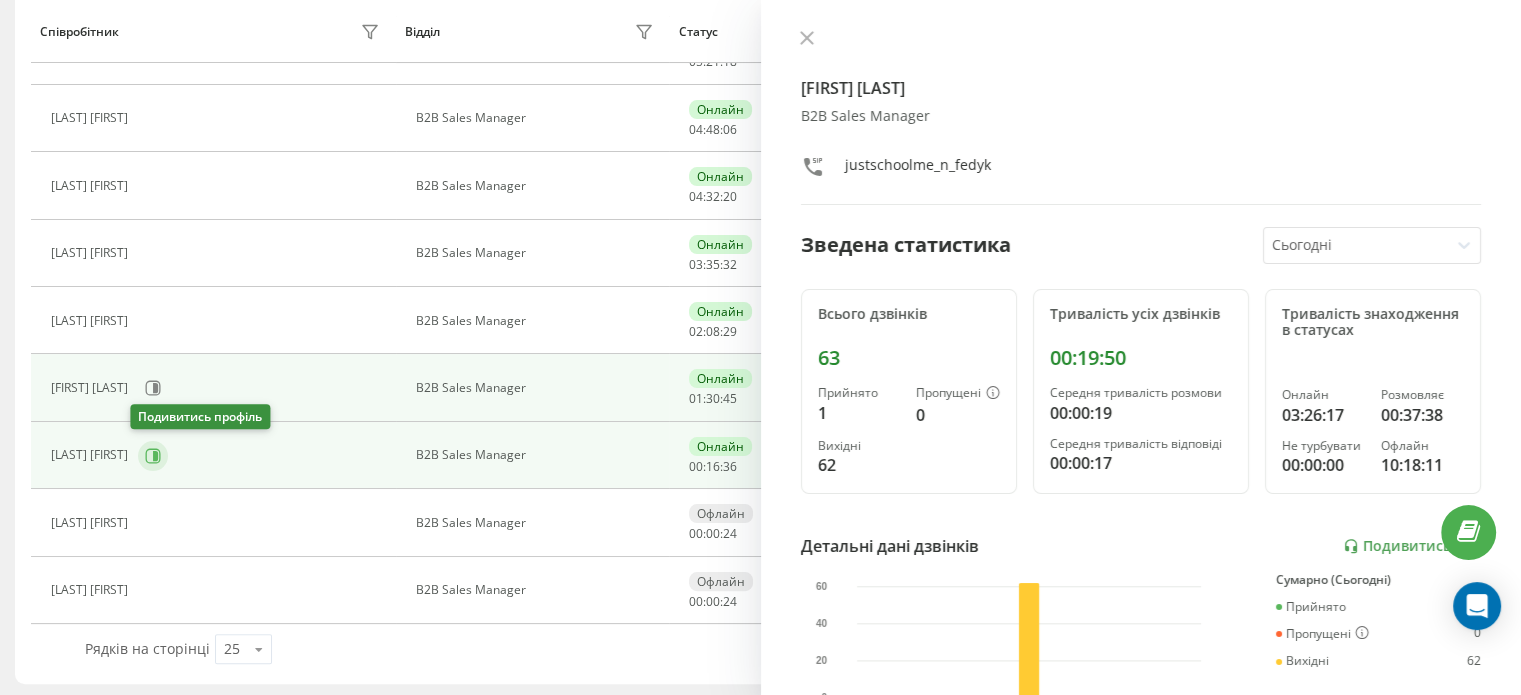click at bounding box center (153, 456) 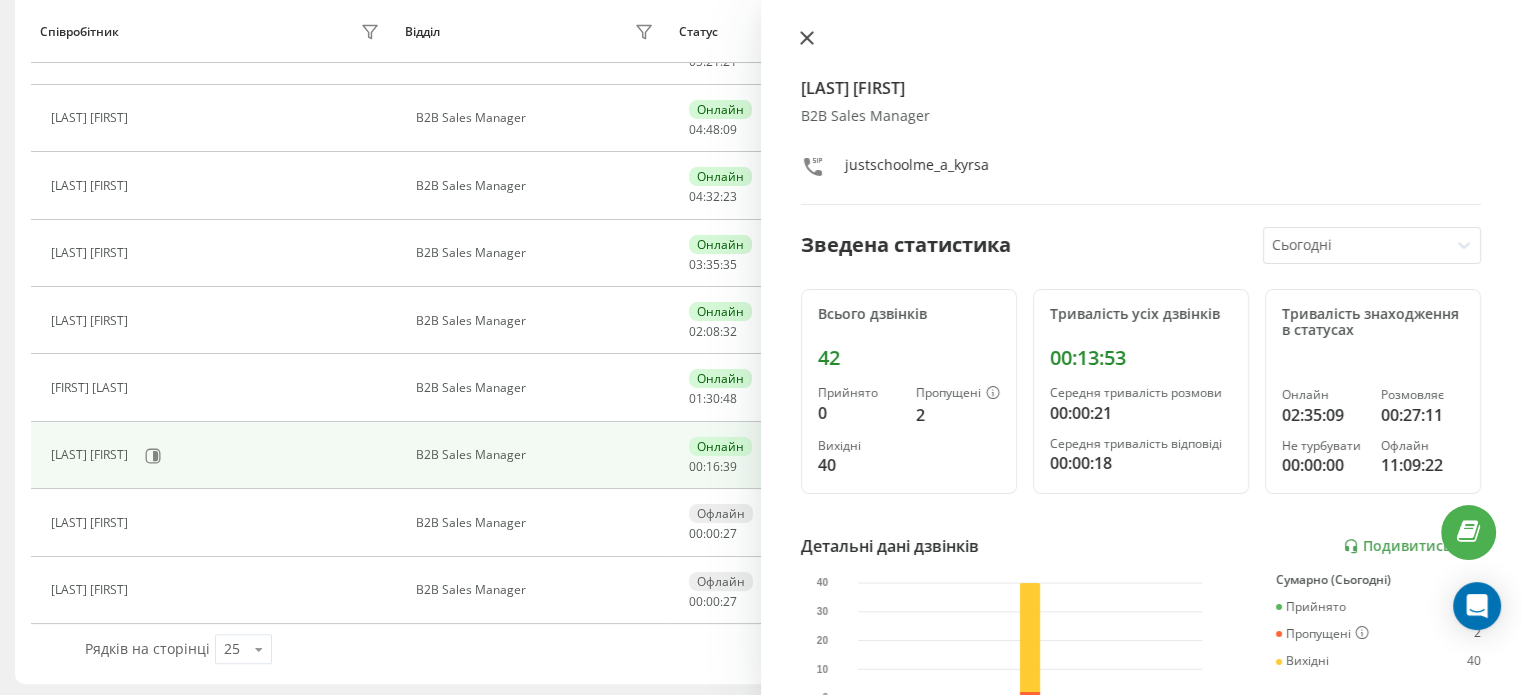 click 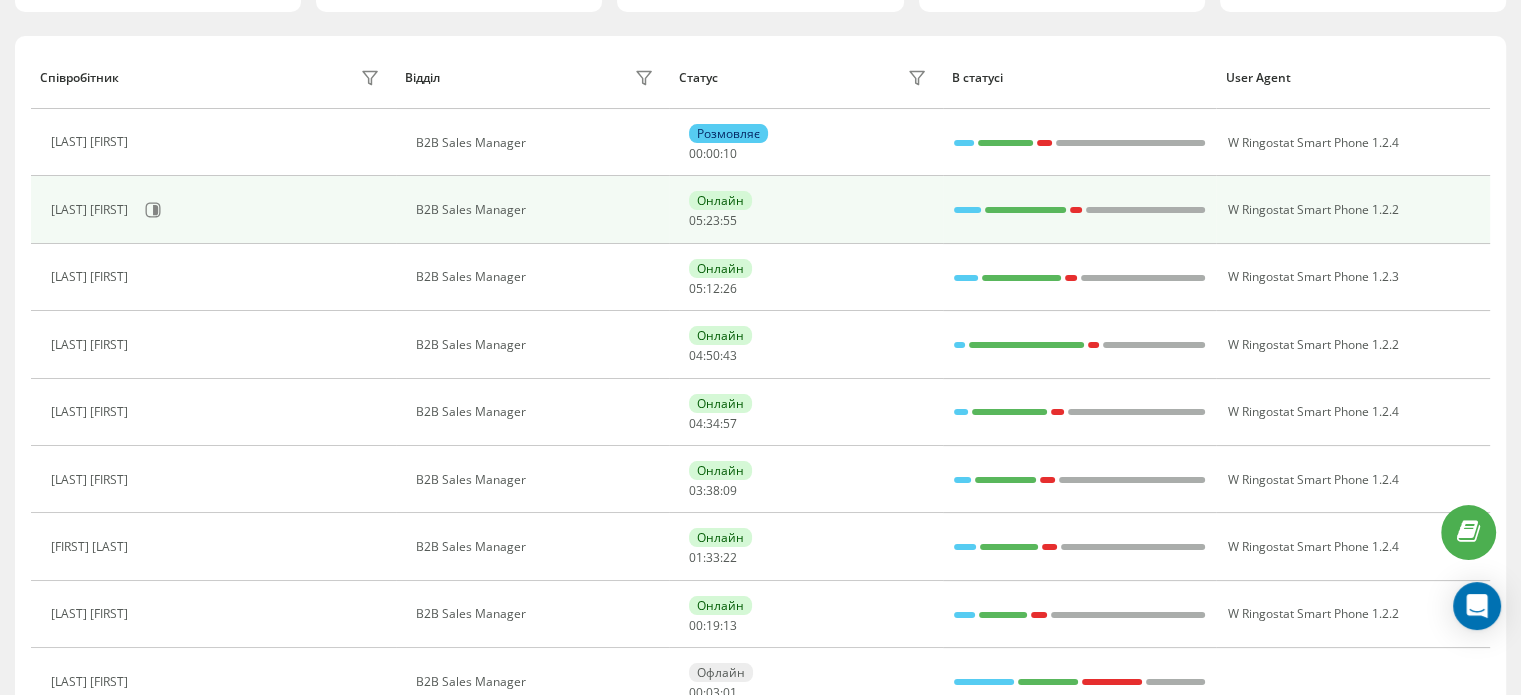 scroll, scrollTop: 101, scrollLeft: 0, axis: vertical 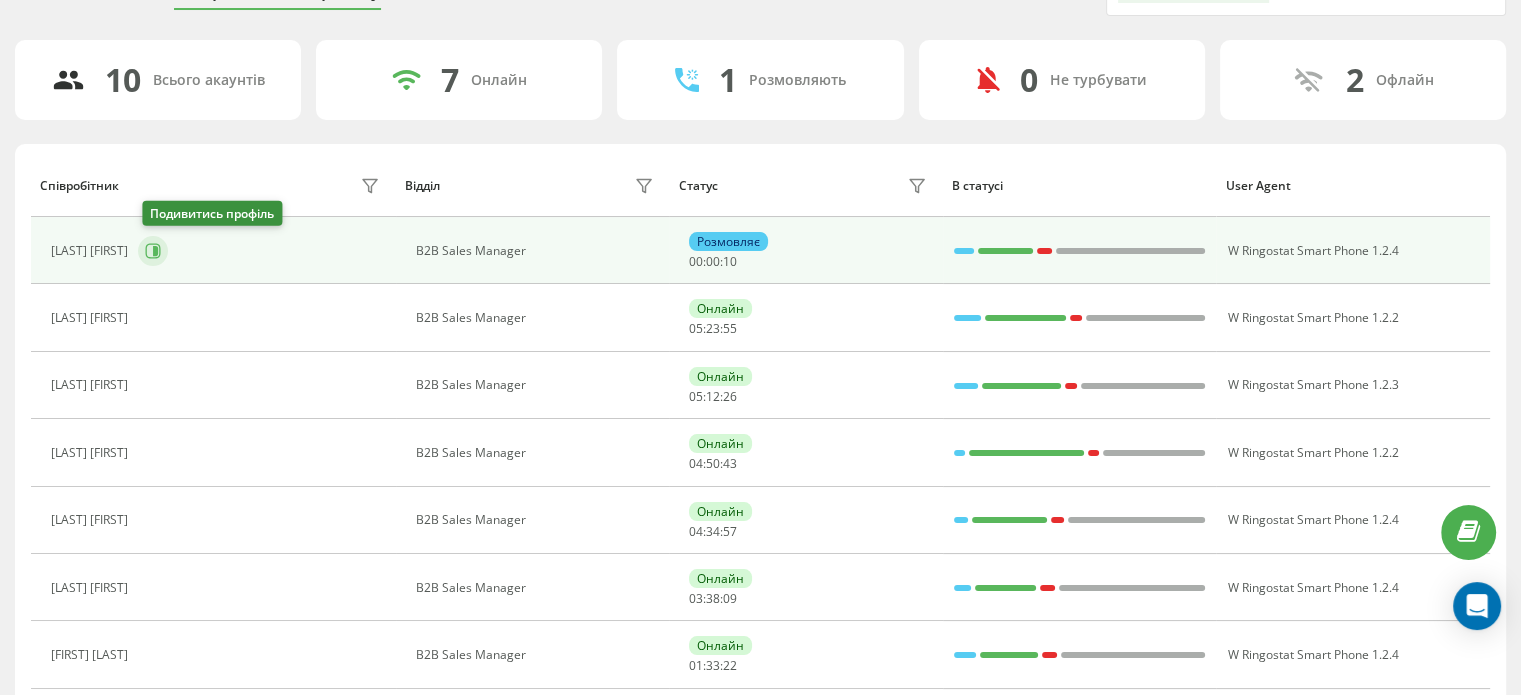 click 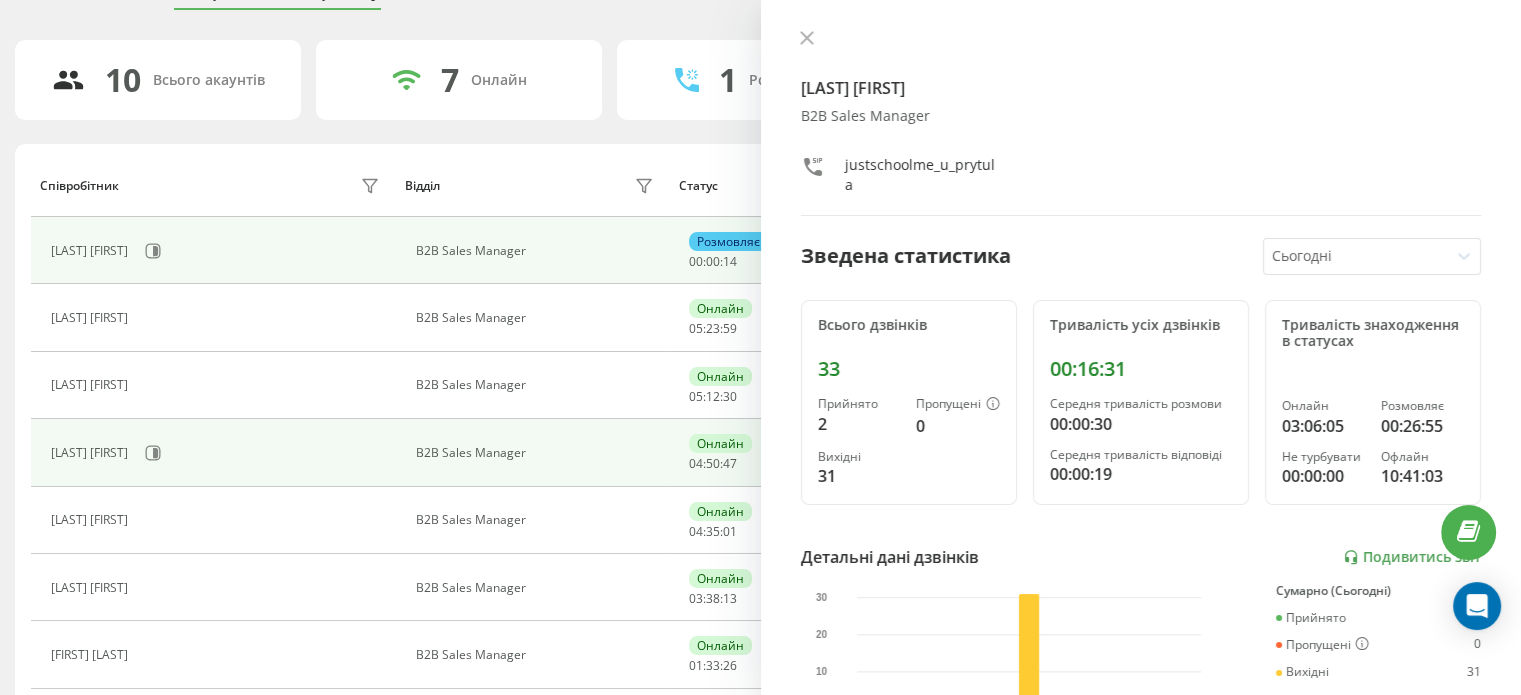 scroll, scrollTop: 301, scrollLeft: 0, axis: vertical 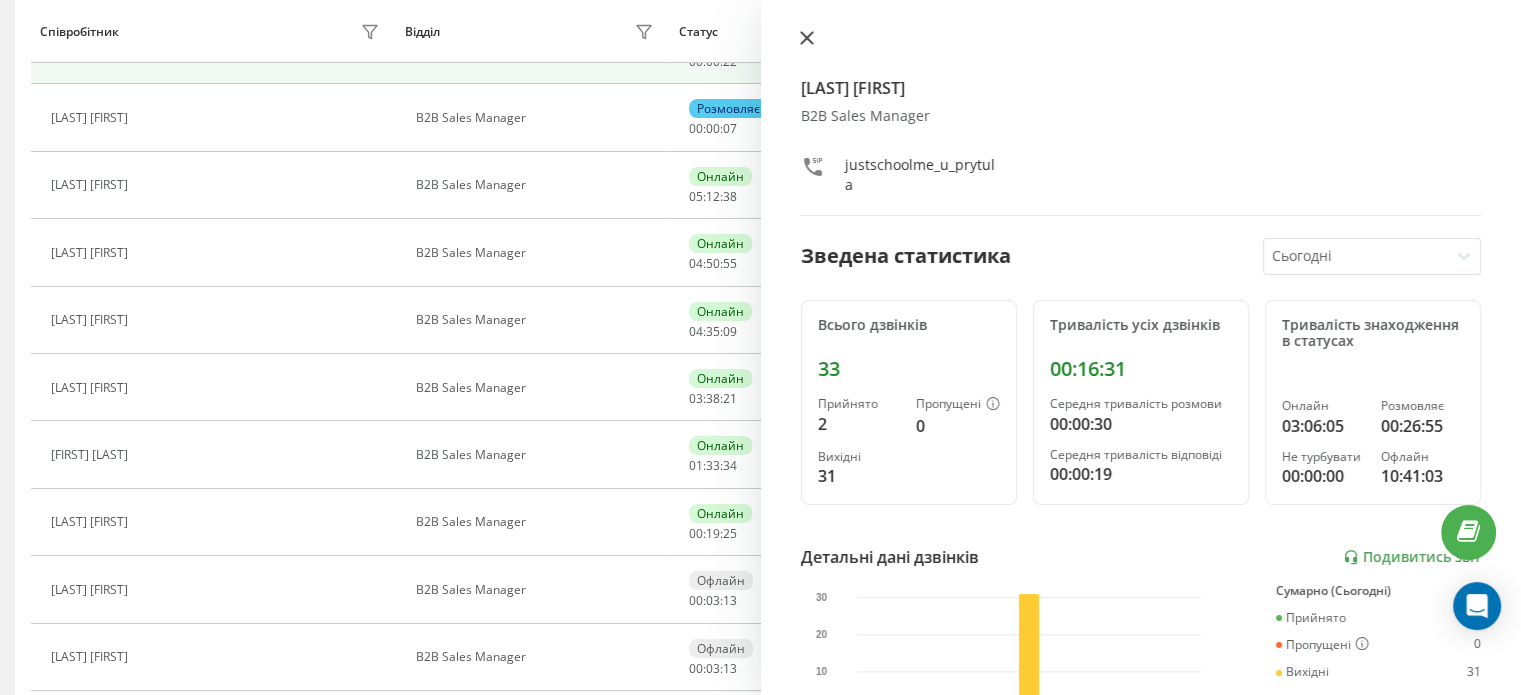 click 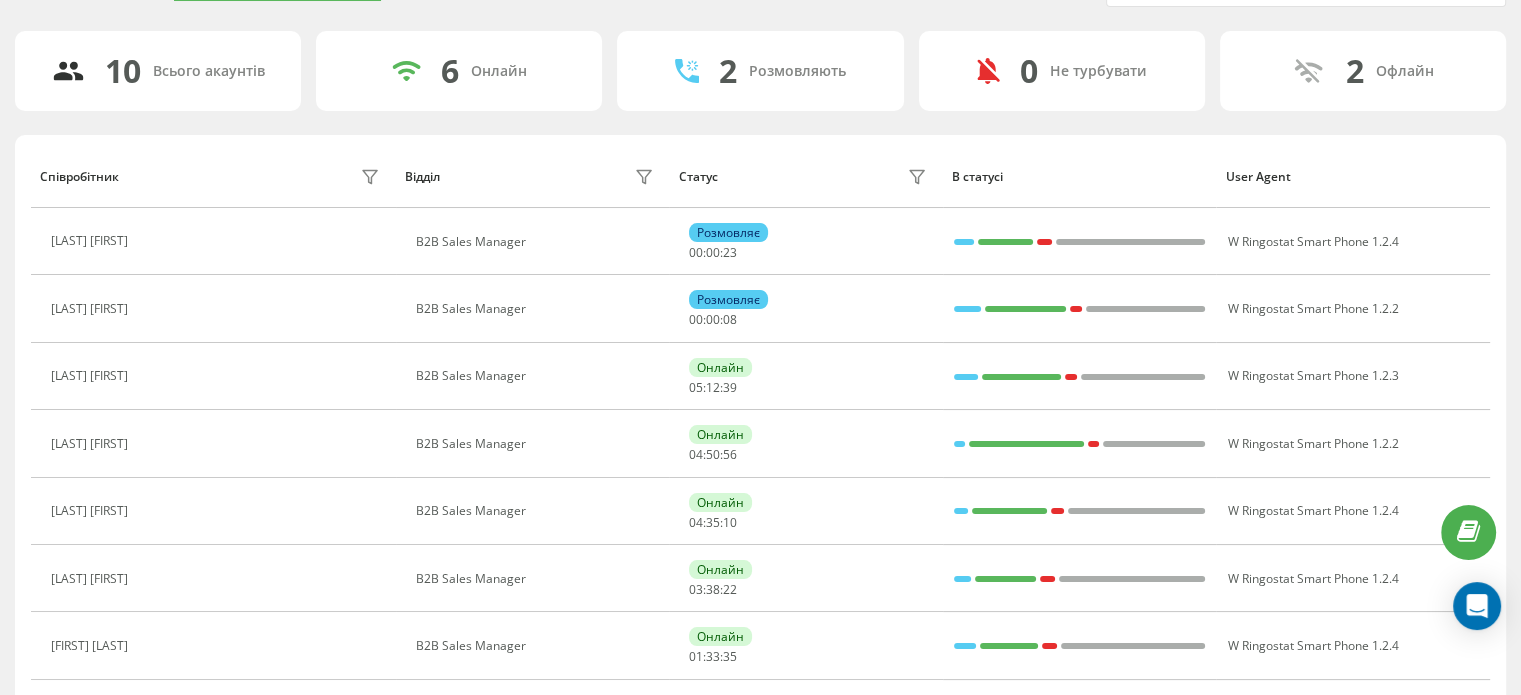 scroll, scrollTop: 0, scrollLeft: 0, axis: both 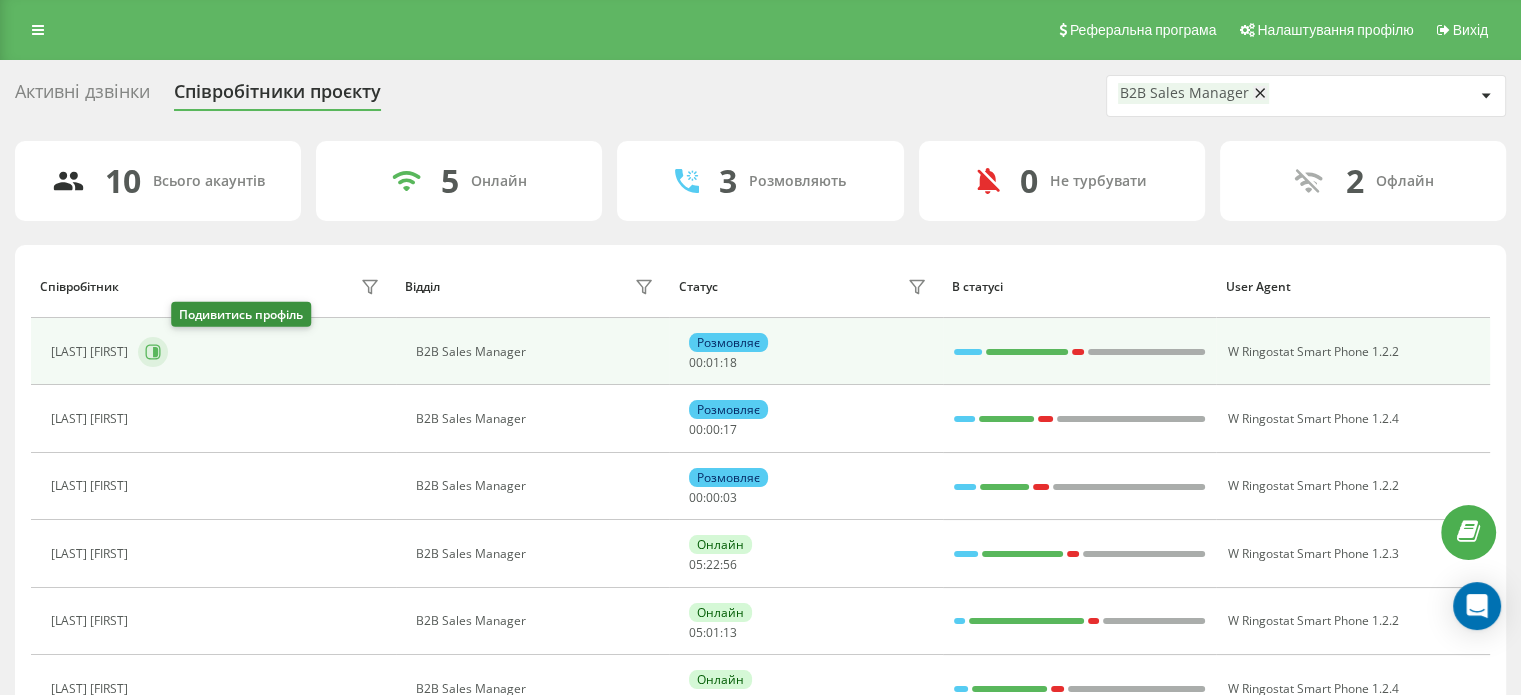 click 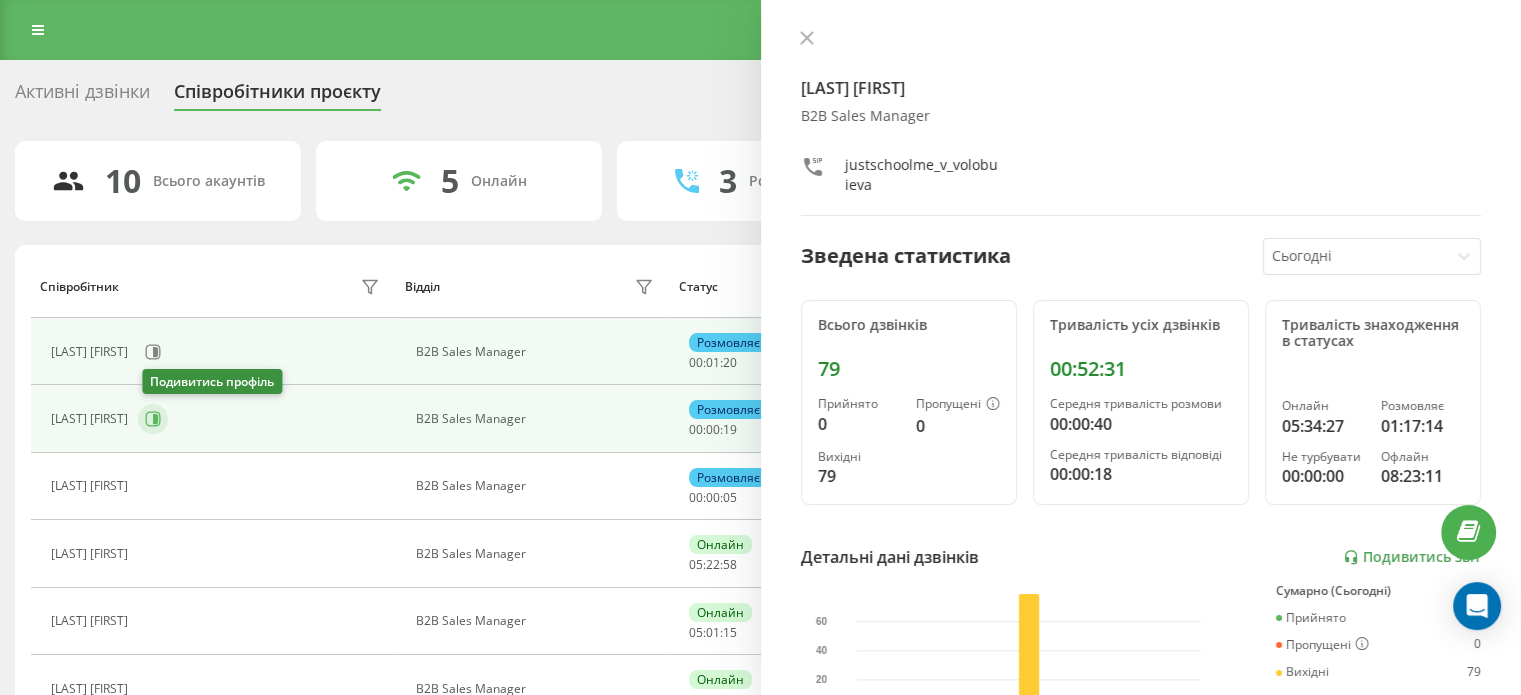 click 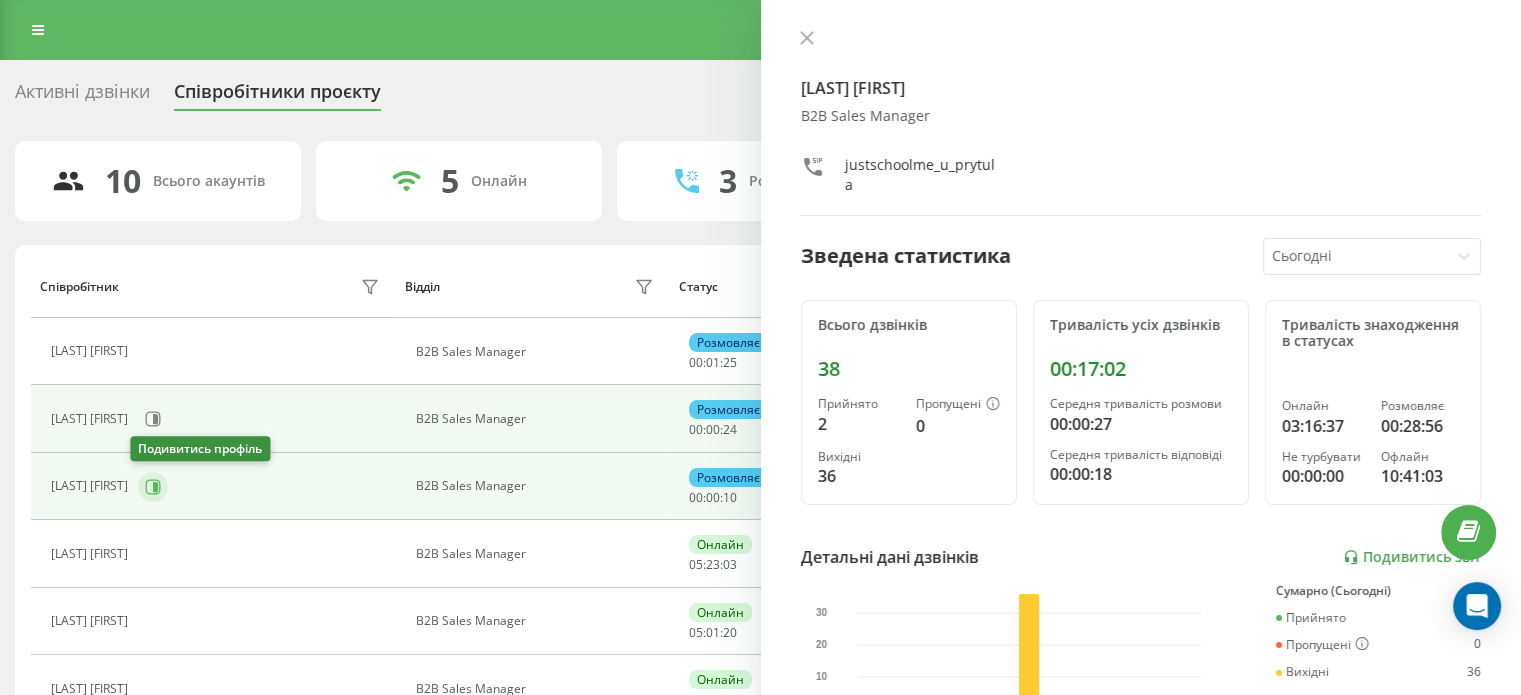 click 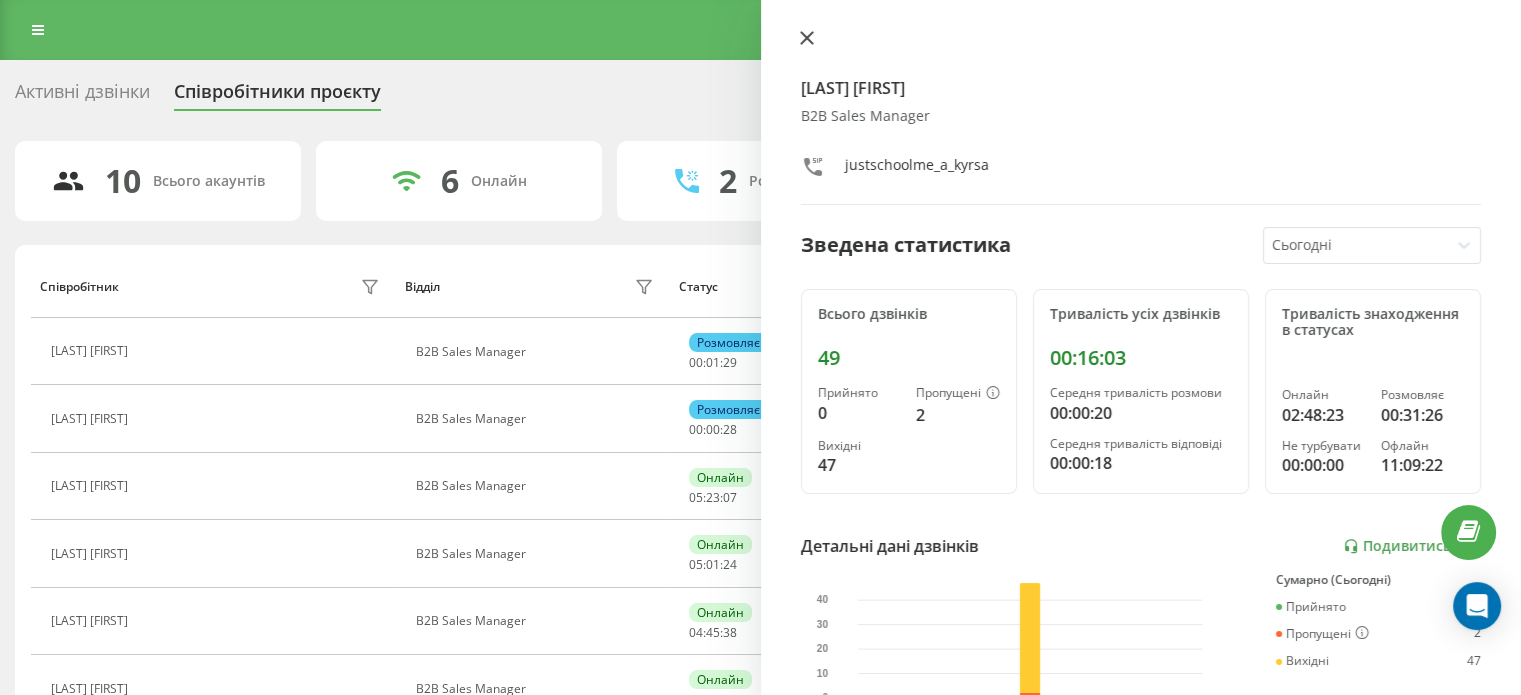 click at bounding box center [807, 39] 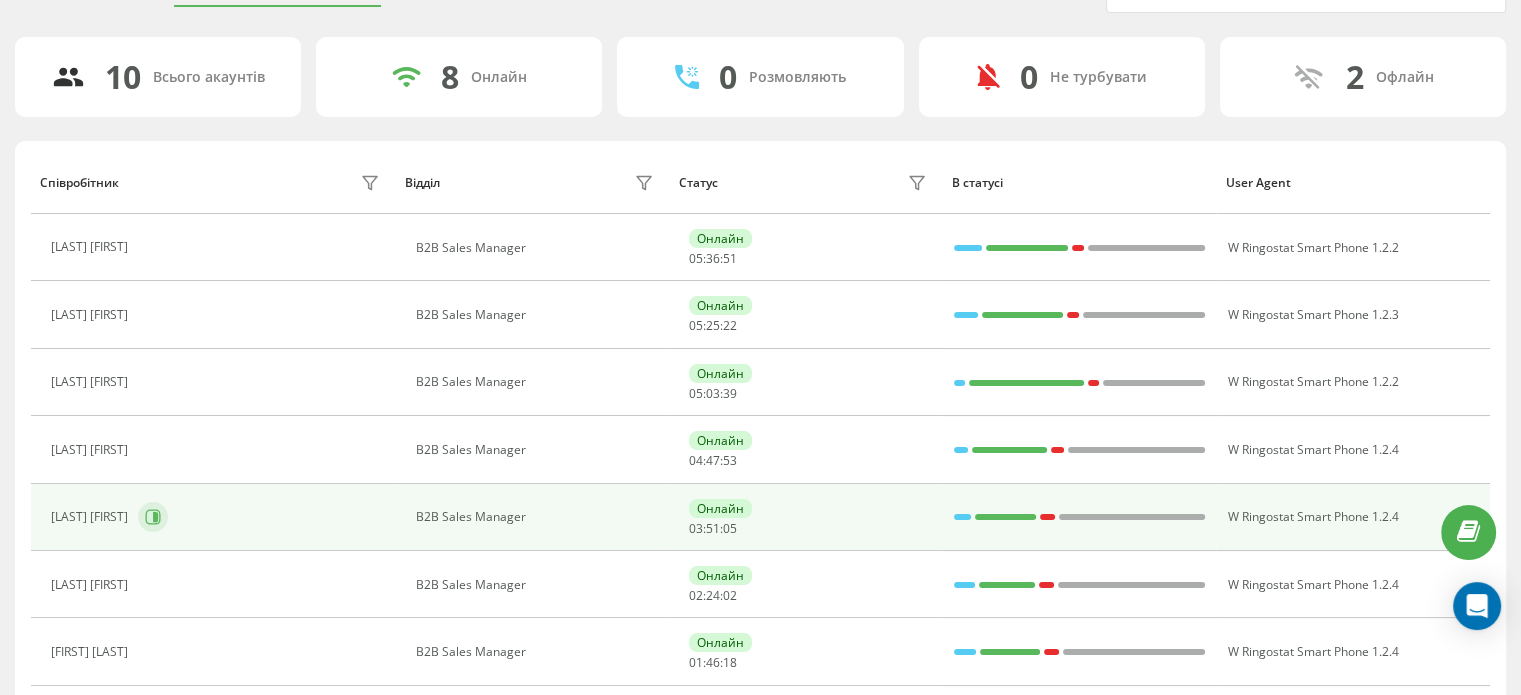scroll, scrollTop: 200, scrollLeft: 0, axis: vertical 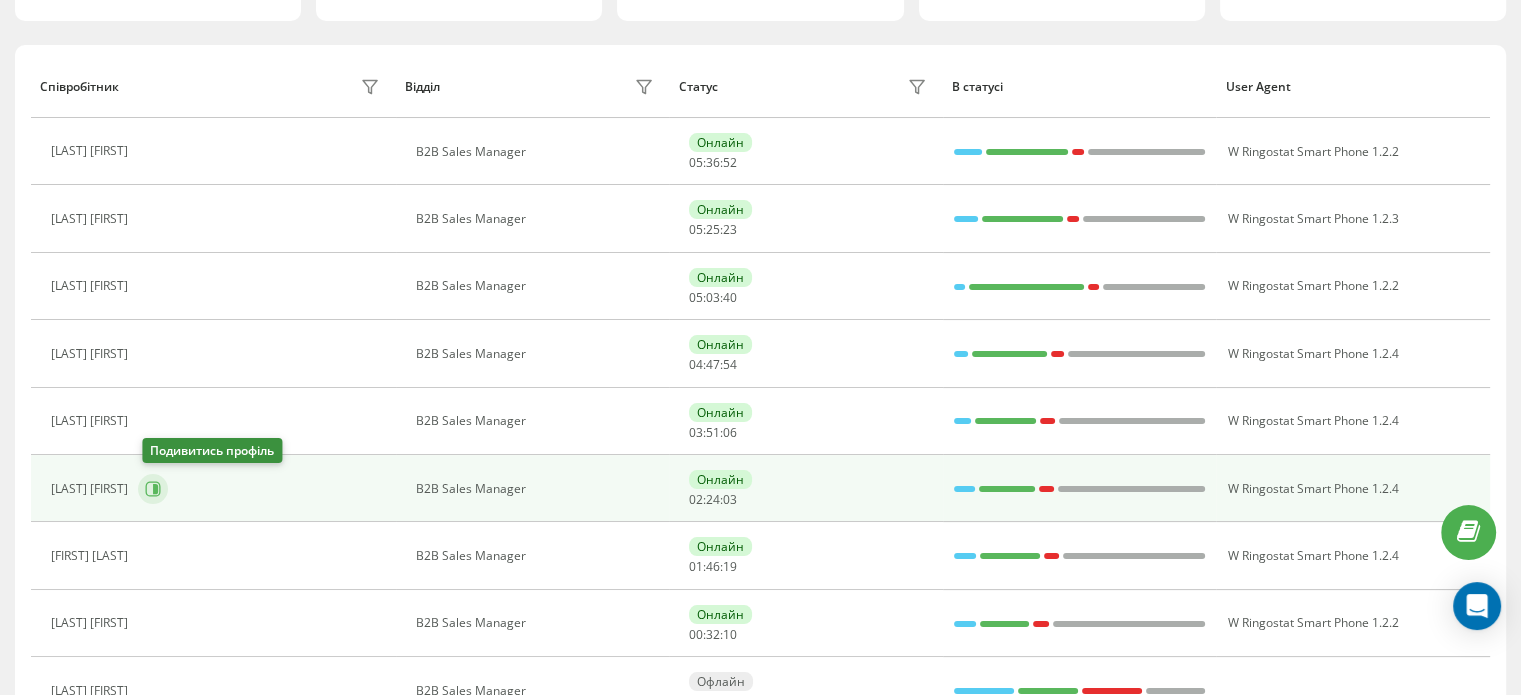 click at bounding box center (153, 489) 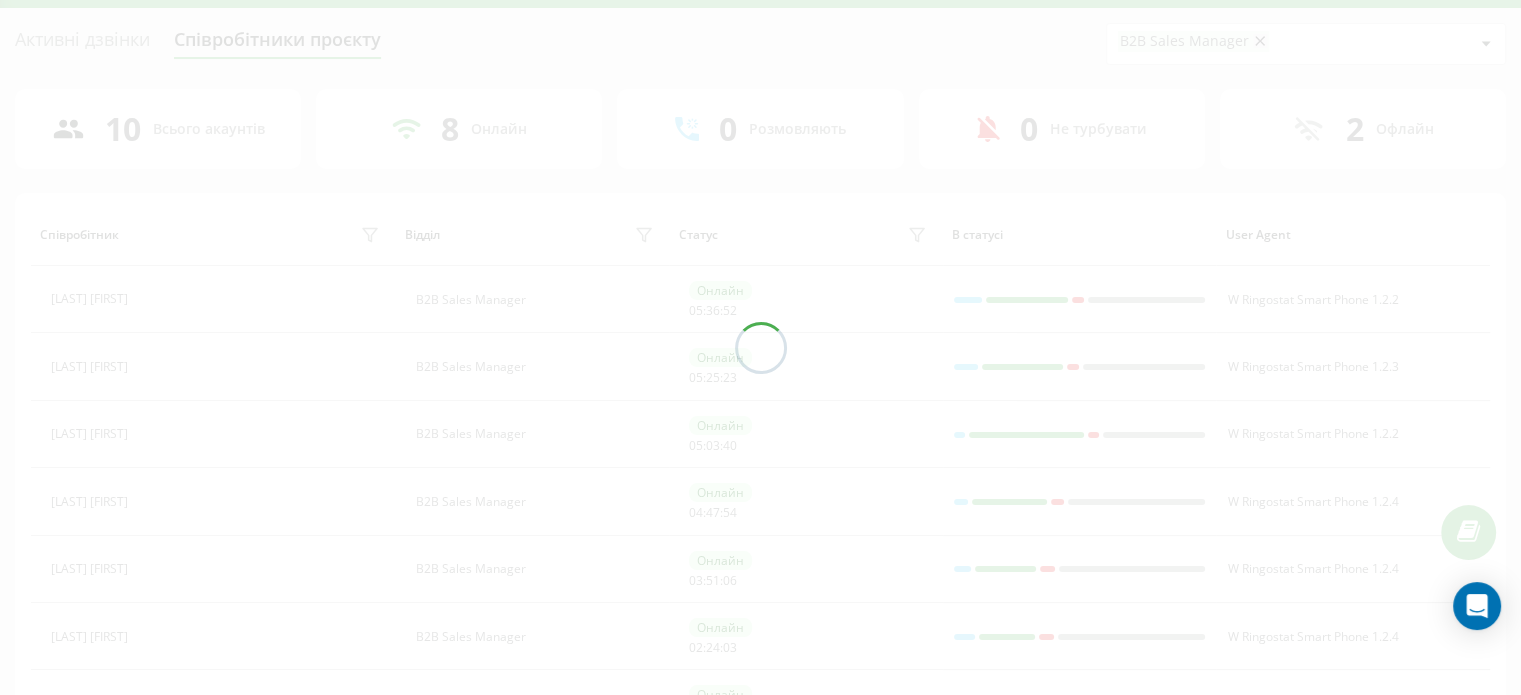 scroll, scrollTop: 0, scrollLeft: 0, axis: both 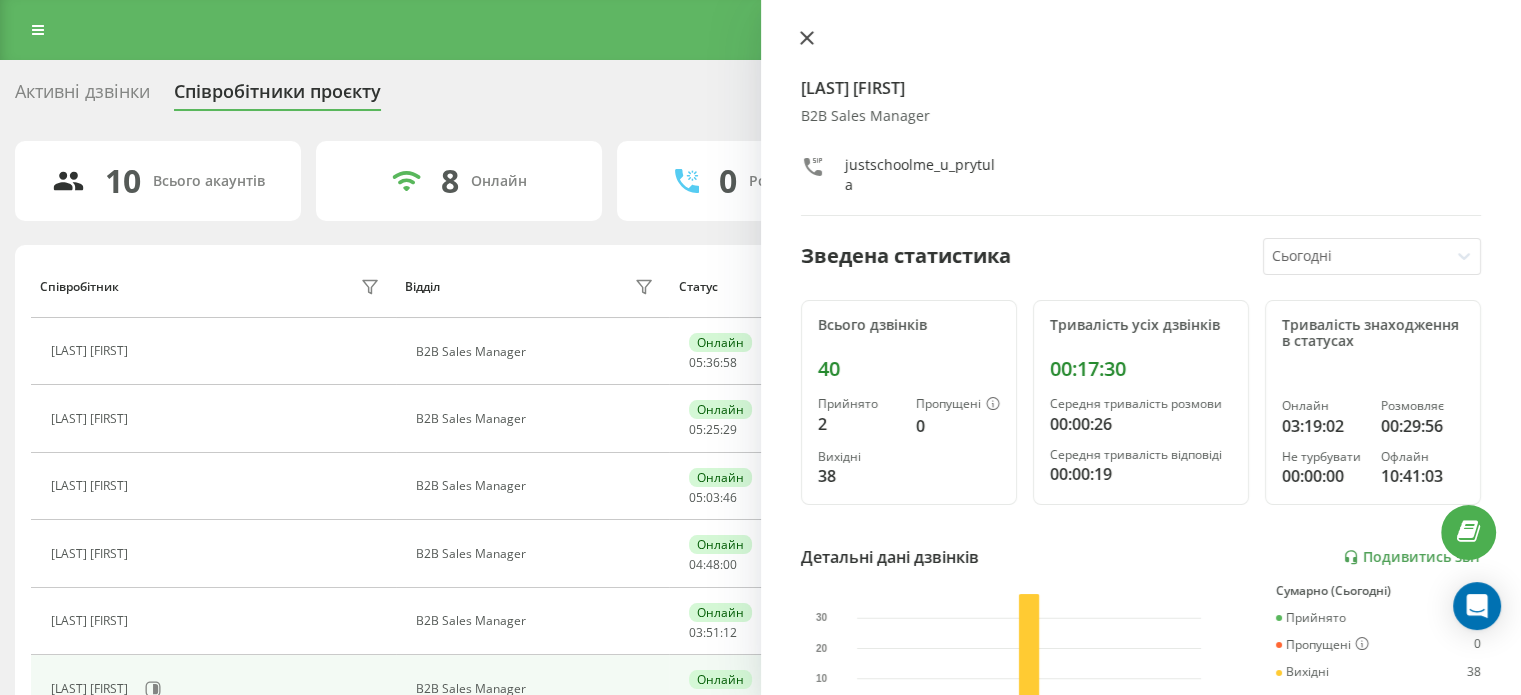 click 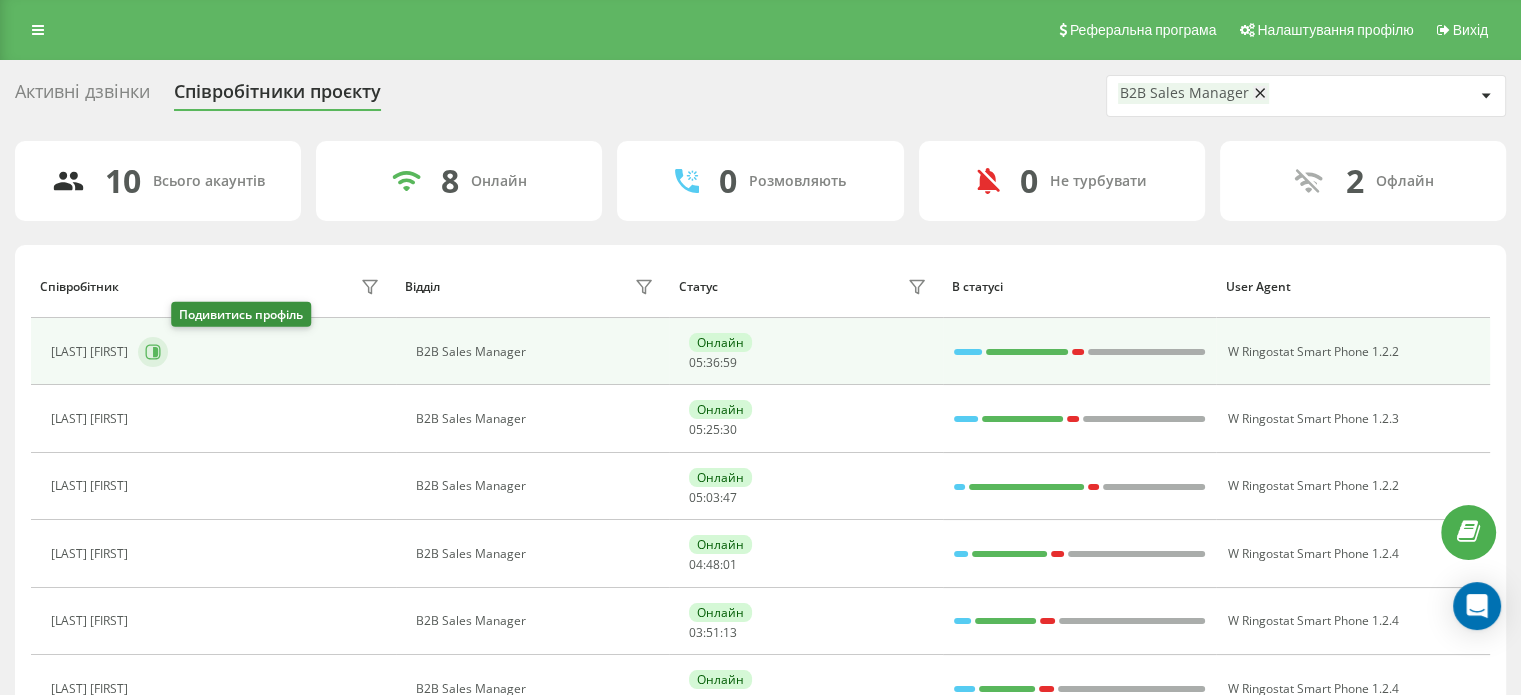 click 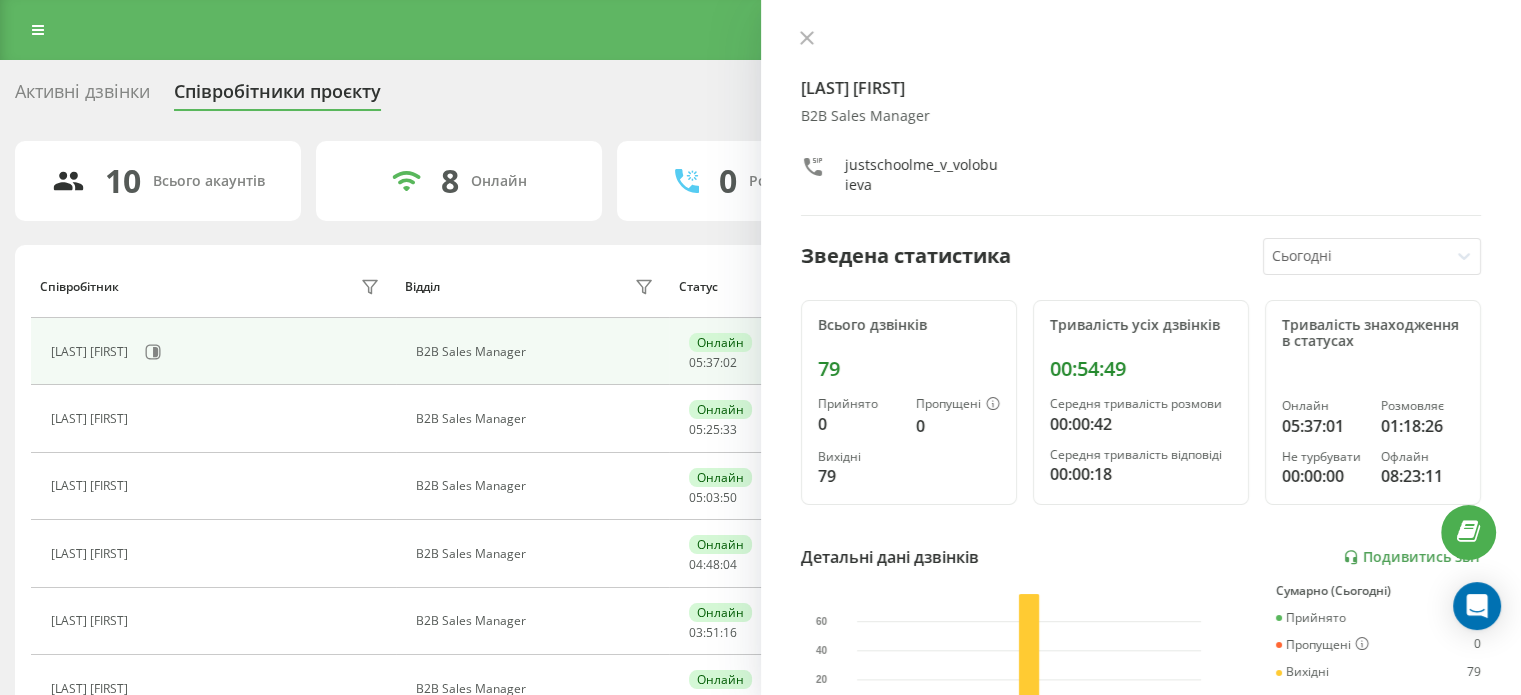 click at bounding box center (807, 39) 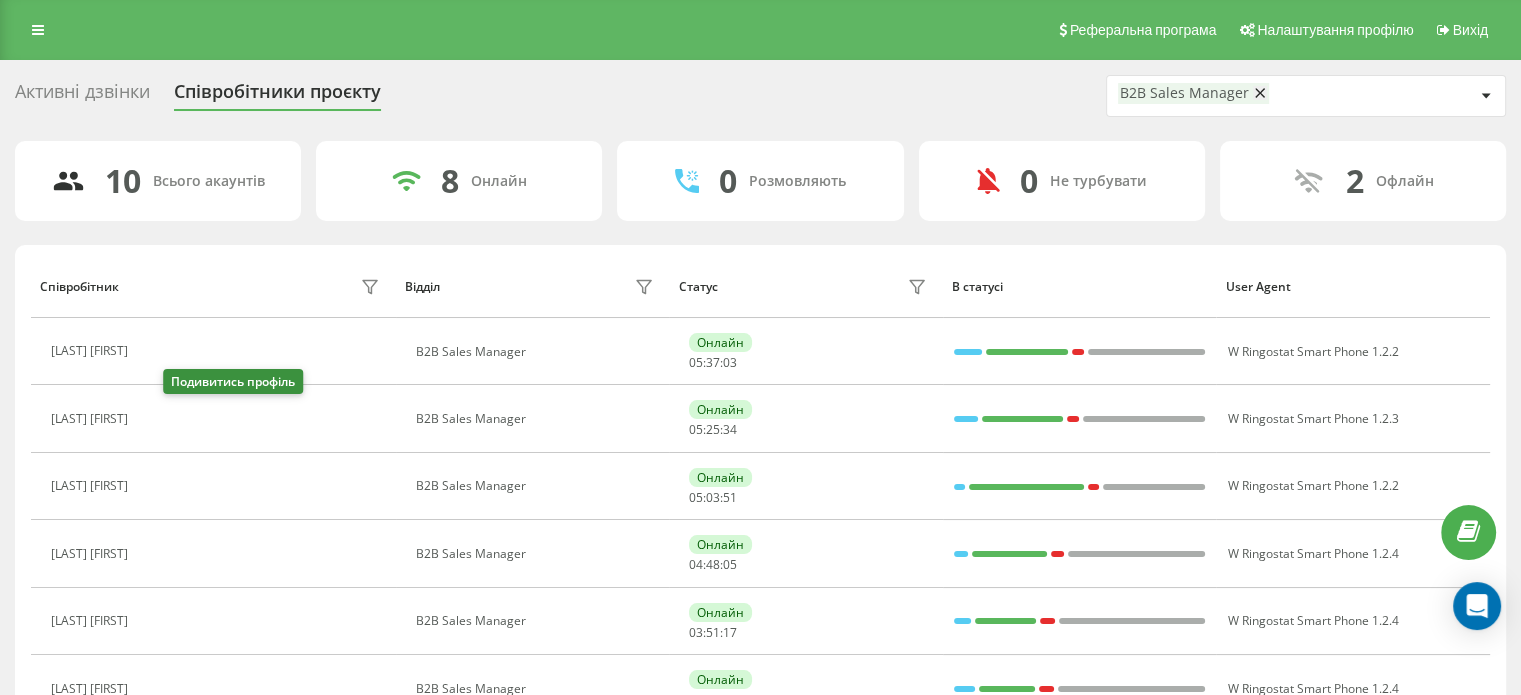 drag, startPoint x: 184, startPoint y: 411, endPoint x: 244, endPoint y: 383, distance: 66.211784 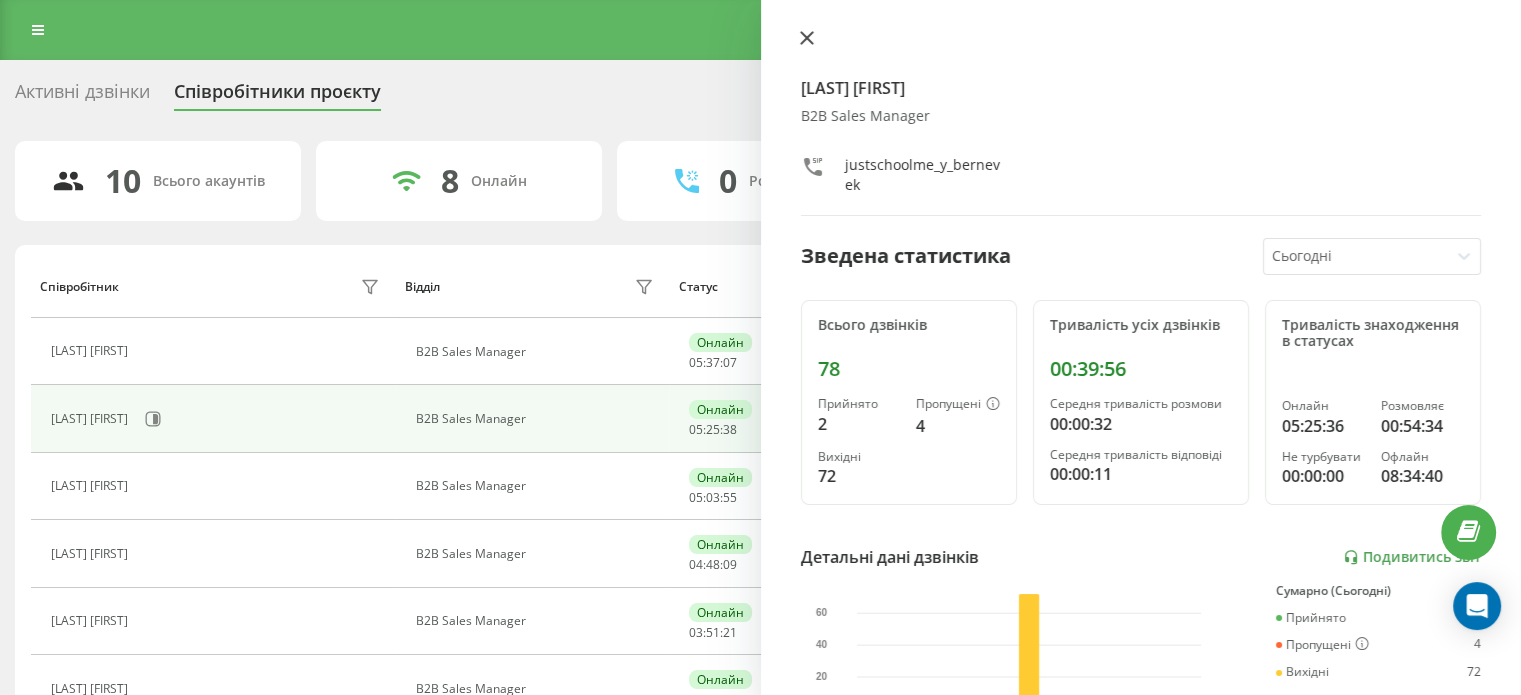 click at bounding box center [807, 39] 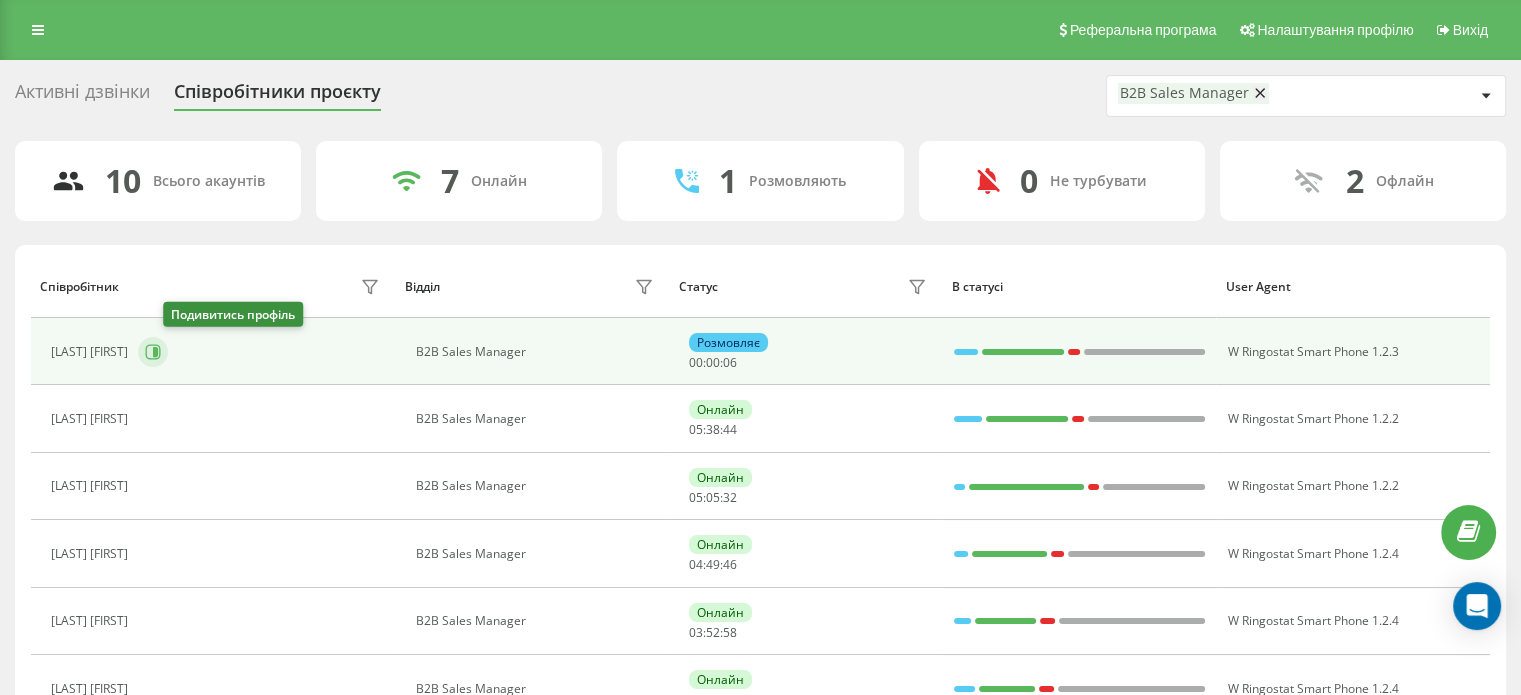 click 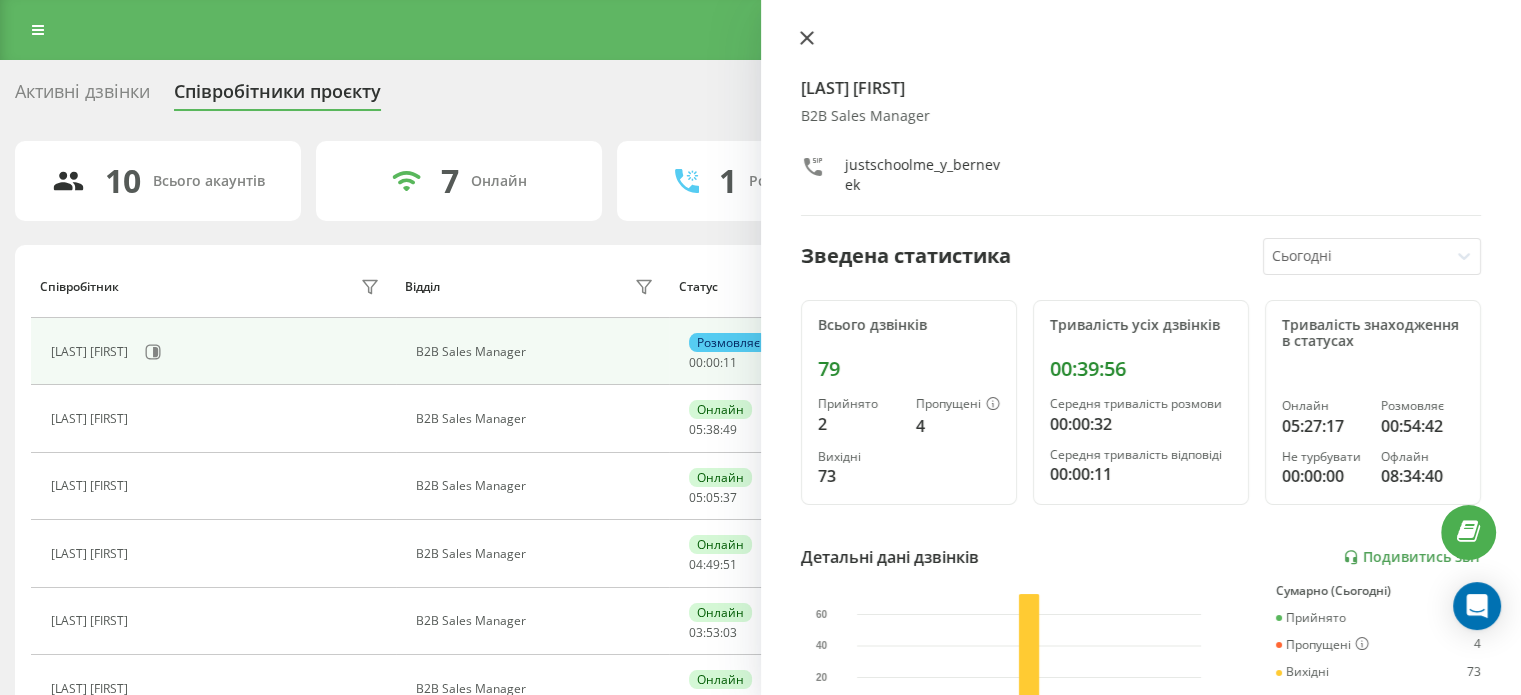 click 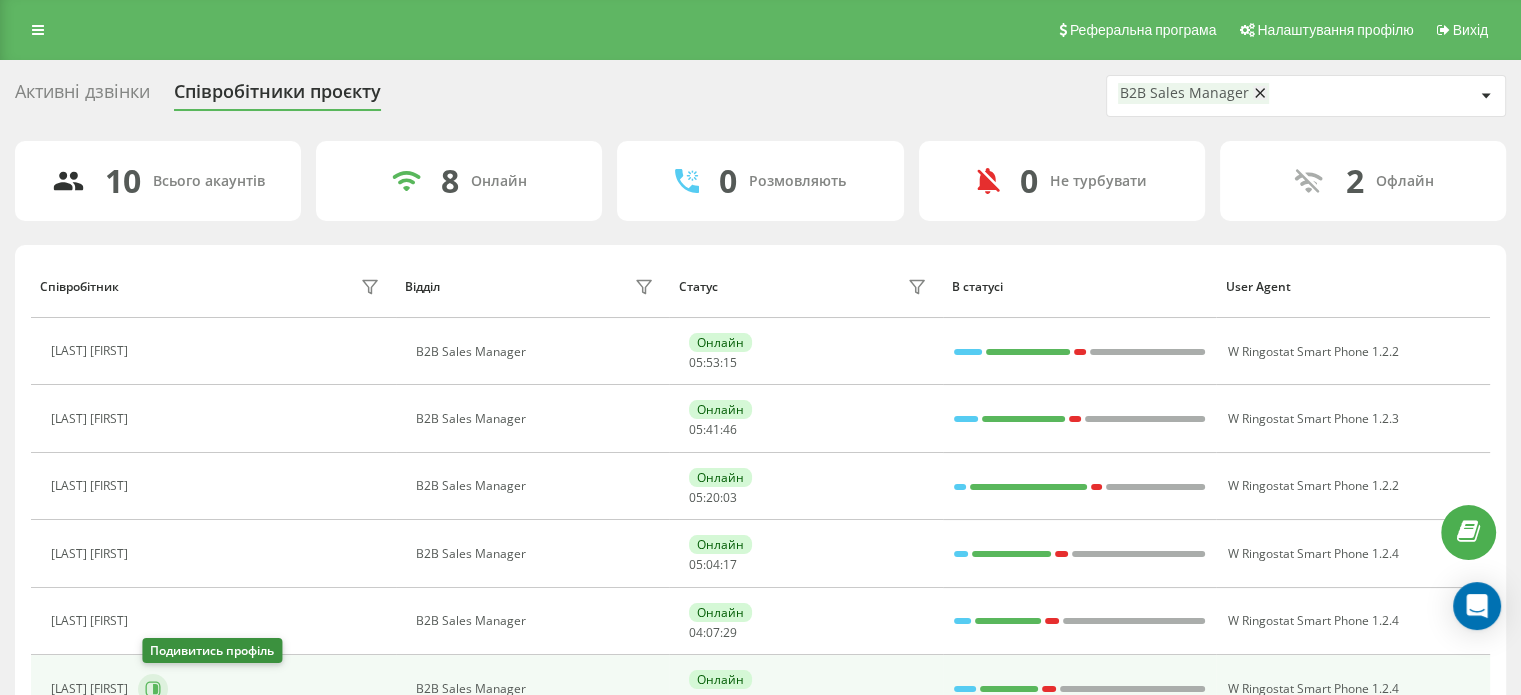 click 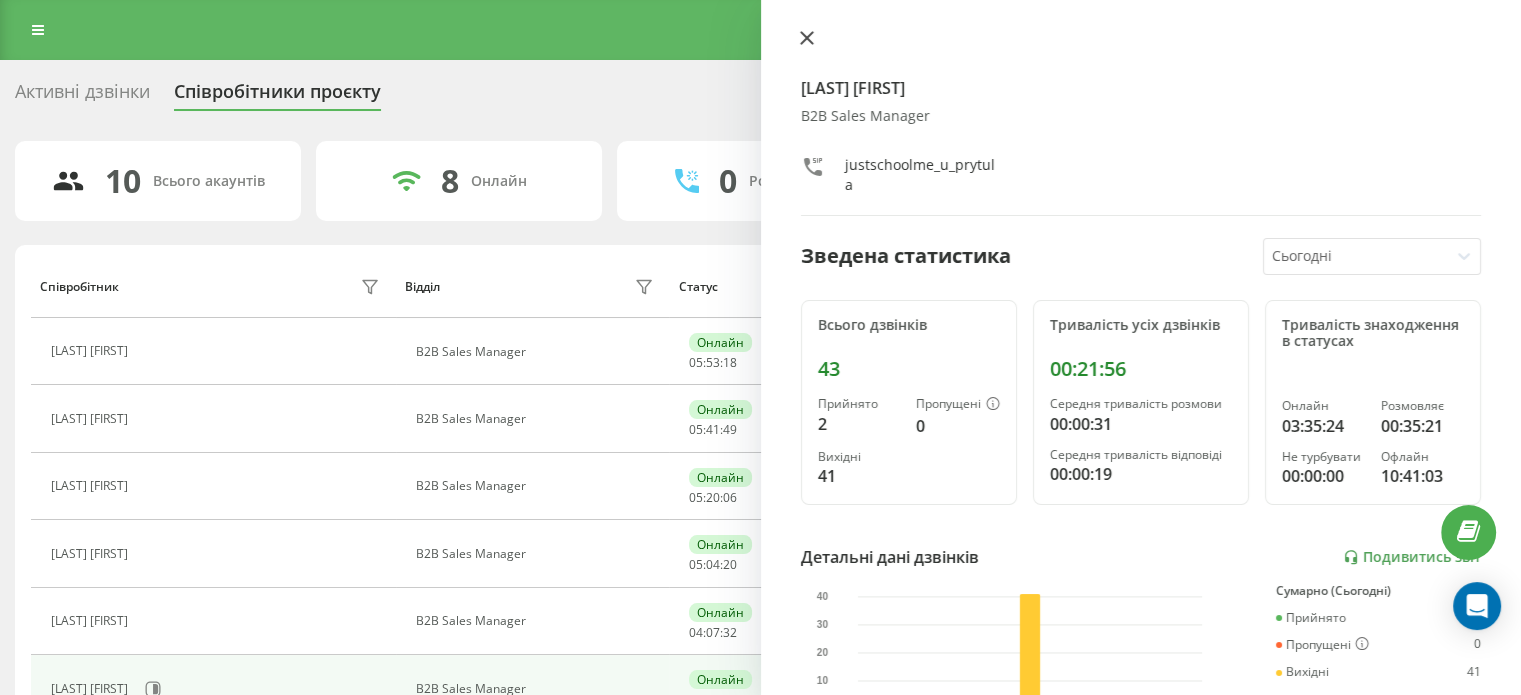 click 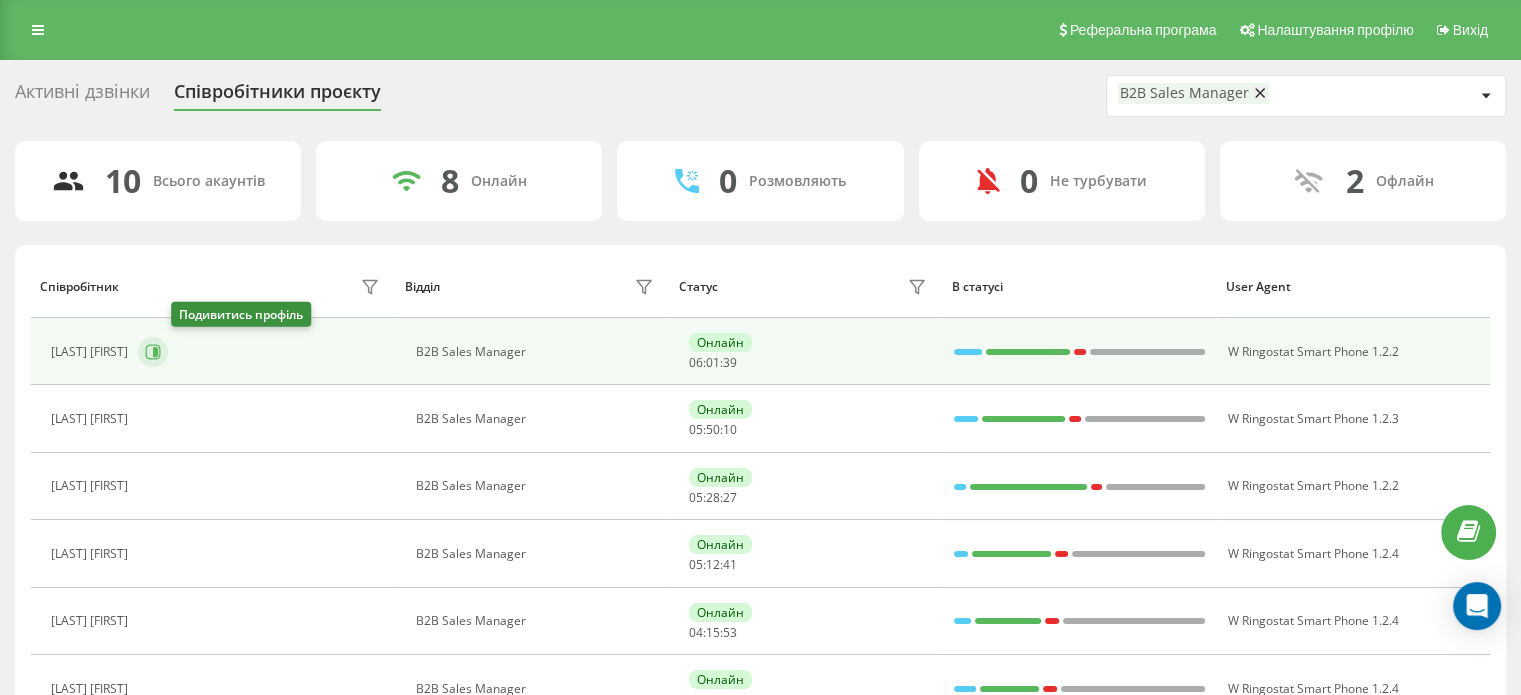 click at bounding box center [153, 352] 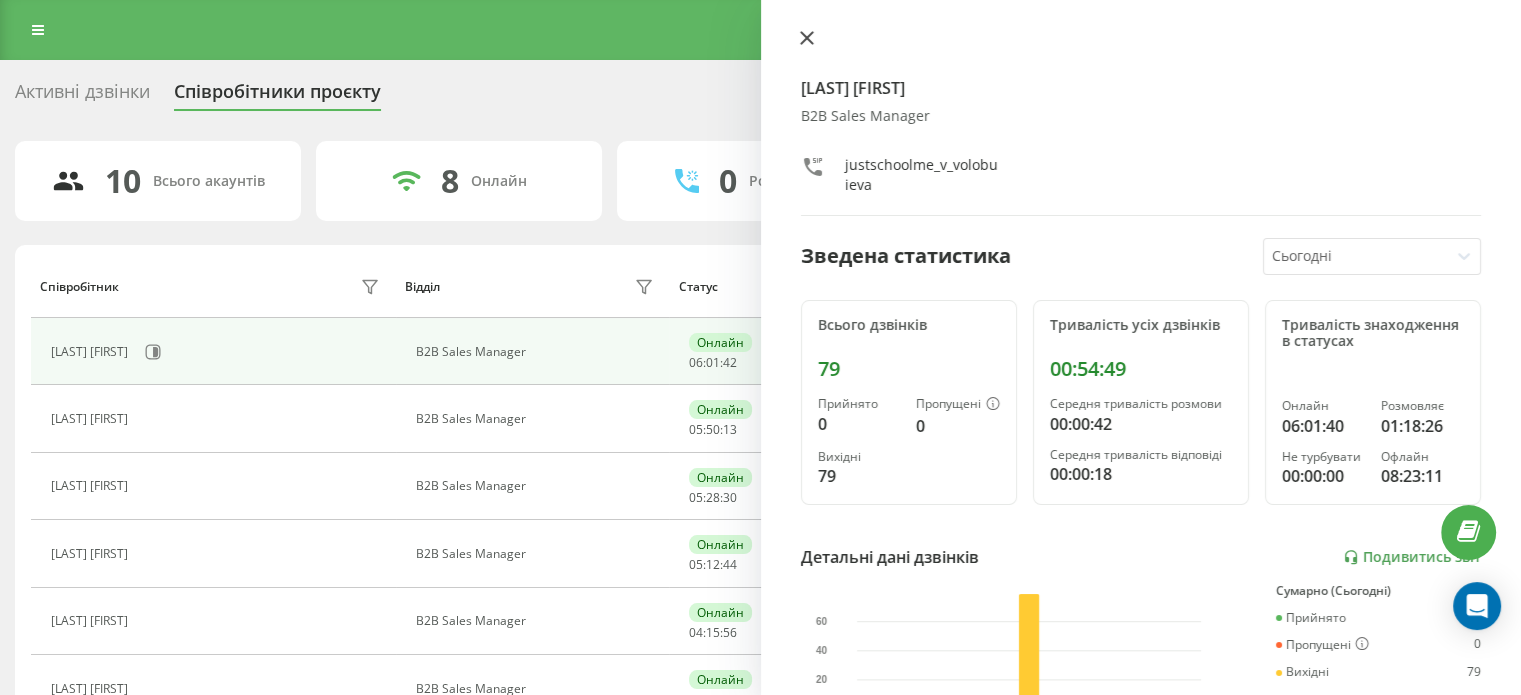 click 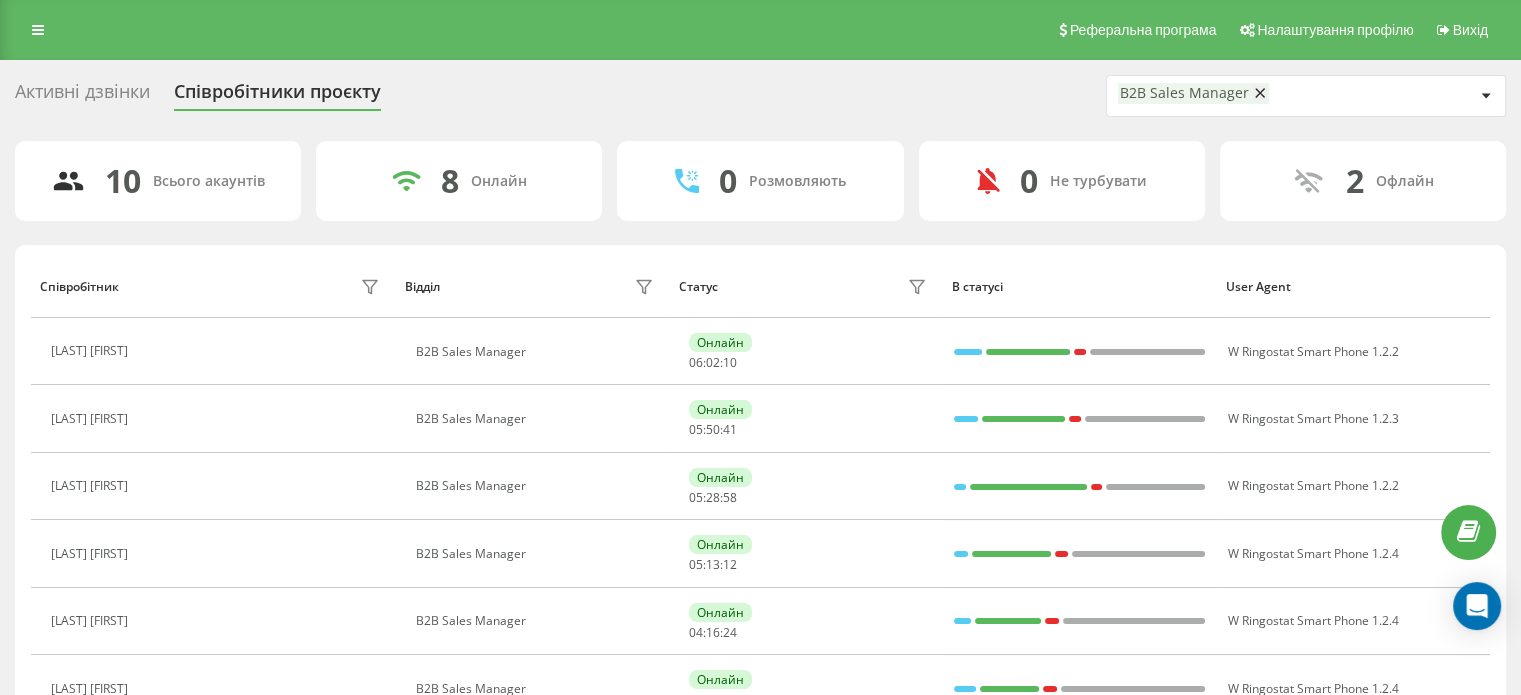 click on "Реферальна програма Налаштування профілю Вихід" at bounding box center (760, 30) 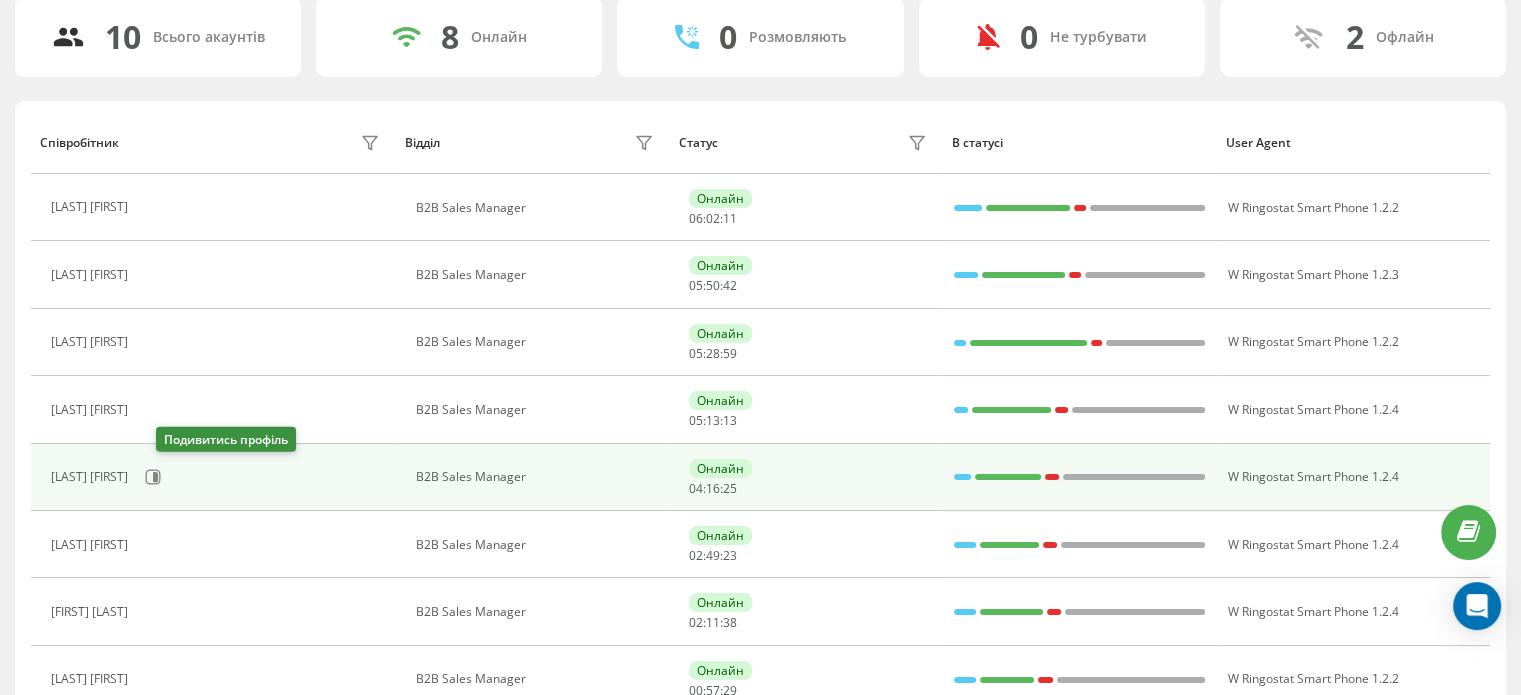 scroll, scrollTop: 200, scrollLeft: 0, axis: vertical 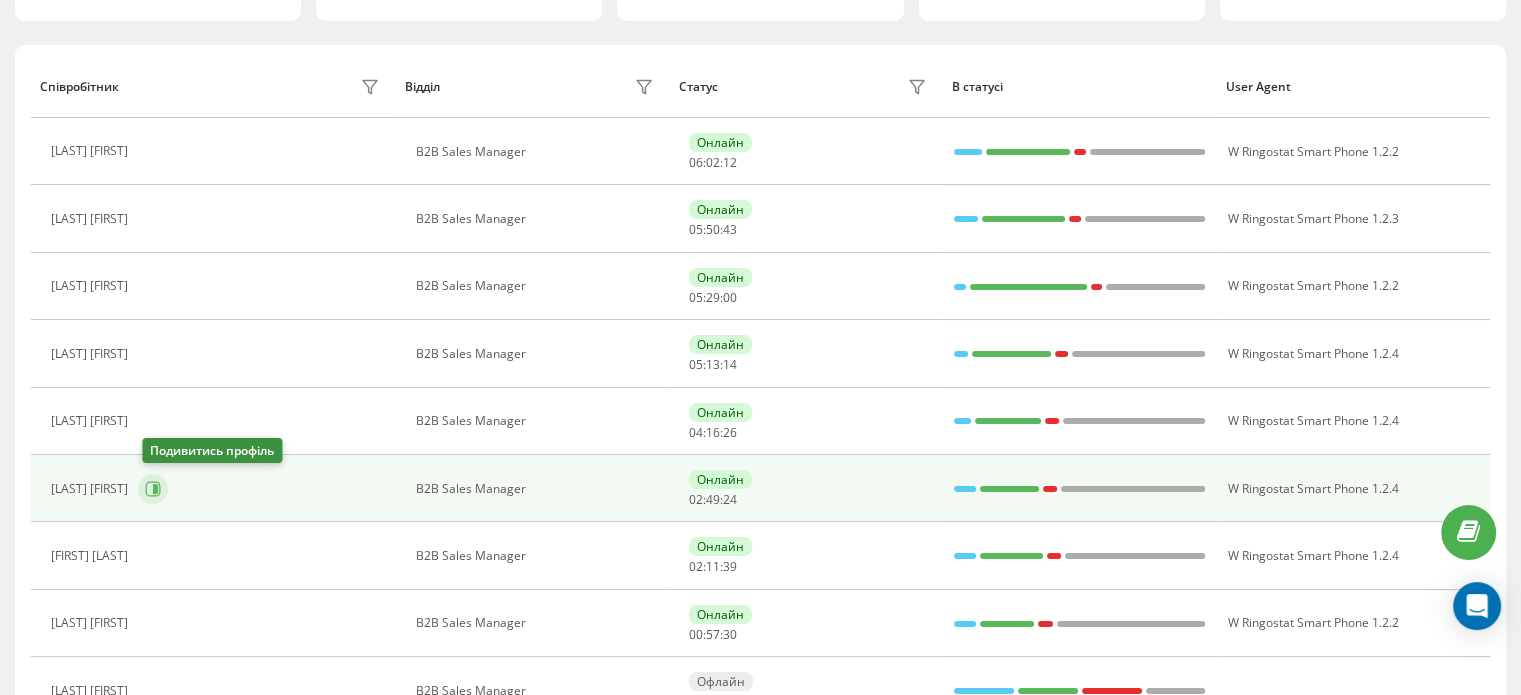 click 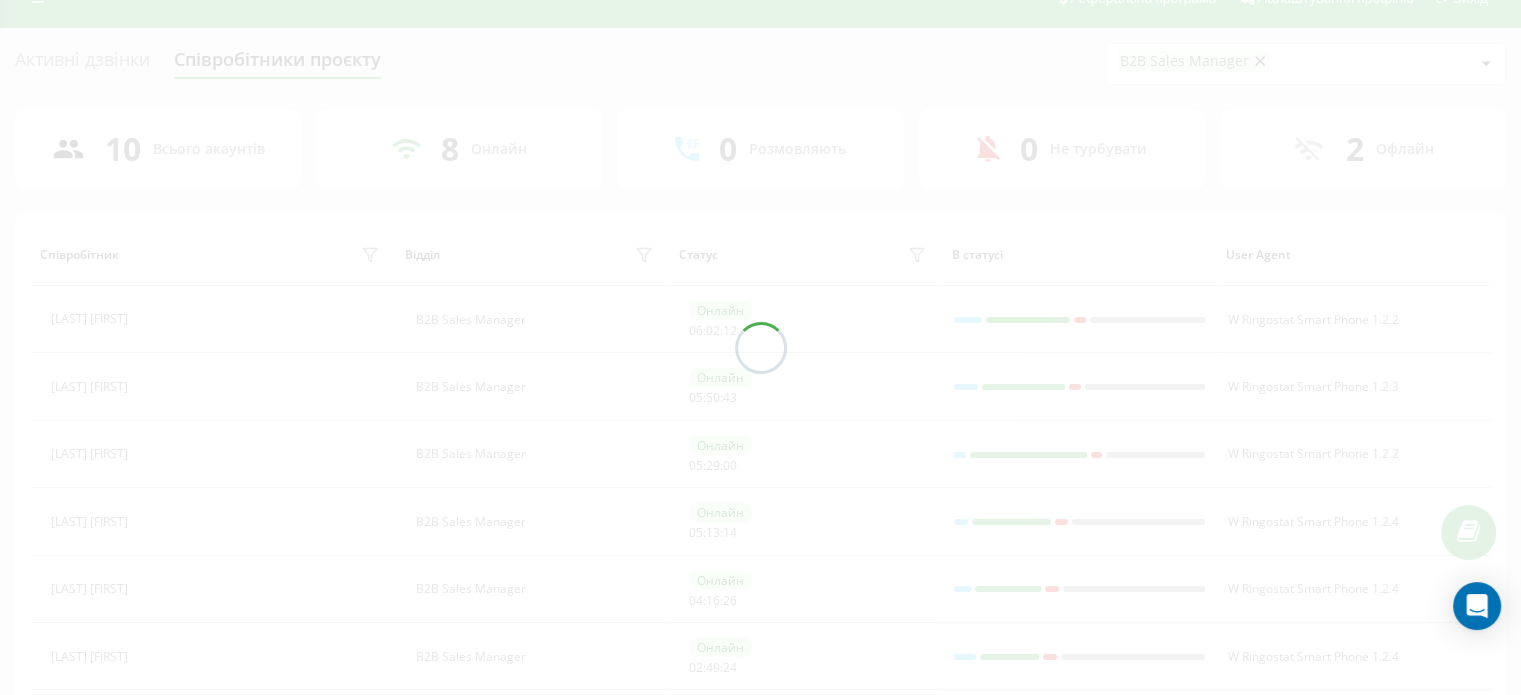 scroll, scrollTop: 0, scrollLeft: 0, axis: both 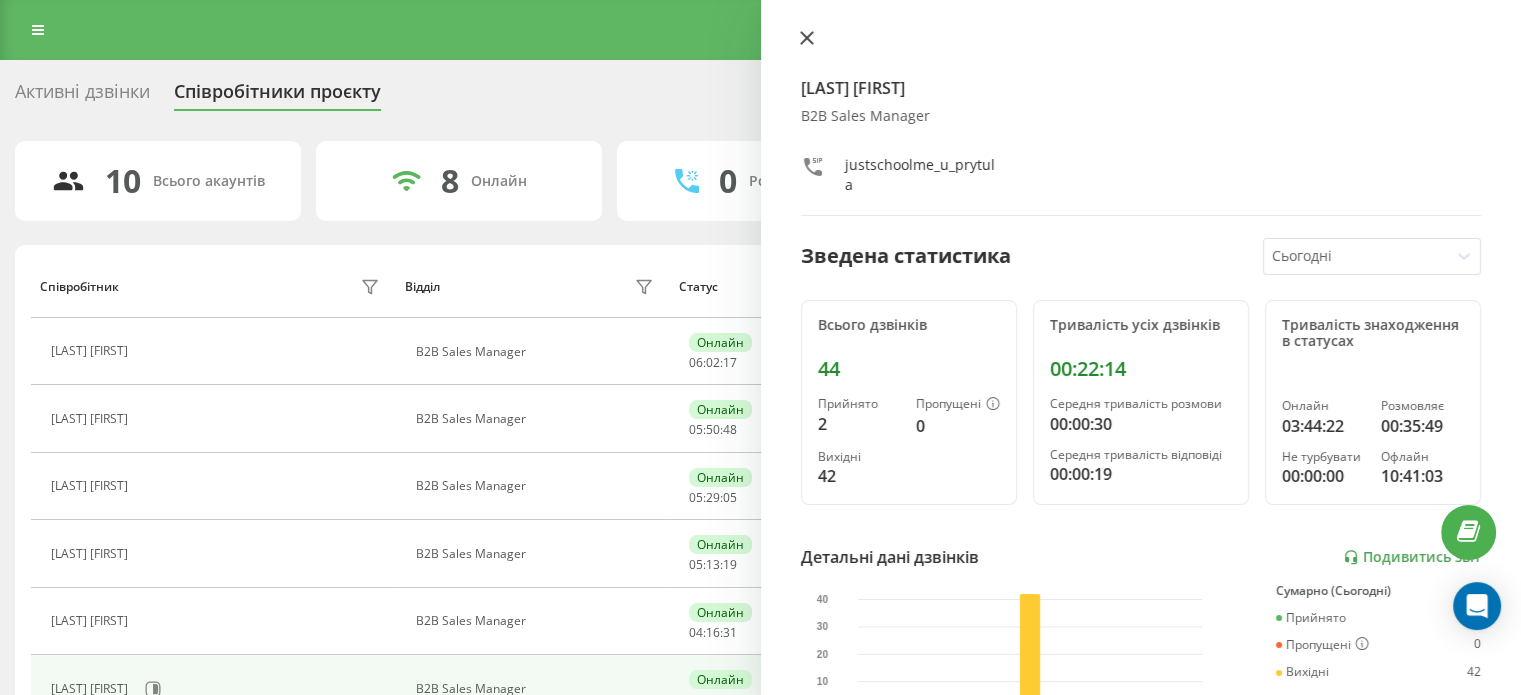 click 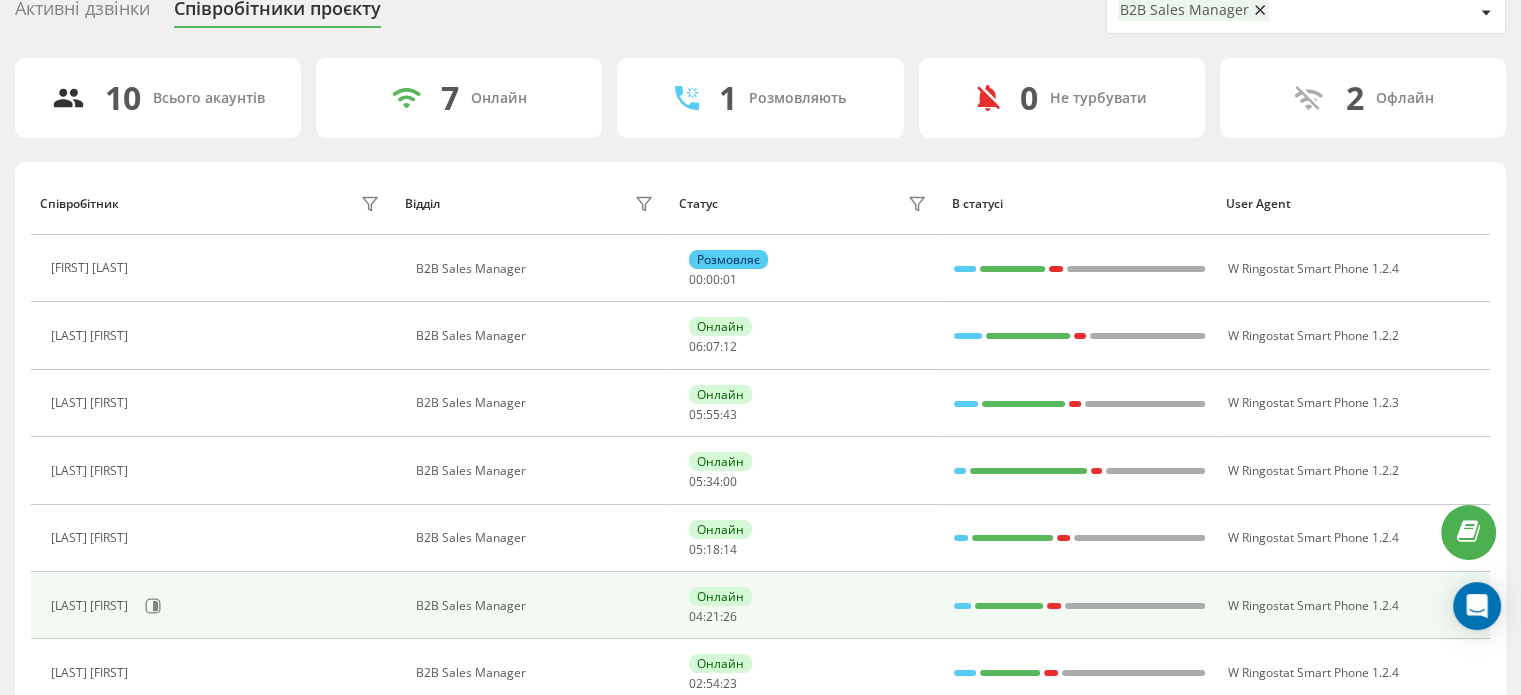 scroll, scrollTop: 200, scrollLeft: 0, axis: vertical 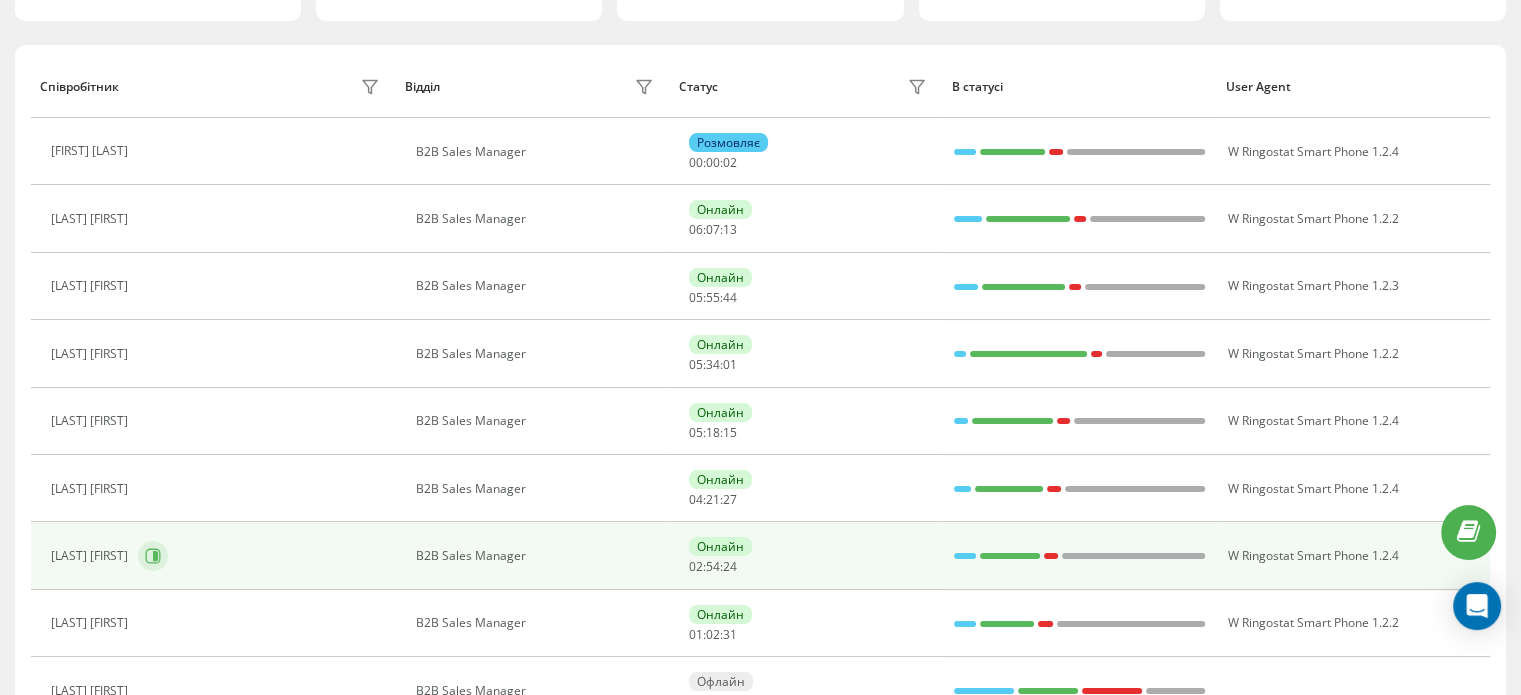 click 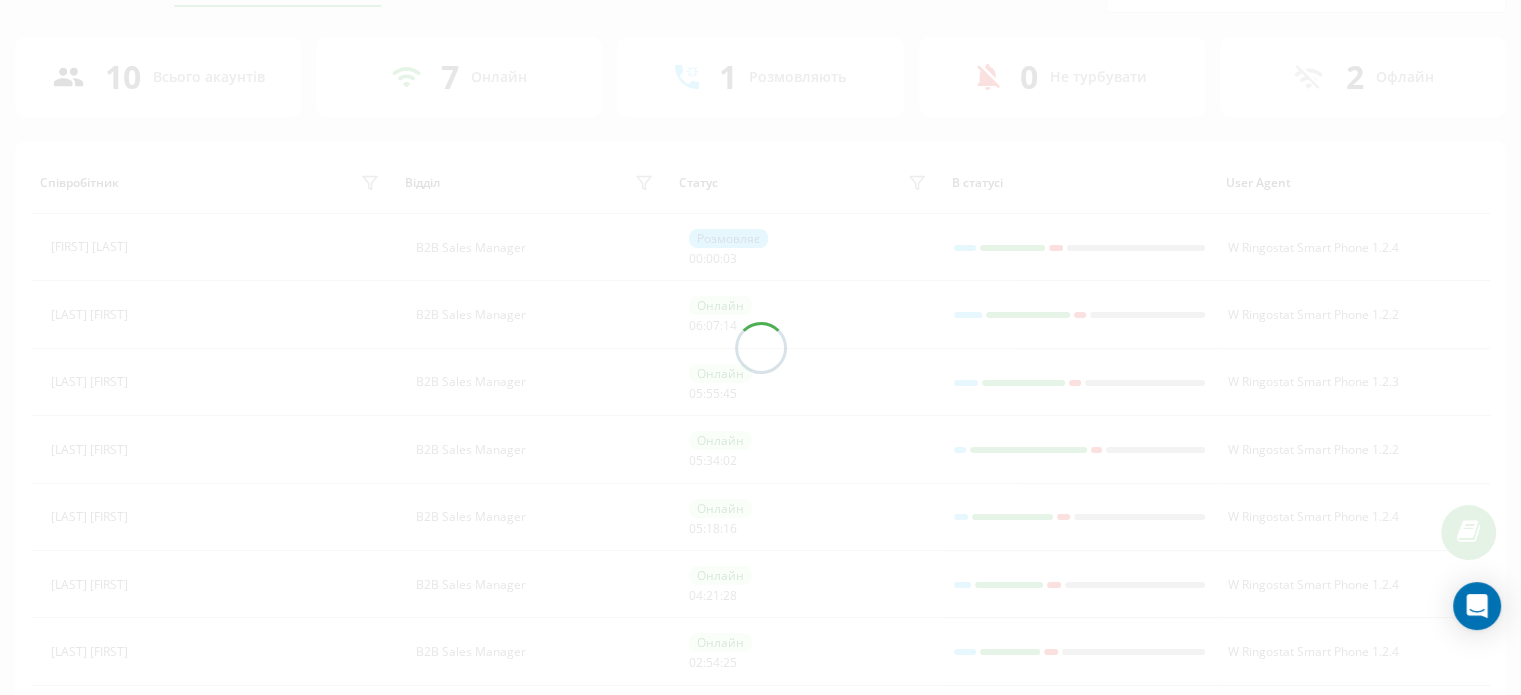 scroll, scrollTop: 0, scrollLeft: 0, axis: both 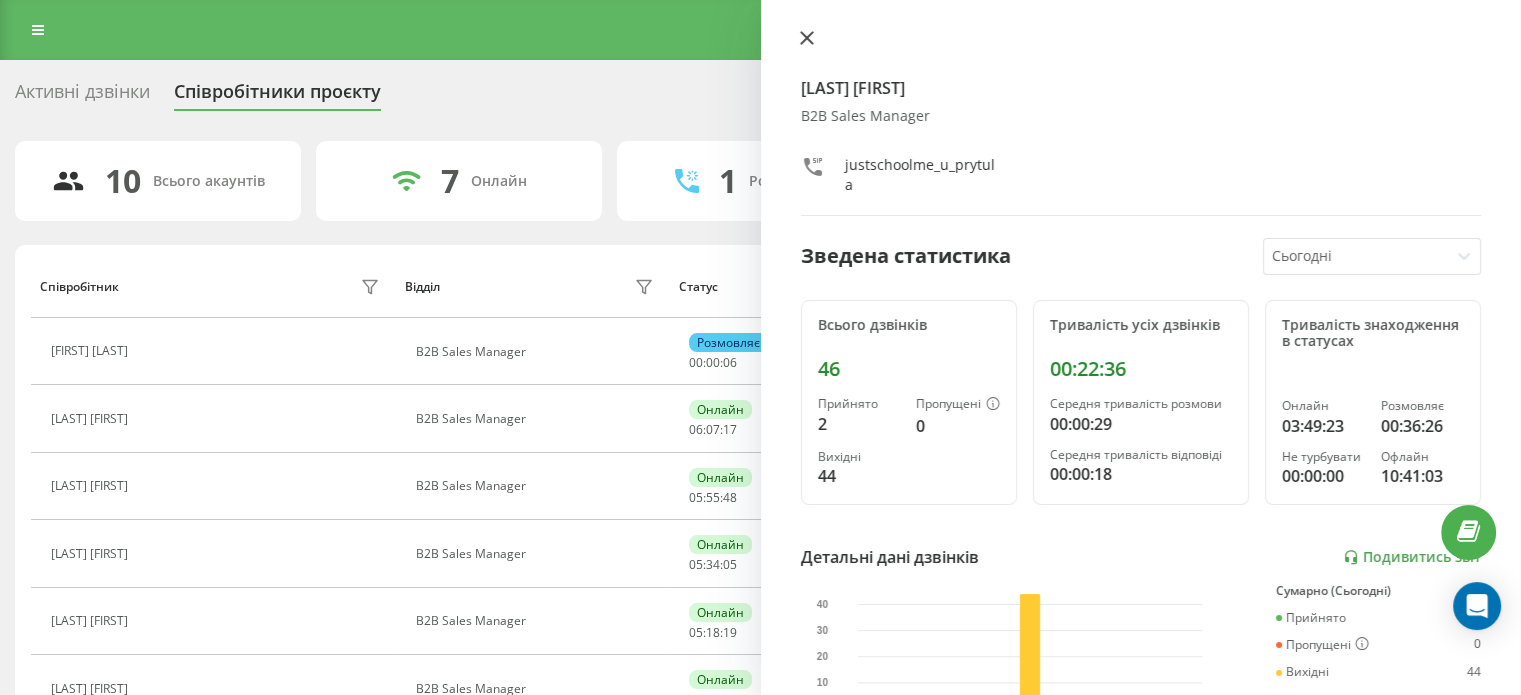 click 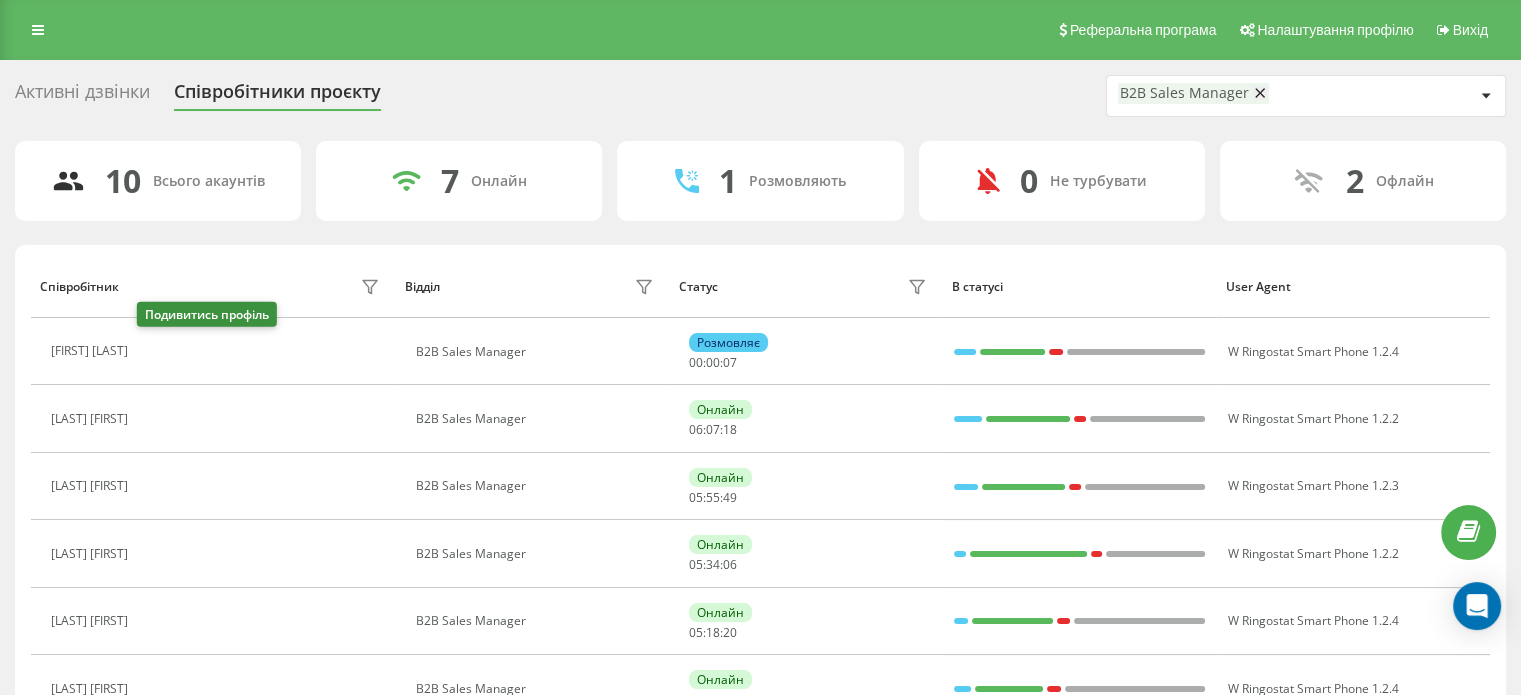 click 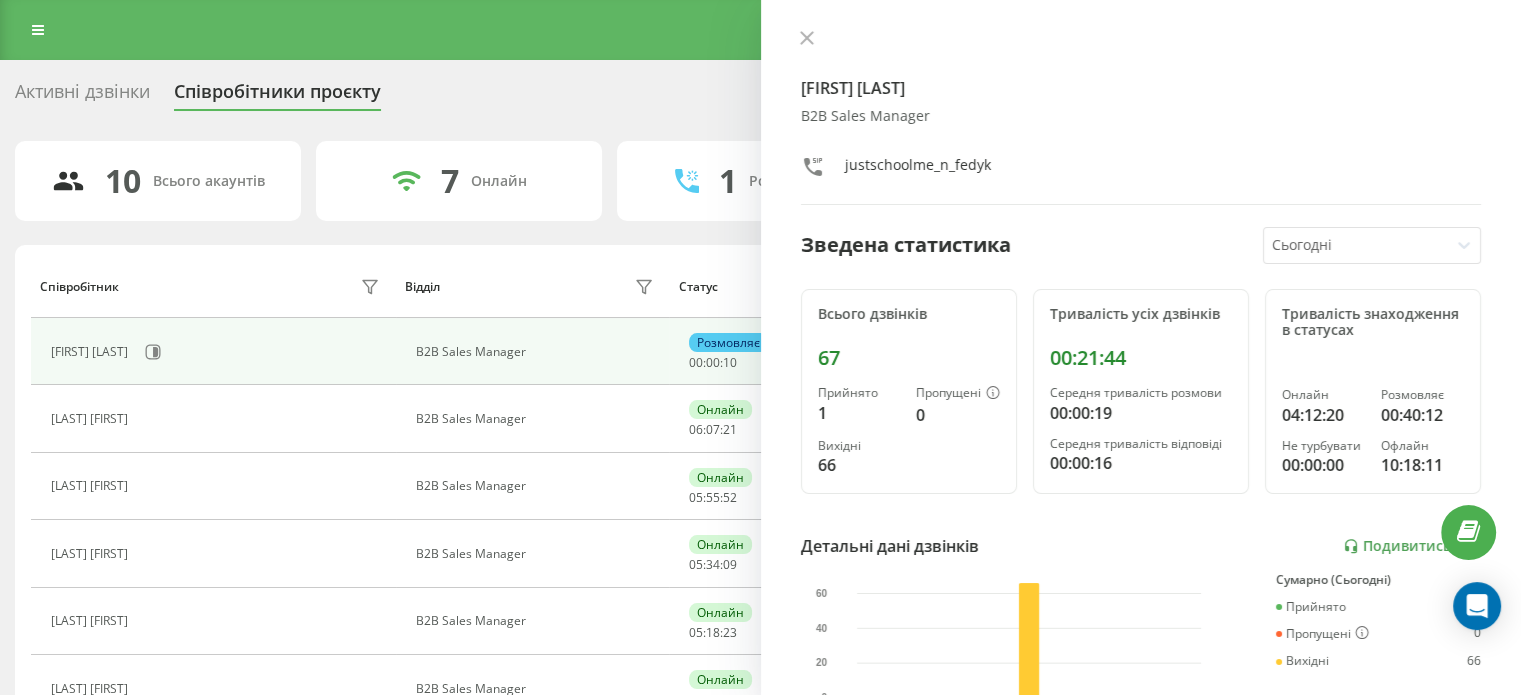 drag, startPoint x: 810, startPoint y: 41, endPoint x: 797, endPoint y: 103, distance: 63.348244 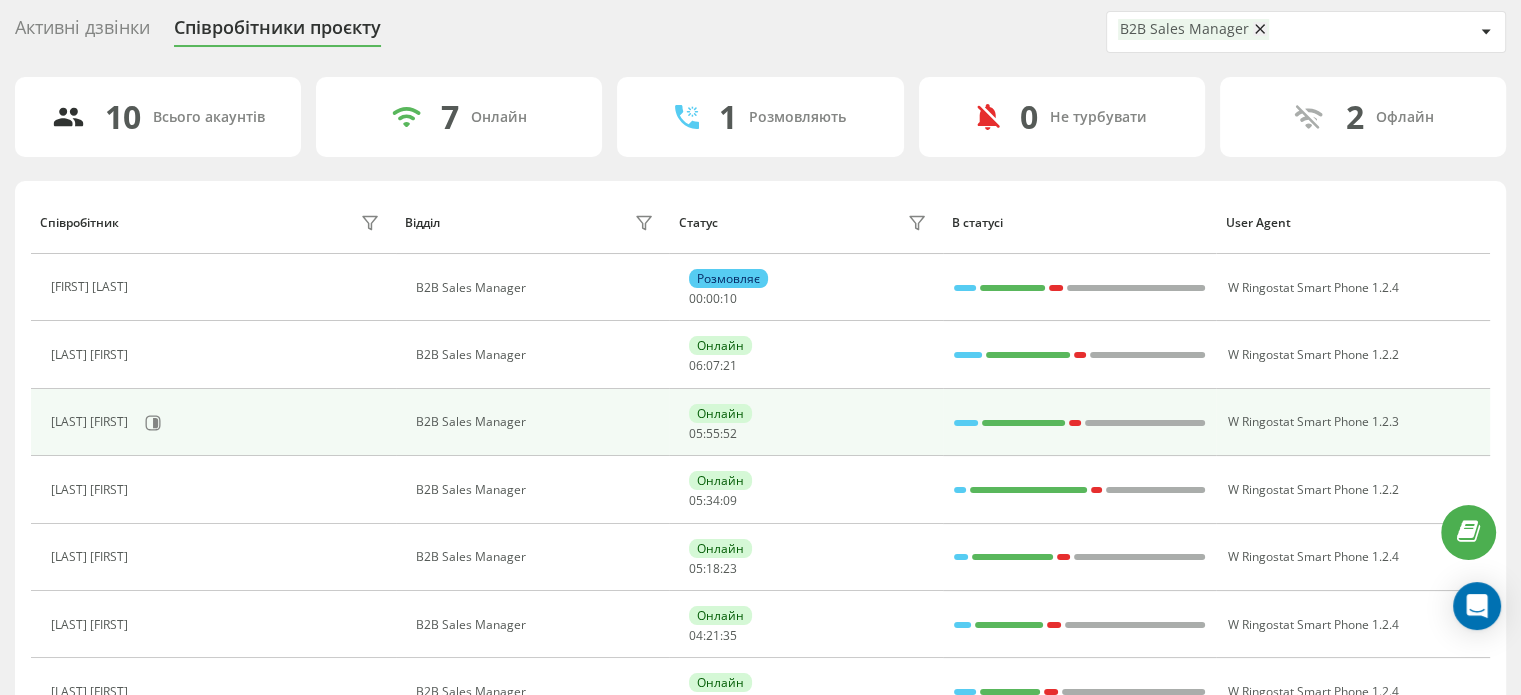 scroll, scrollTop: 100, scrollLeft: 0, axis: vertical 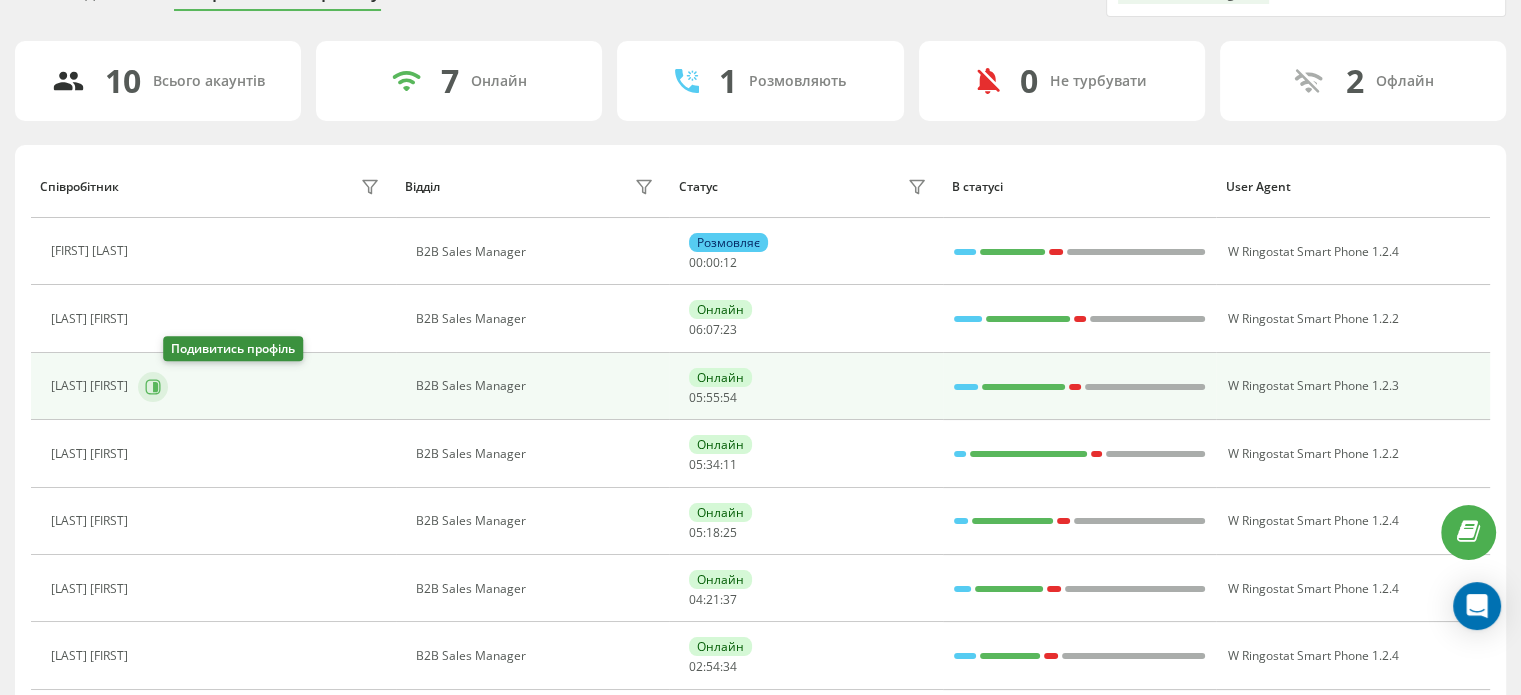 click 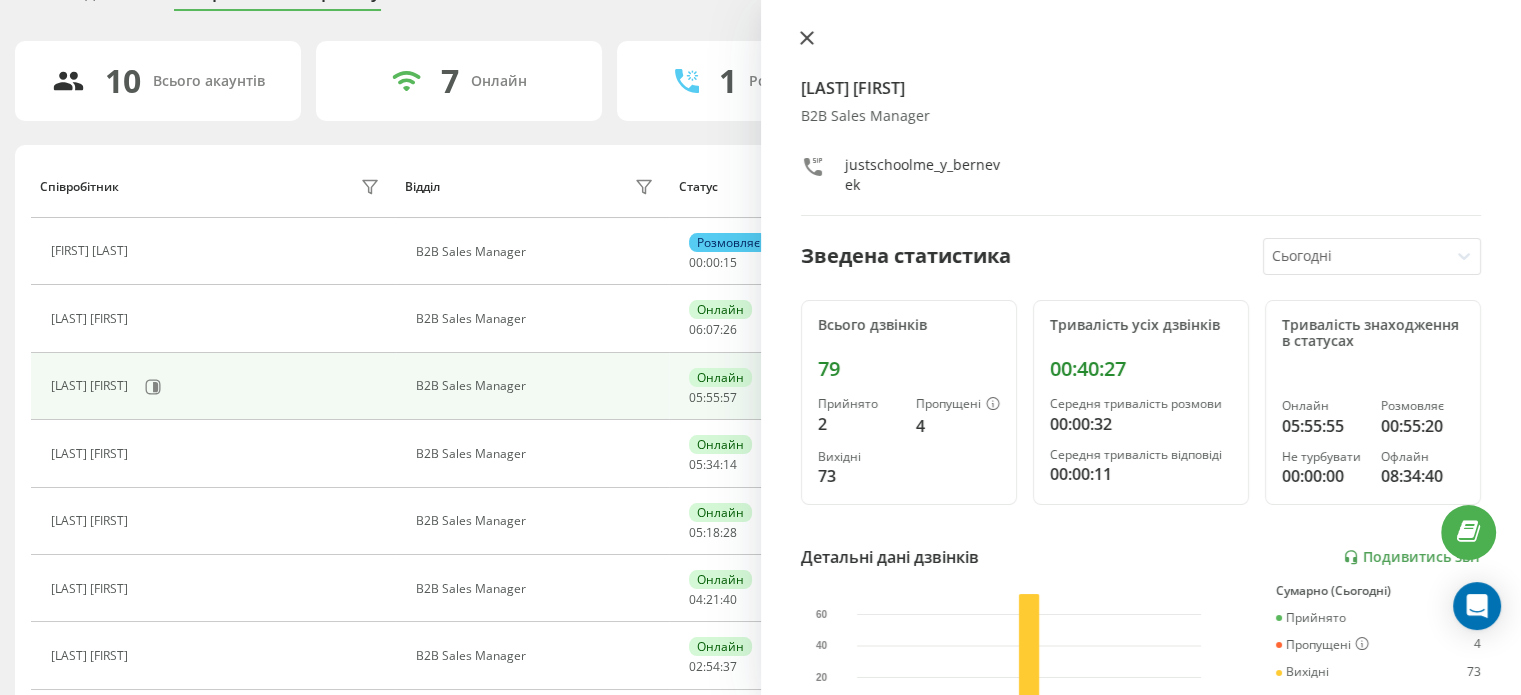 click 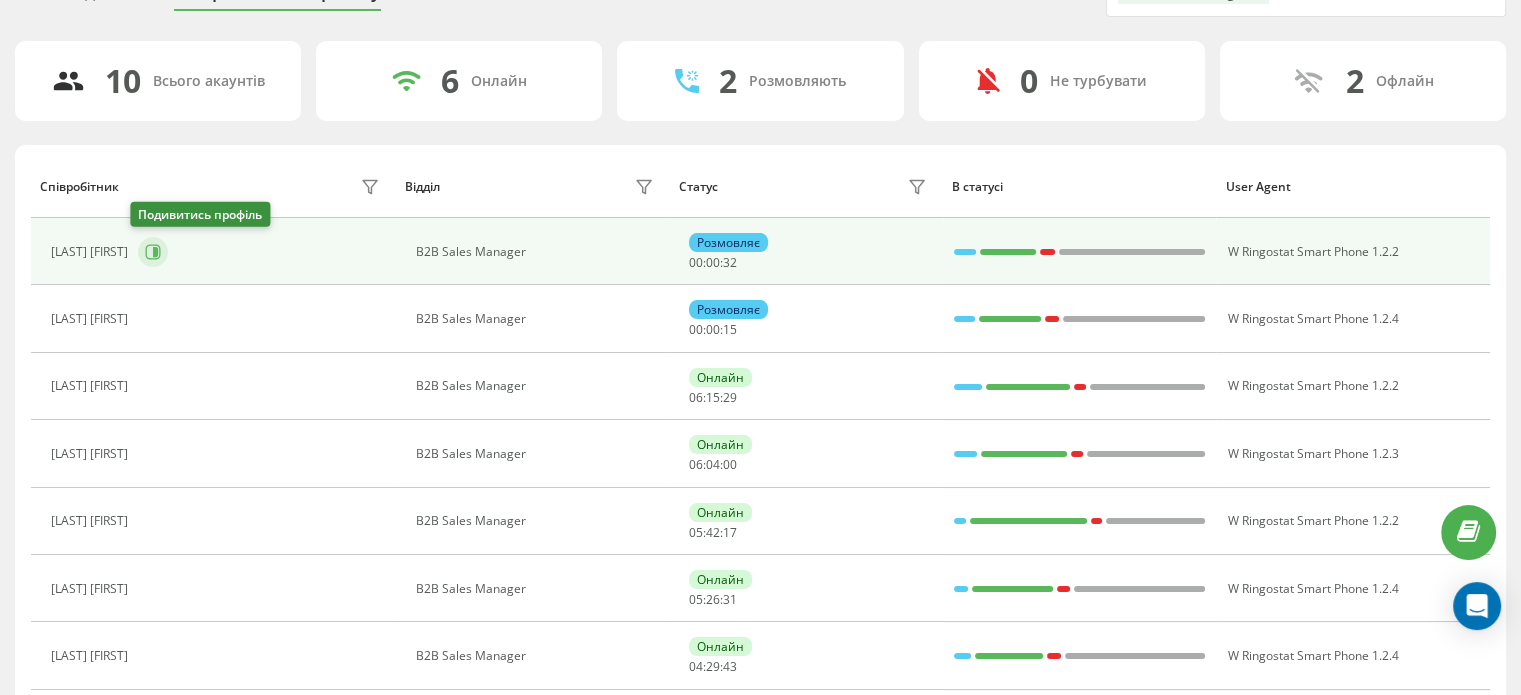 click at bounding box center (153, 252) 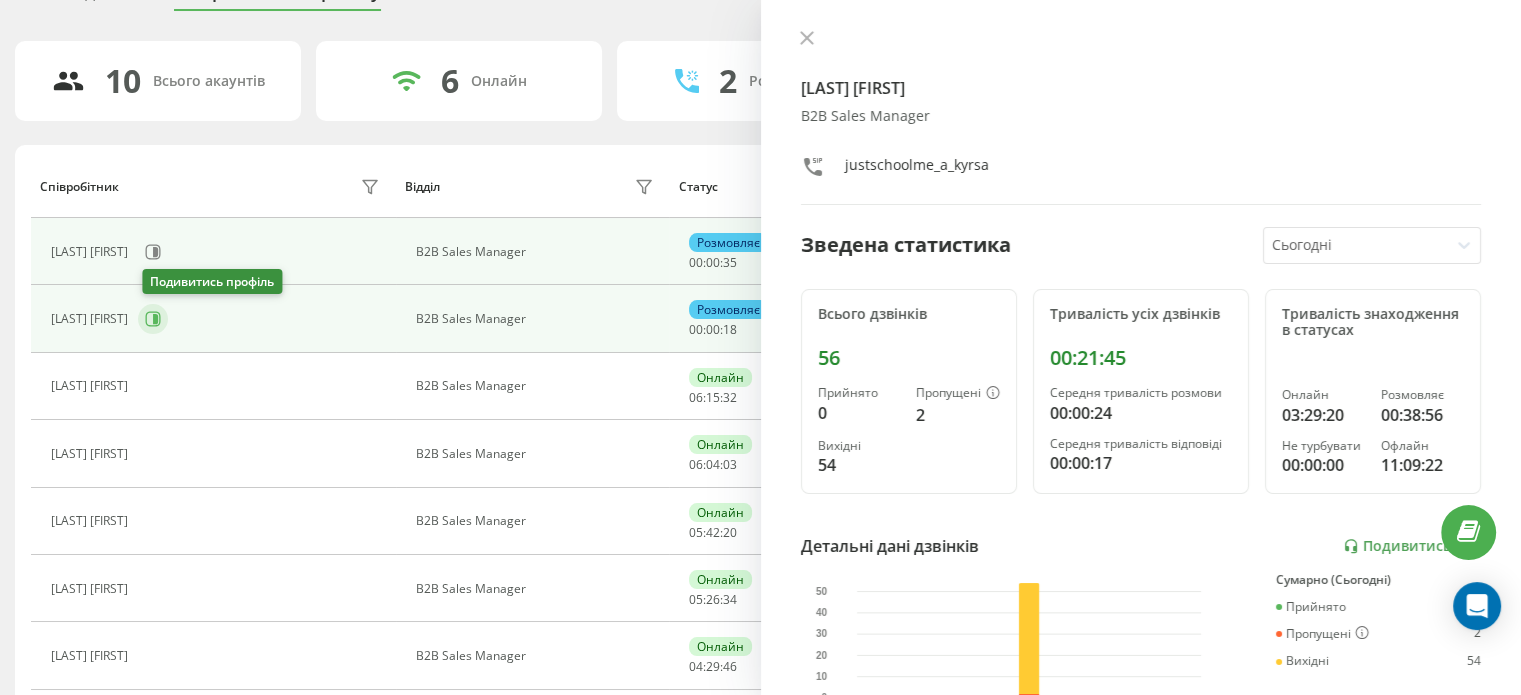 click at bounding box center [153, 319] 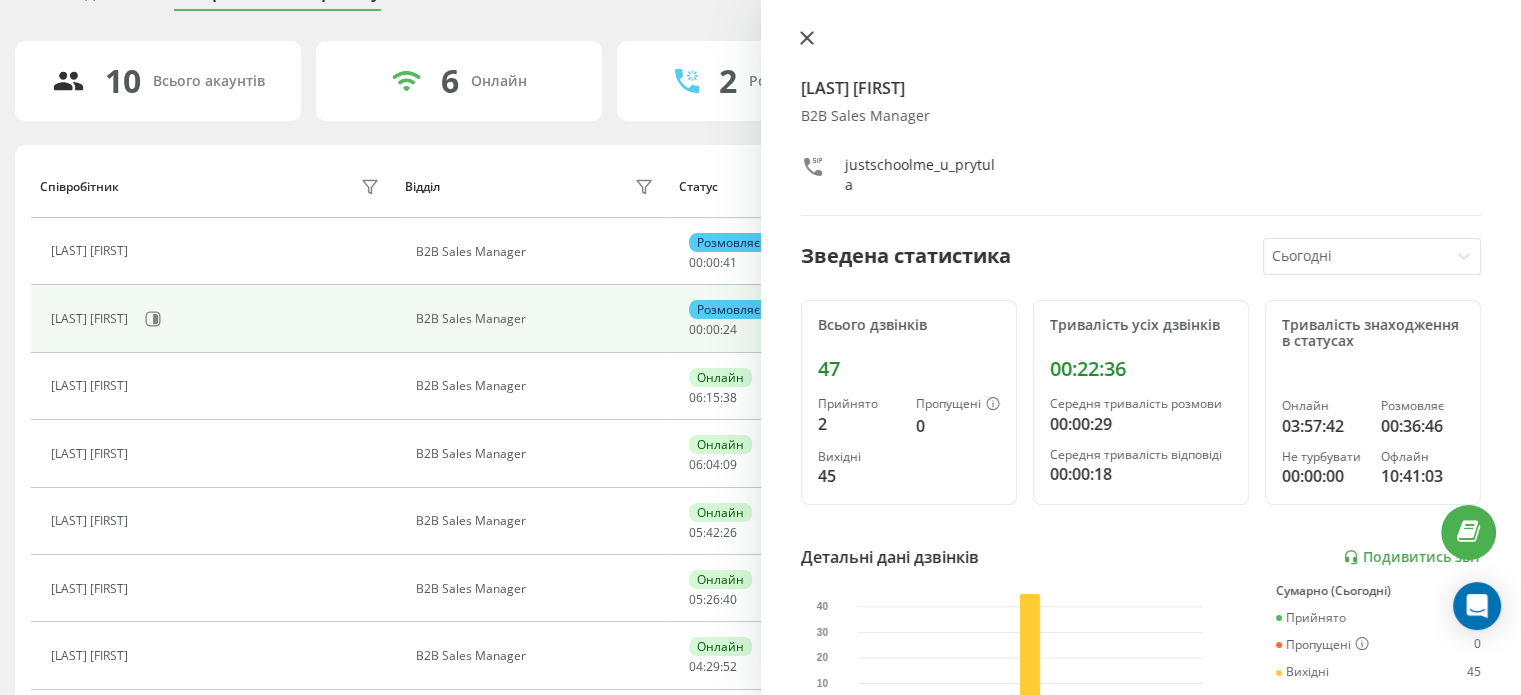 click 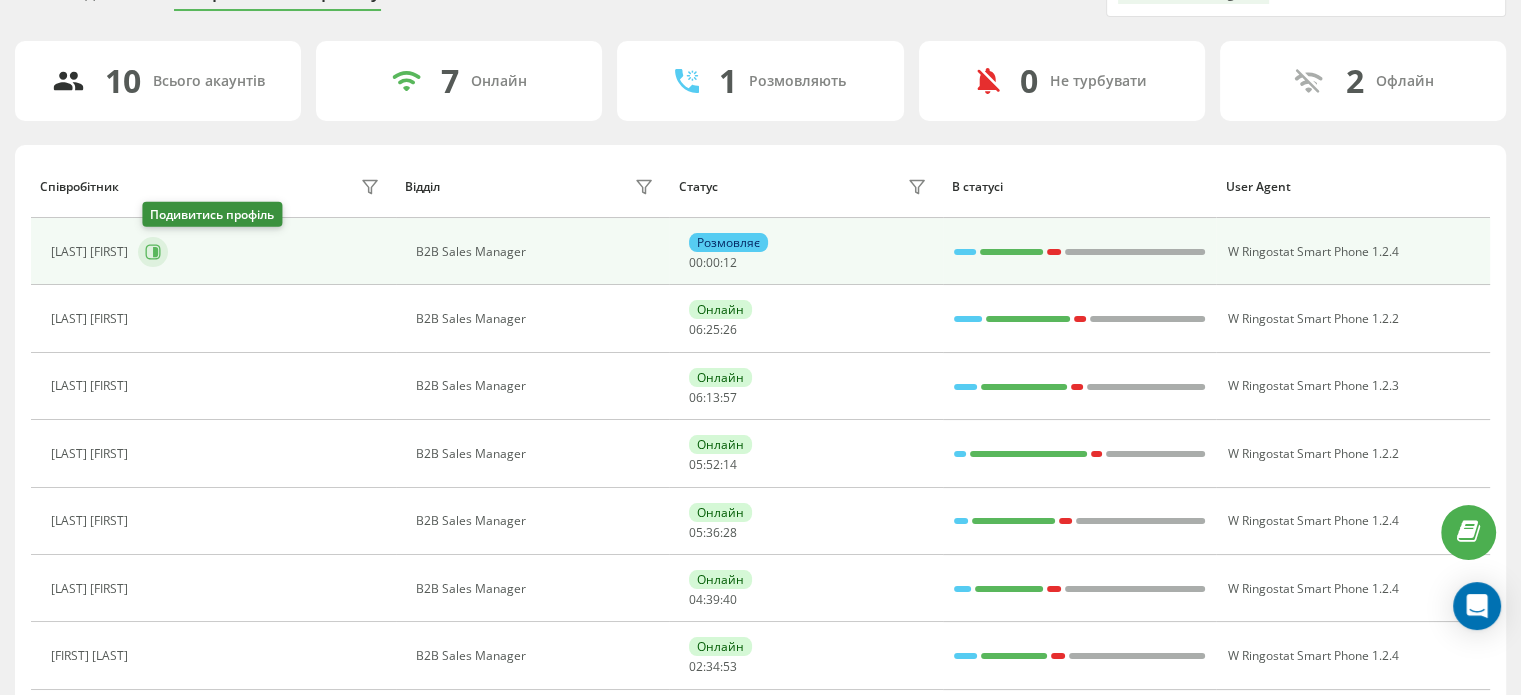 click 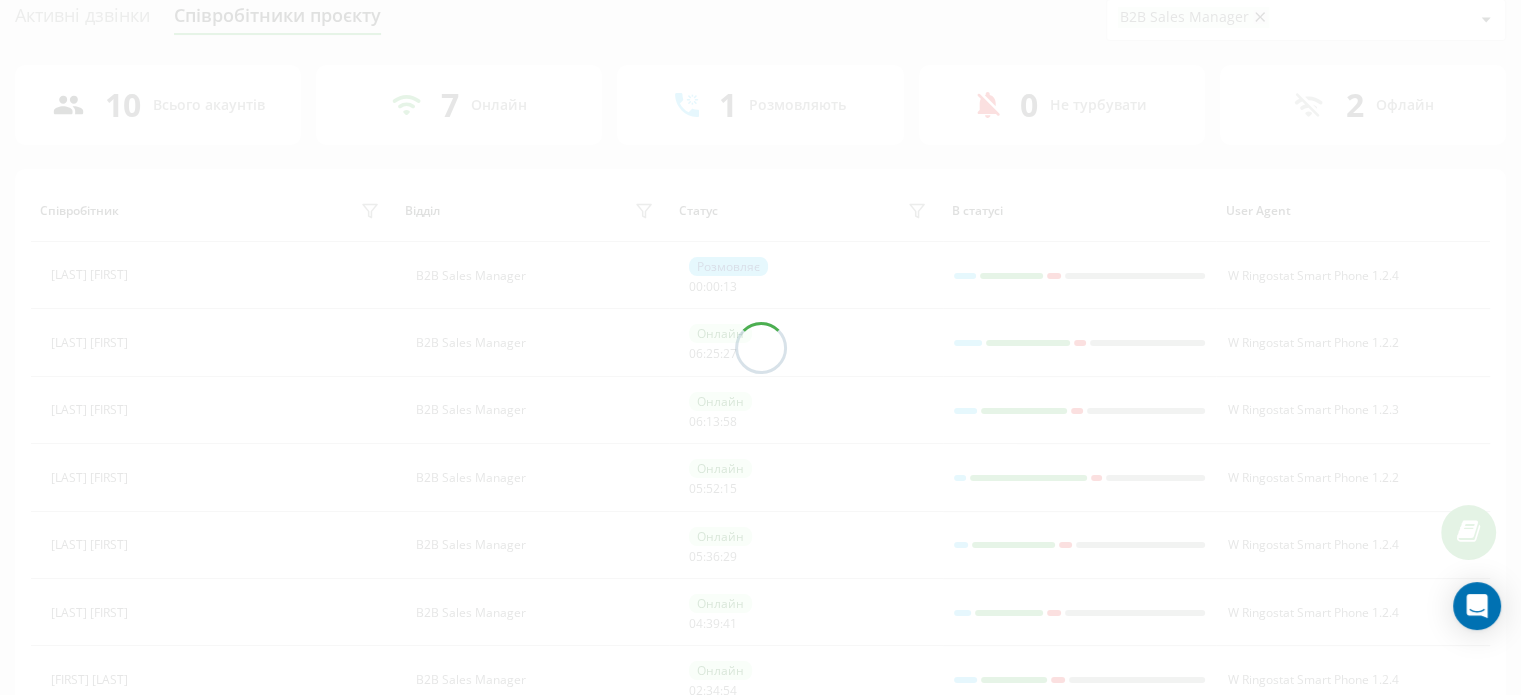 scroll, scrollTop: 0, scrollLeft: 0, axis: both 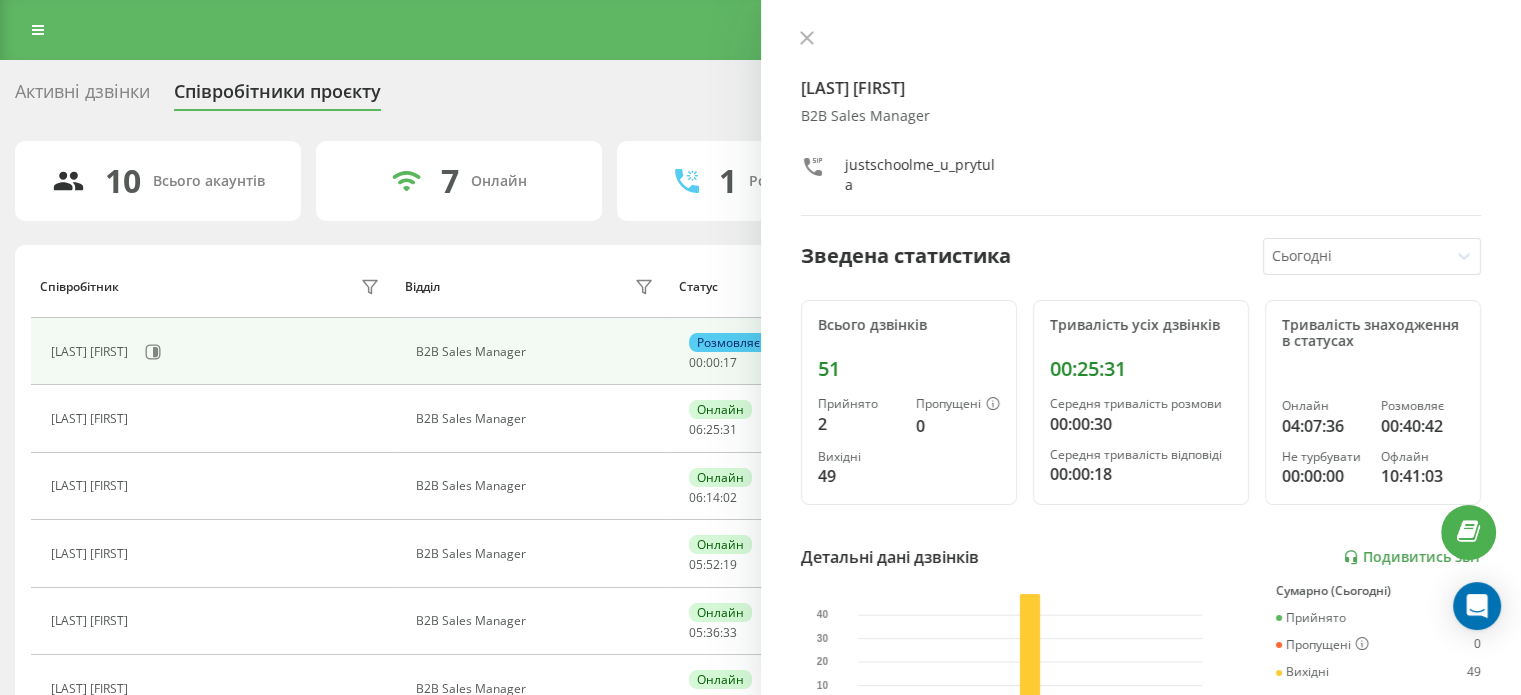 drag, startPoint x: 808, startPoint y: 40, endPoint x: 802, endPoint y: 3, distance: 37.48333 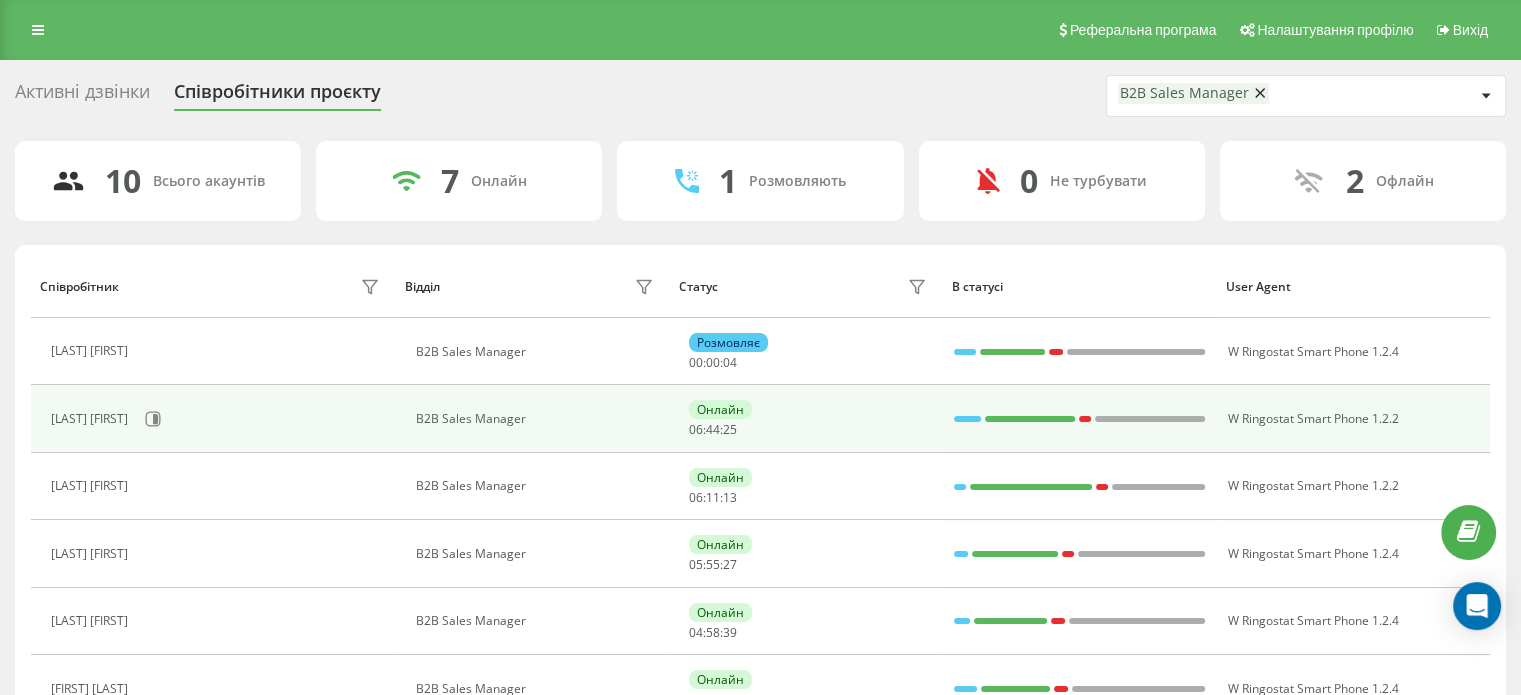 scroll, scrollTop: 200, scrollLeft: 0, axis: vertical 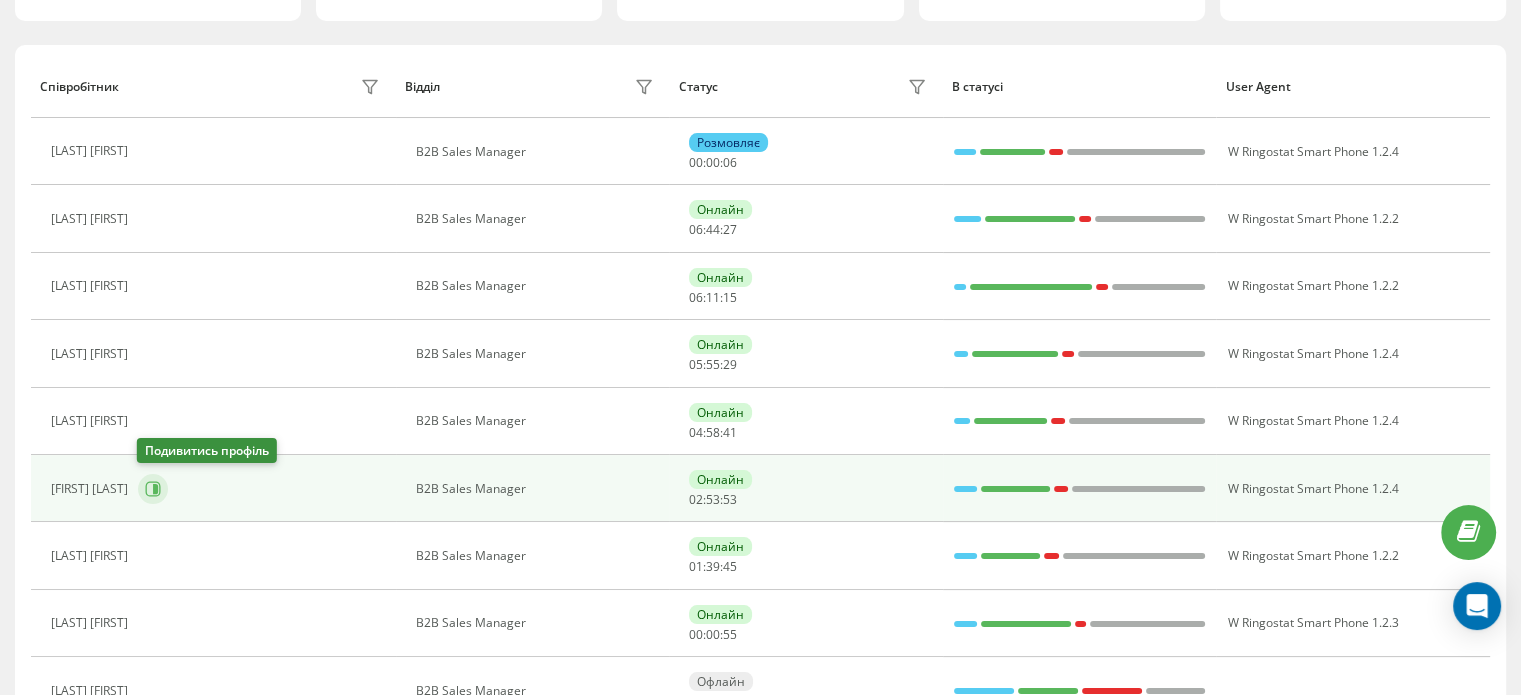 click 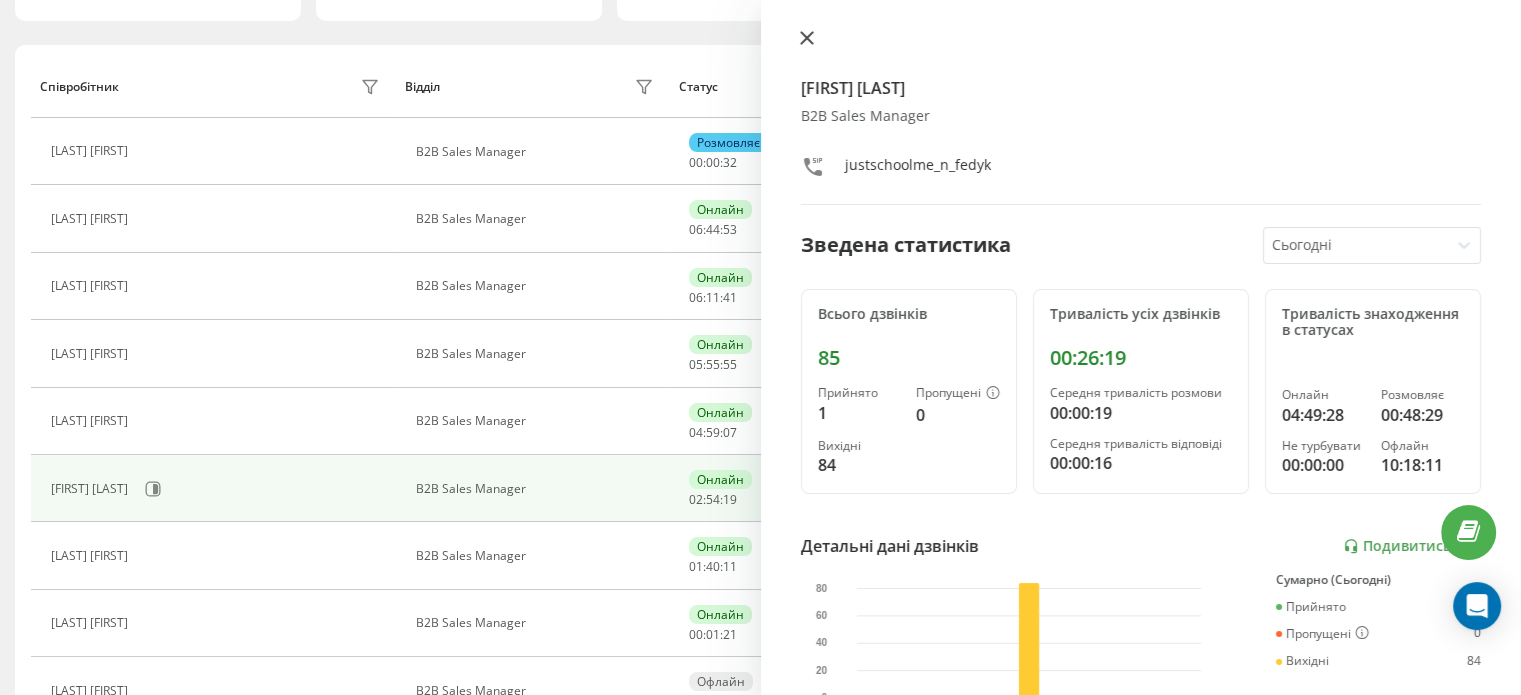 click 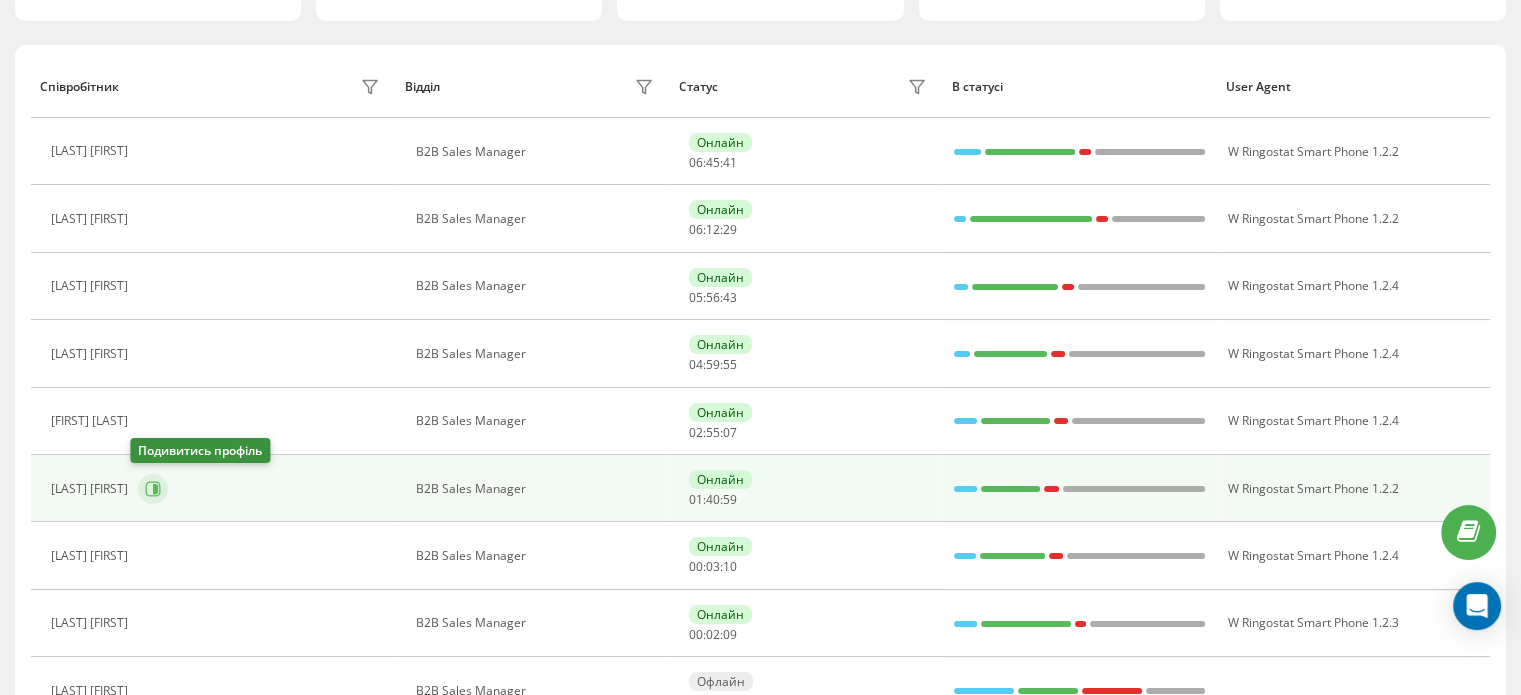 click 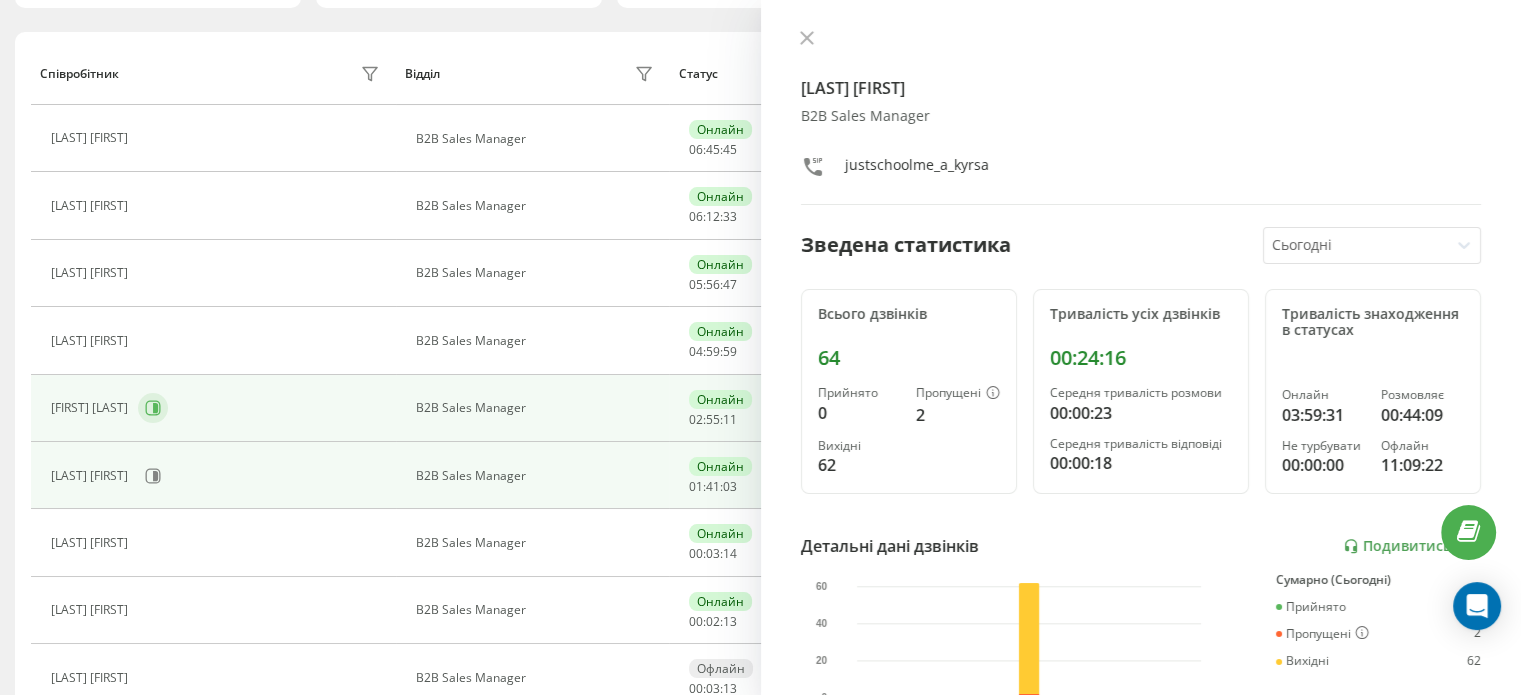 scroll, scrollTop: 300, scrollLeft: 0, axis: vertical 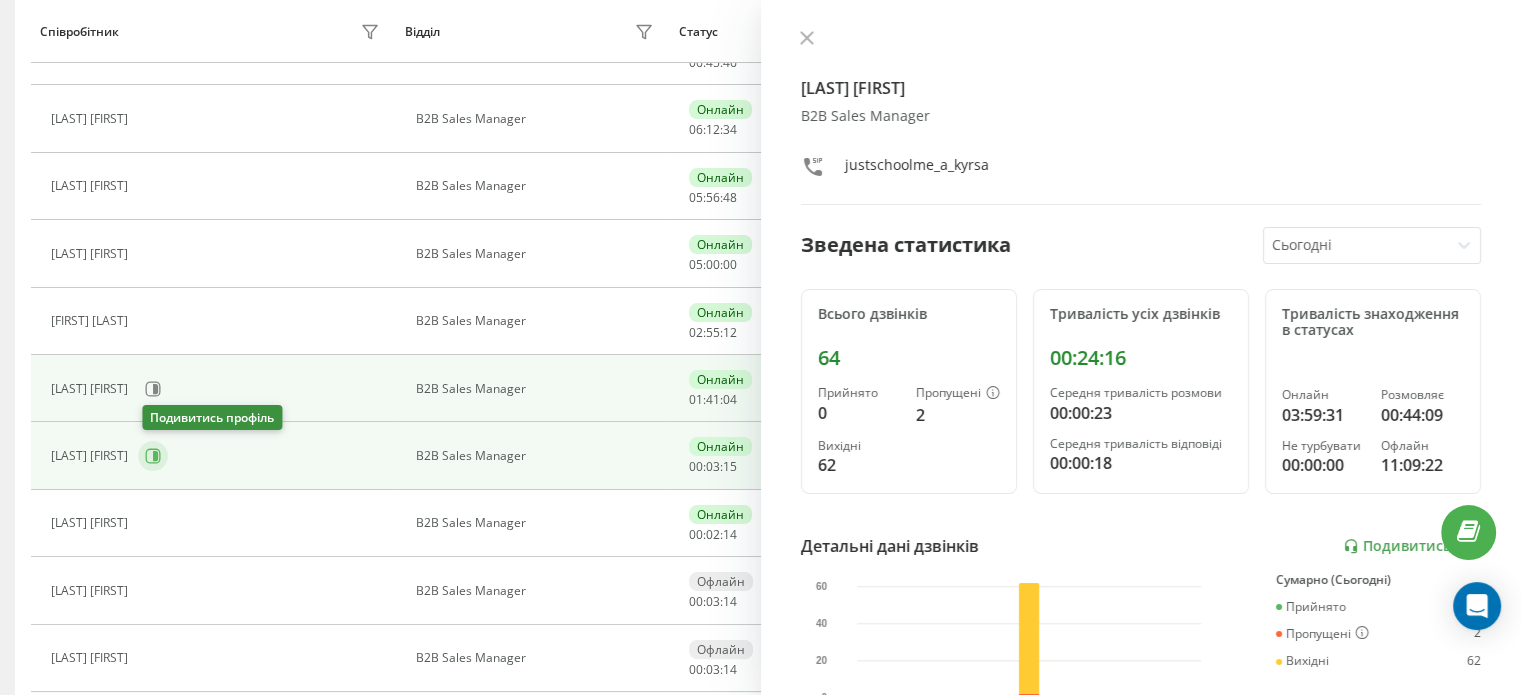 click 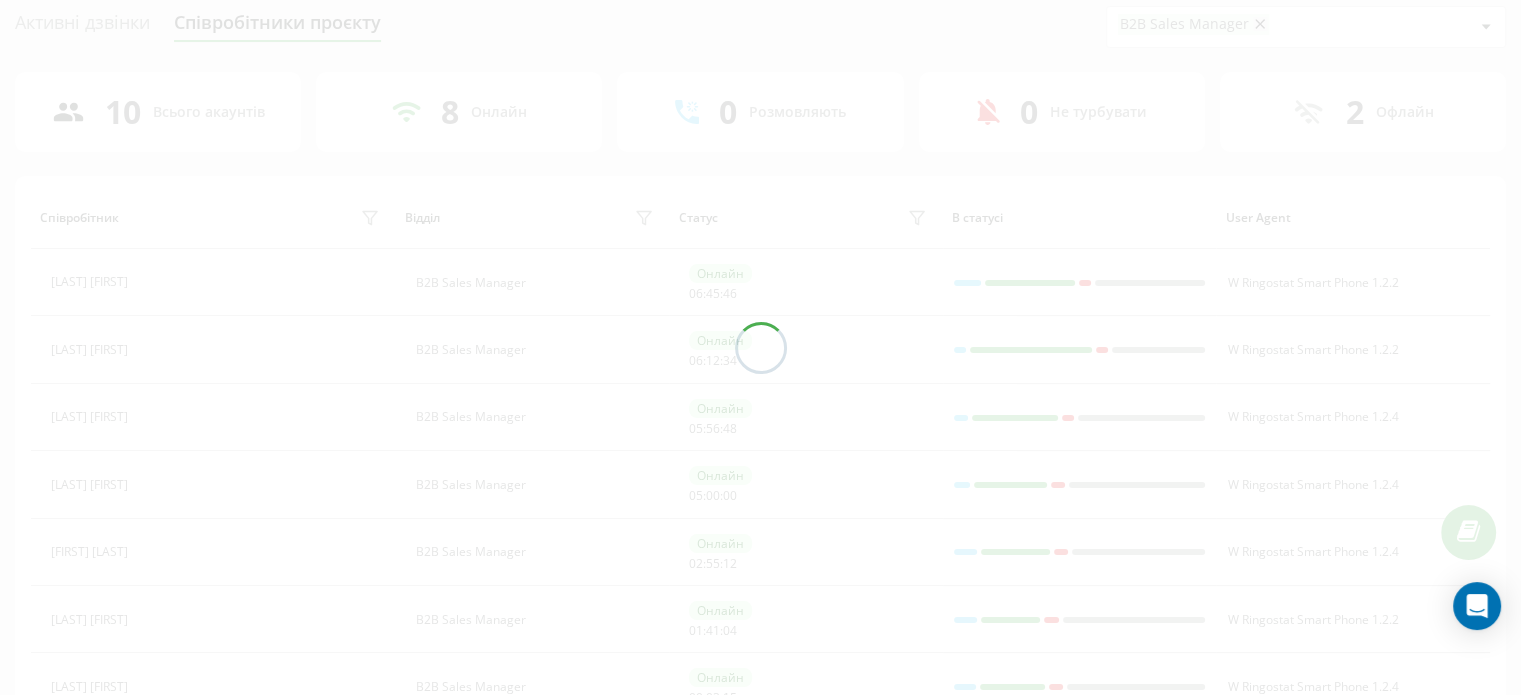 scroll, scrollTop: 0, scrollLeft: 0, axis: both 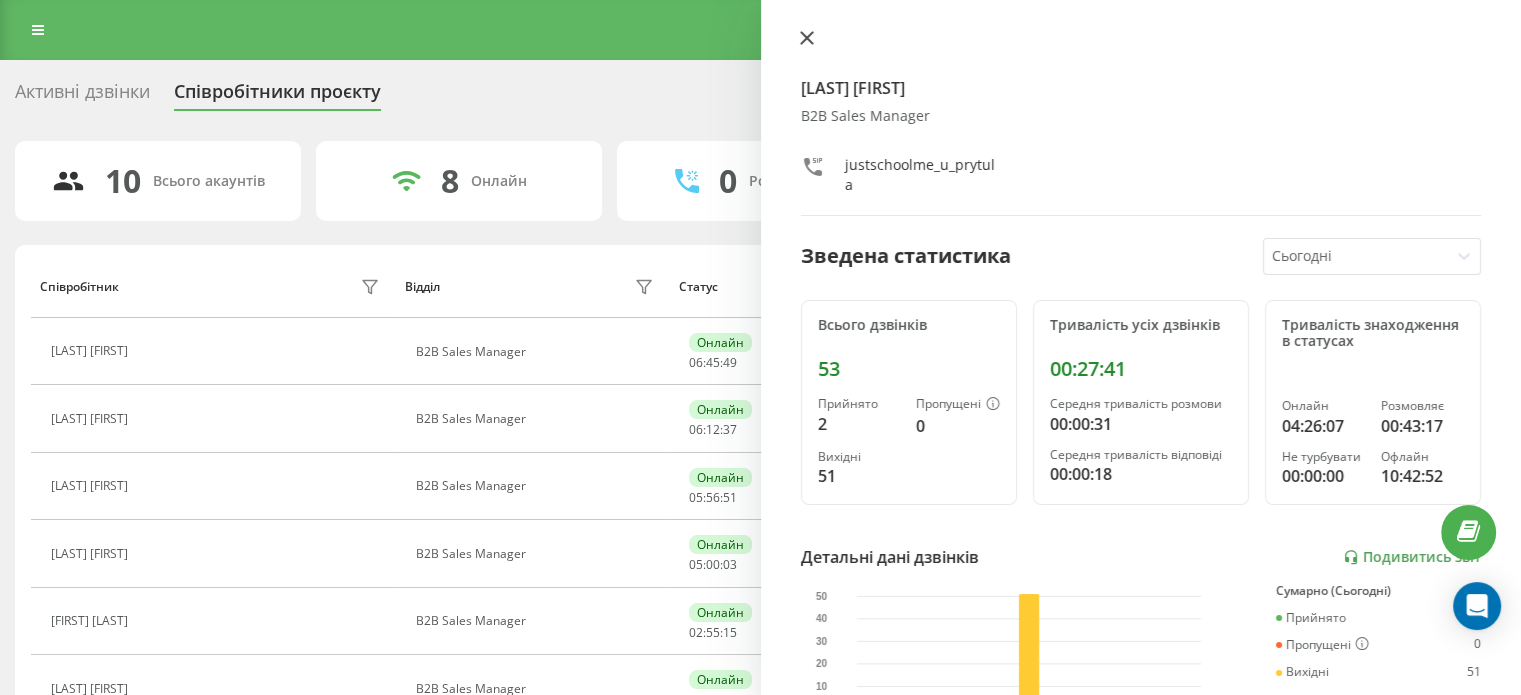 click 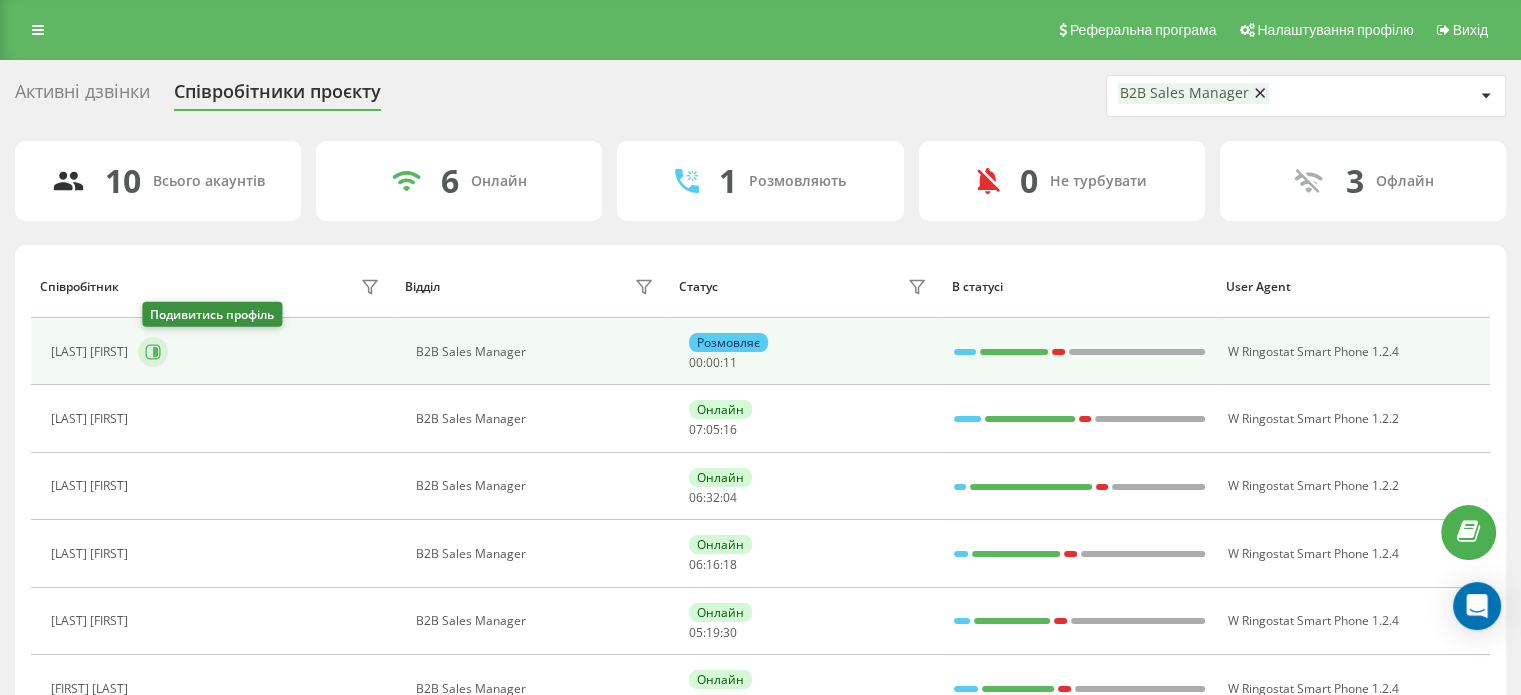 click 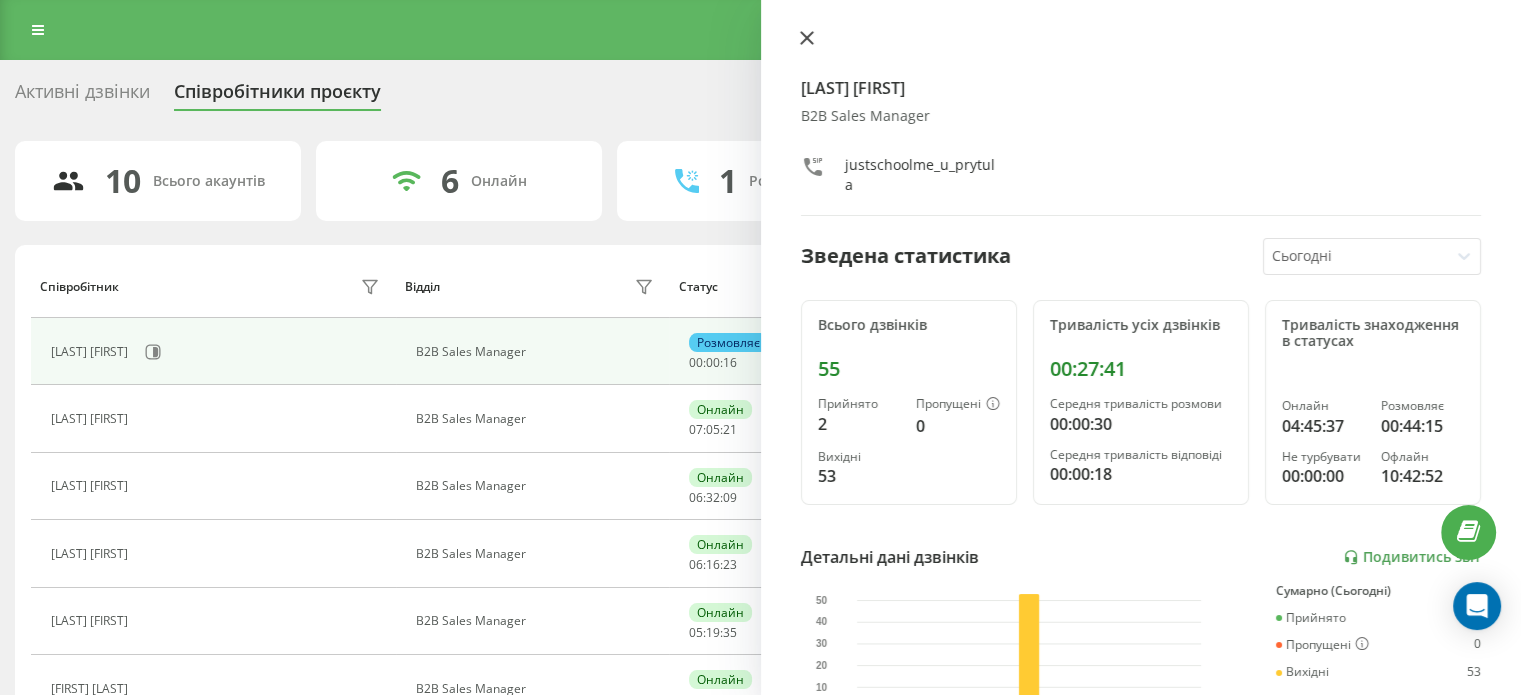 click 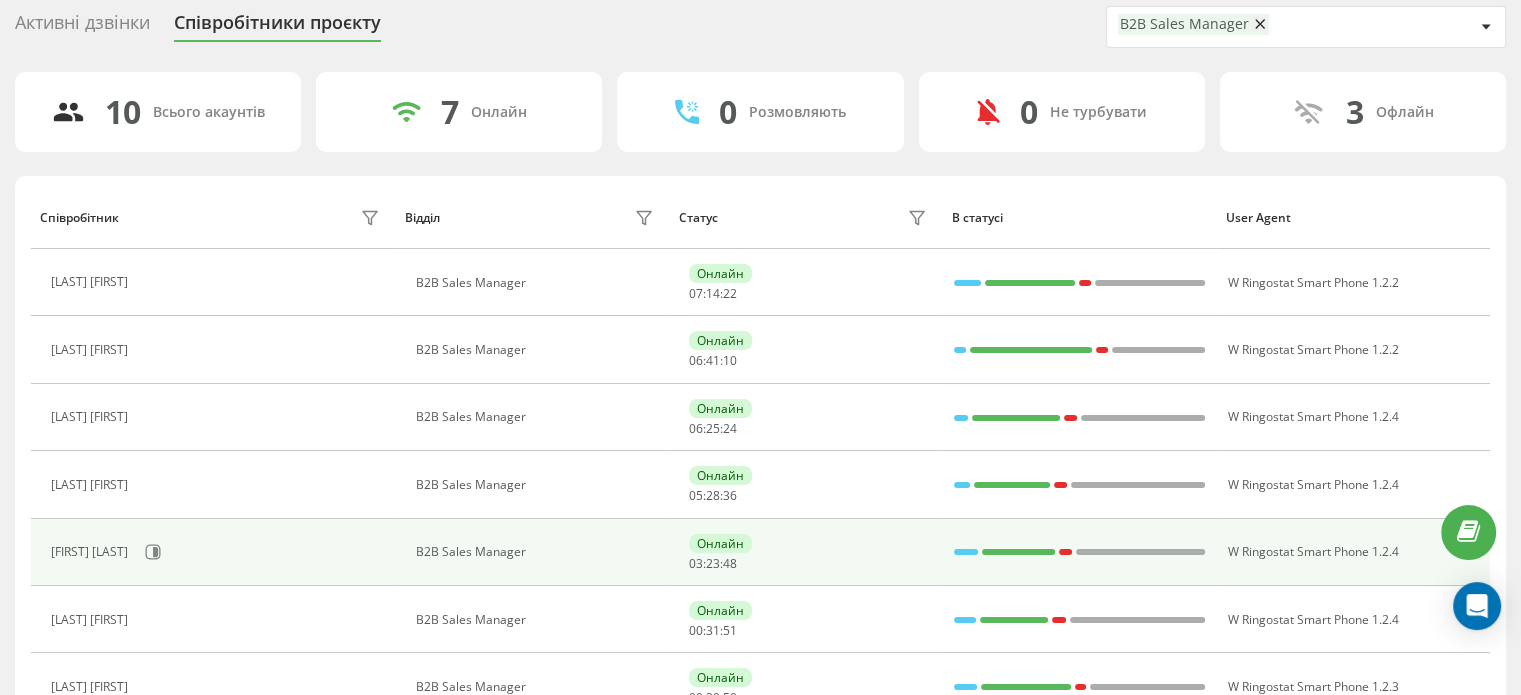 scroll, scrollTop: 100, scrollLeft: 0, axis: vertical 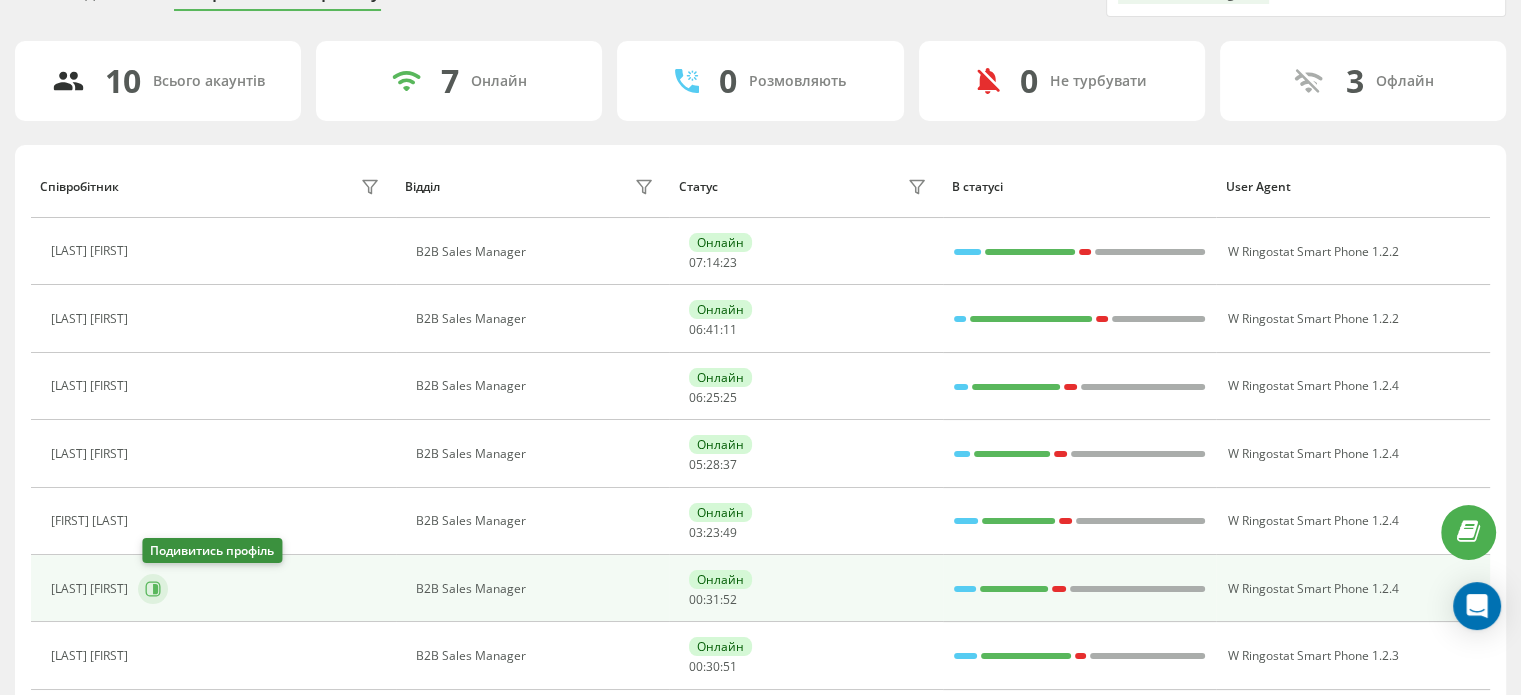 click 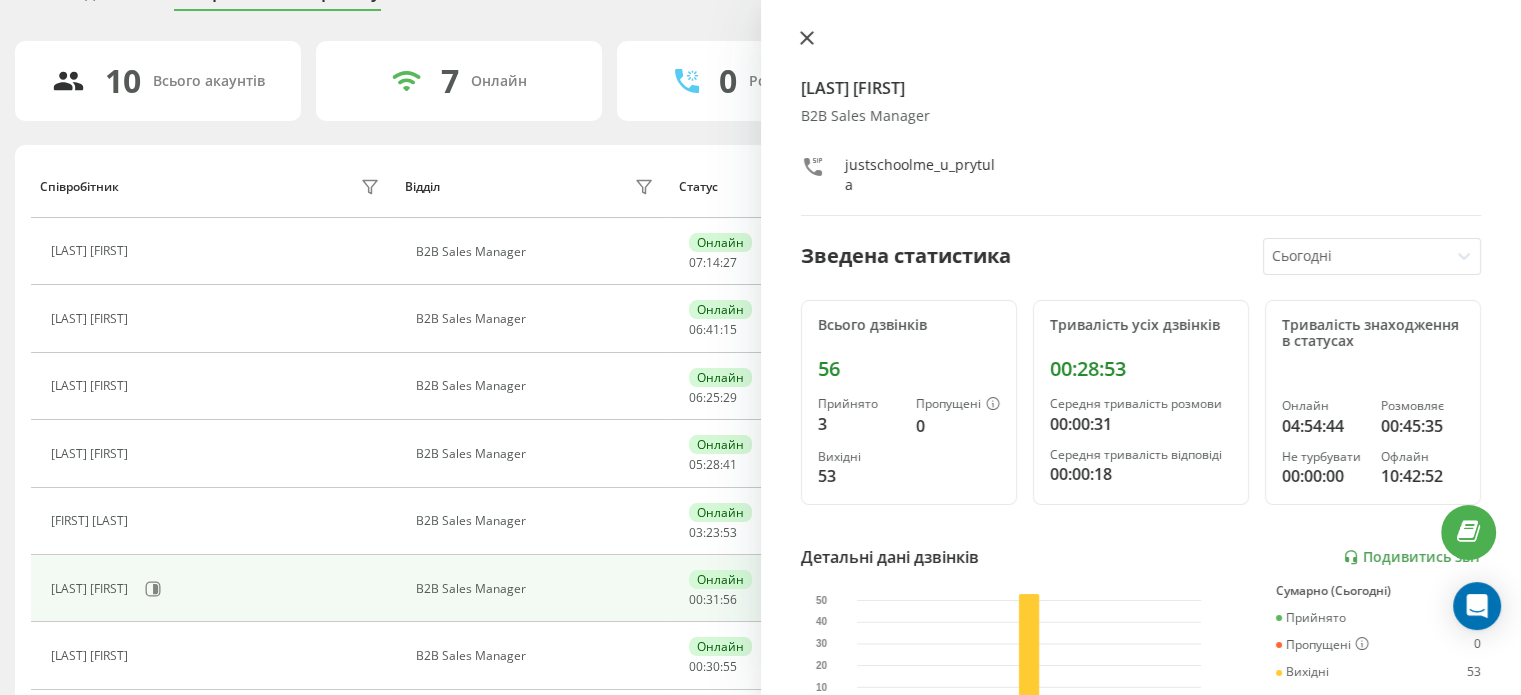 click 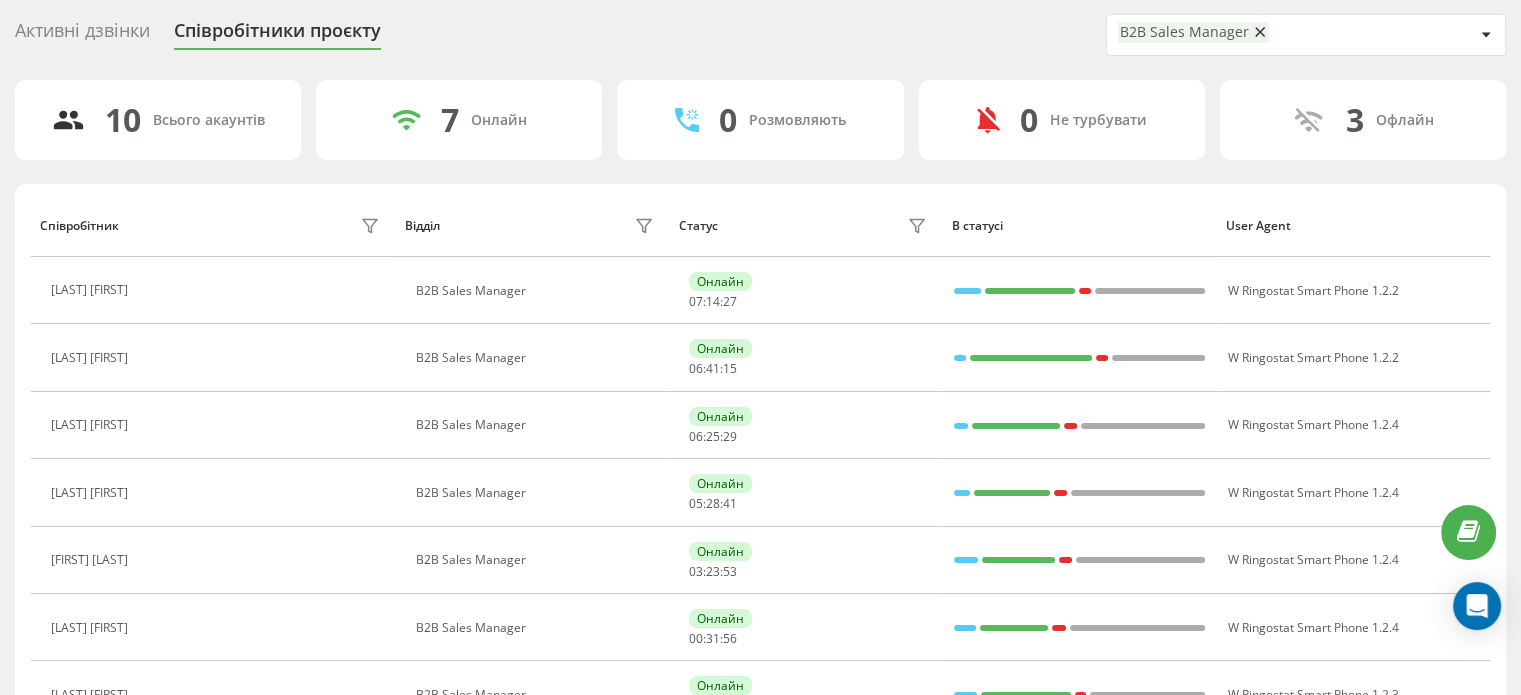 scroll, scrollTop: 0, scrollLeft: 0, axis: both 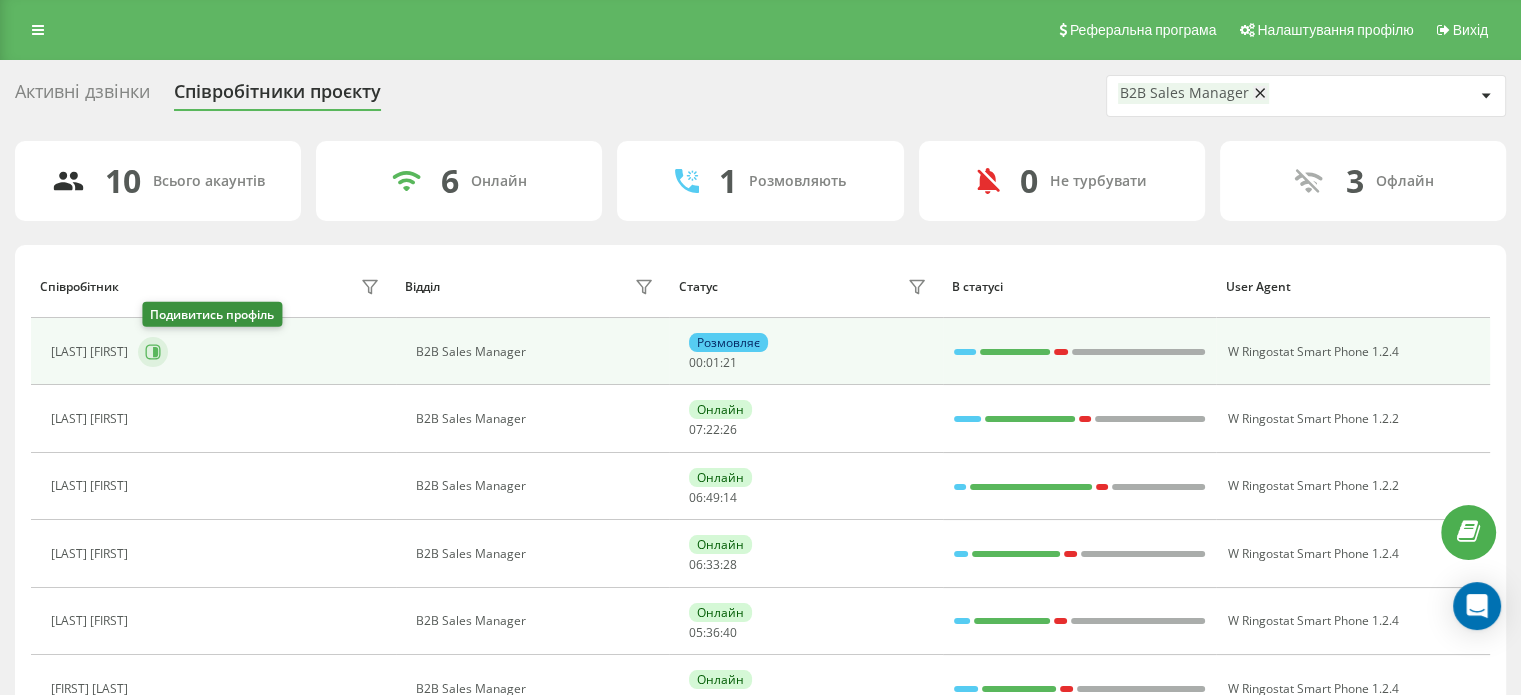 click 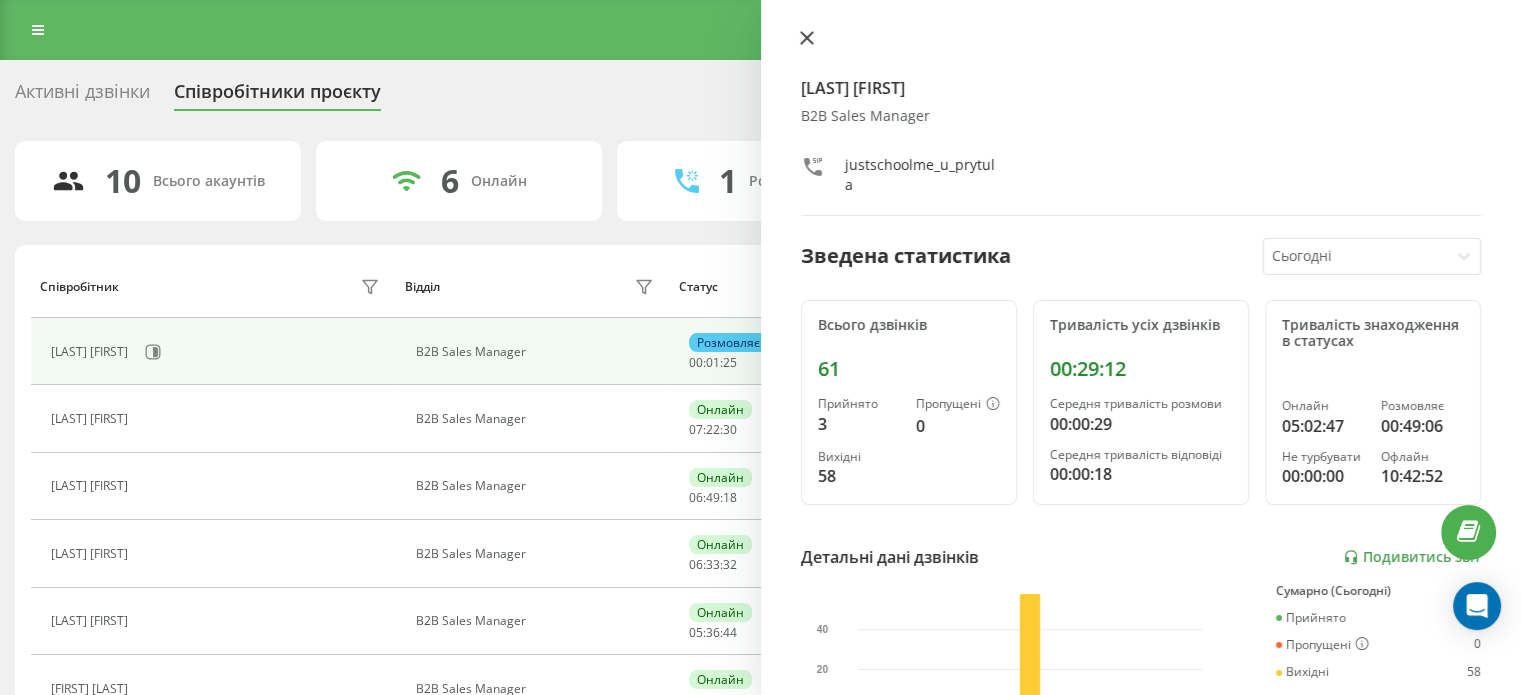 click at bounding box center (807, 39) 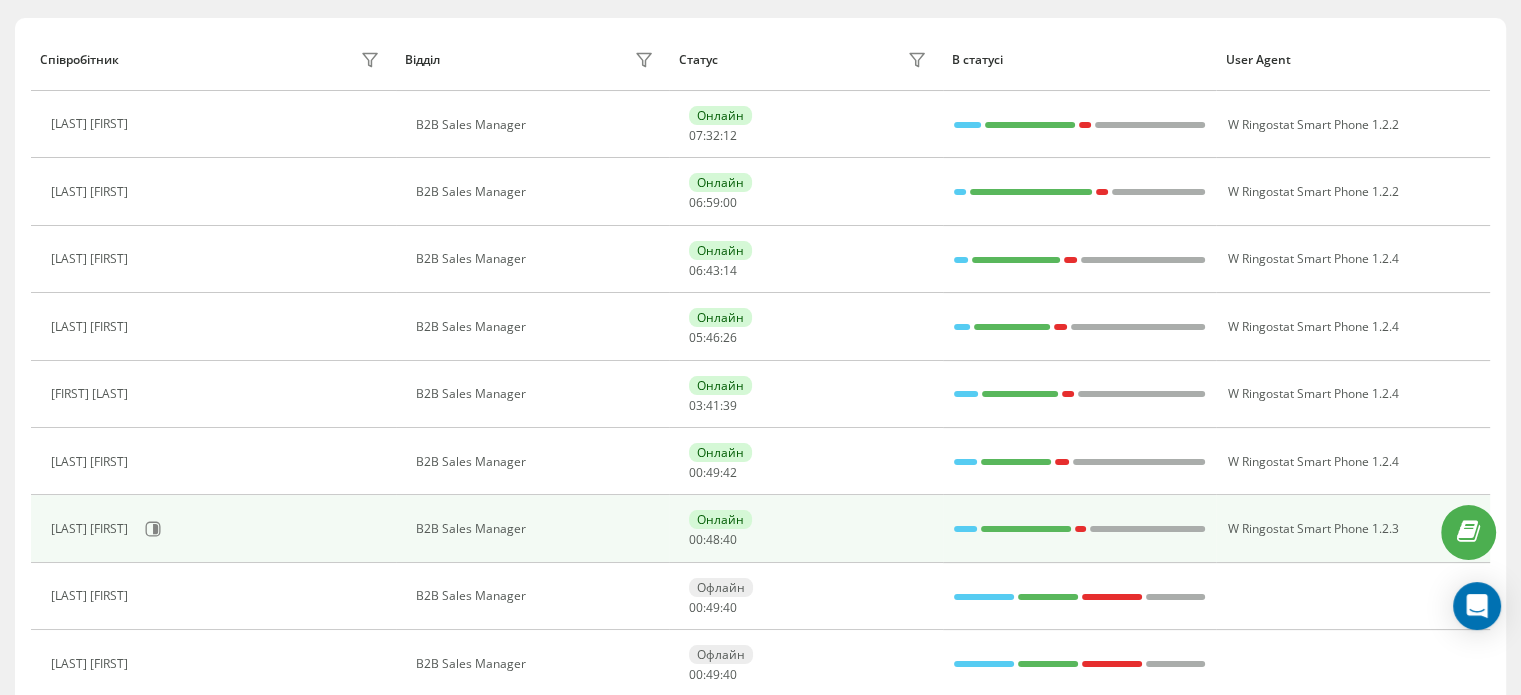 scroll, scrollTop: 300, scrollLeft: 0, axis: vertical 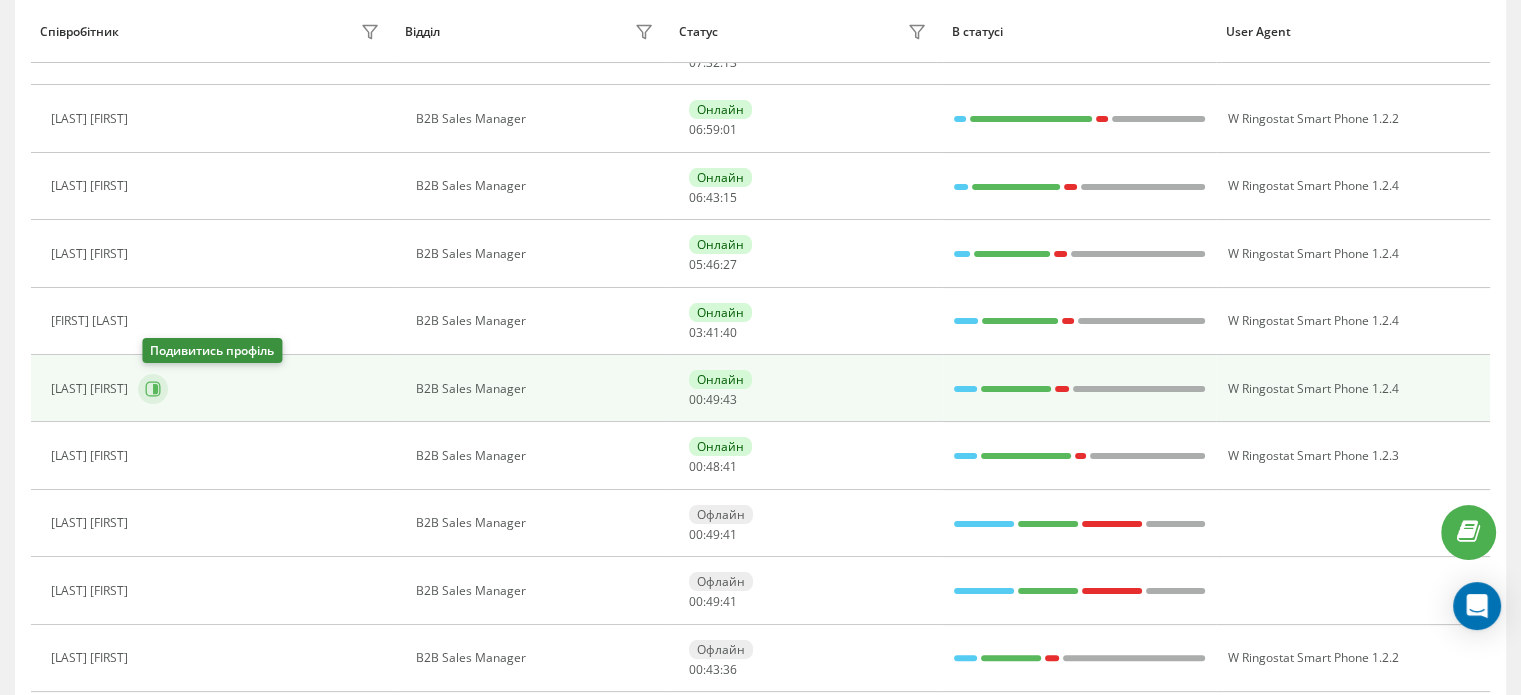 click 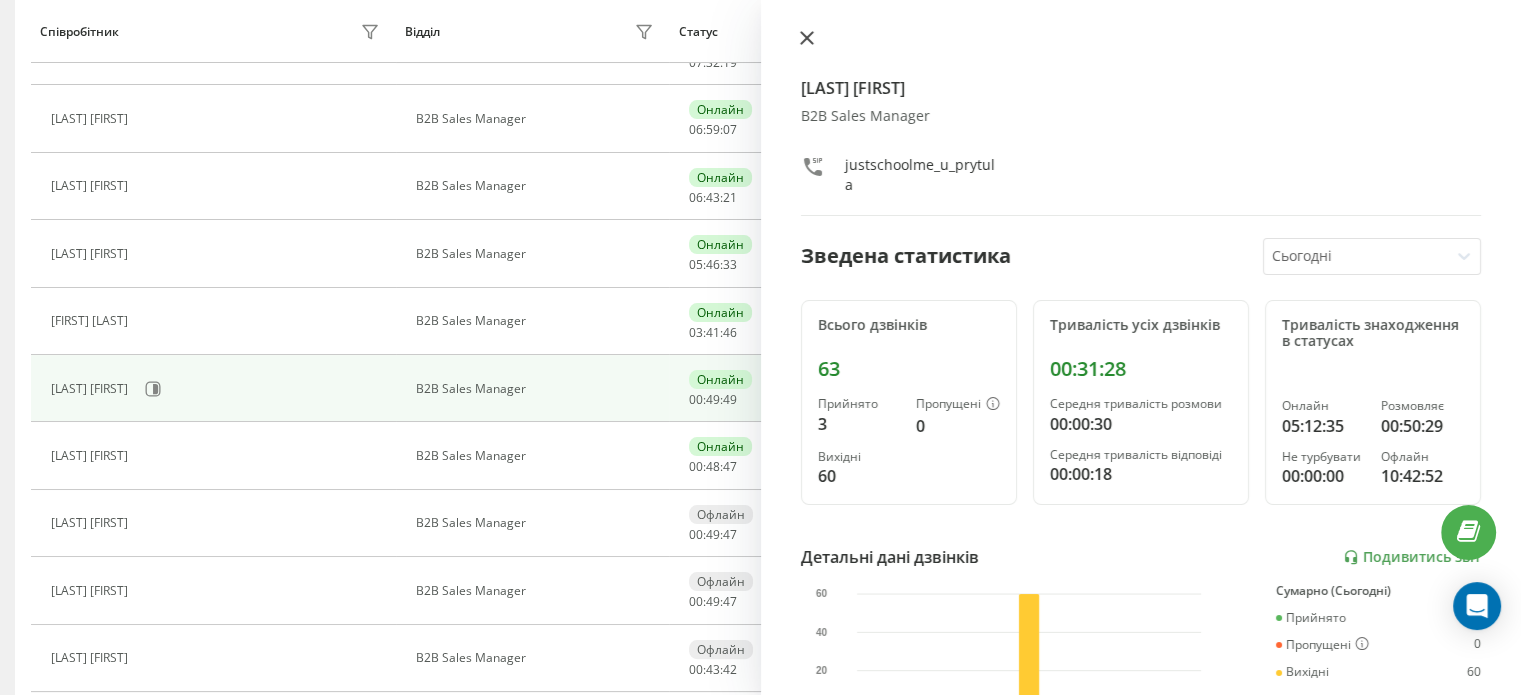 click at bounding box center [807, 39] 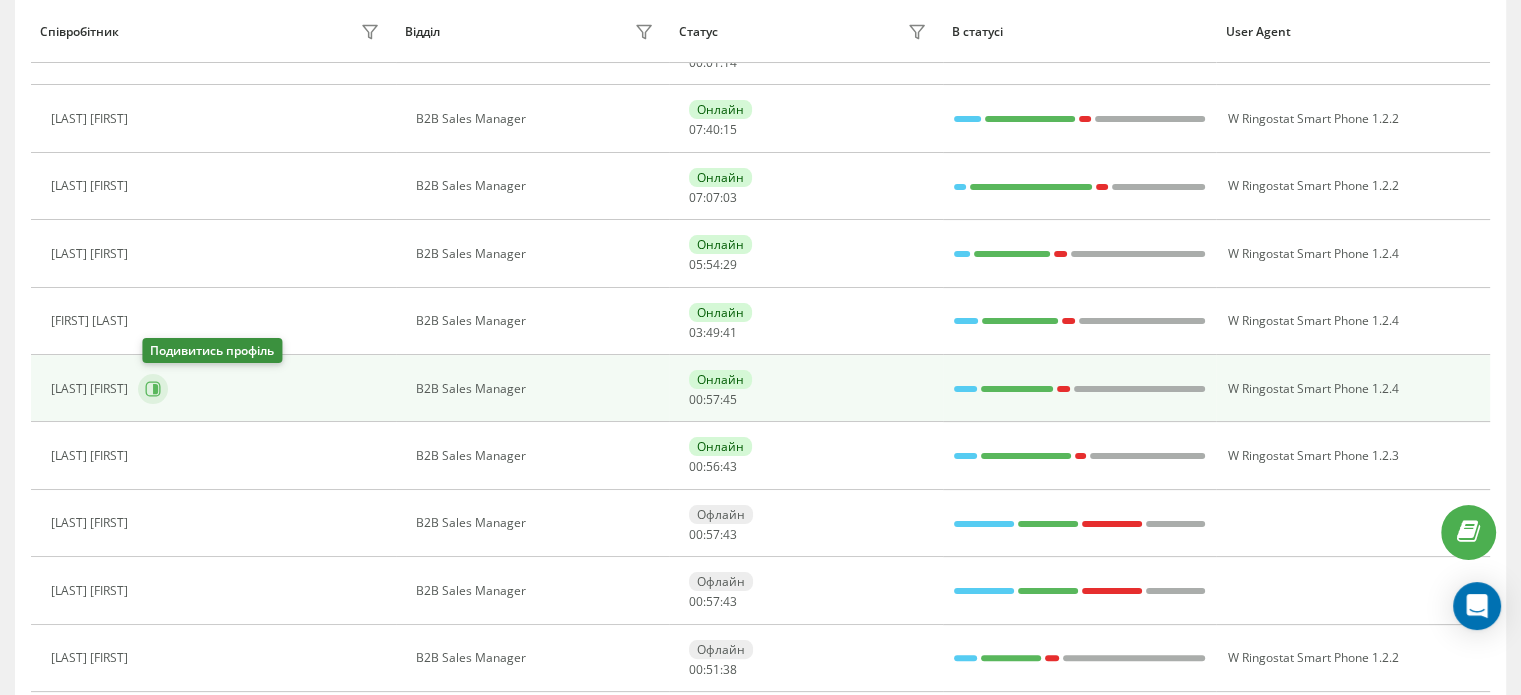 click 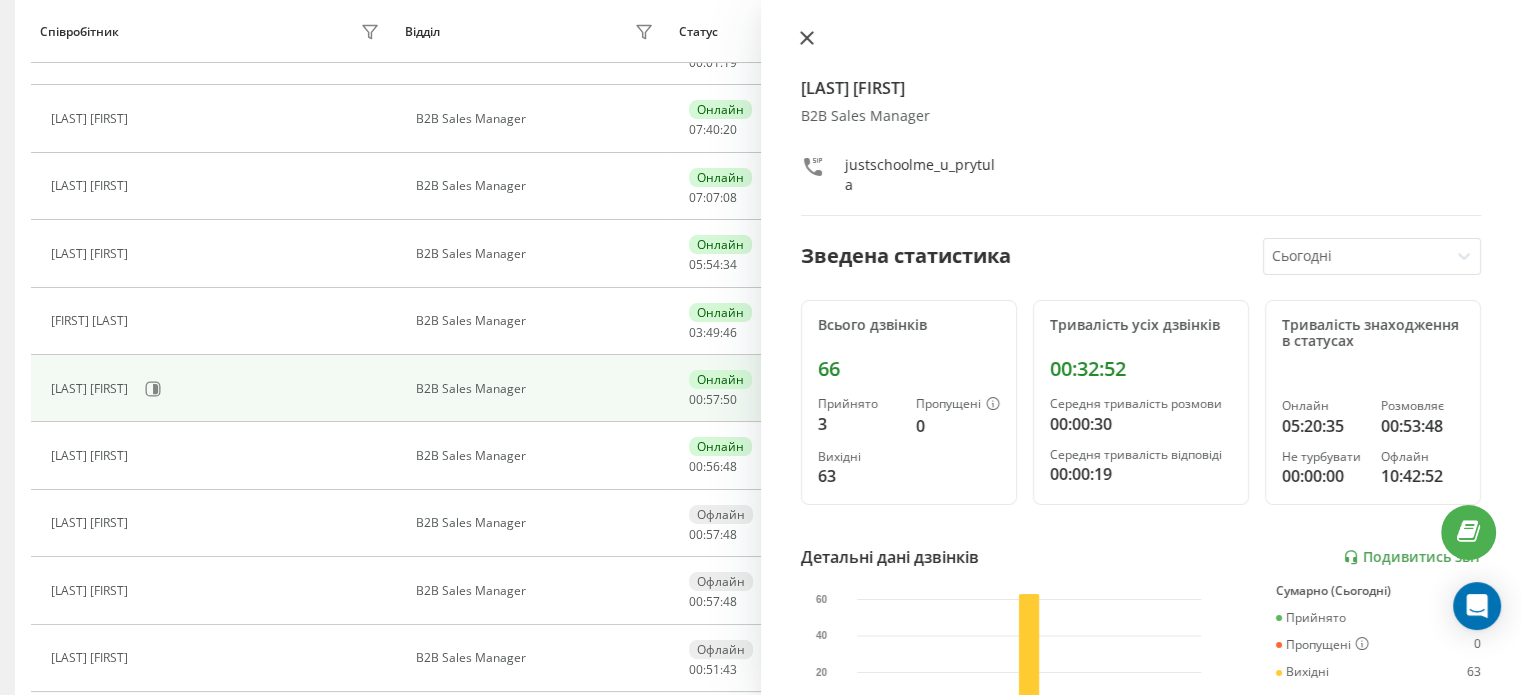 click 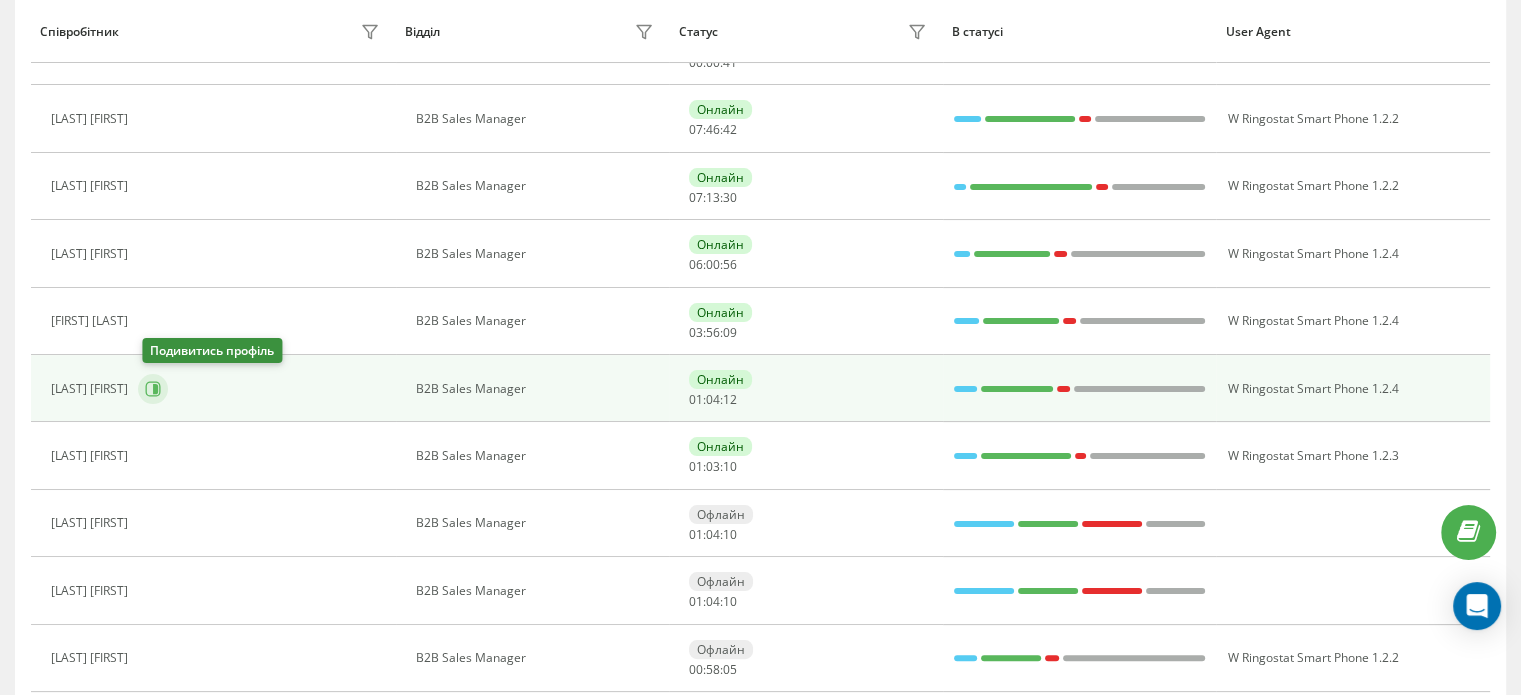 click 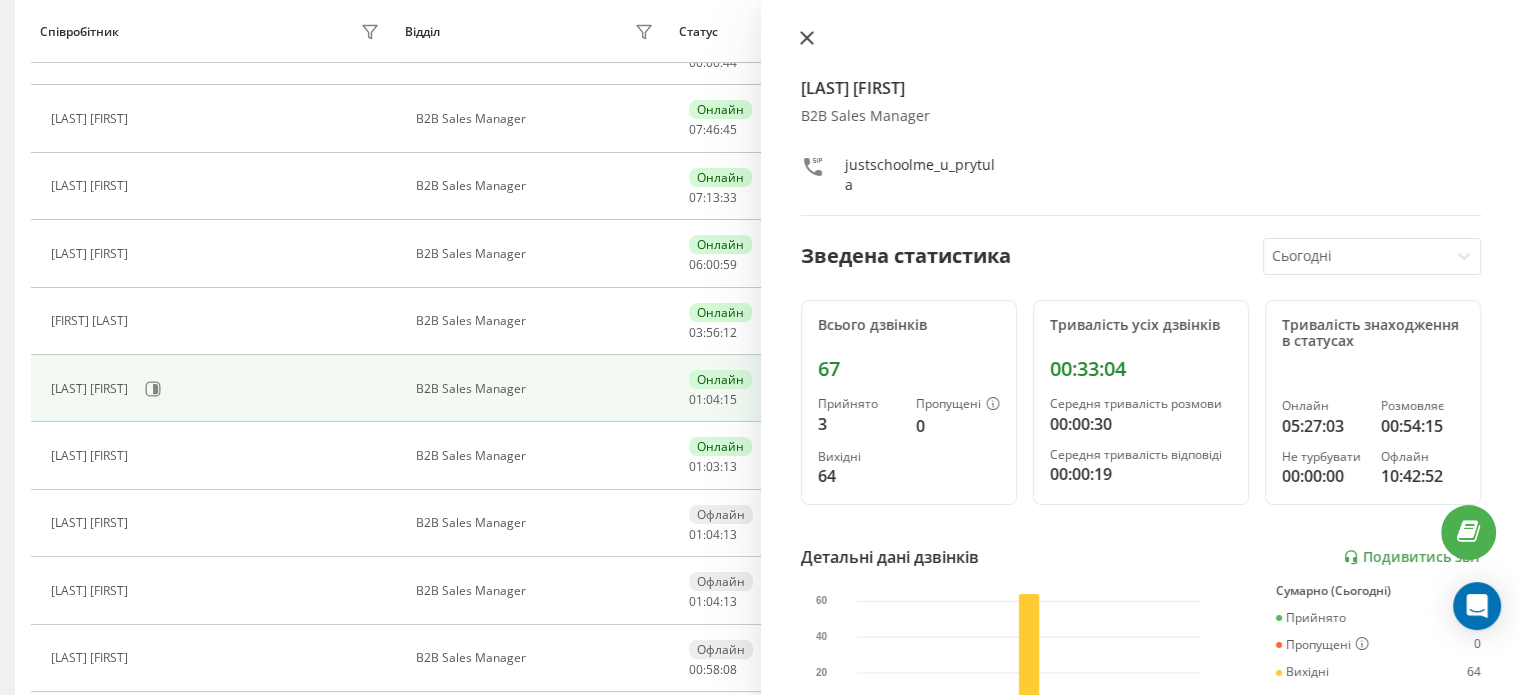 click 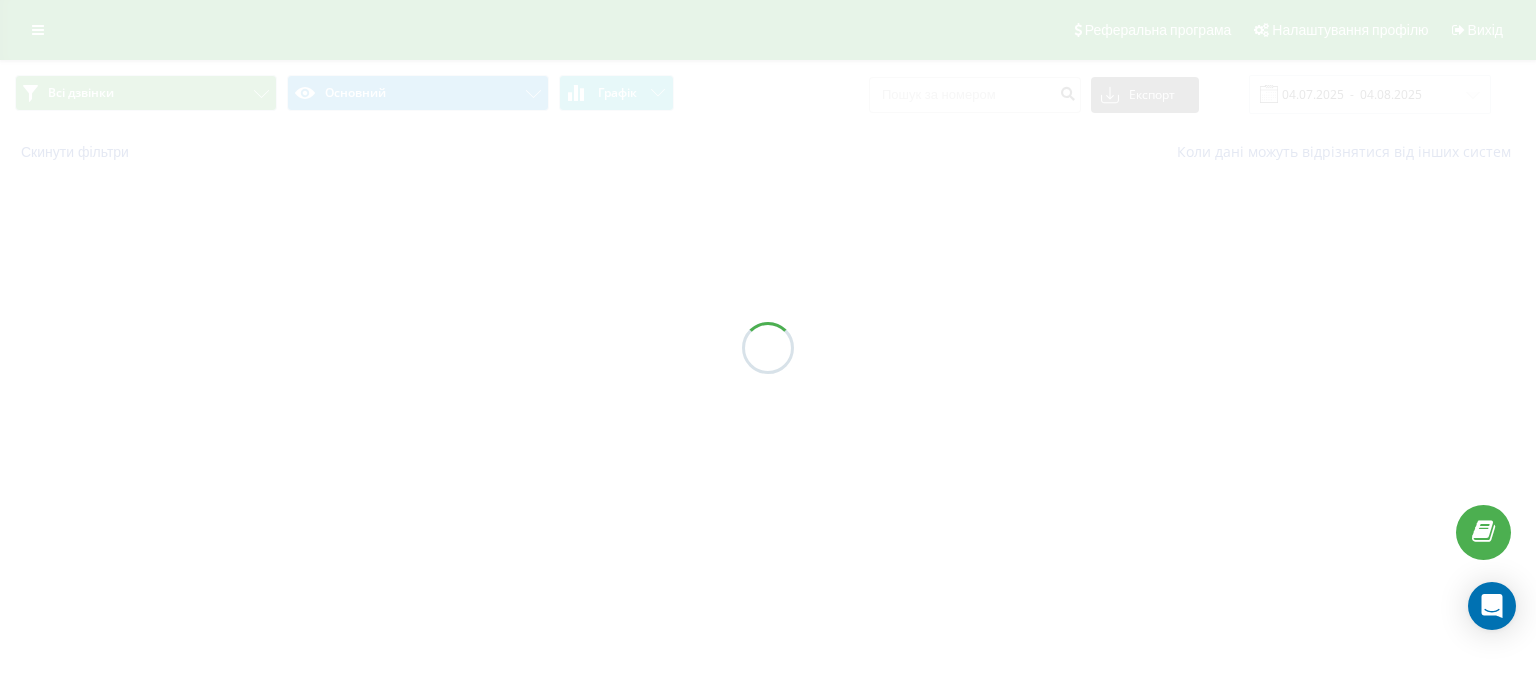 scroll, scrollTop: 0, scrollLeft: 0, axis: both 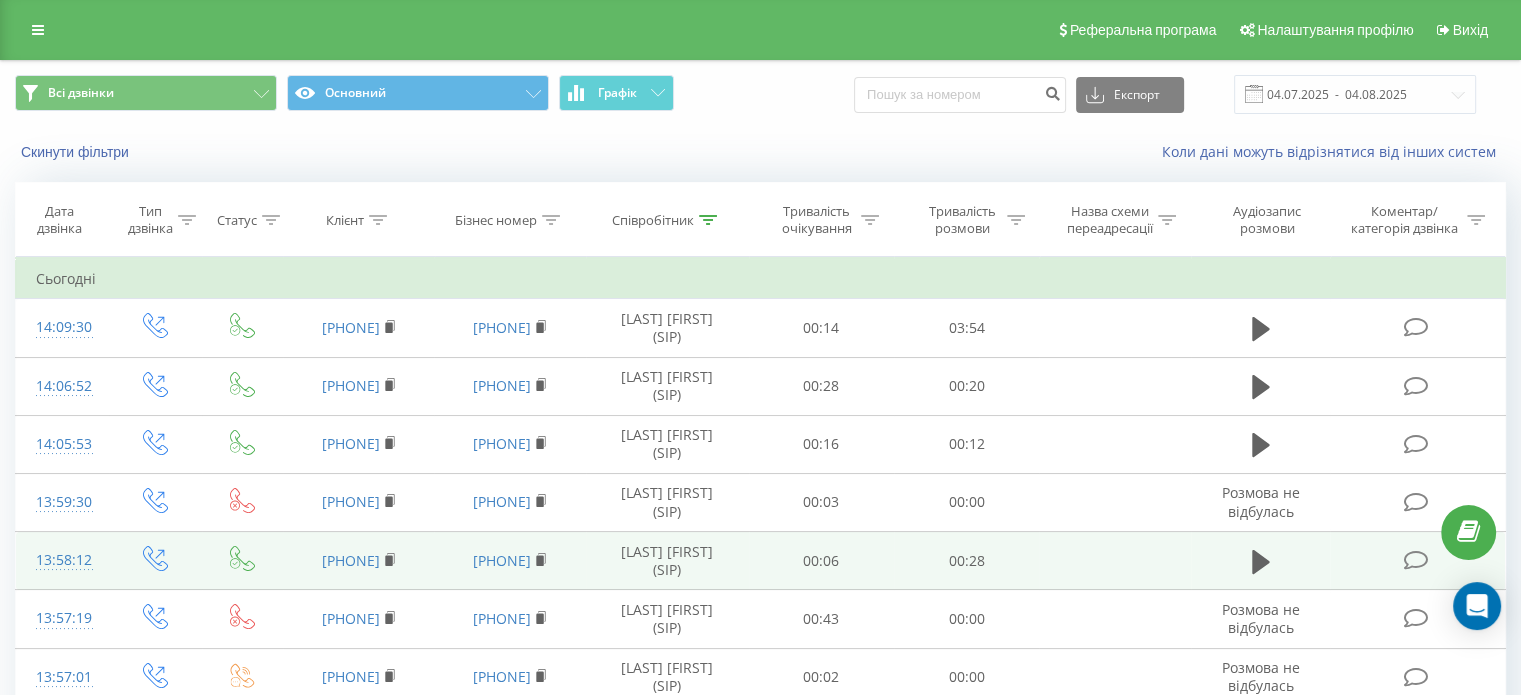 click on "00:06" at bounding box center (821, 561) 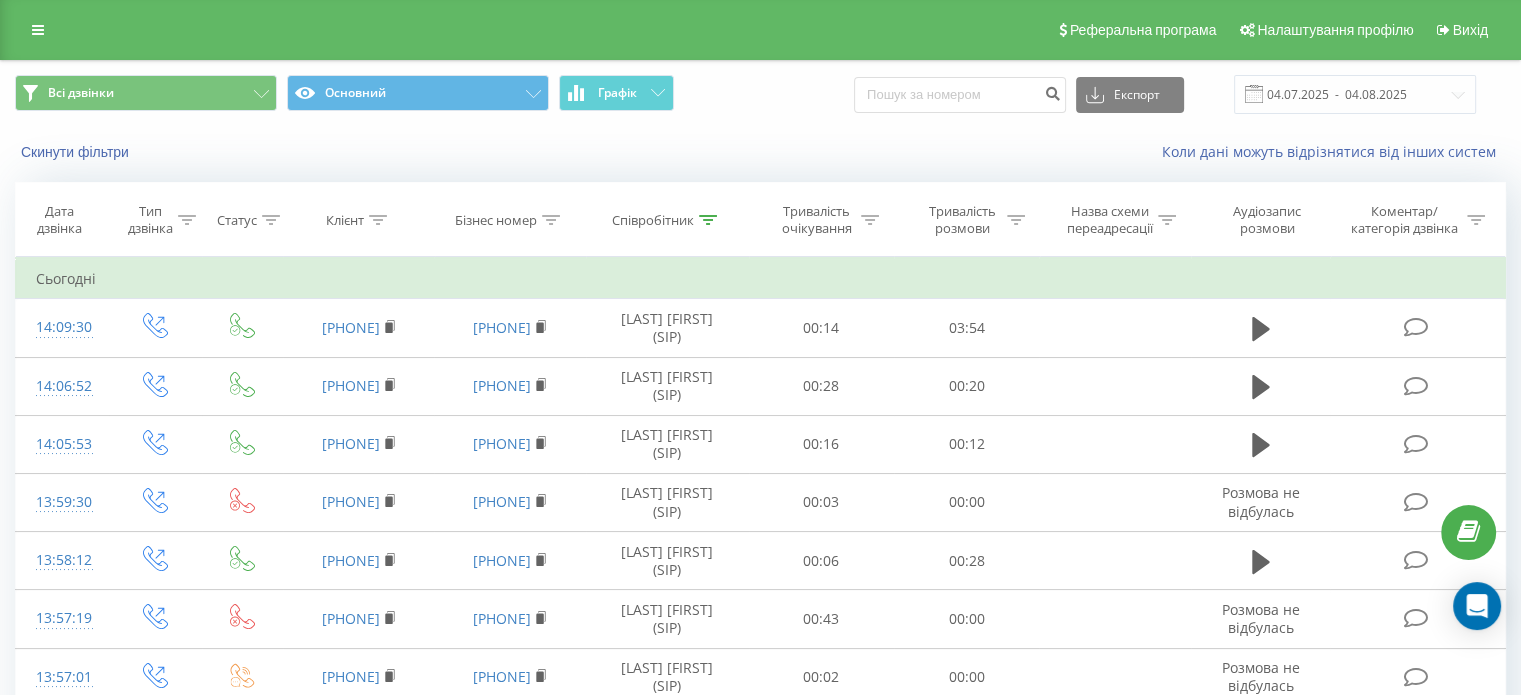 drag, startPoint x: 252, startPoint y: 143, endPoint x: 289, endPoint y: 148, distance: 37.336308 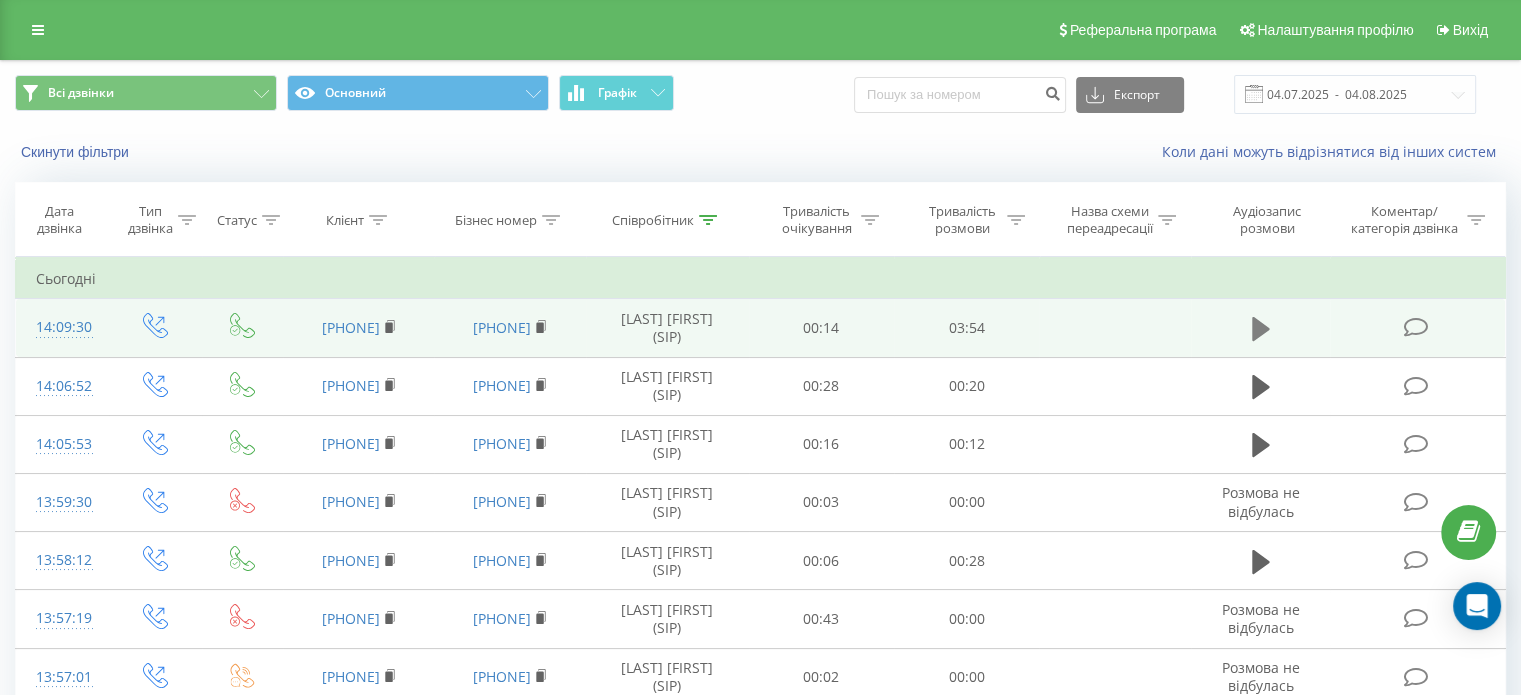 click 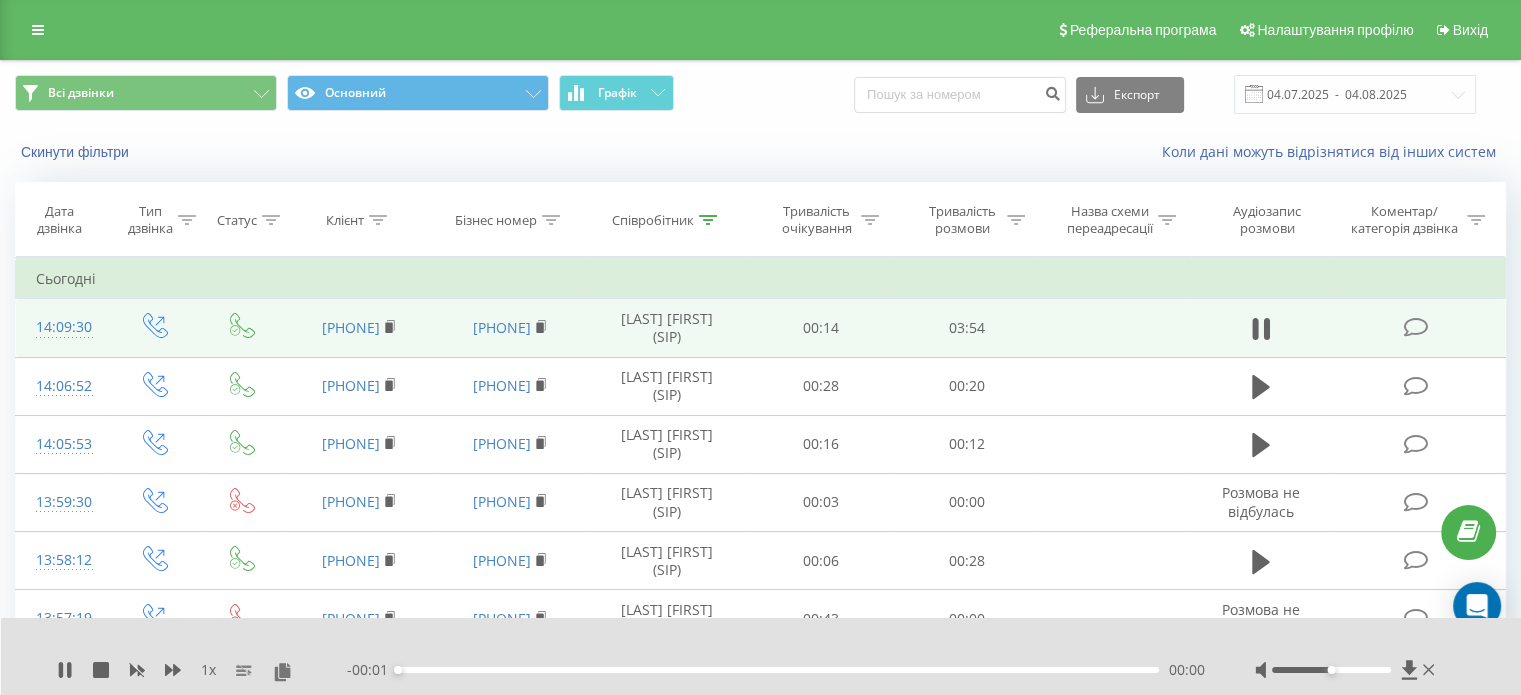 drag, startPoint x: 288, startPoint y: 669, endPoint x: 463, endPoint y: 669, distance: 175 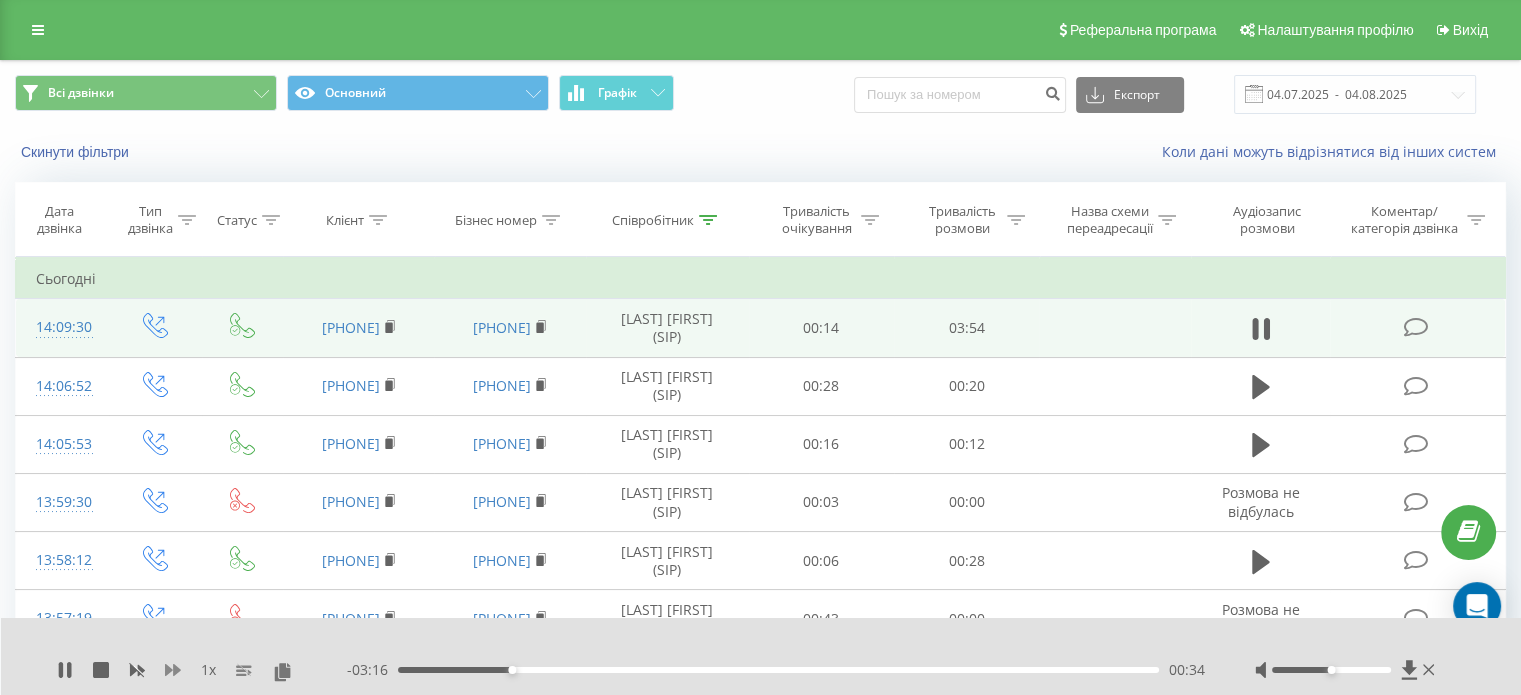 click 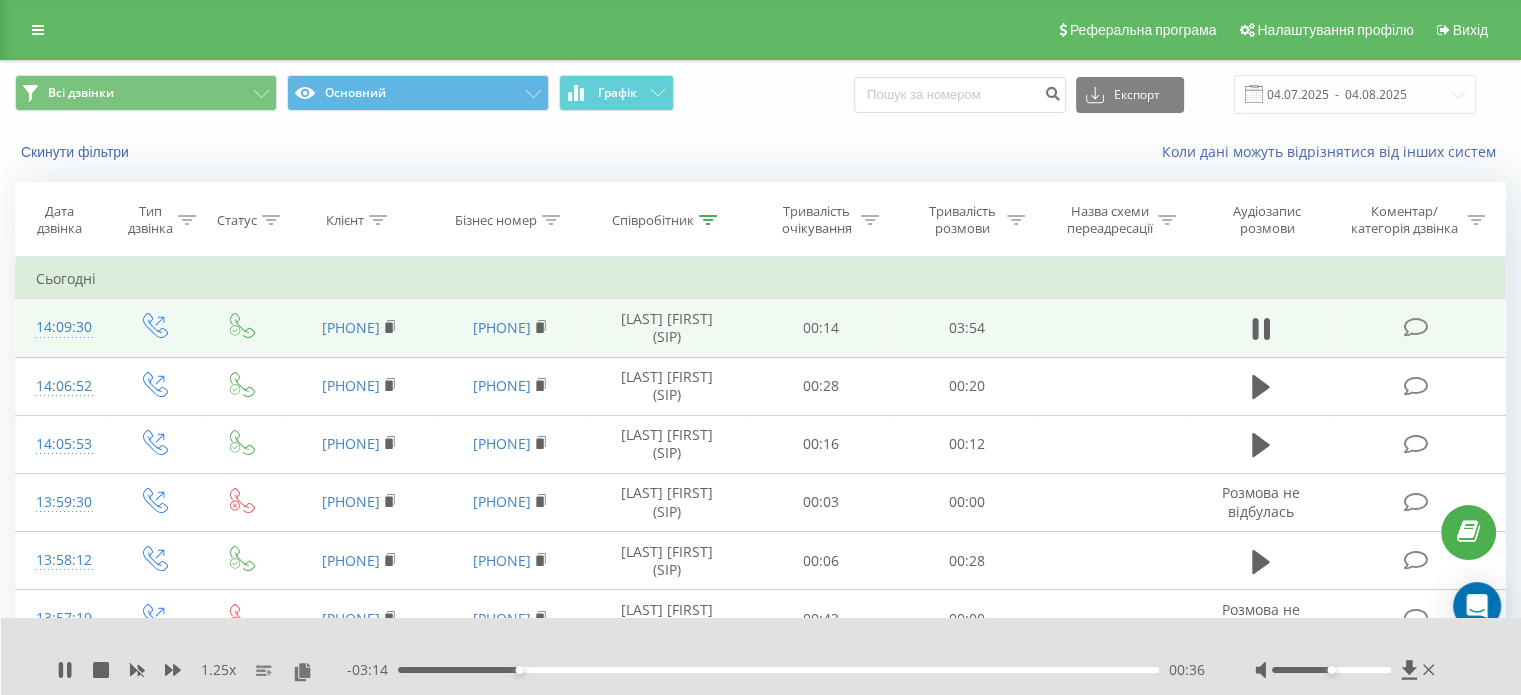 click on "00:36" at bounding box center [778, 670] 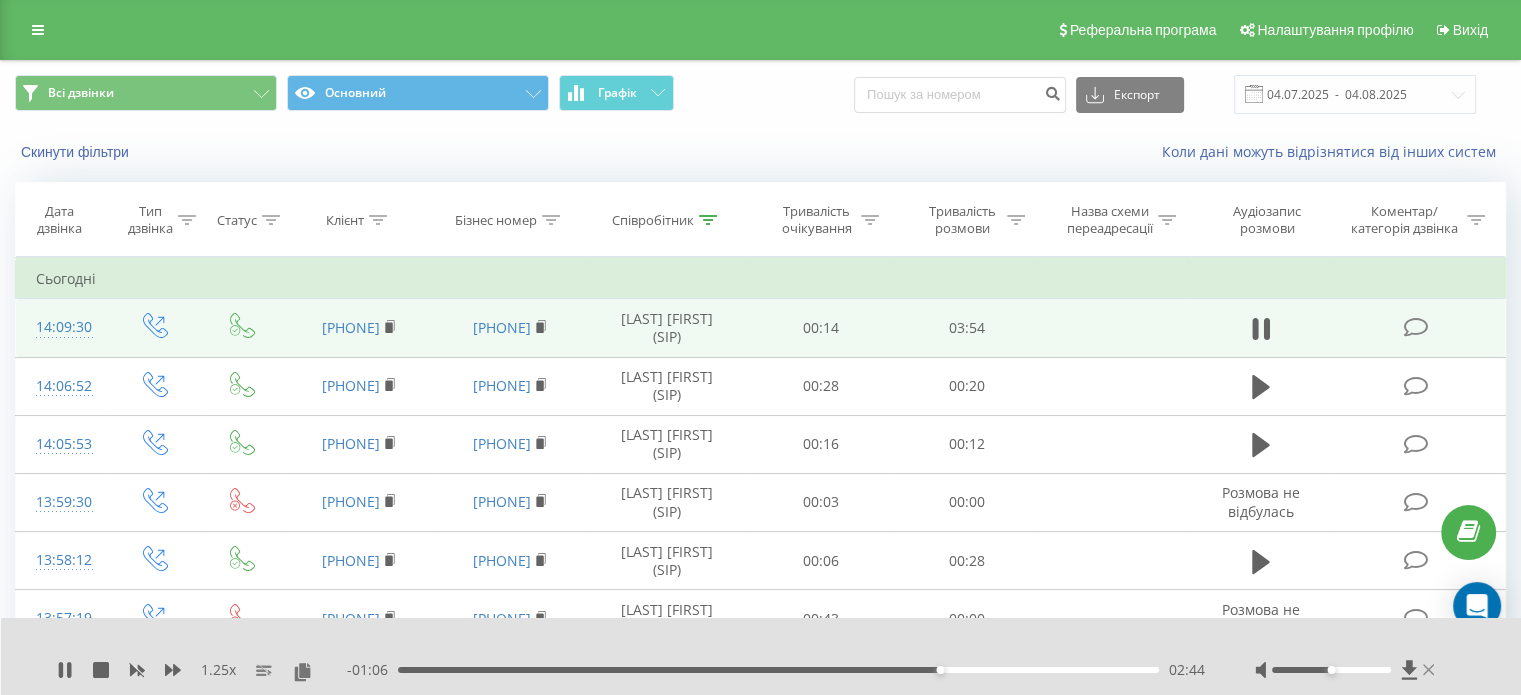 click 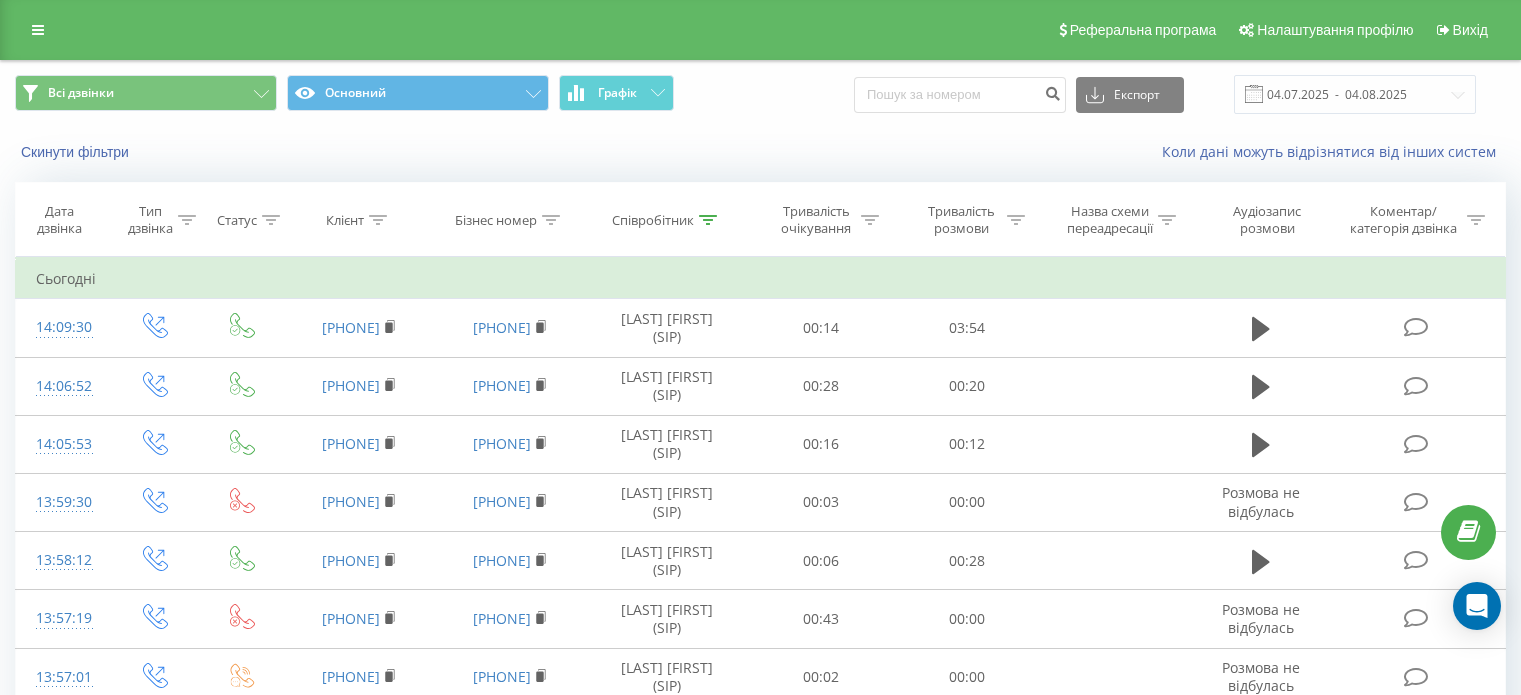 scroll, scrollTop: 0, scrollLeft: 0, axis: both 